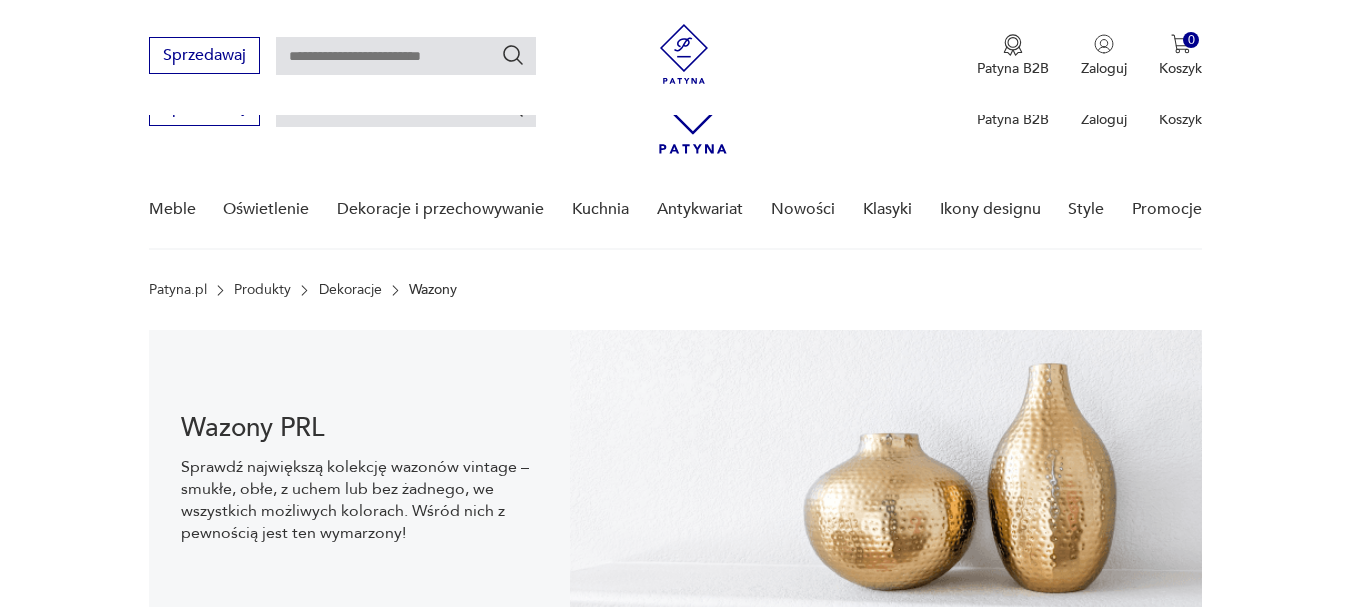 scroll, scrollTop: 329, scrollLeft: 0, axis: vertical 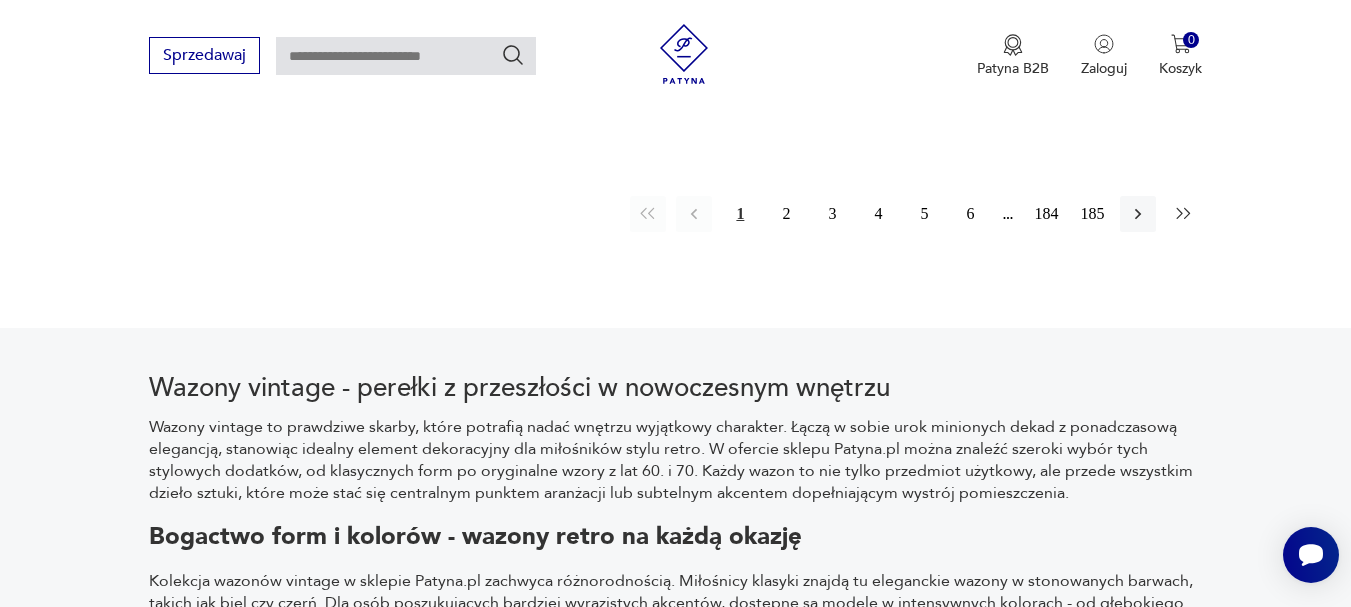 click at bounding box center (1184, 214) 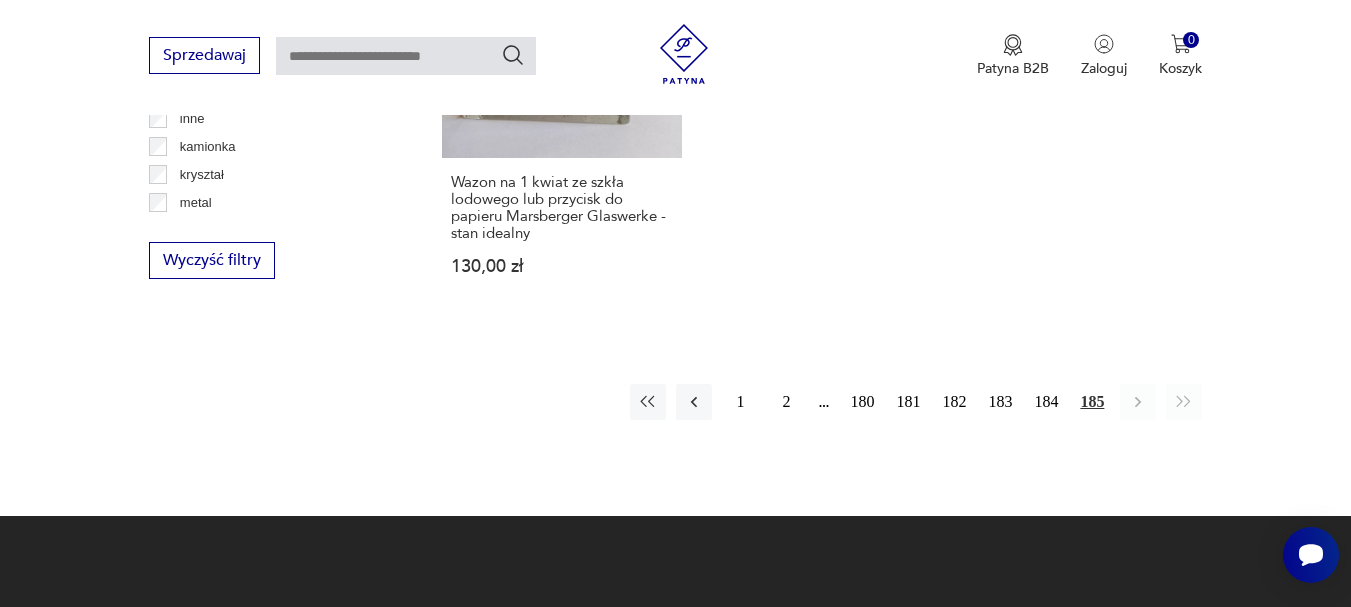 scroll, scrollTop: 2731, scrollLeft: 0, axis: vertical 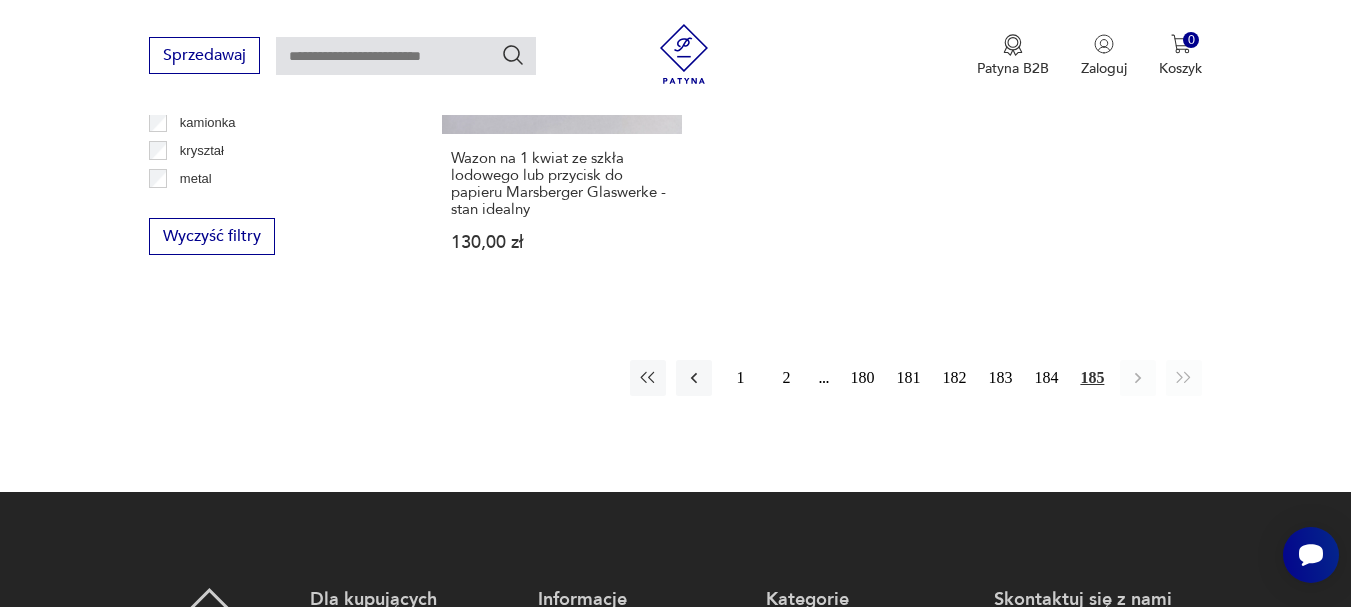 click on "1 2 180 181 182 183 184 185" at bounding box center [916, 378] 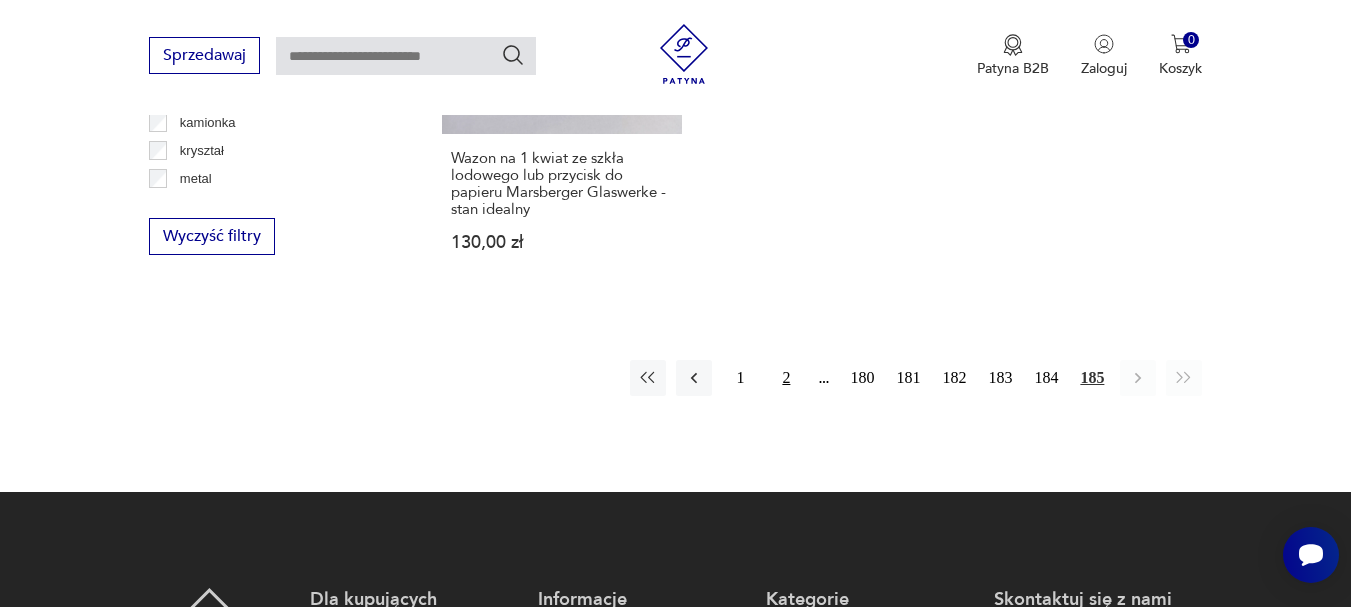 click on "2" at bounding box center [786, 378] 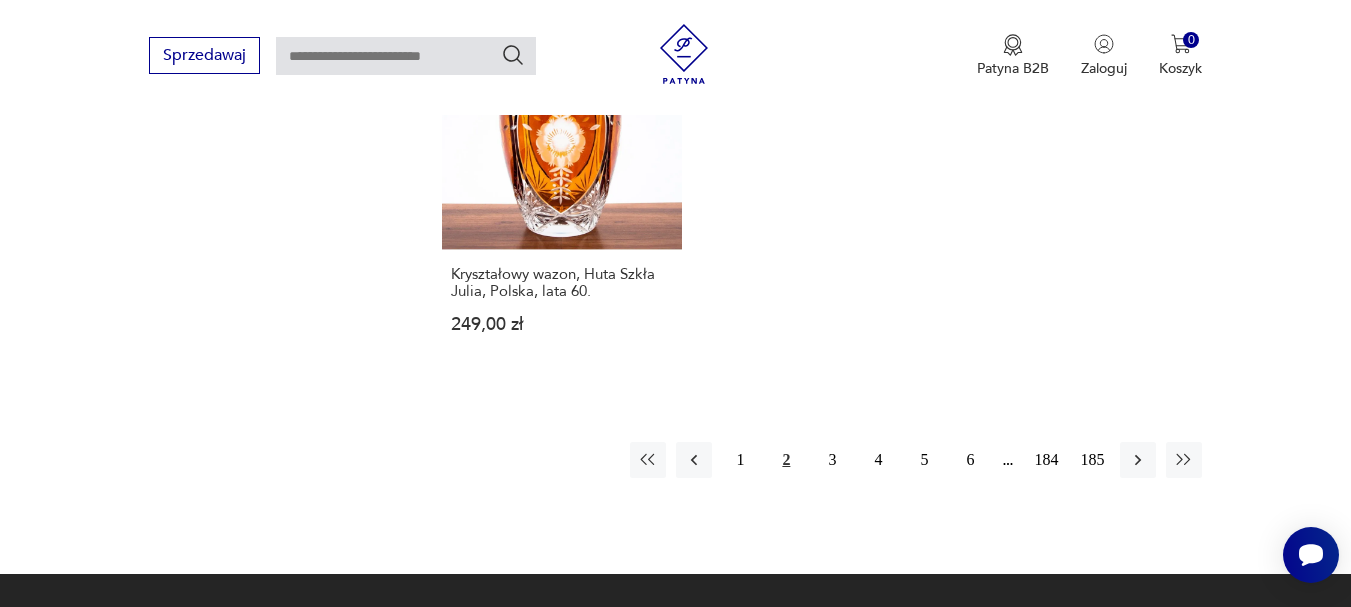 scroll, scrollTop: 2931, scrollLeft: 0, axis: vertical 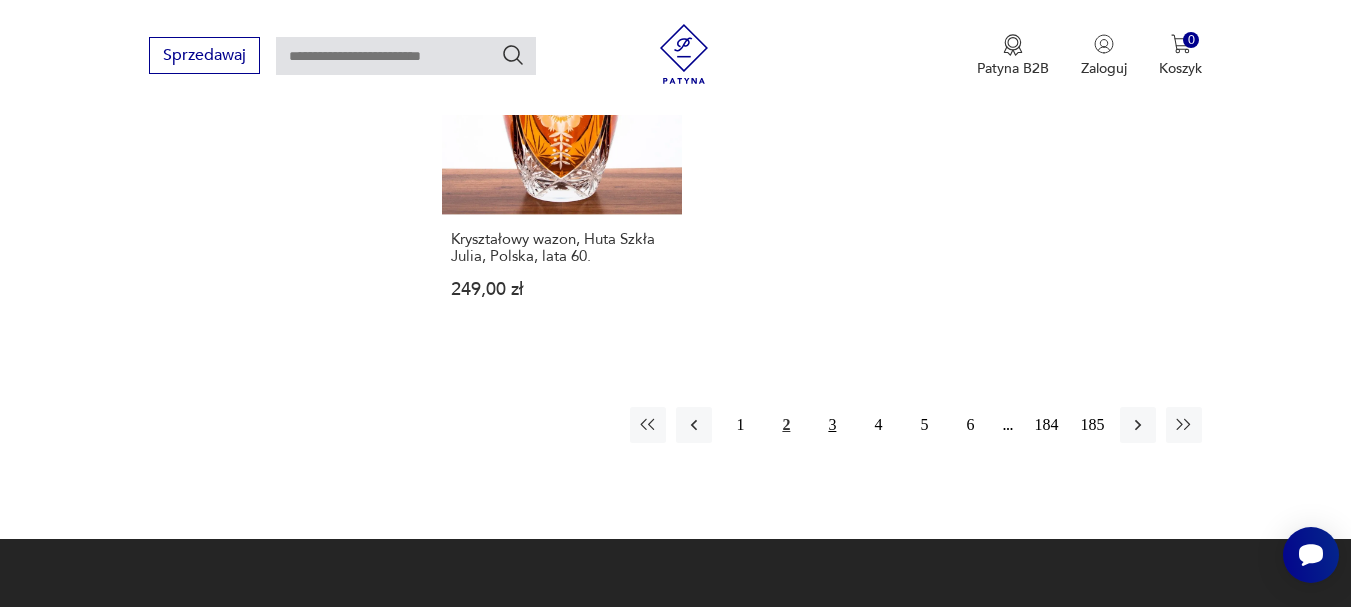 click on "3" at bounding box center [832, 425] 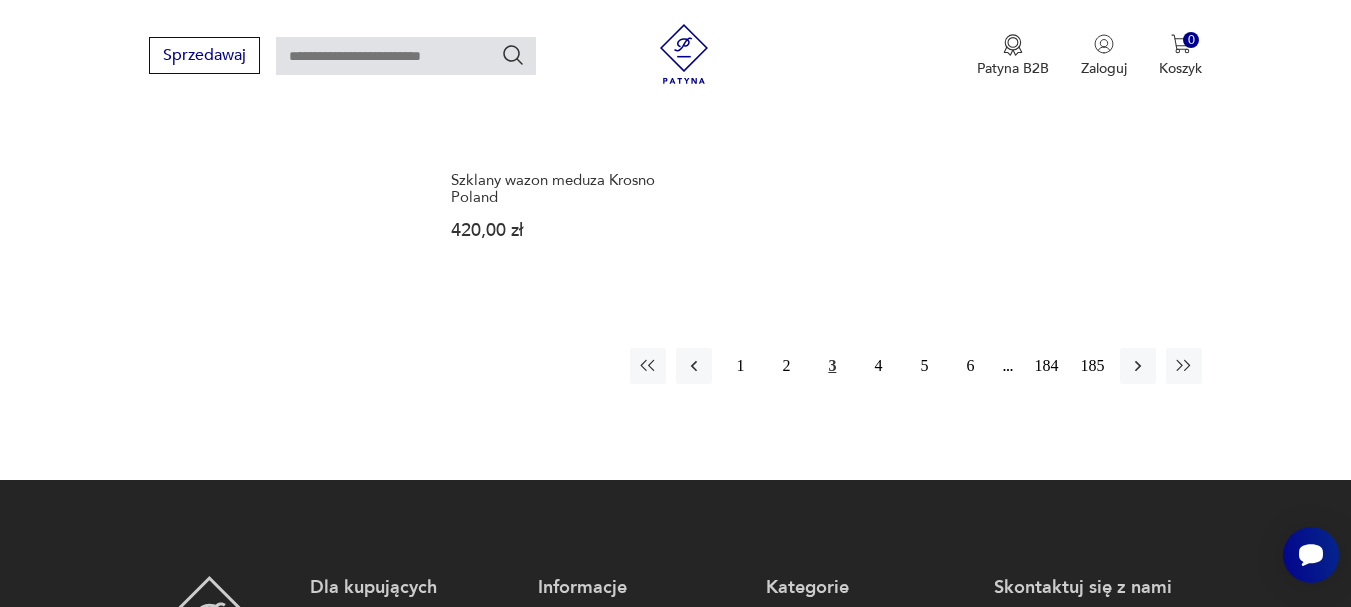 scroll, scrollTop: 3031, scrollLeft: 0, axis: vertical 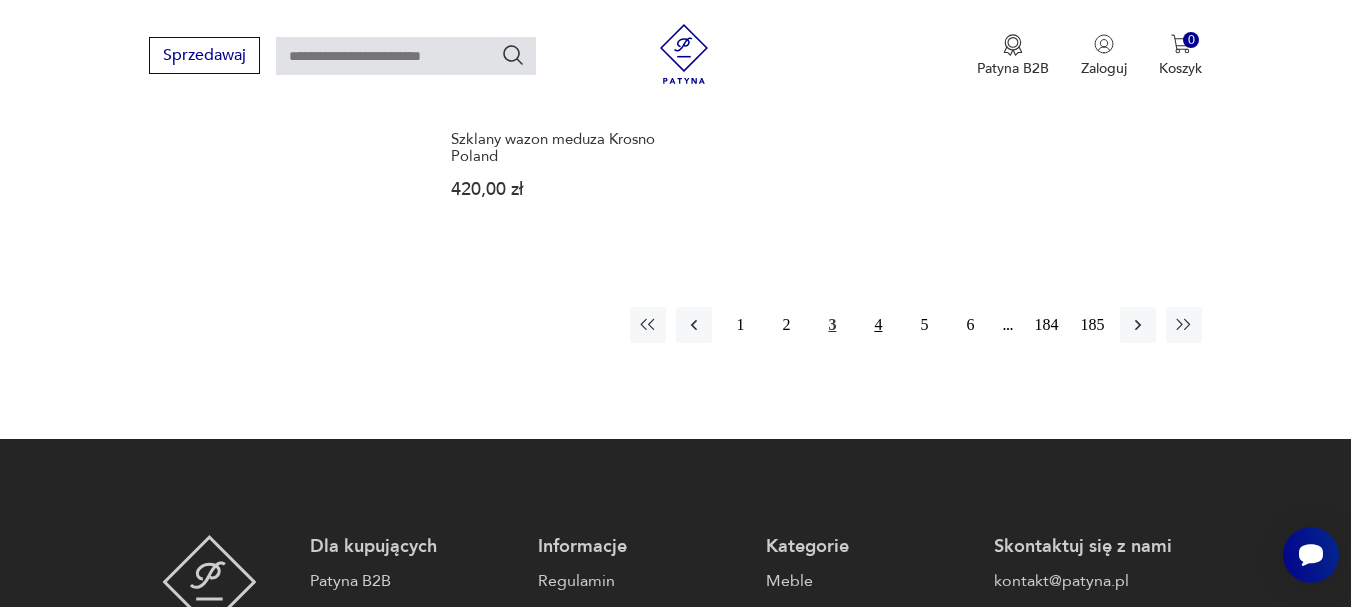 click on "4" at bounding box center (878, 325) 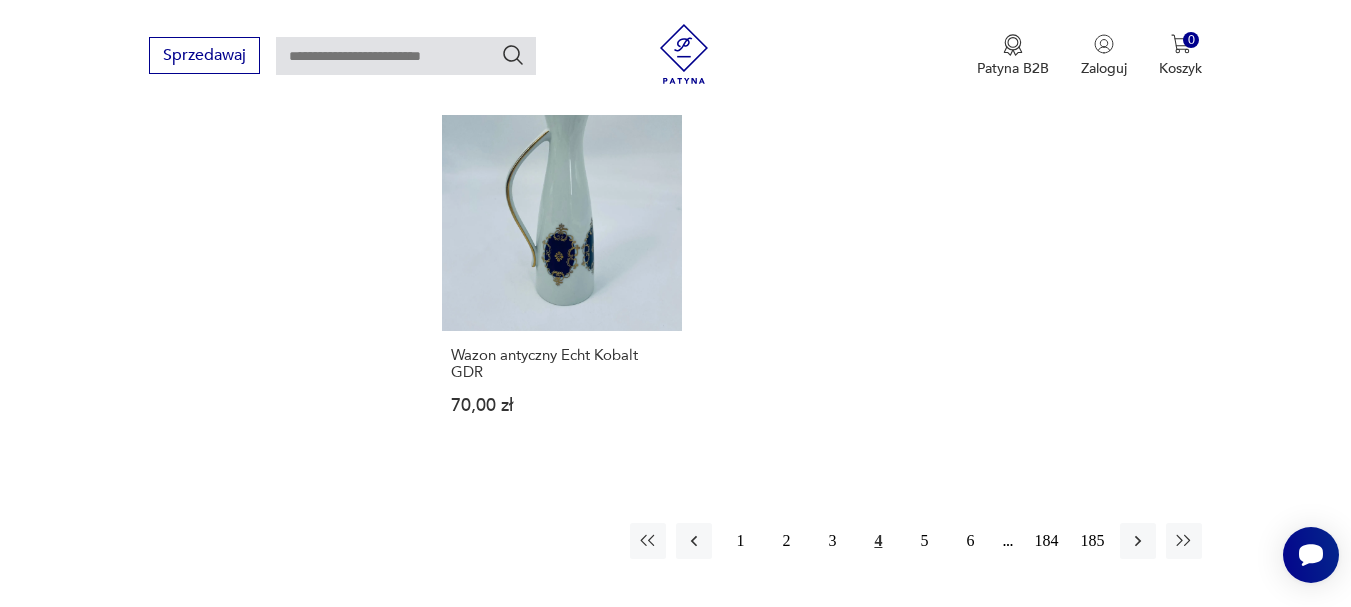 scroll, scrollTop: 3031, scrollLeft: 0, axis: vertical 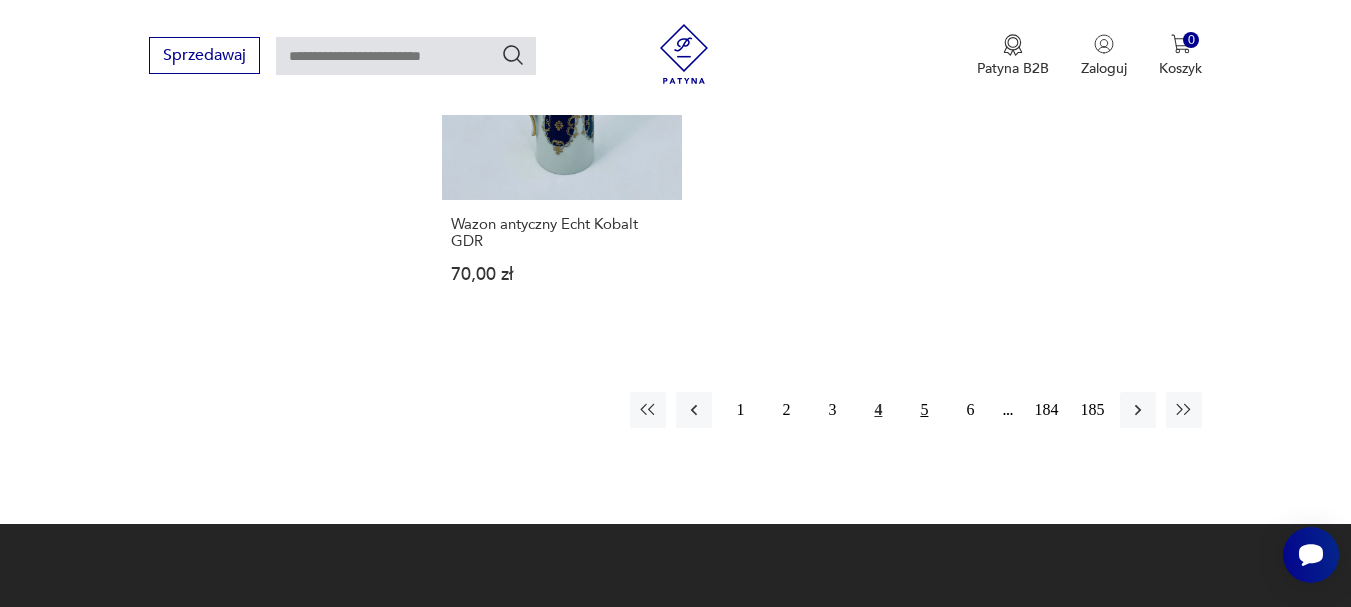 click on "5" at bounding box center [924, 410] 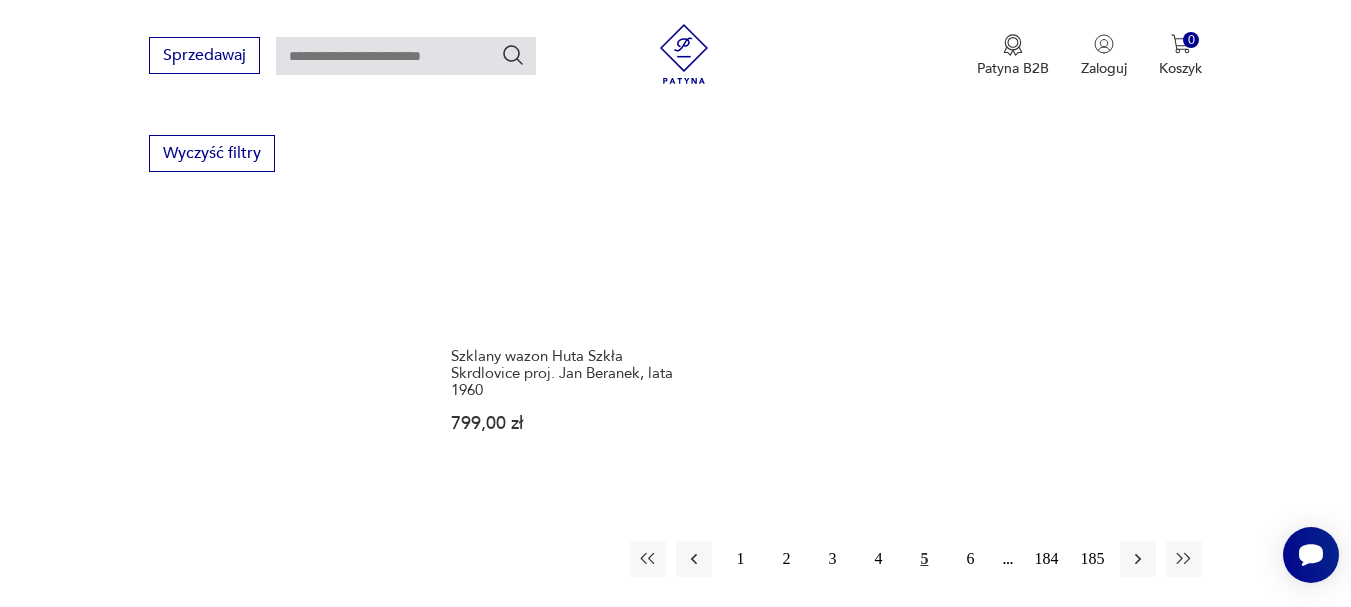 scroll, scrollTop: 2831, scrollLeft: 0, axis: vertical 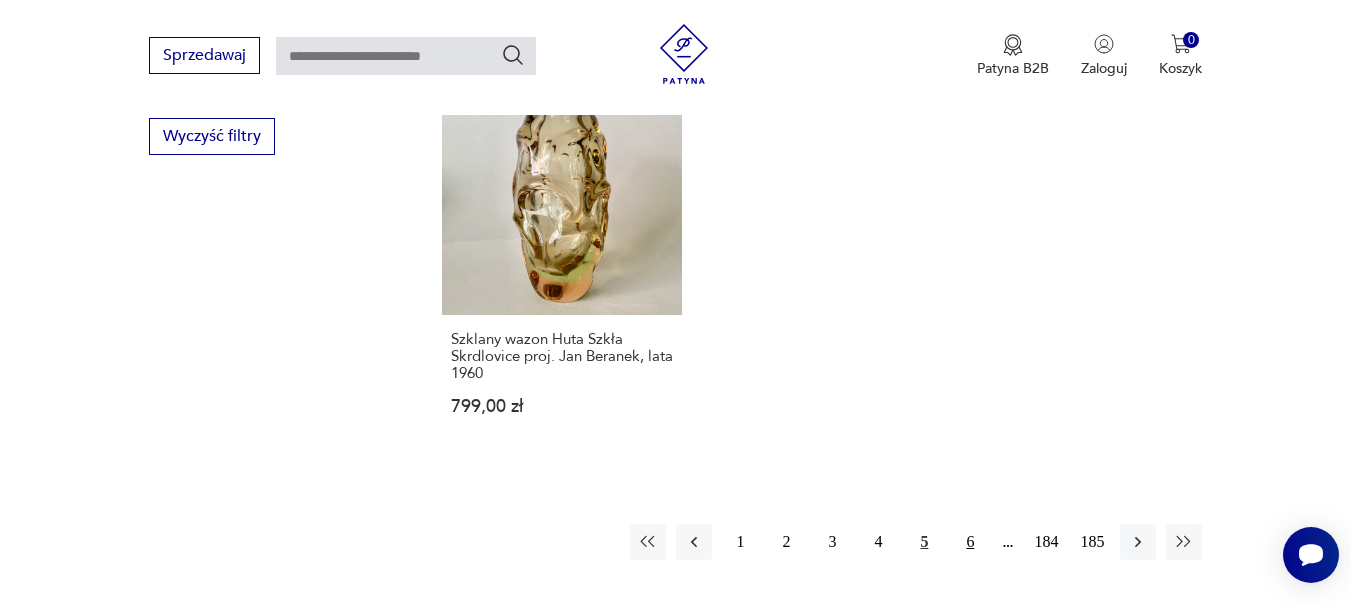 click on "6" at bounding box center (970, 542) 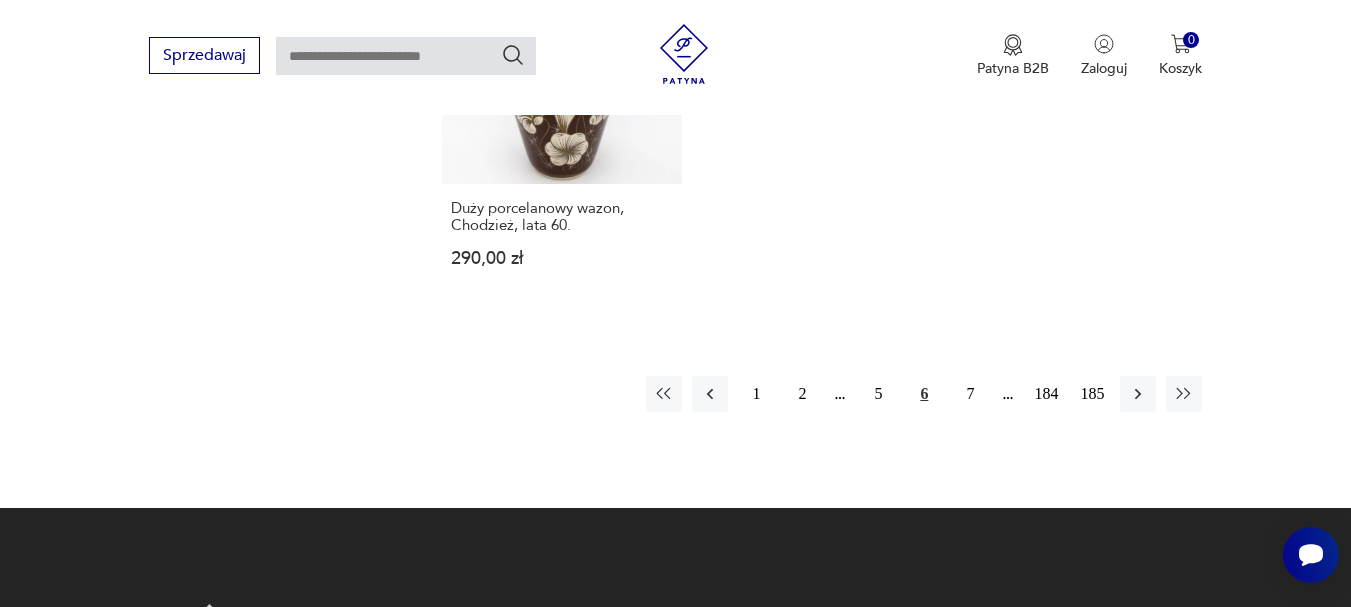 scroll, scrollTop: 3031, scrollLeft: 0, axis: vertical 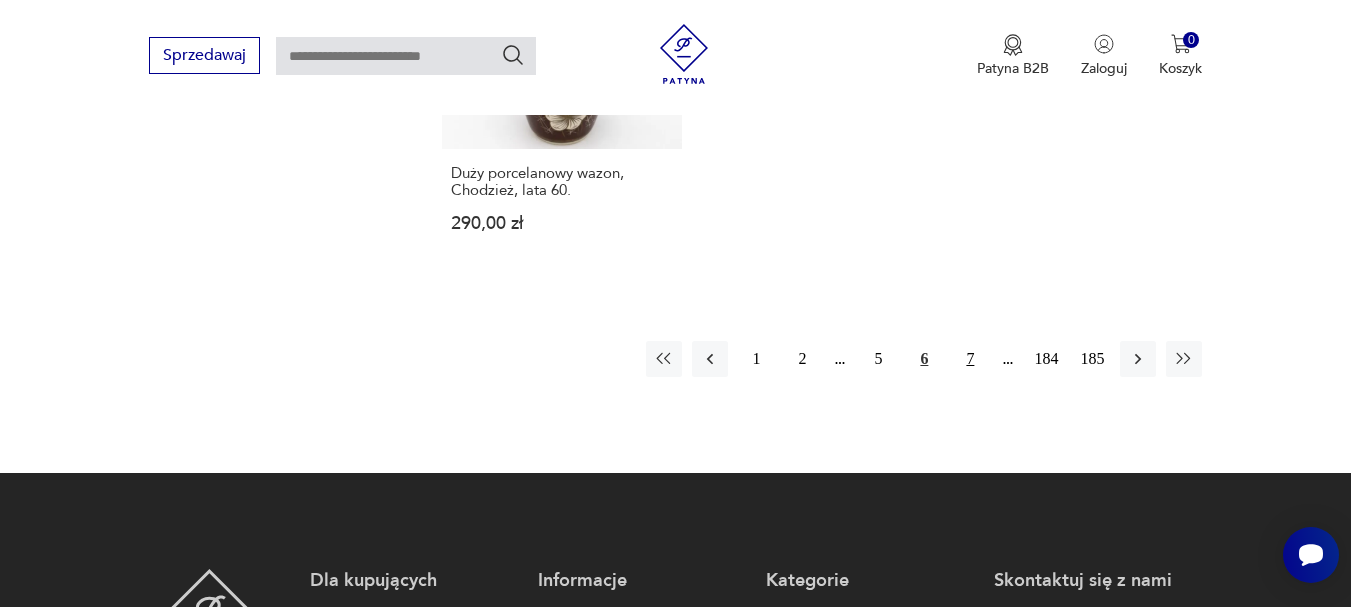 click on "7" at bounding box center [970, 359] 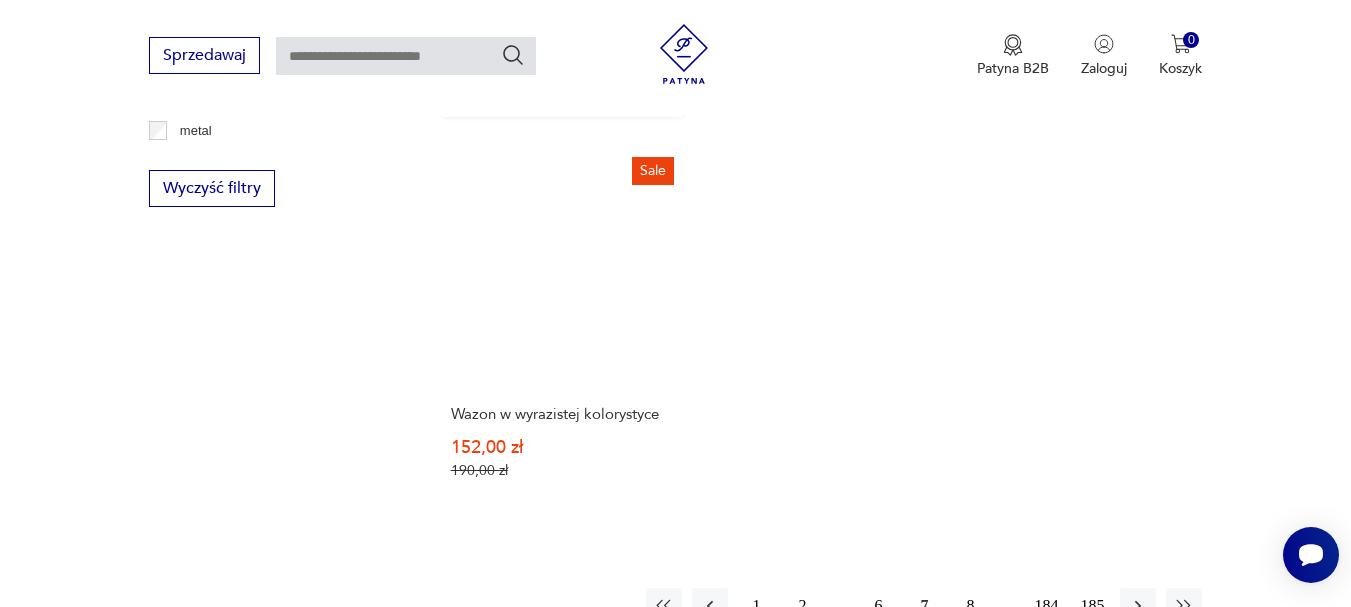 scroll, scrollTop: 2831, scrollLeft: 0, axis: vertical 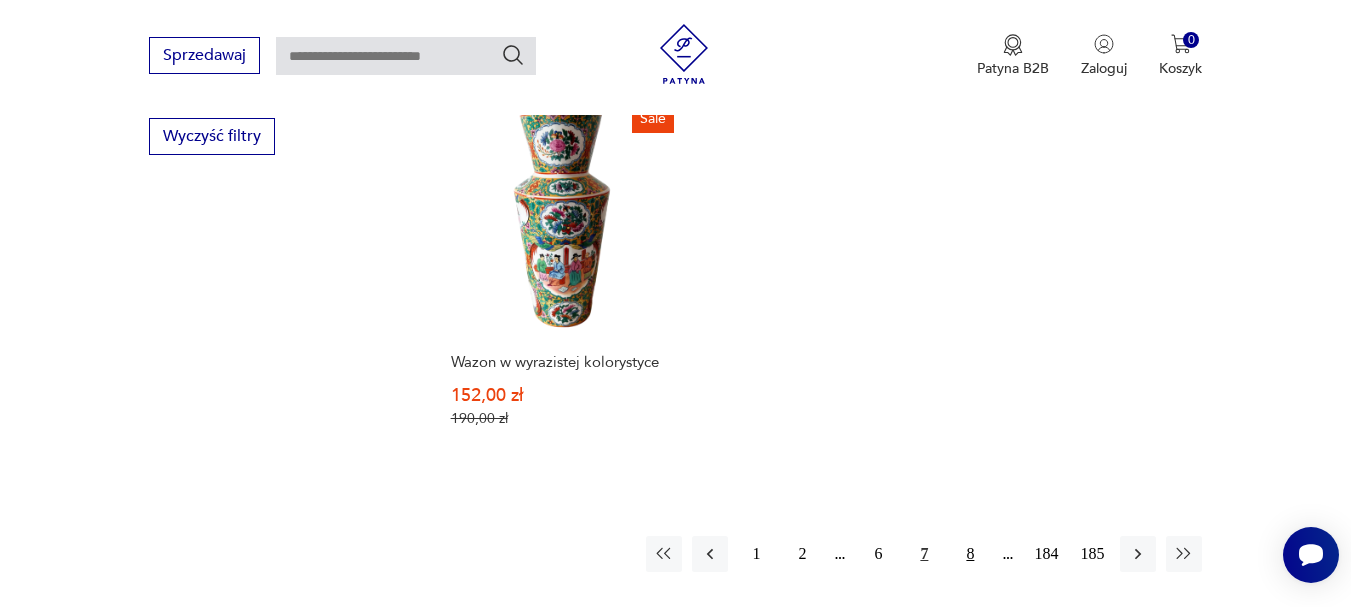 click on "8" at bounding box center [970, 554] 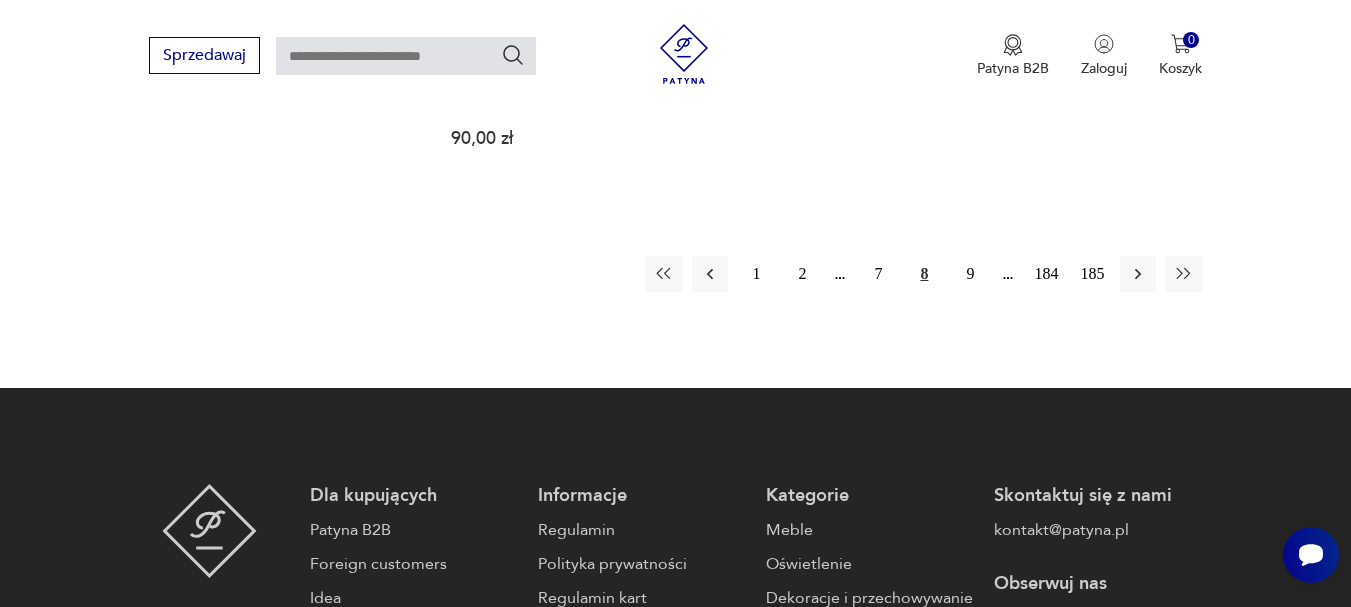 scroll, scrollTop: 3131, scrollLeft: 0, axis: vertical 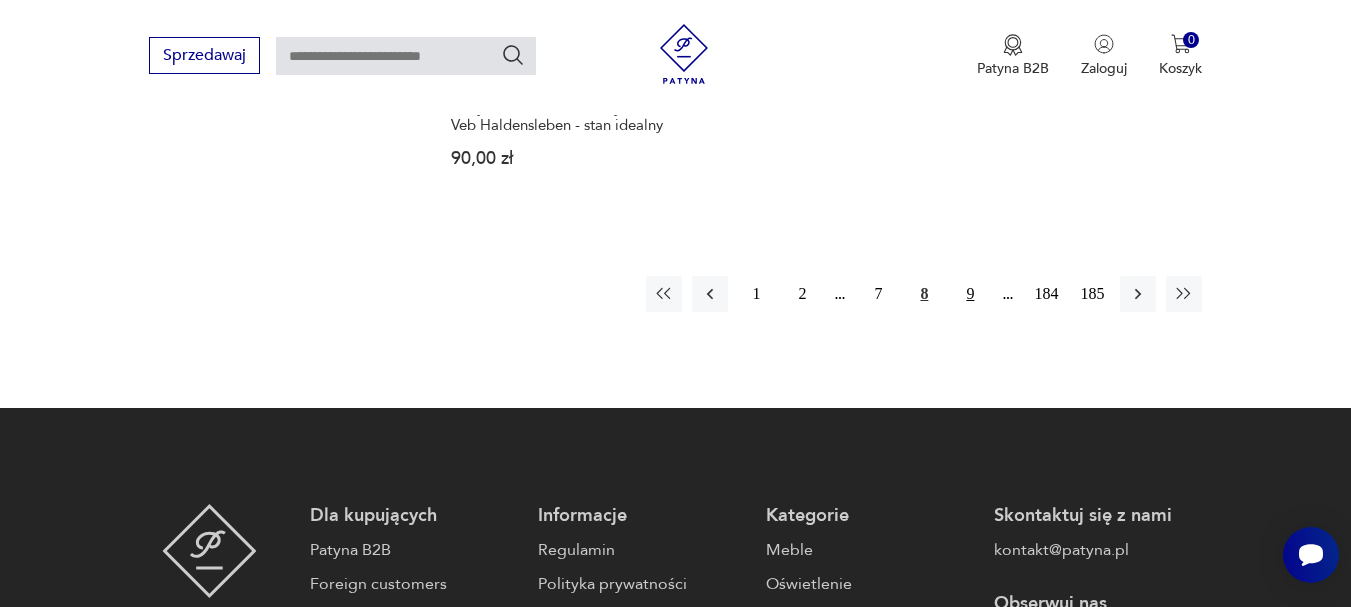 click on "9" at bounding box center (970, 294) 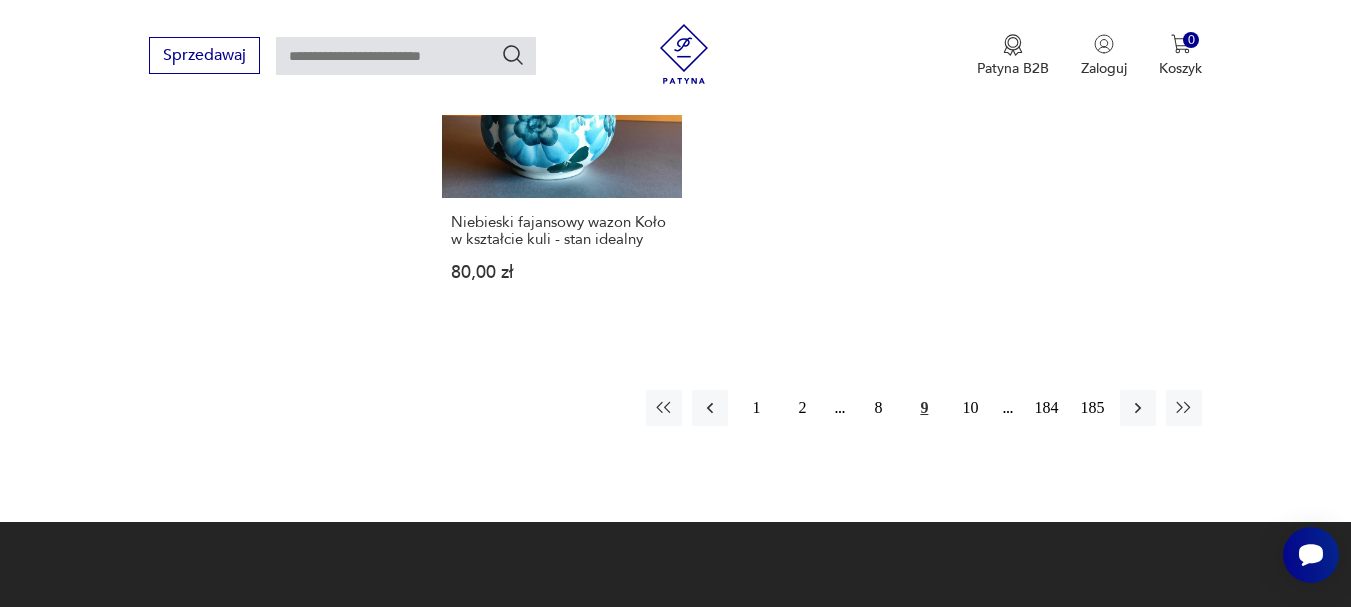 scroll, scrollTop: 3031, scrollLeft: 0, axis: vertical 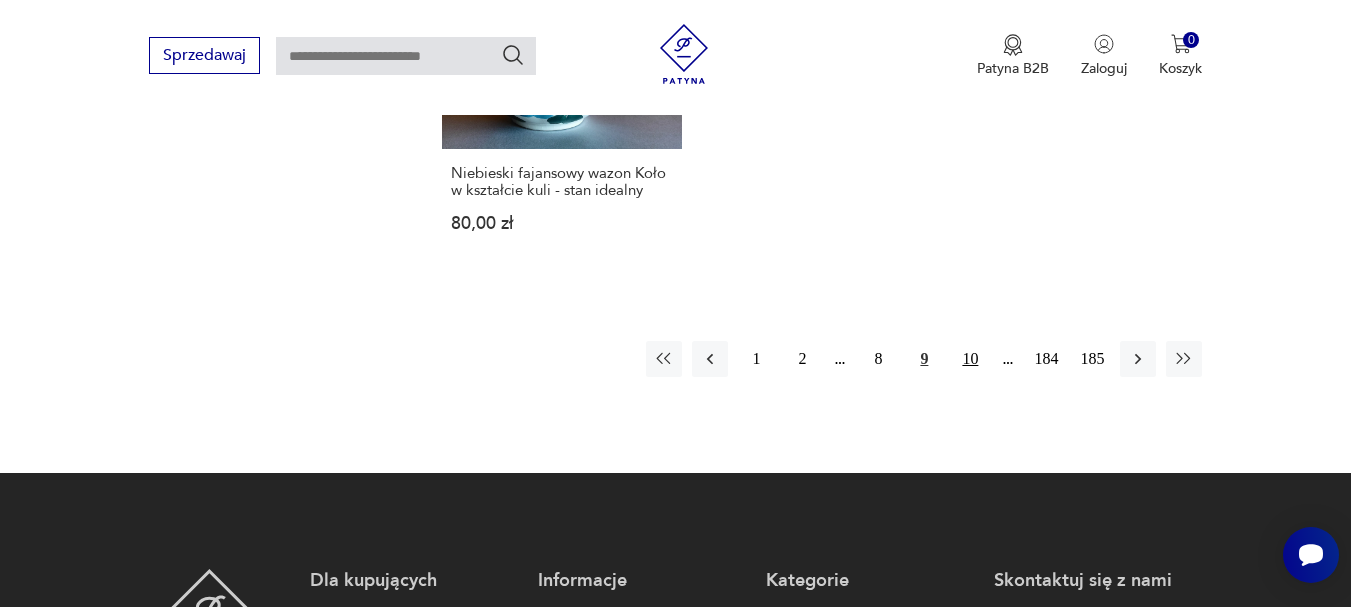 click on "10" at bounding box center [970, 359] 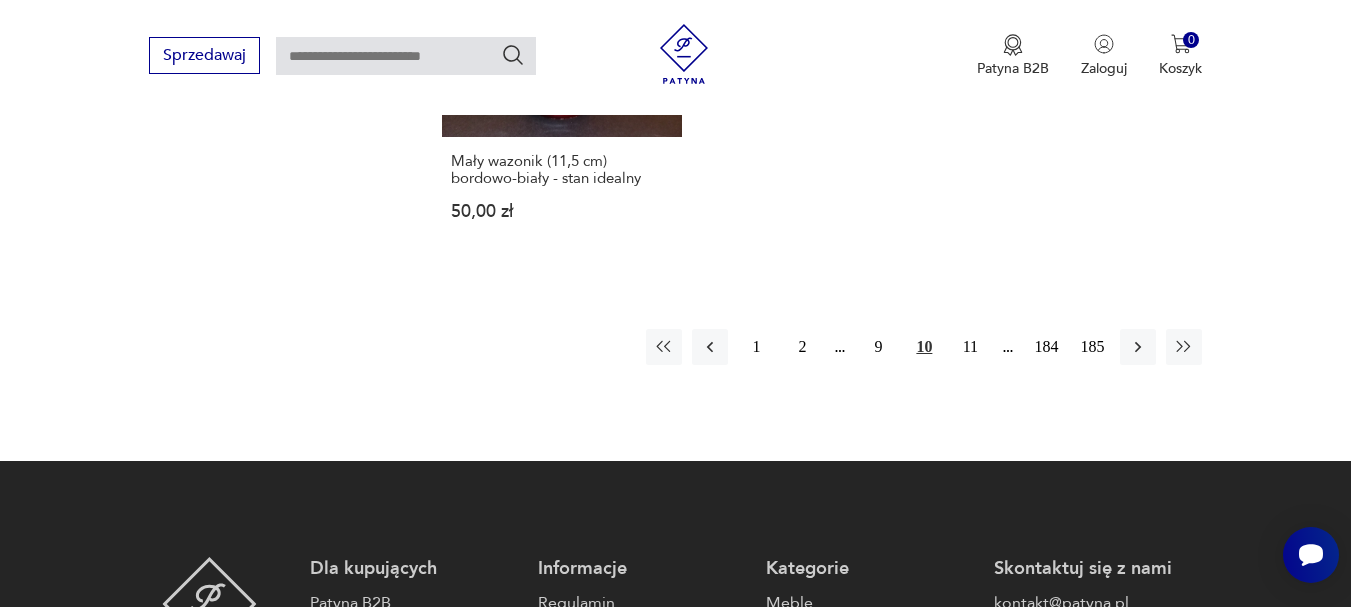 scroll, scrollTop: 3031, scrollLeft: 0, axis: vertical 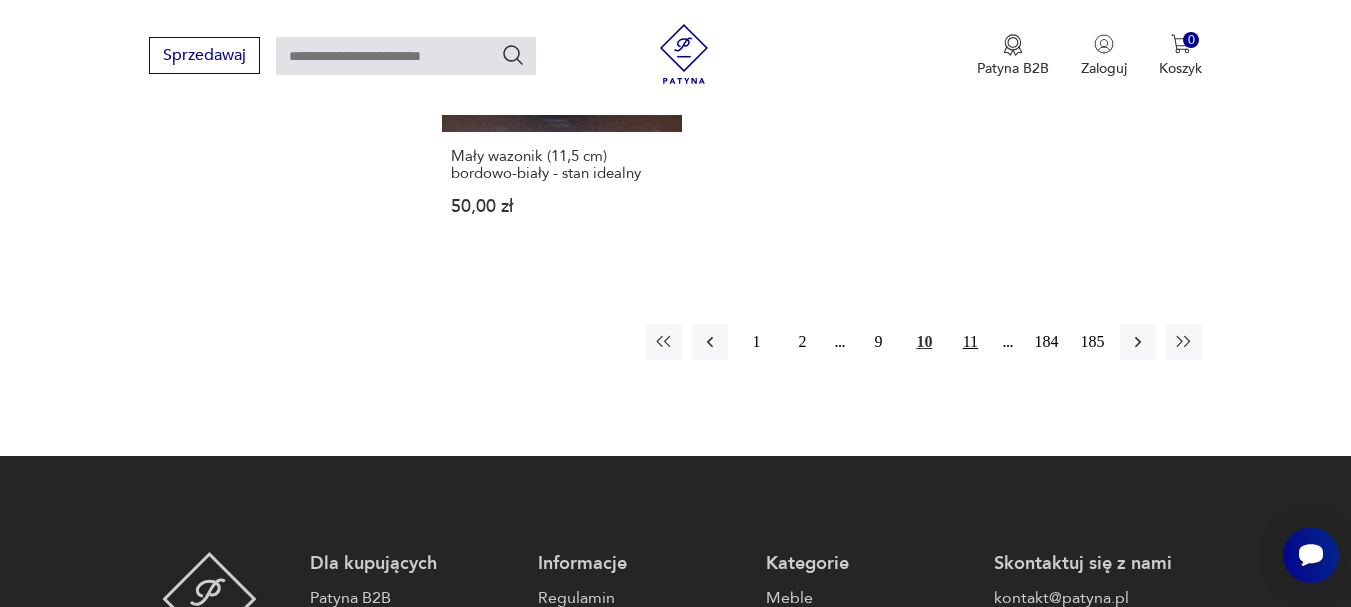 click on "11" at bounding box center [970, 342] 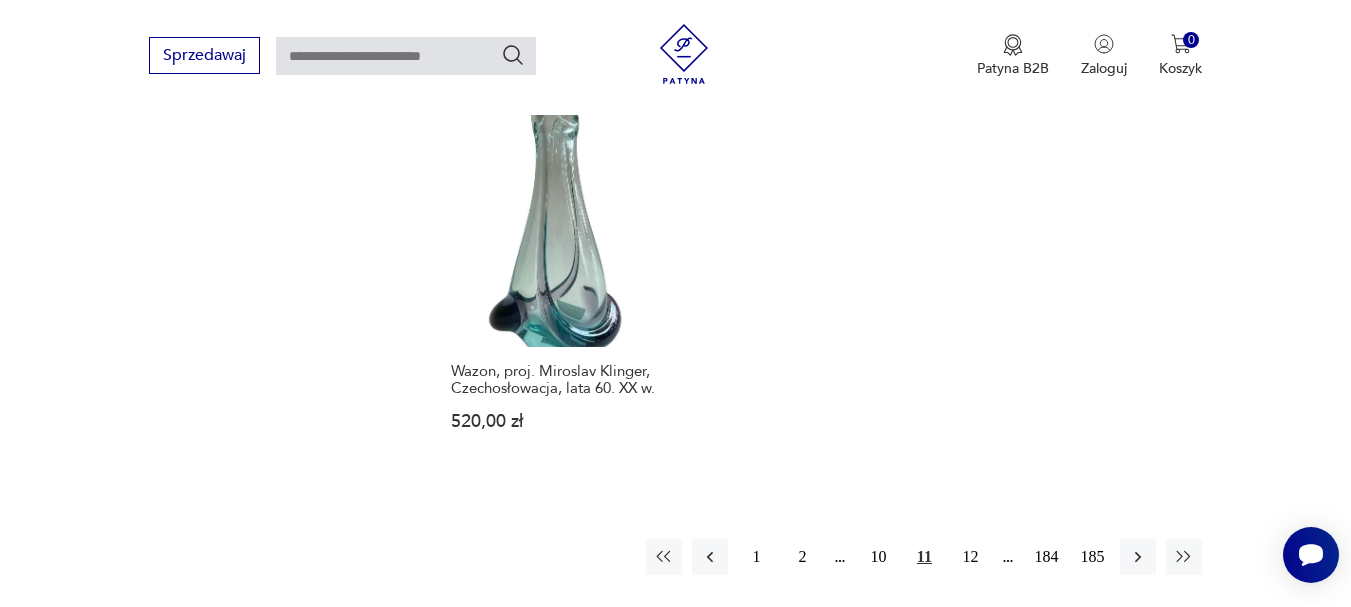 scroll, scrollTop: 2931, scrollLeft: 0, axis: vertical 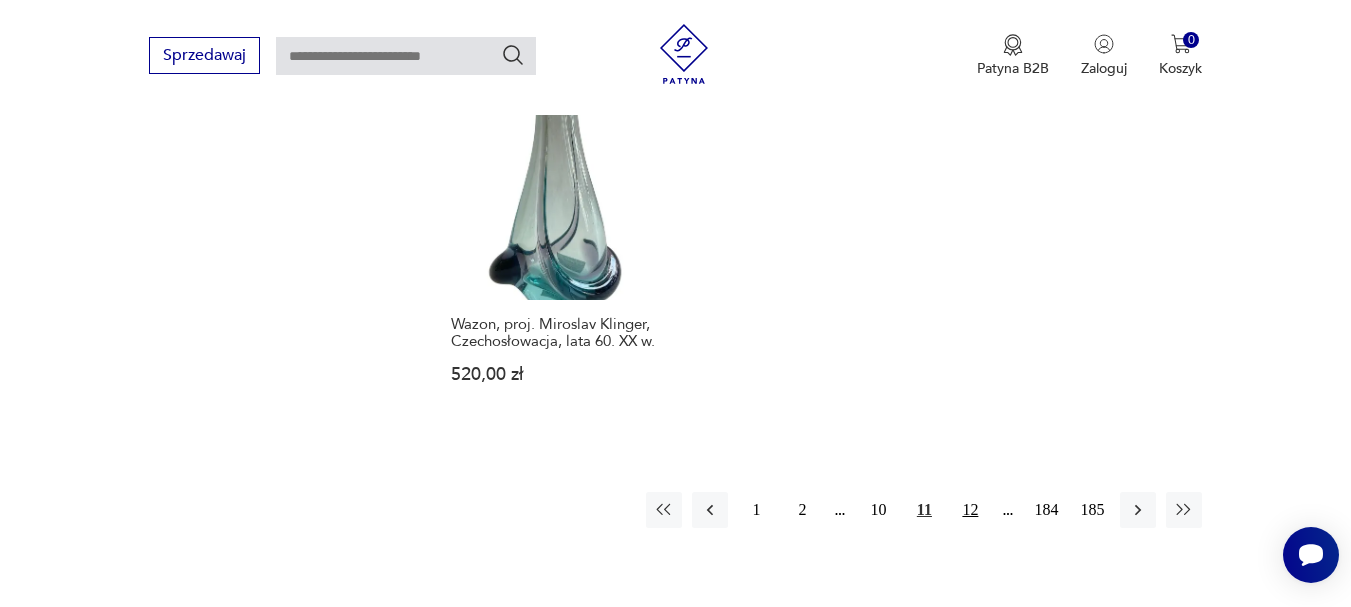 click on "12" at bounding box center [970, 510] 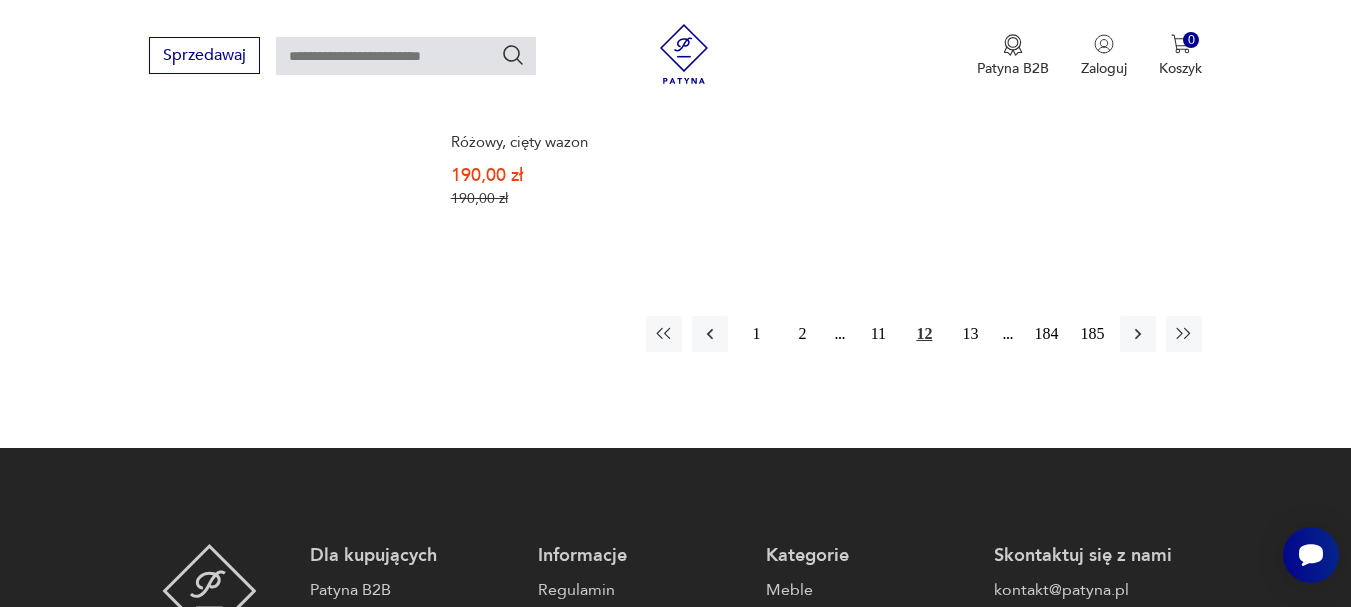 scroll, scrollTop: 3131, scrollLeft: 0, axis: vertical 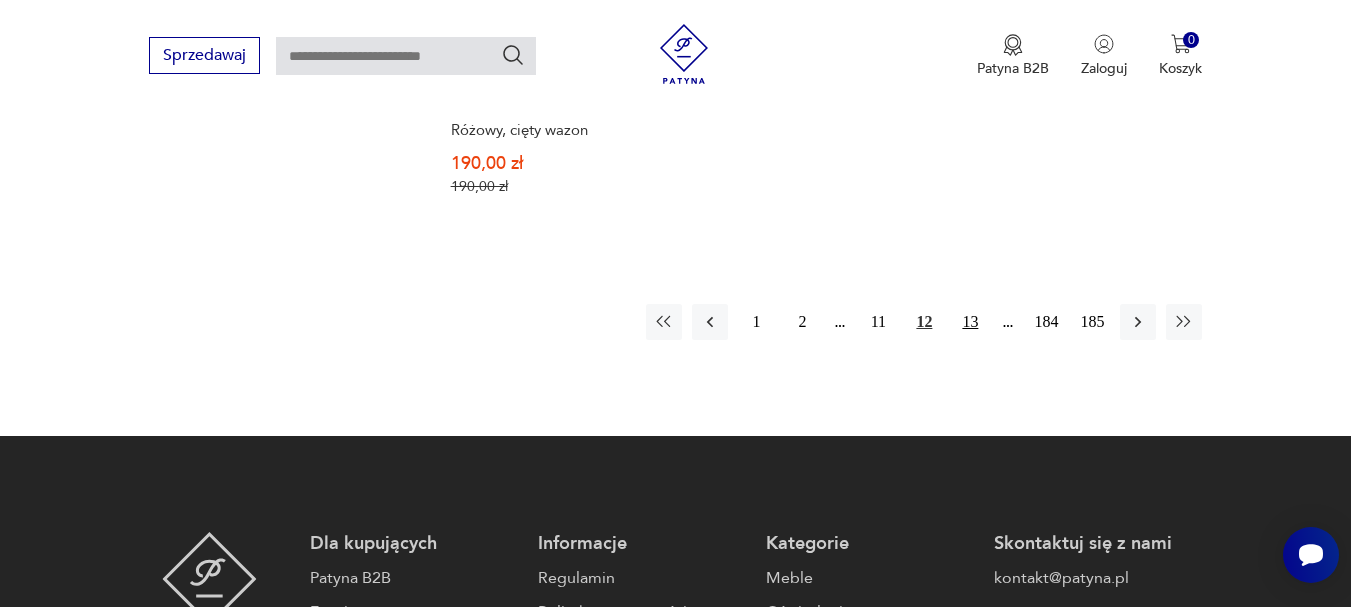 click on "13" at bounding box center [970, 322] 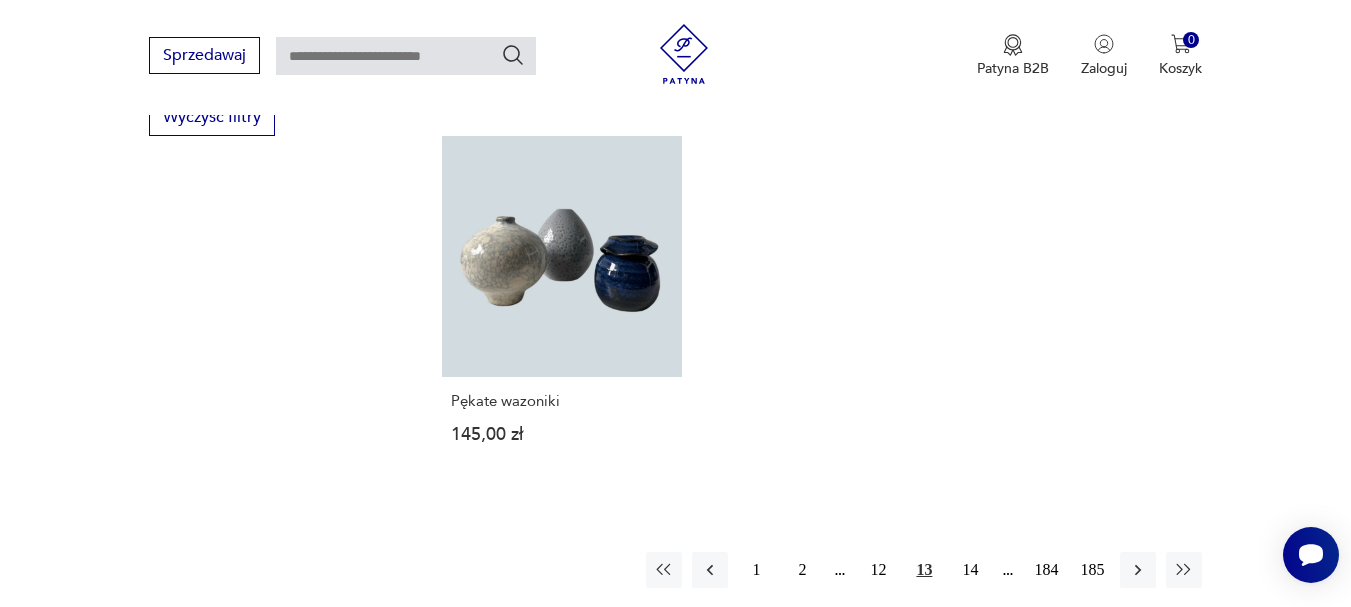 scroll, scrollTop: 2931, scrollLeft: 0, axis: vertical 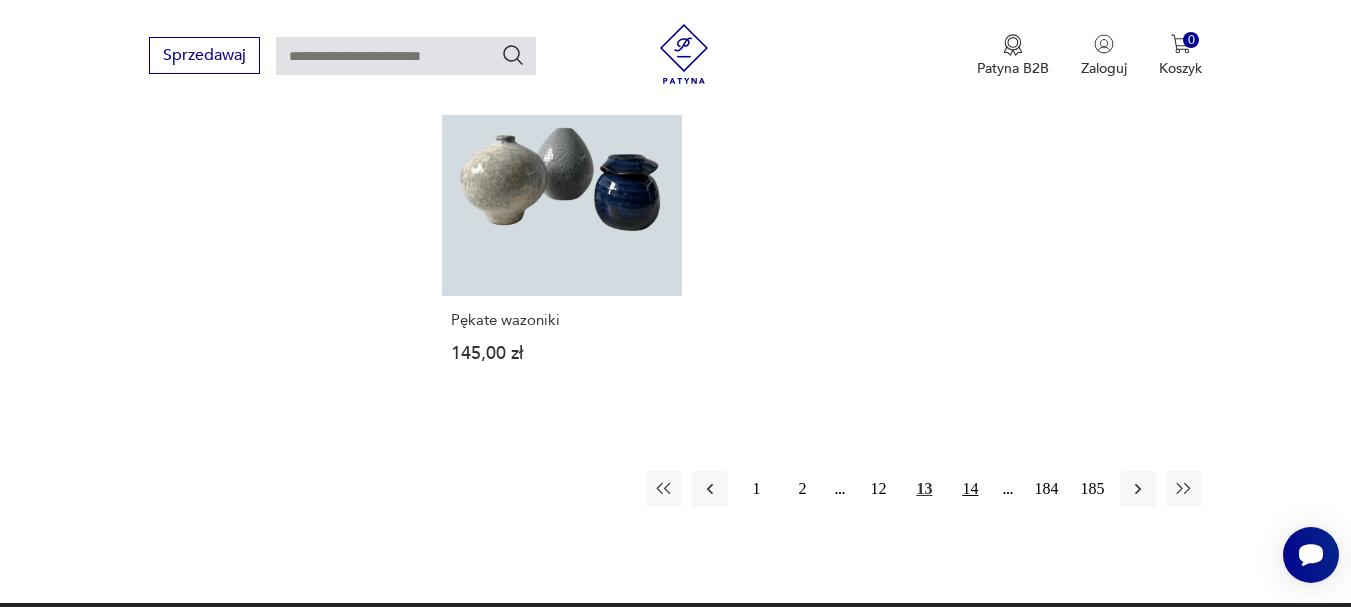 click on "14" at bounding box center [970, 489] 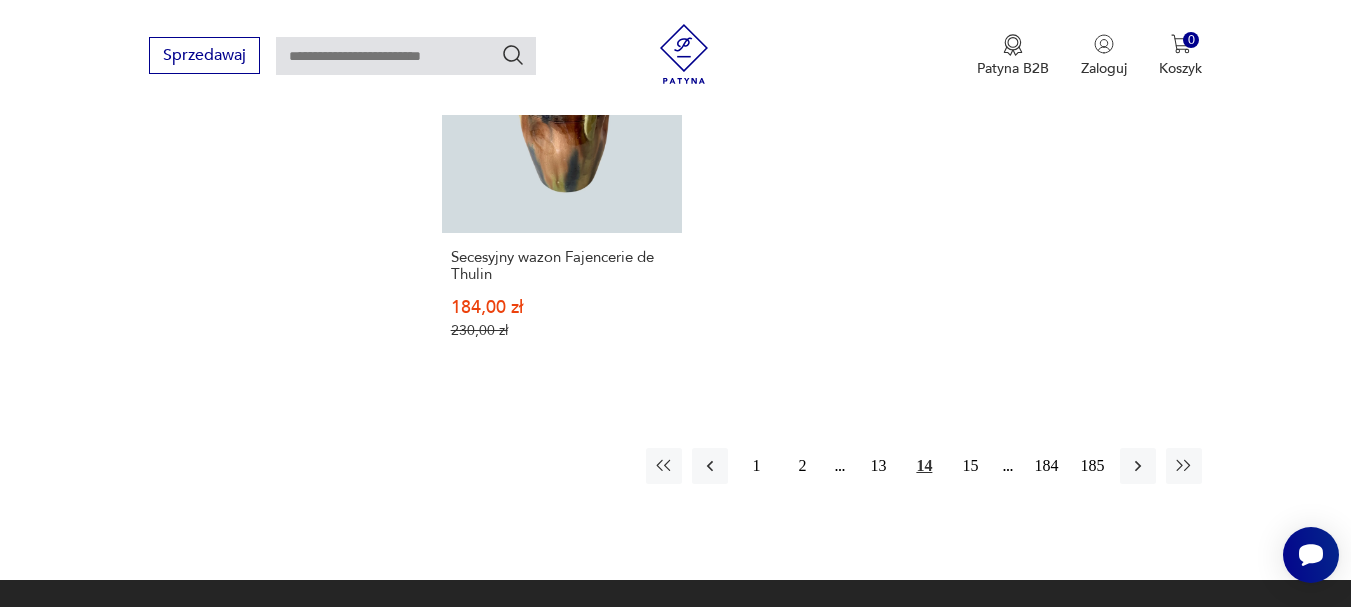 scroll, scrollTop: 2931, scrollLeft: 0, axis: vertical 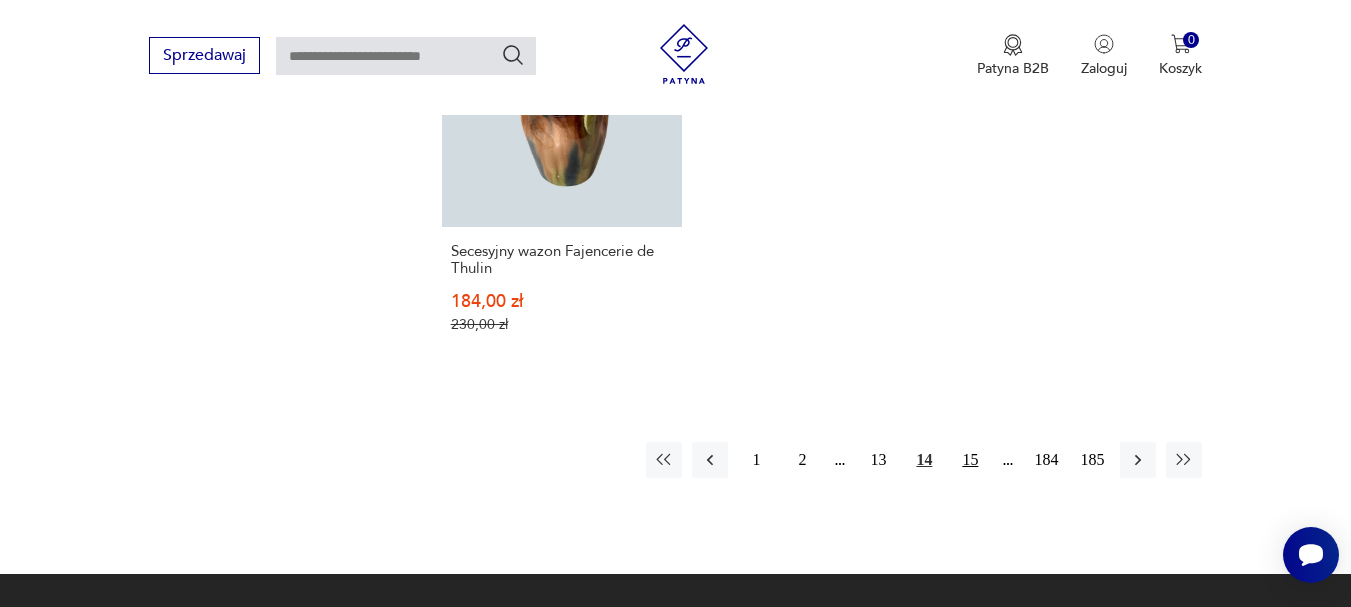 click on "15" at bounding box center [970, 460] 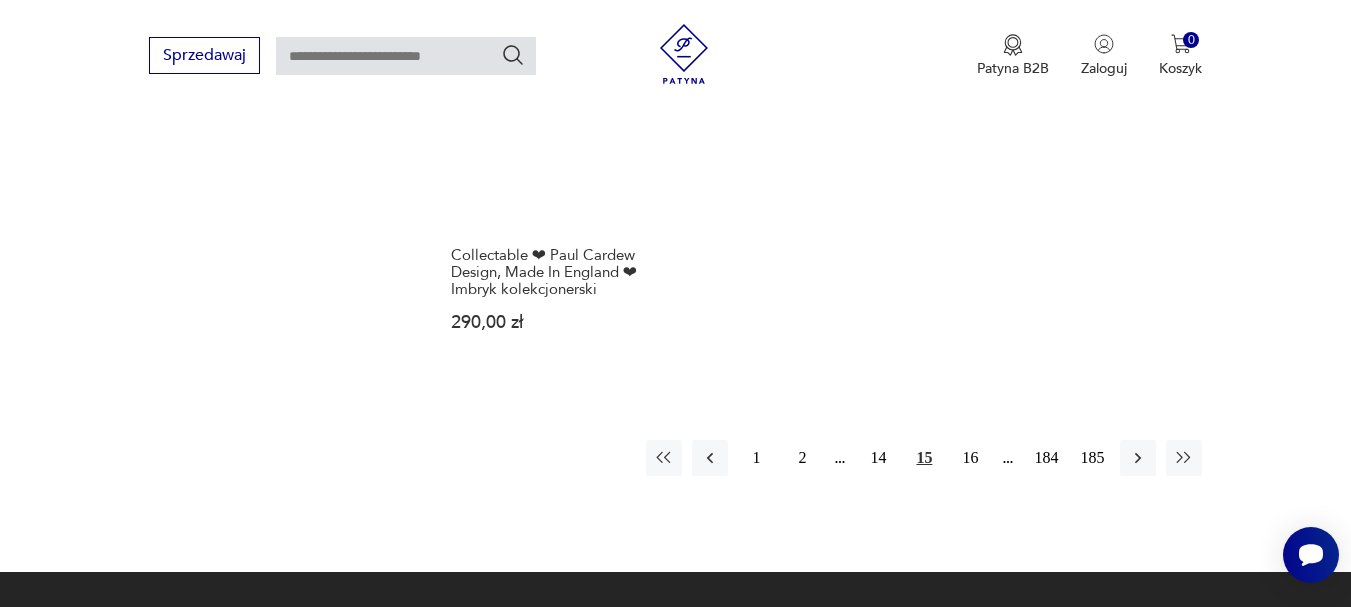 scroll, scrollTop: 3131, scrollLeft: 0, axis: vertical 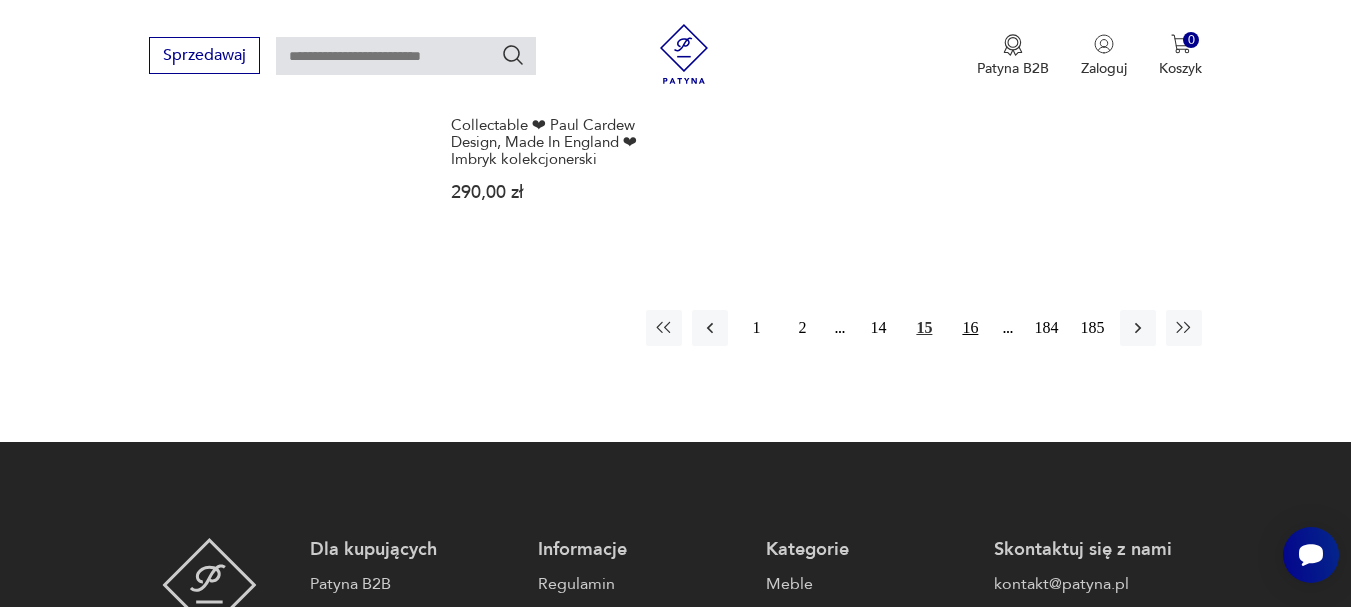 click on "16" at bounding box center (970, 328) 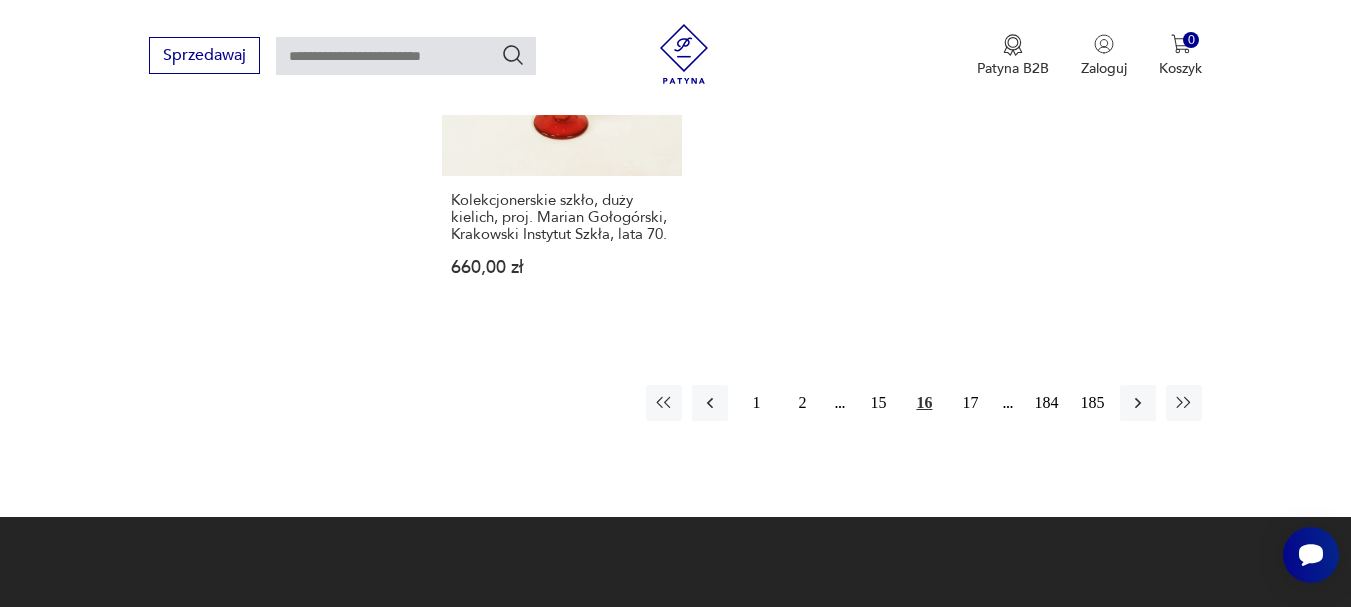 scroll, scrollTop: 3131, scrollLeft: 0, axis: vertical 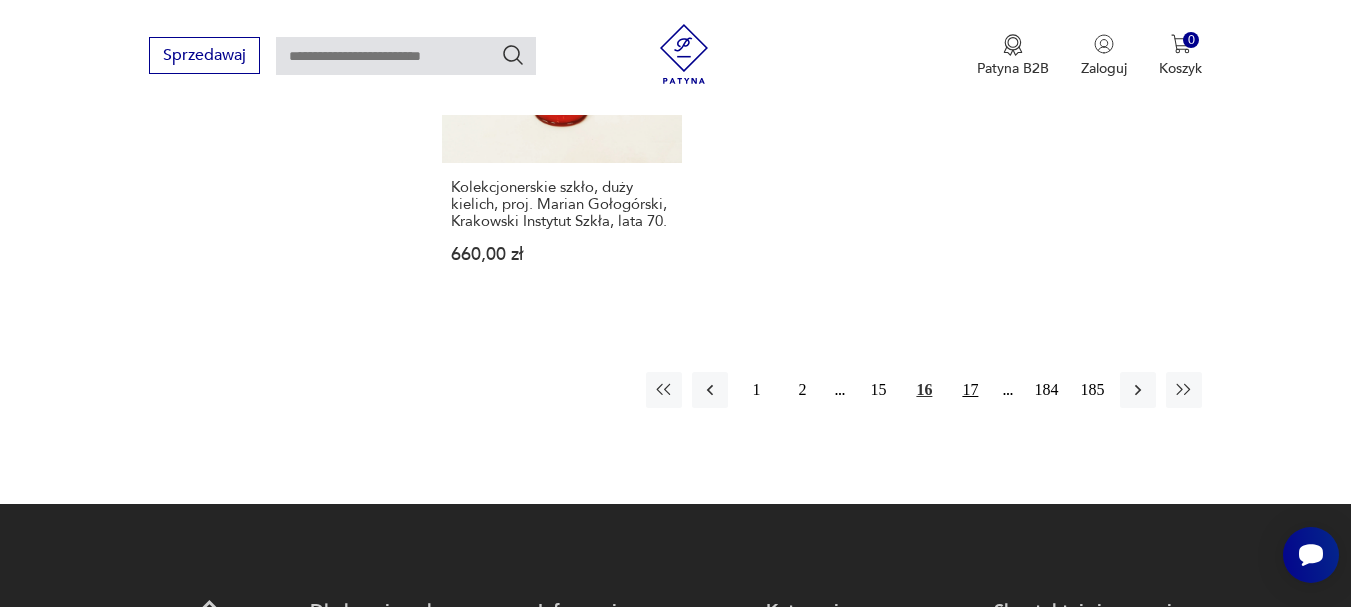 click on "17" at bounding box center [970, 390] 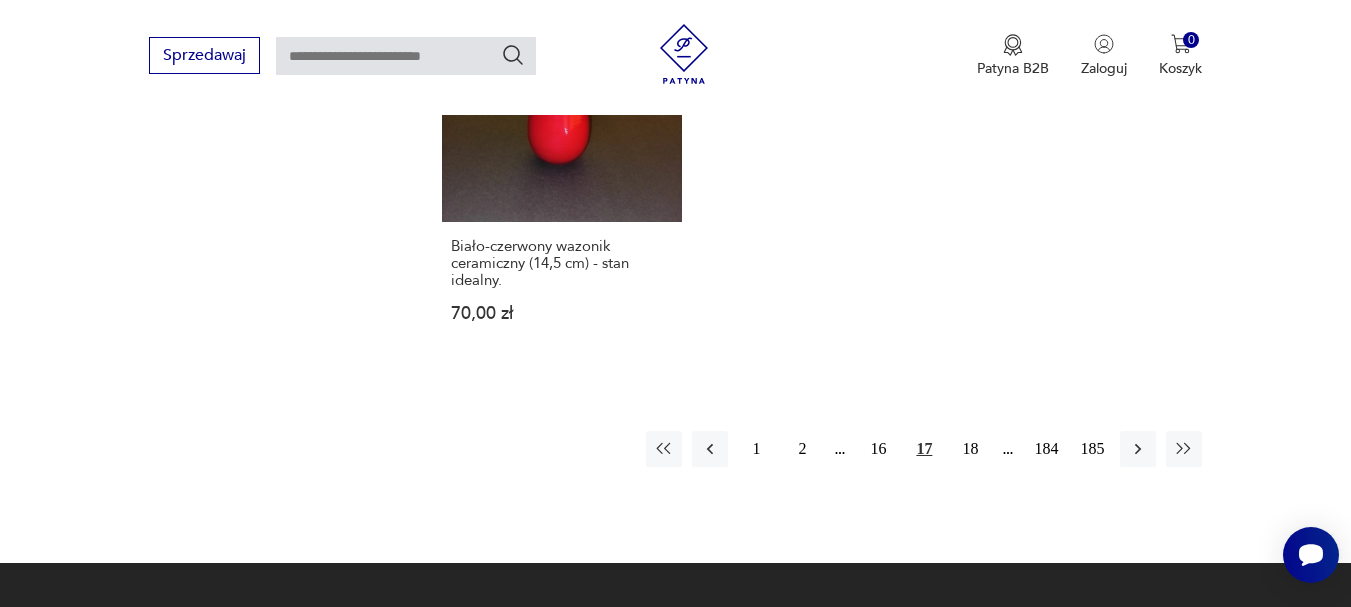 scroll, scrollTop: 3031, scrollLeft: 0, axis: vertical 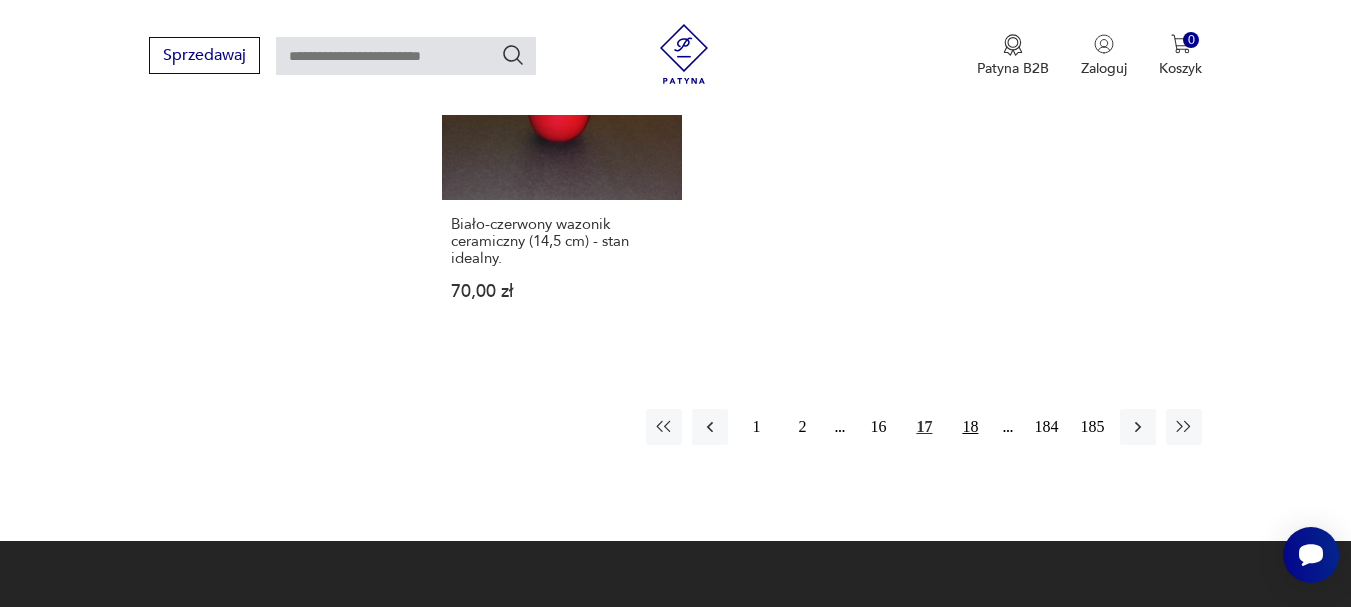 click on "18" at bounding box center [970, 427] 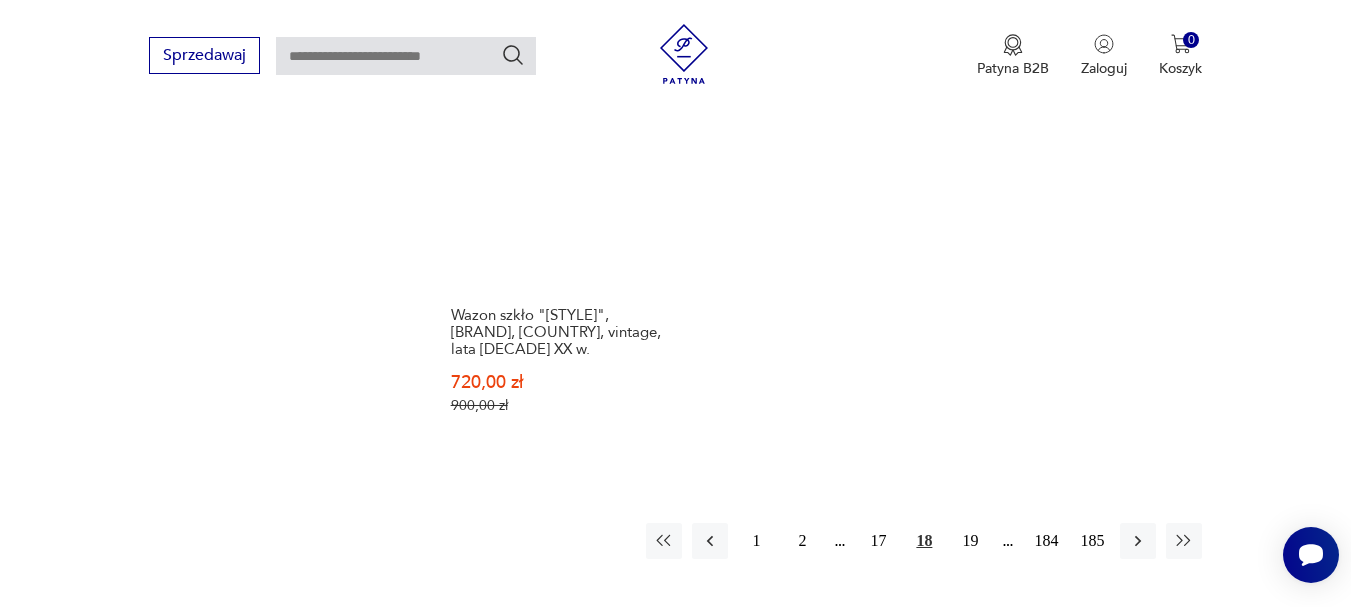 scroll, scrollTop: 3031, scrollLeft: 0, axis: vertical 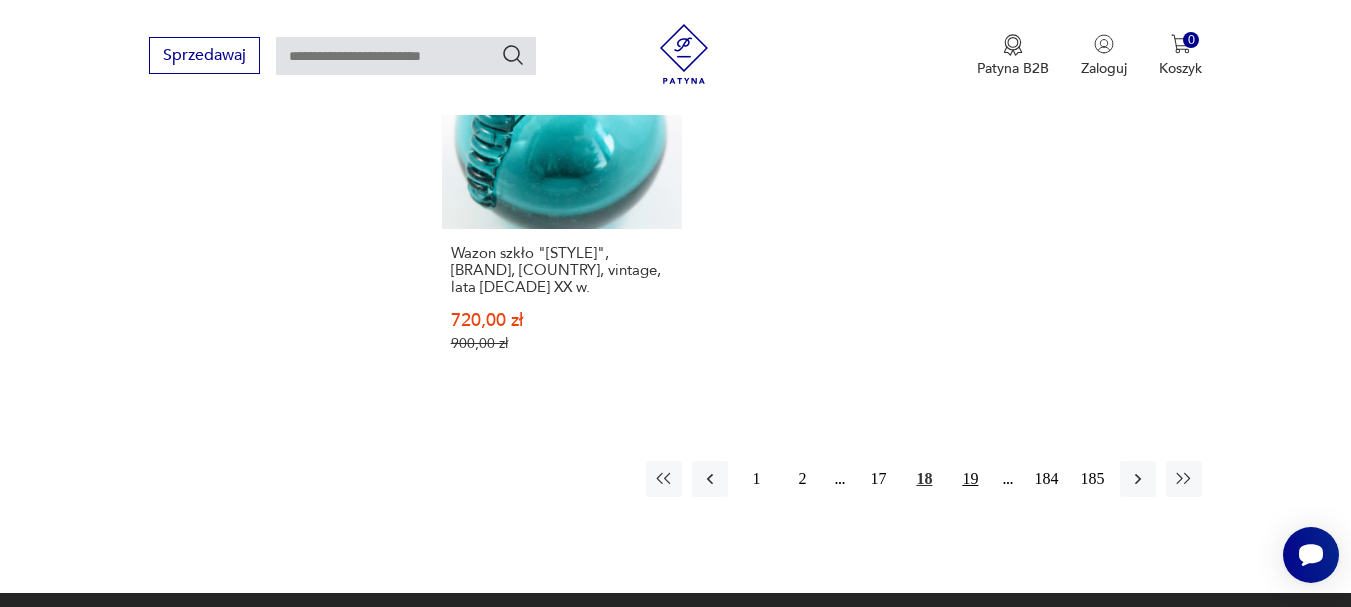 click on "19" at bounding box center [970, 479] 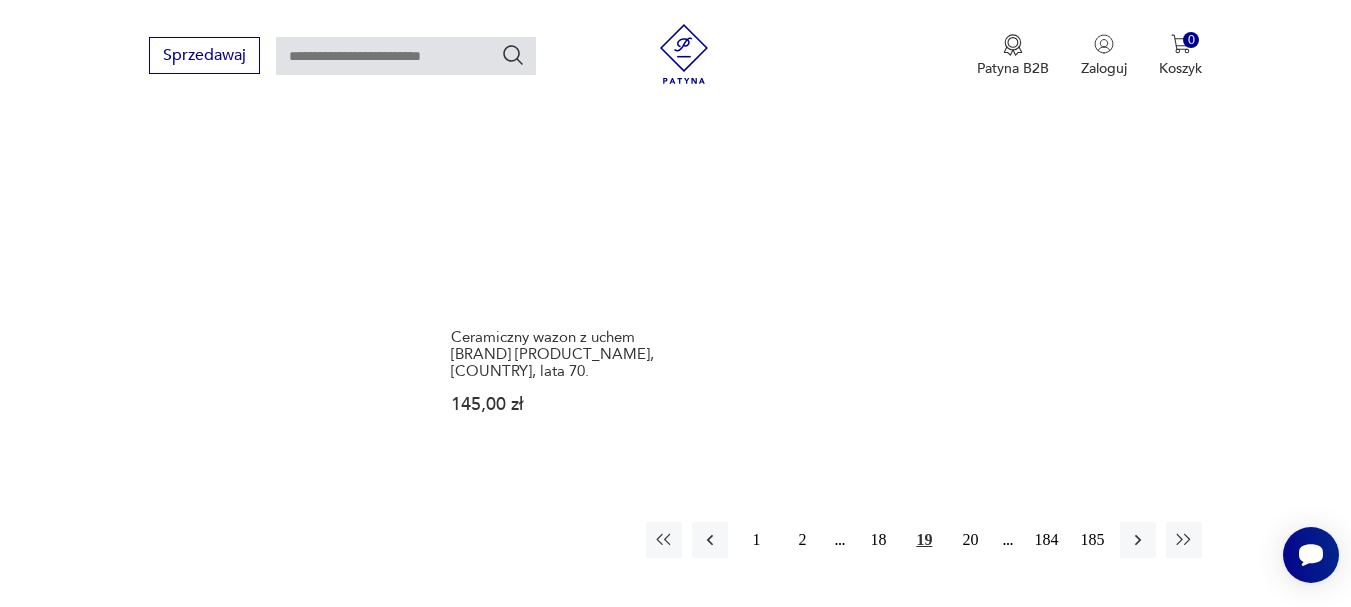 scroll, scrollTop: 3031, scrollLeft: 0, axis: vertical 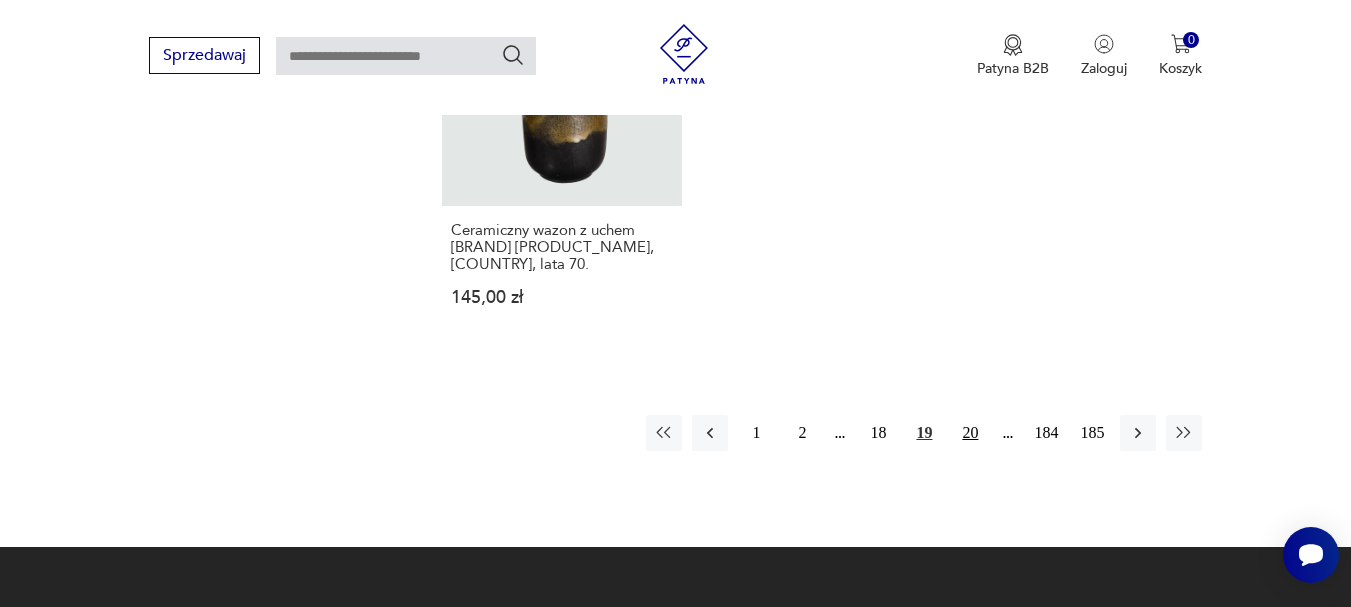 click on "20" at bounding box center [970, 433] 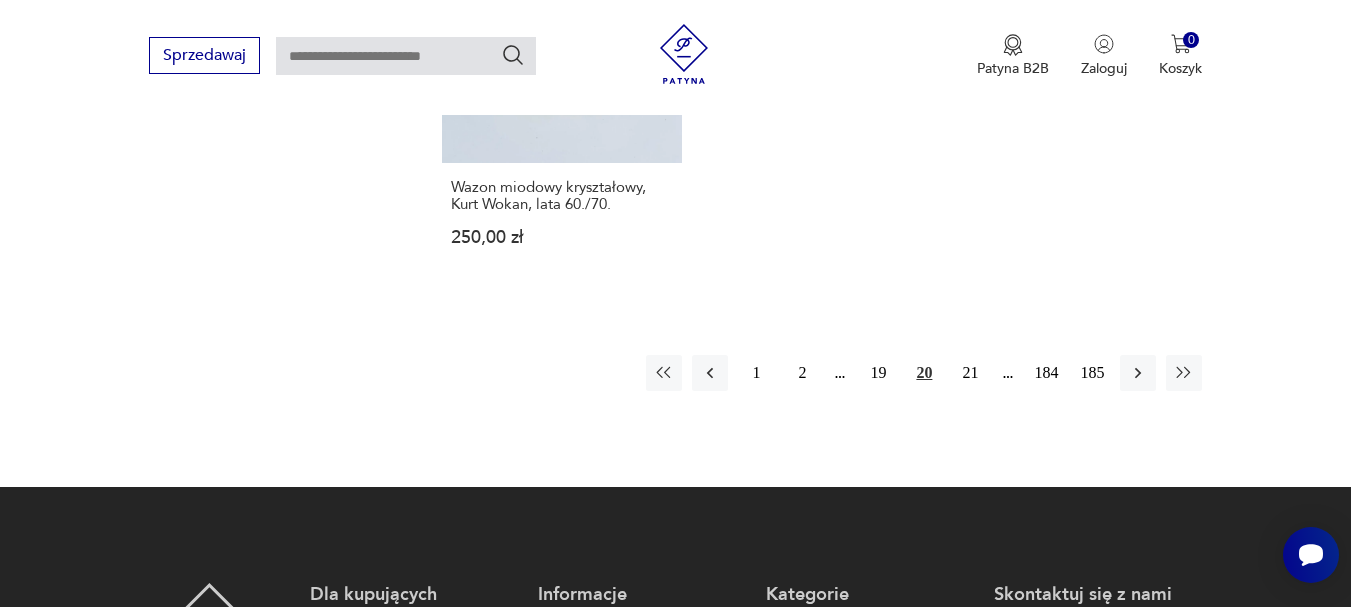 scroll, scrollTop: 3131, scrollLeft: 0, axis: vertical 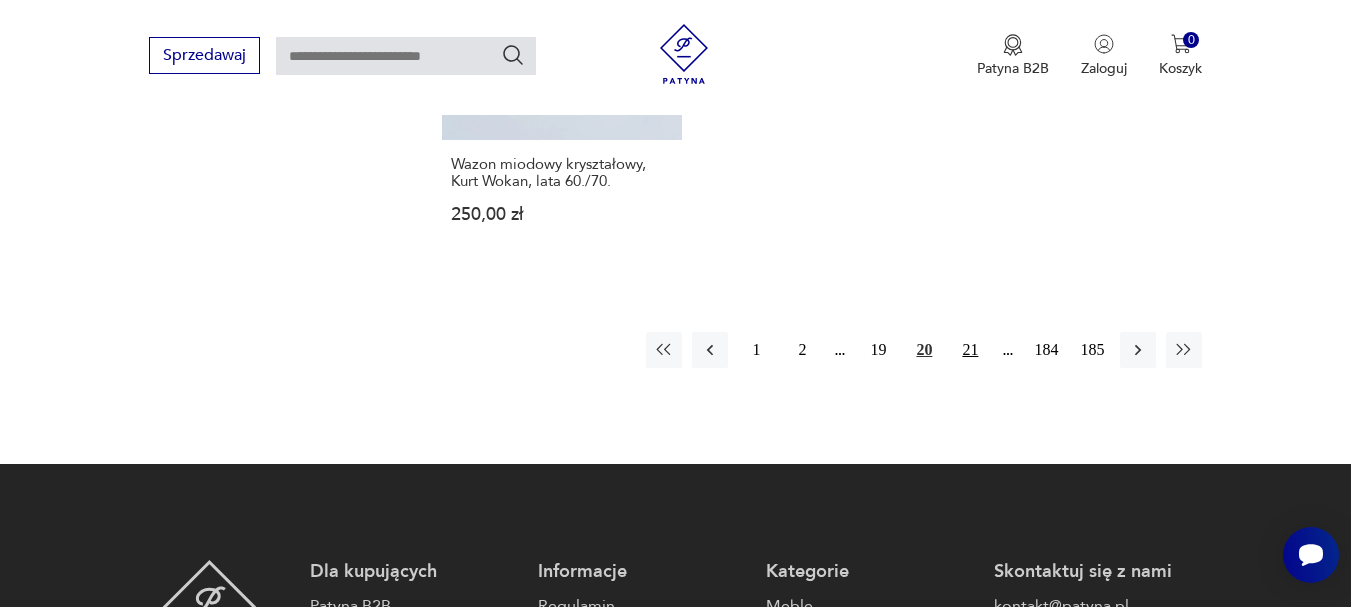 click on "21" at bounding box center (970, 350) 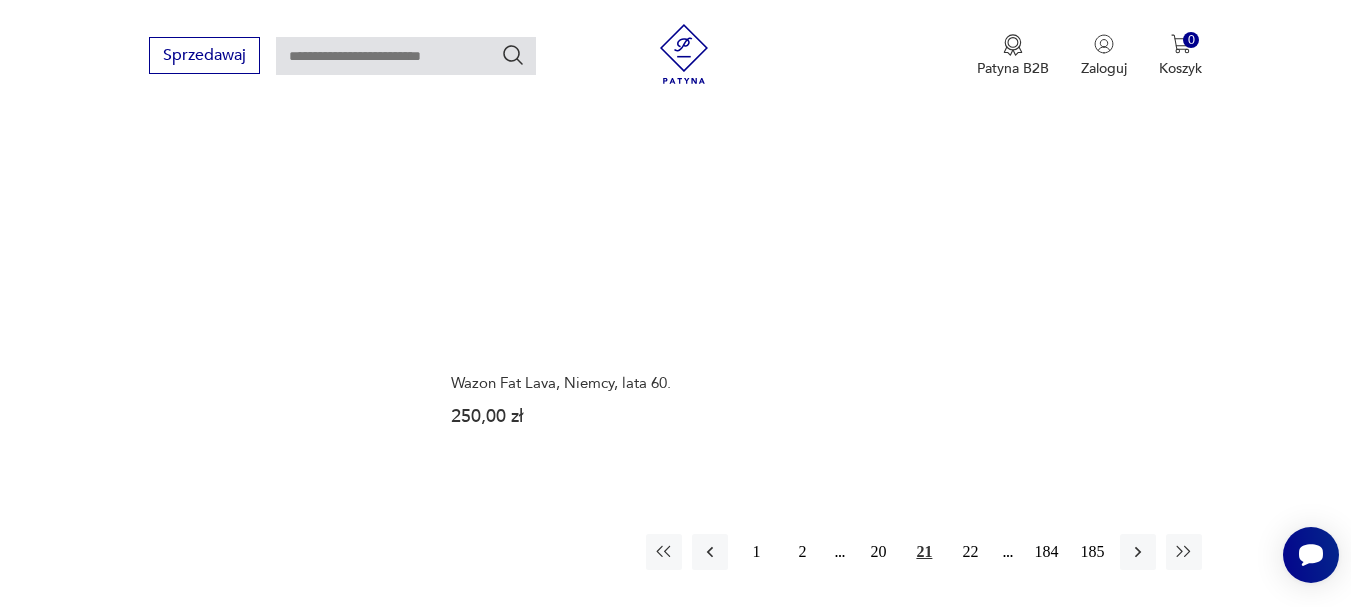 scroll, scrollTop: 3131, scrollLeft: 0, axis: vertical 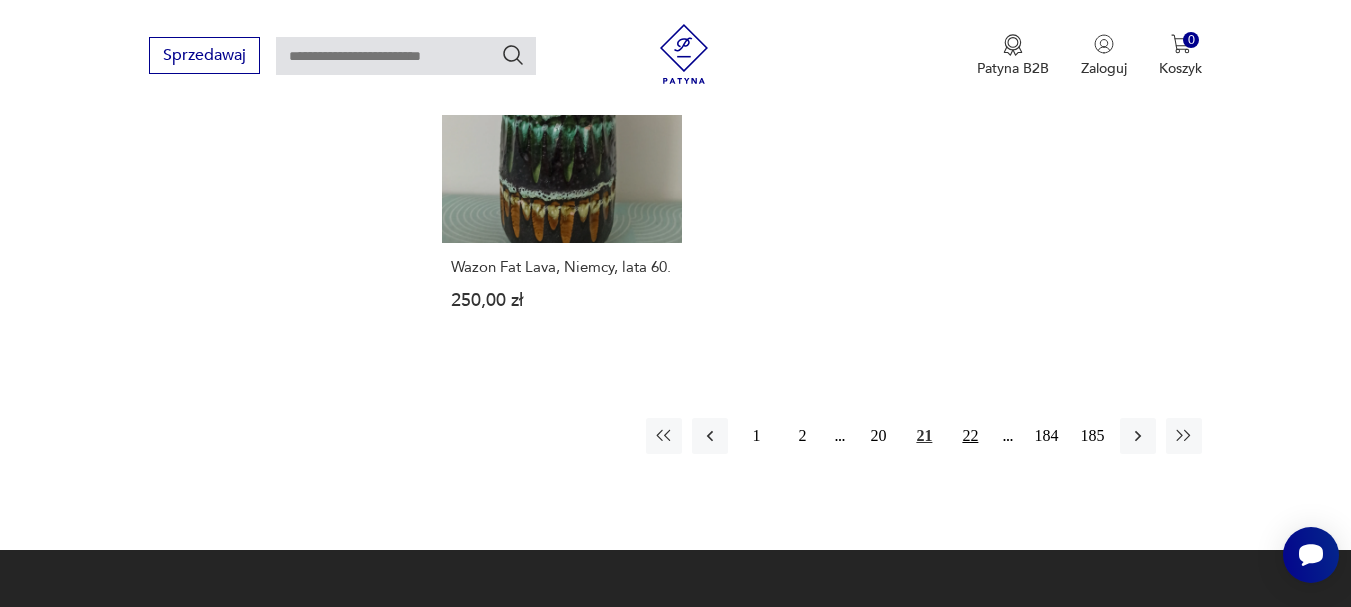 click on "22" at bounding box center (970, 436) 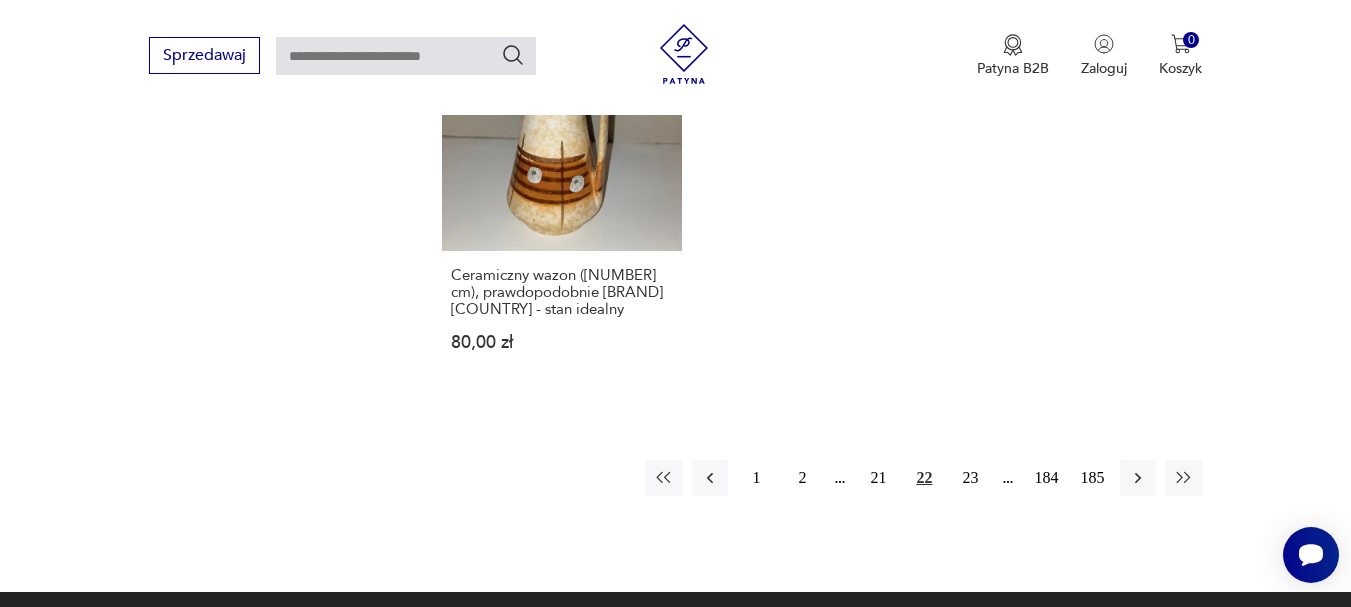 scroll, scrollTop: 2931, scrollLeft: 0, axis: vertical 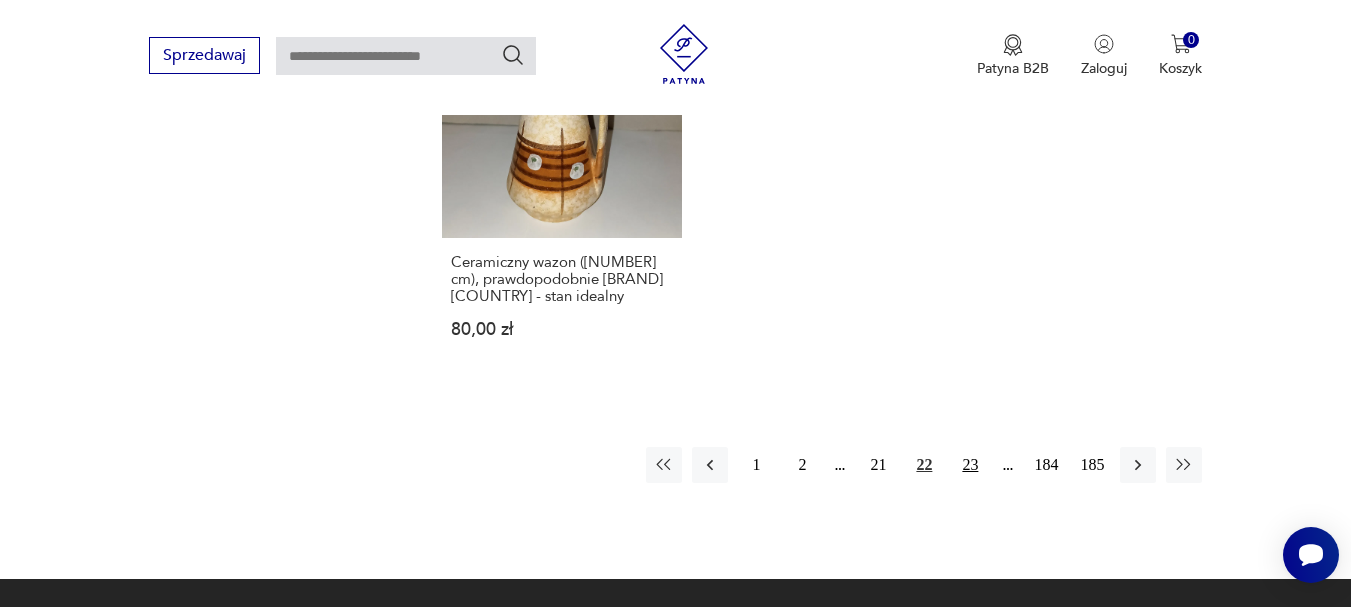click on "23" at bounding box center [970, 465] 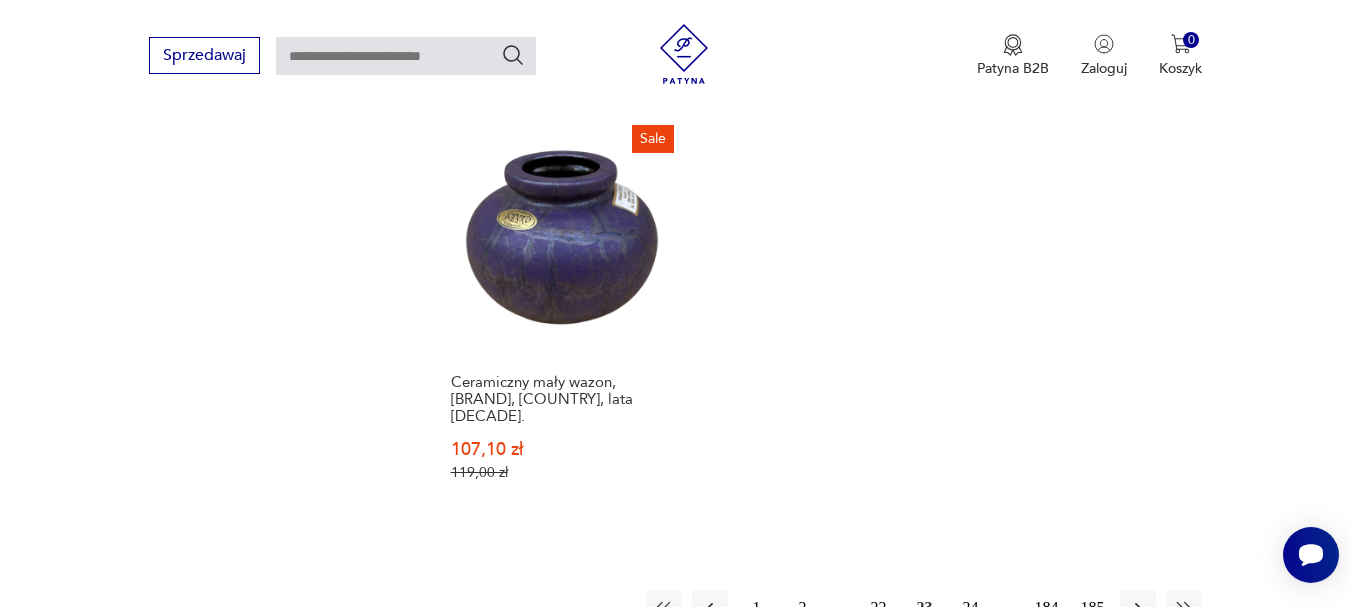scroll, scrollTop: 2931, scrollLeft: 0, axis: vertical 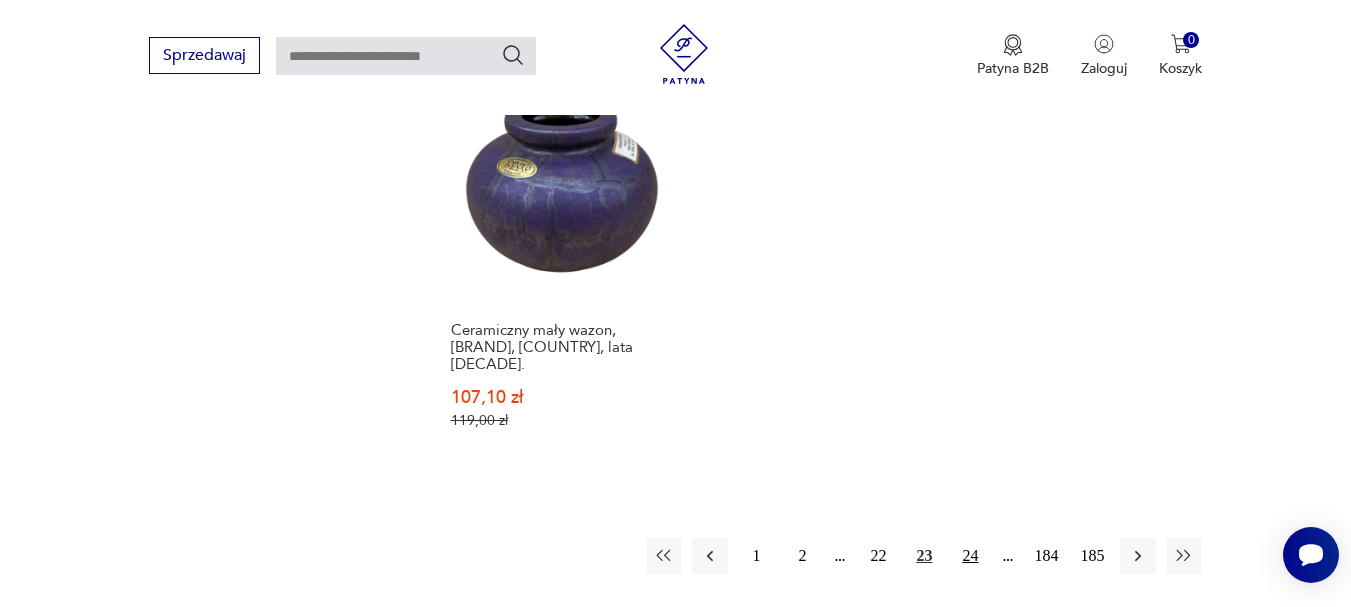 click on "24" at bounding box center (970, 556) 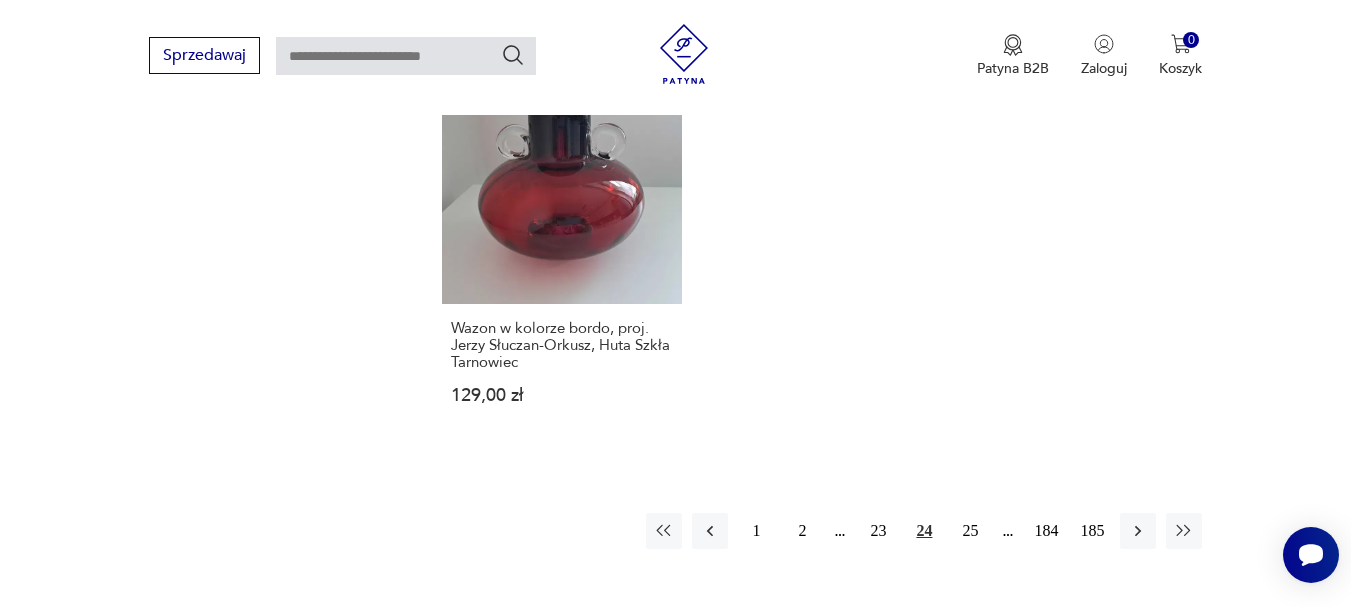 scroll, scrollTop: 3031, scrollLeft: 0, axis: vertical 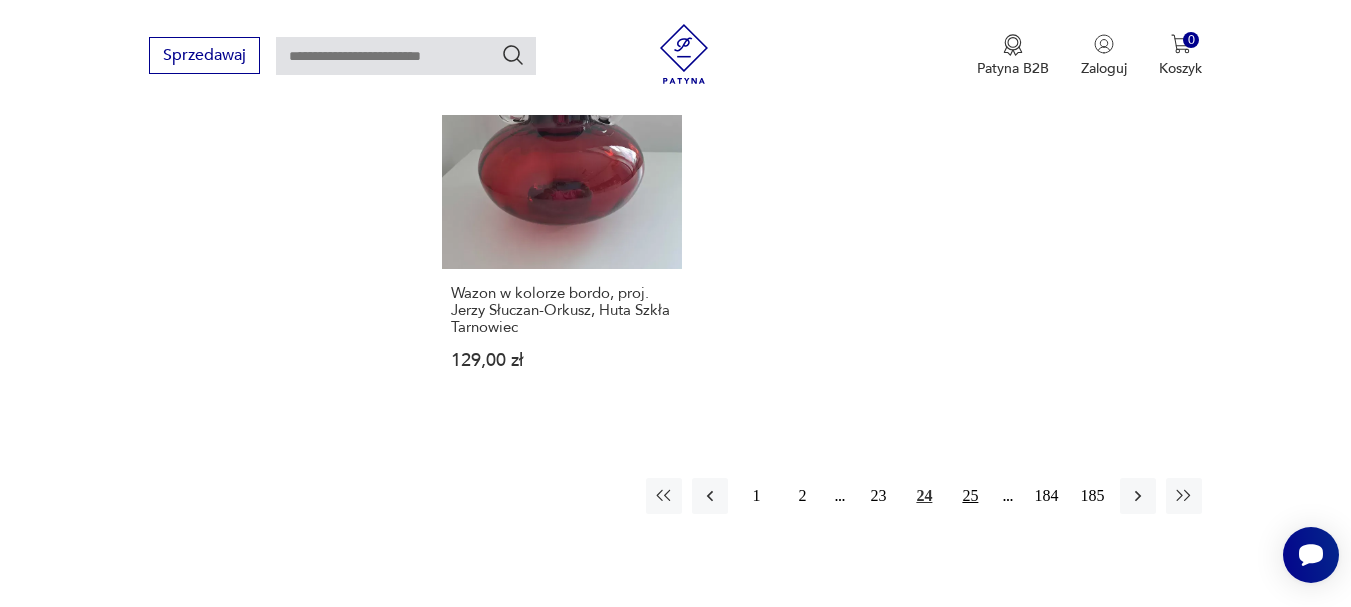 click on "25" at bounding box center [970, 496] 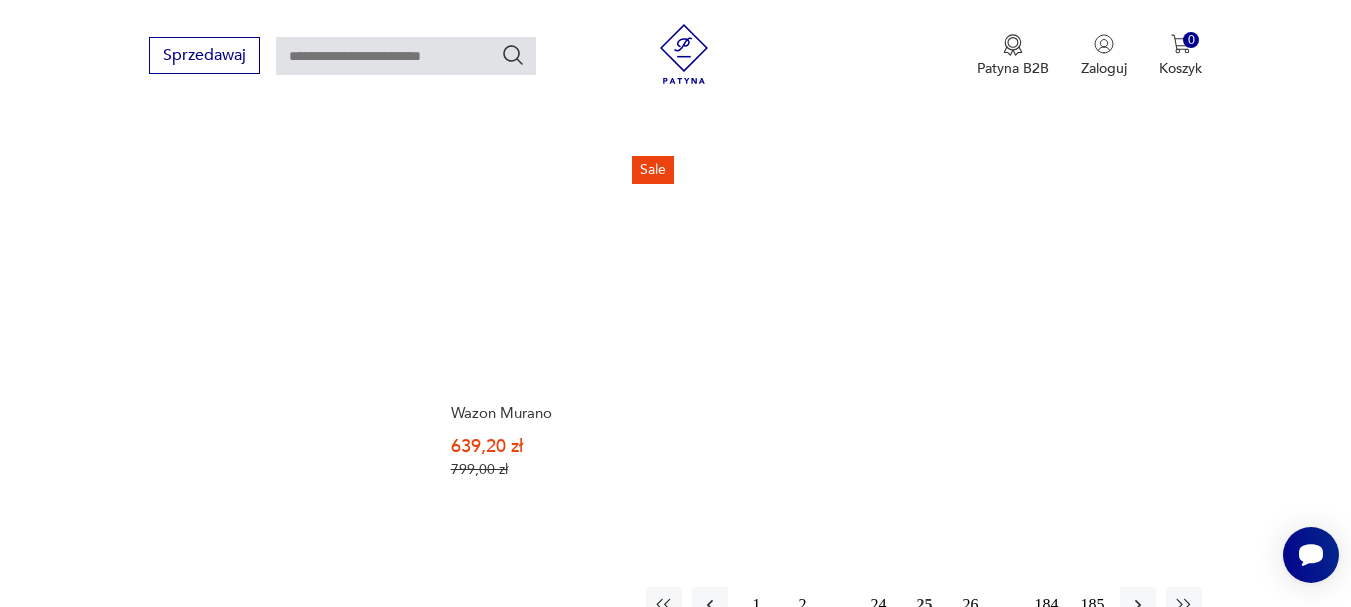scroll, scrollTop: 3031, scrollLeft: 0, axis: vertical 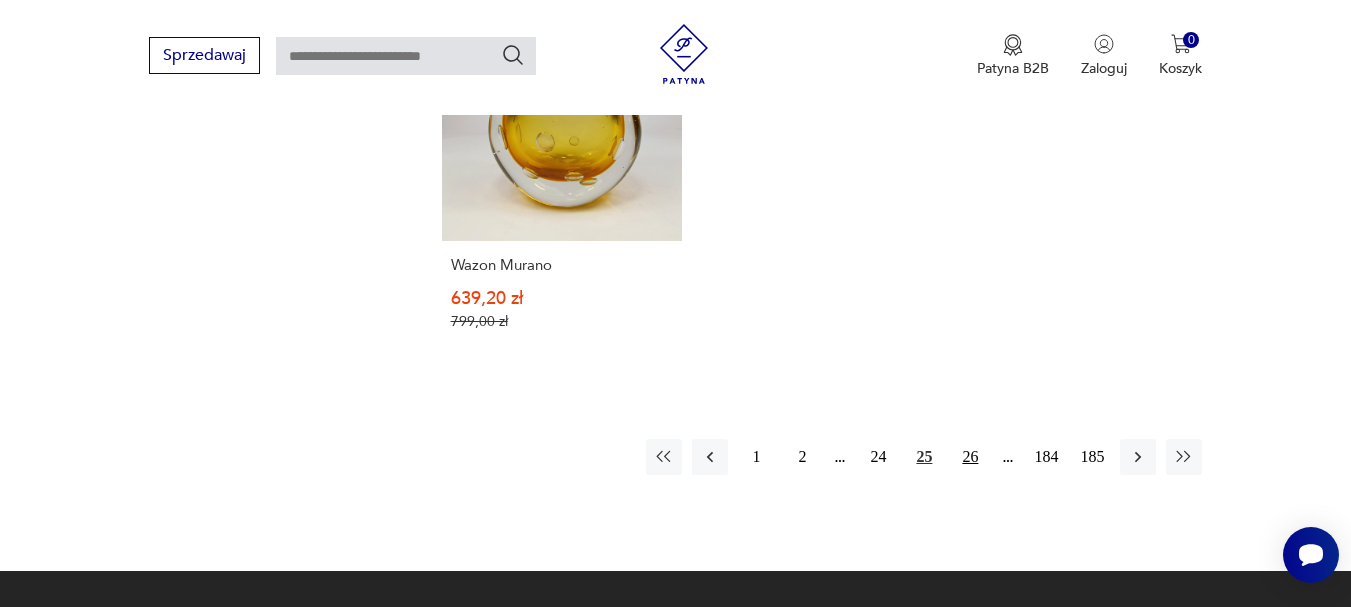 click on "26" at bounding box center [970, 457] 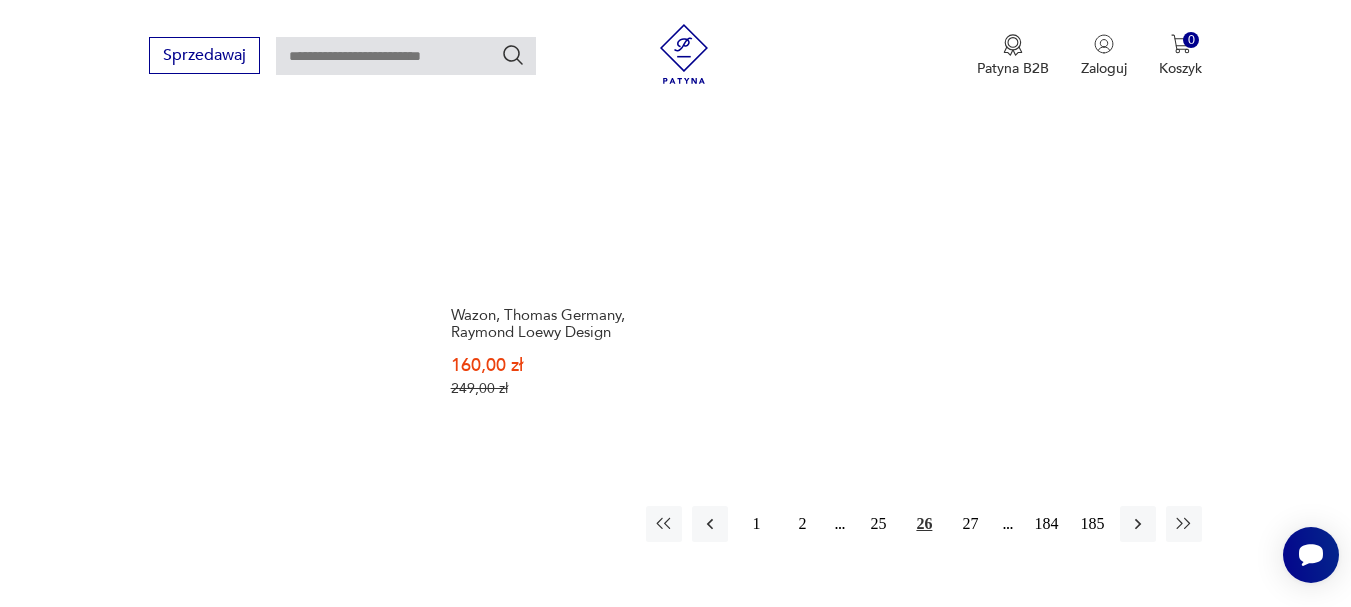 scroll, scrollTop: 2931, scrollLeft: 0, axis: vertical 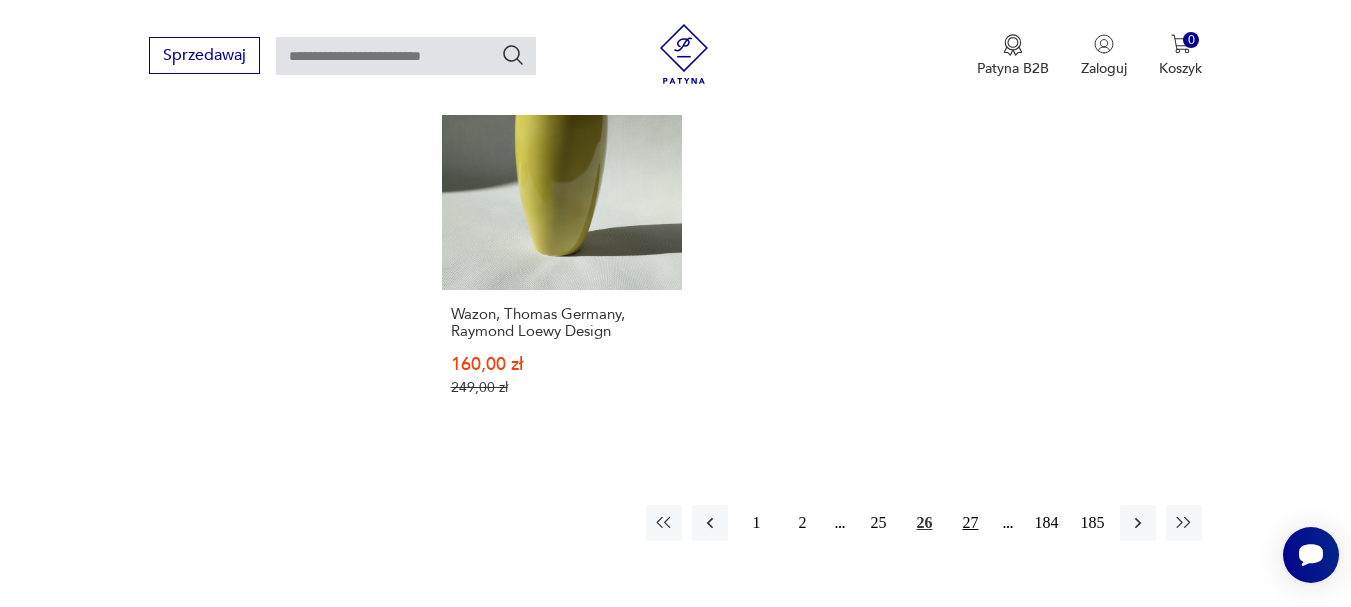 click on "27" at bounding box center [970, 523] 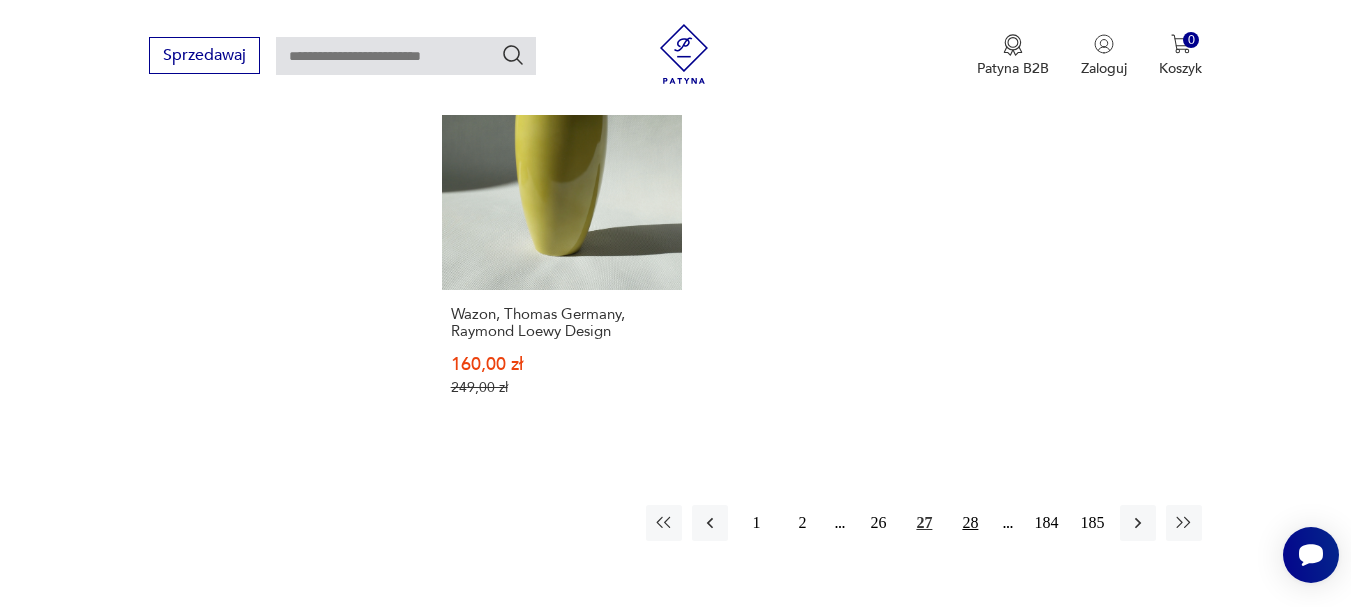 click on "28" at bounding box center [970, 523] 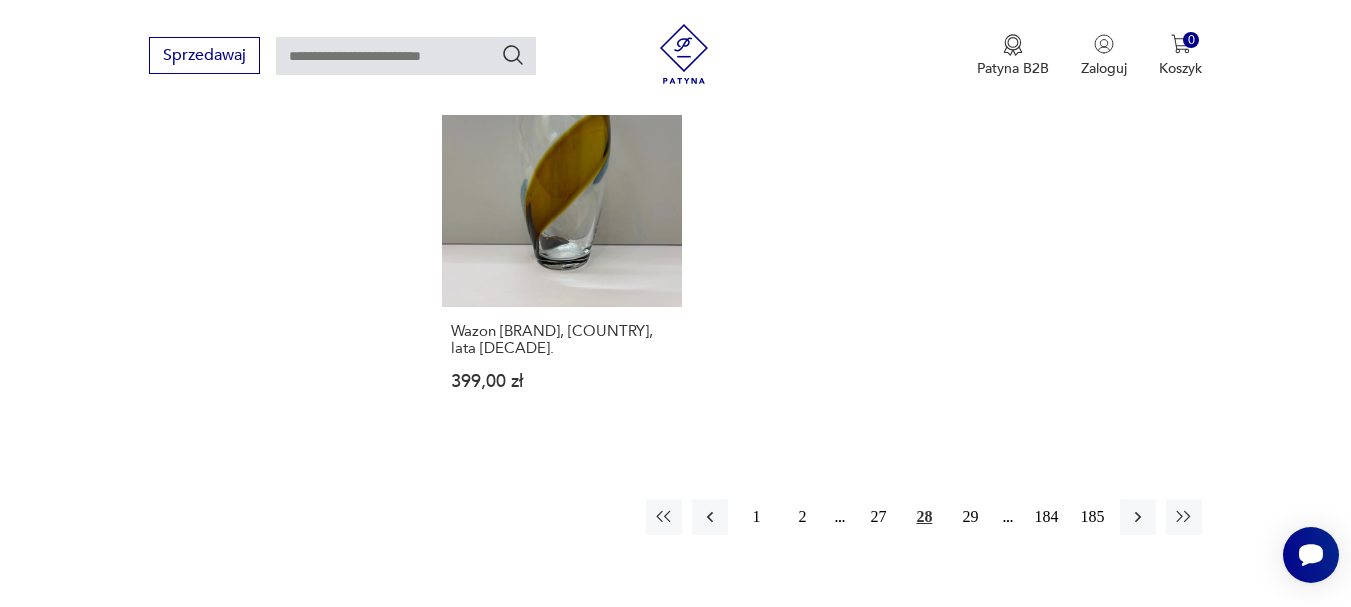 scroll, scrollTop: 3031, scrollLeft: 0, axis: vertical 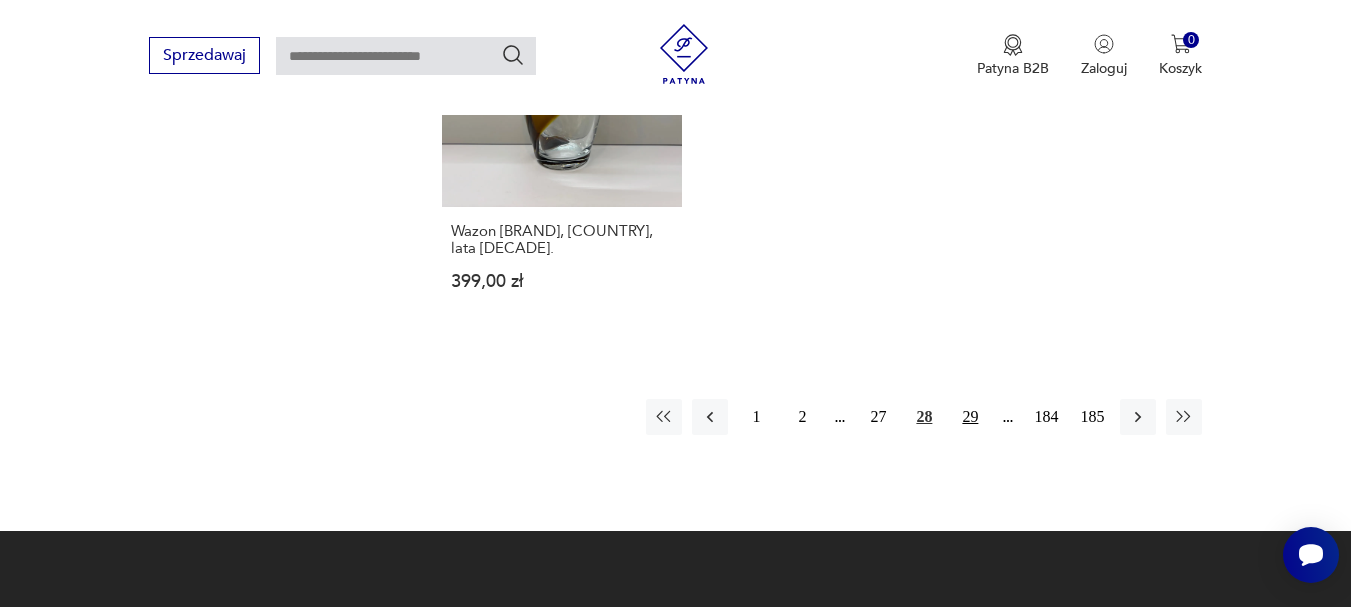 click on "29" at bounding box center (970, 417) 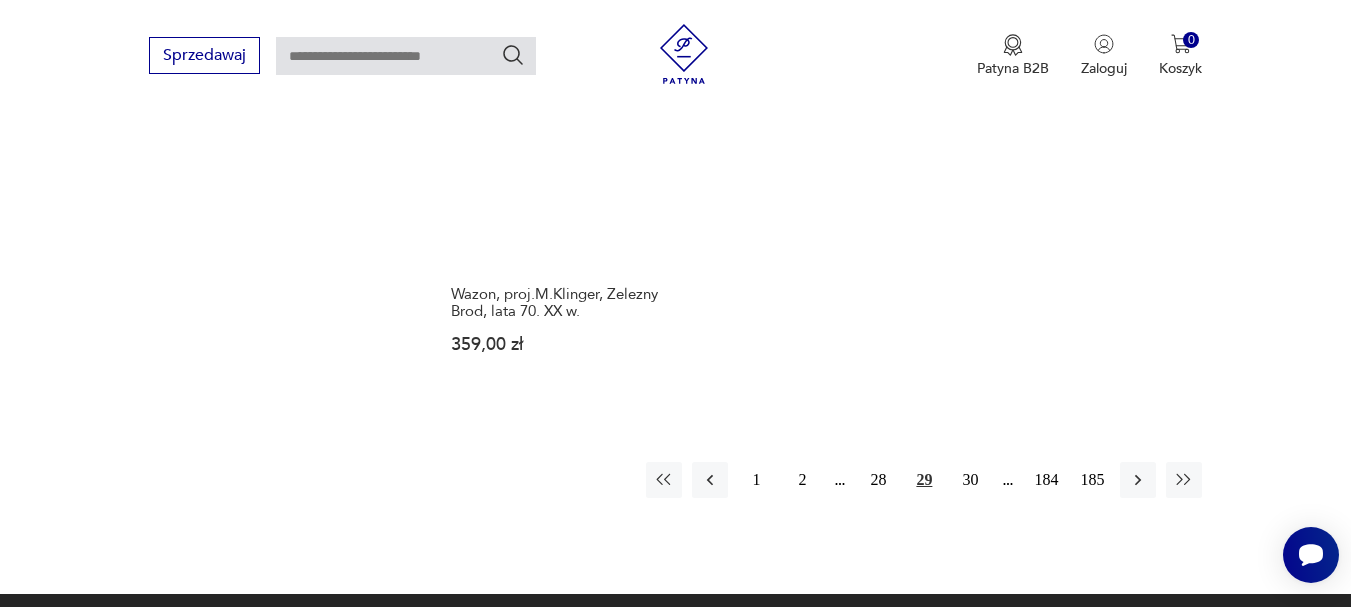 scroll, scrollTop: 3031, scrollLeft: 0, axis: vertical 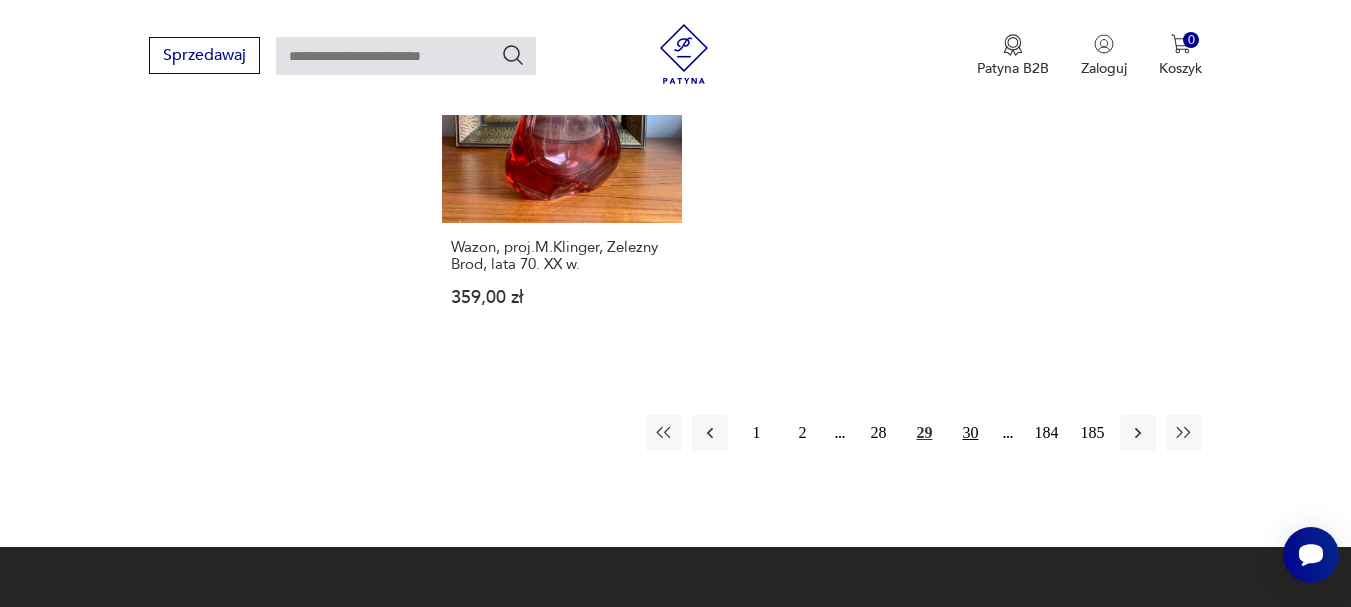 click on "30" at bounding box center [970, 433] 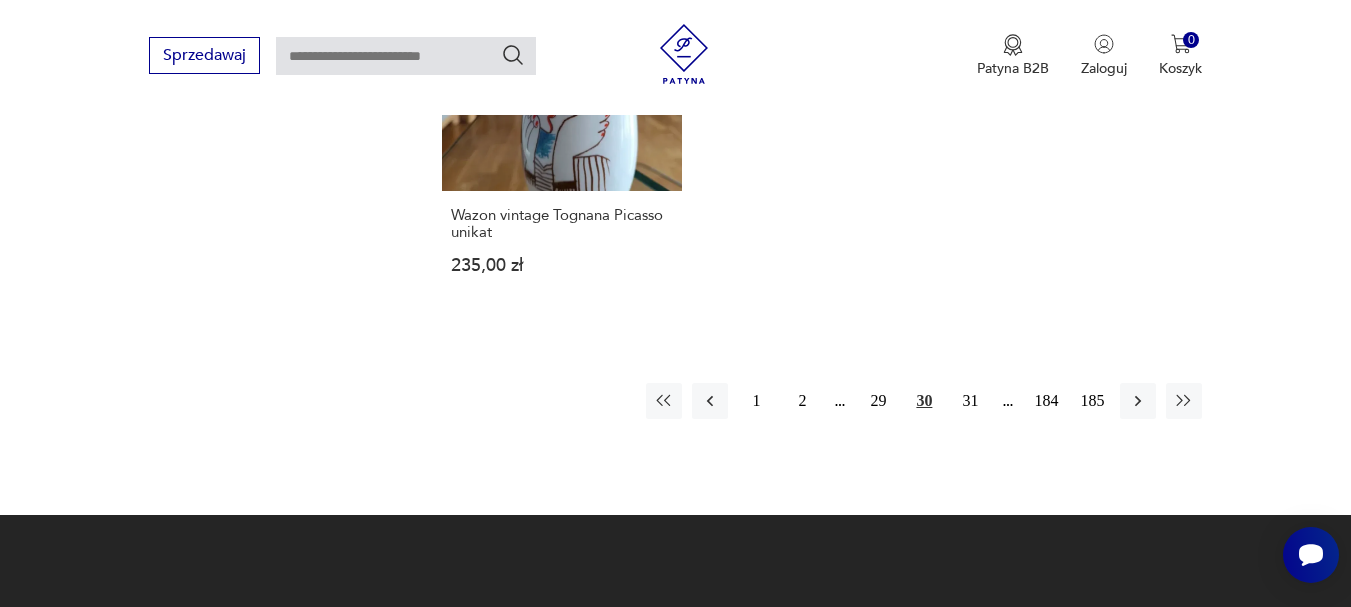scroll, scrollTop: 3031, scrollLeft: 0, axis: vertical 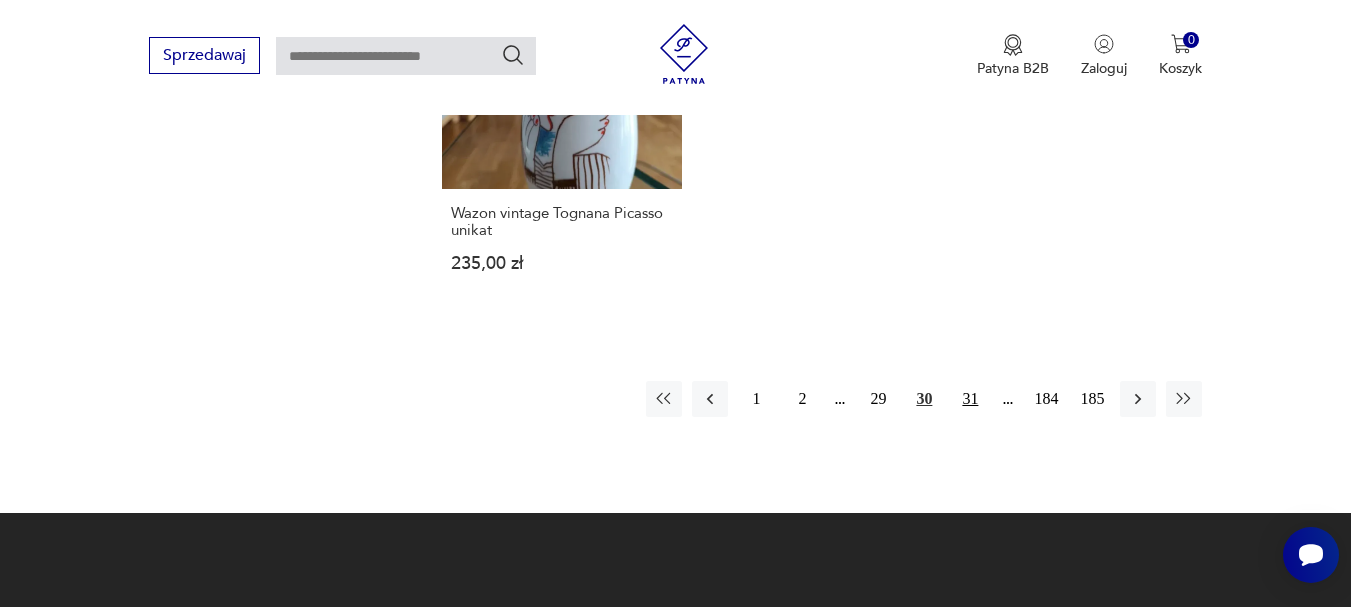 click on "31" at bounding box center [970, 399] 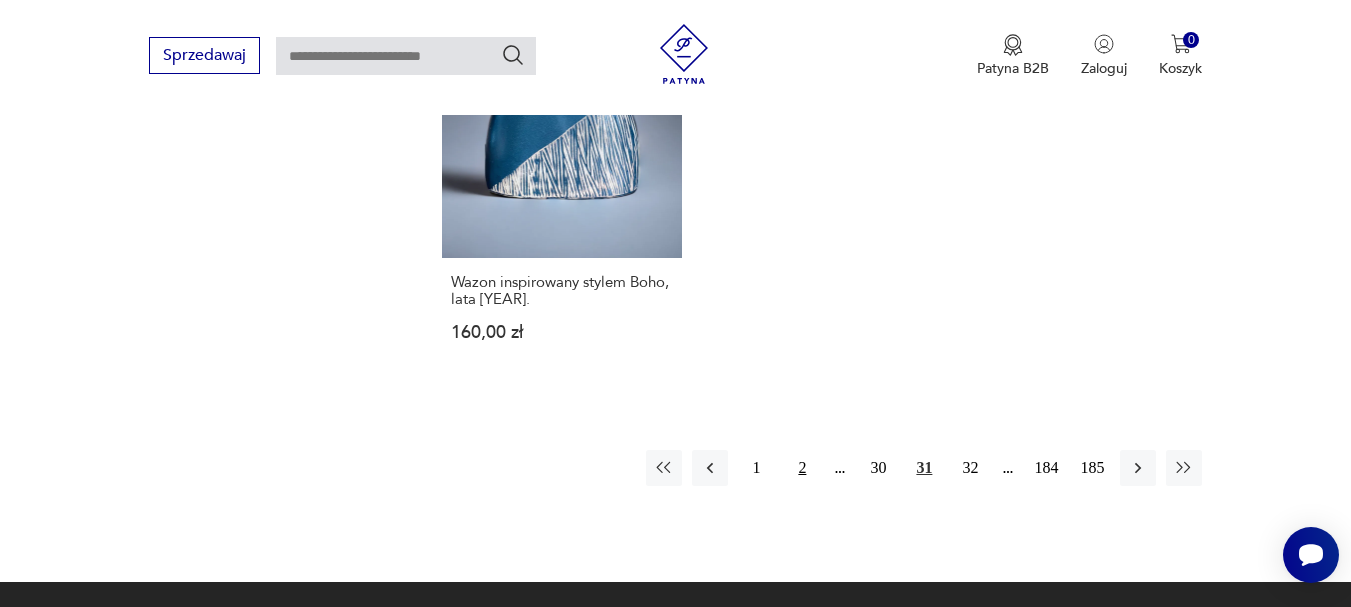 scroll, scrollTop: 3031, scrollLeft: 0, axis: vertical 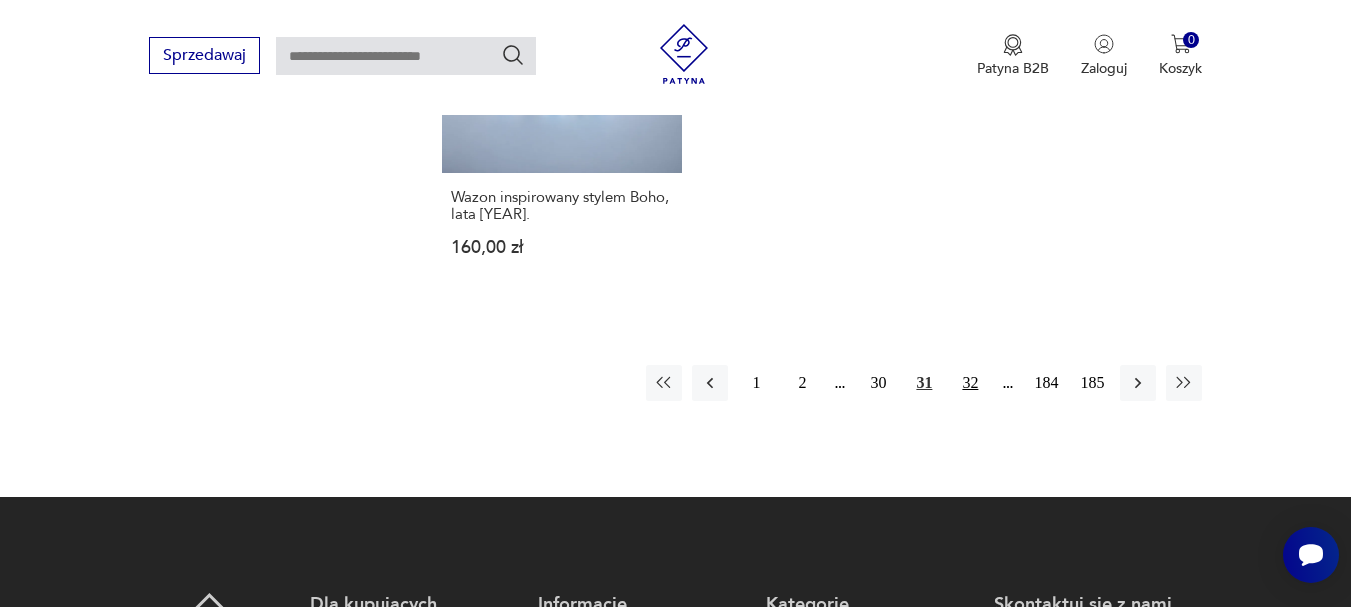 click on "32" at bounding box center [970, 383] 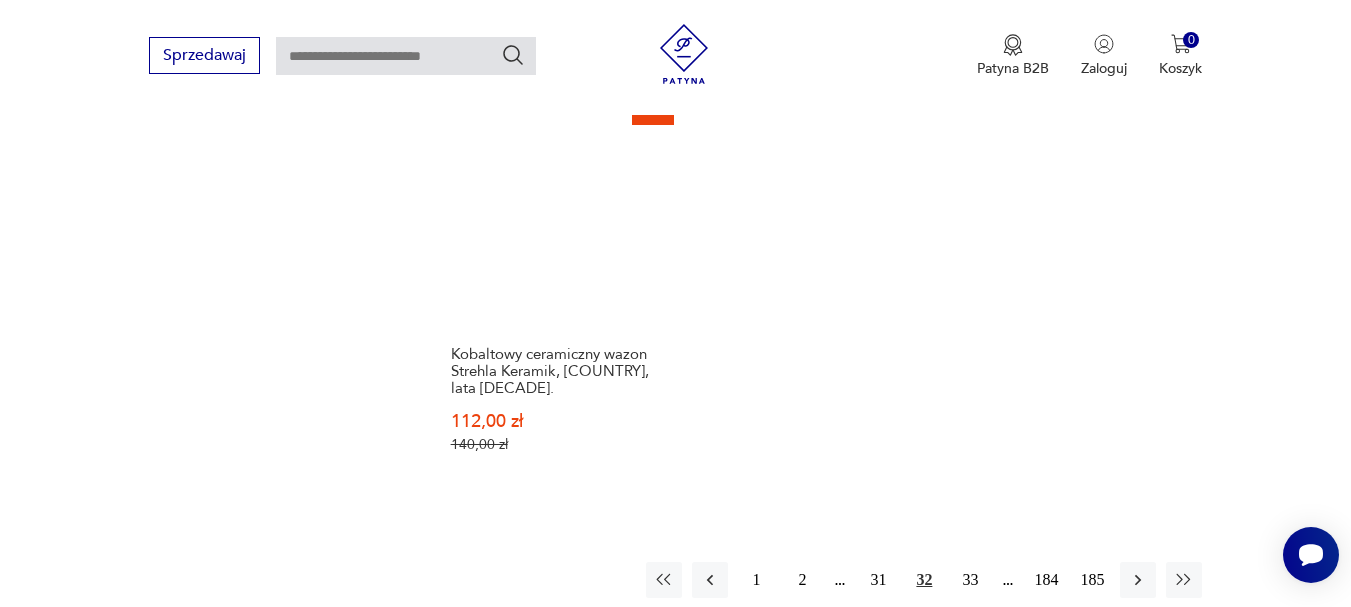 scroll, scrollTop: 3131, scrollLeft: 0, axis: vertical 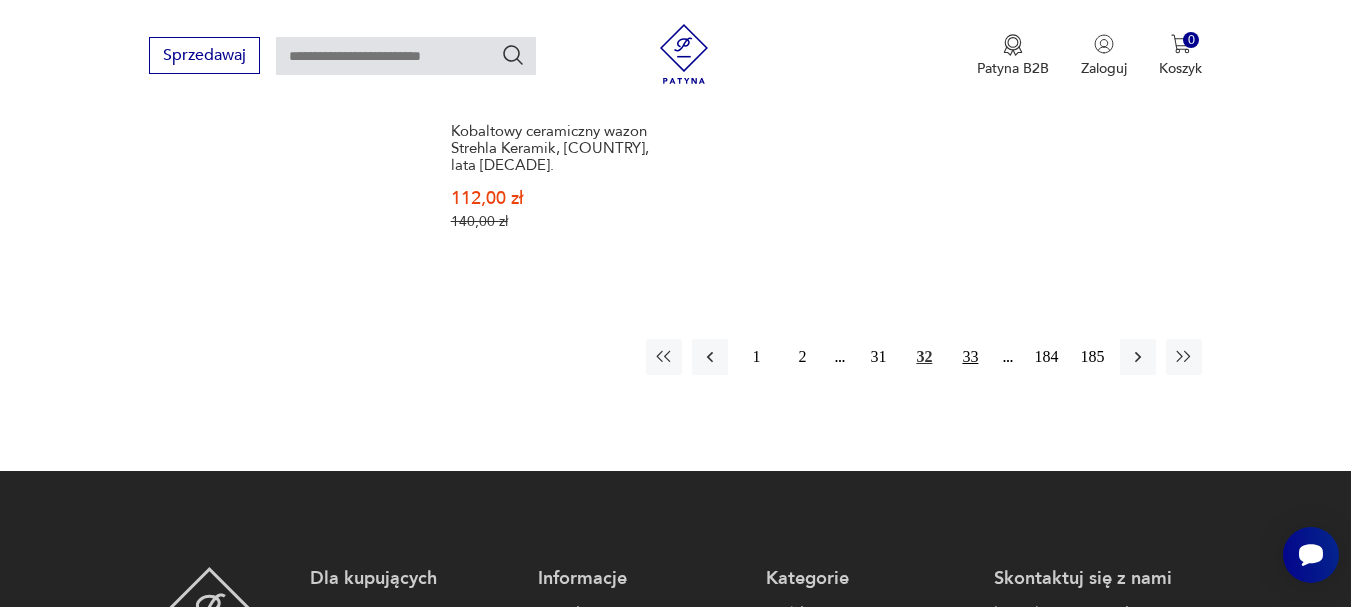 click on "33" at bounding box center [970, 357] 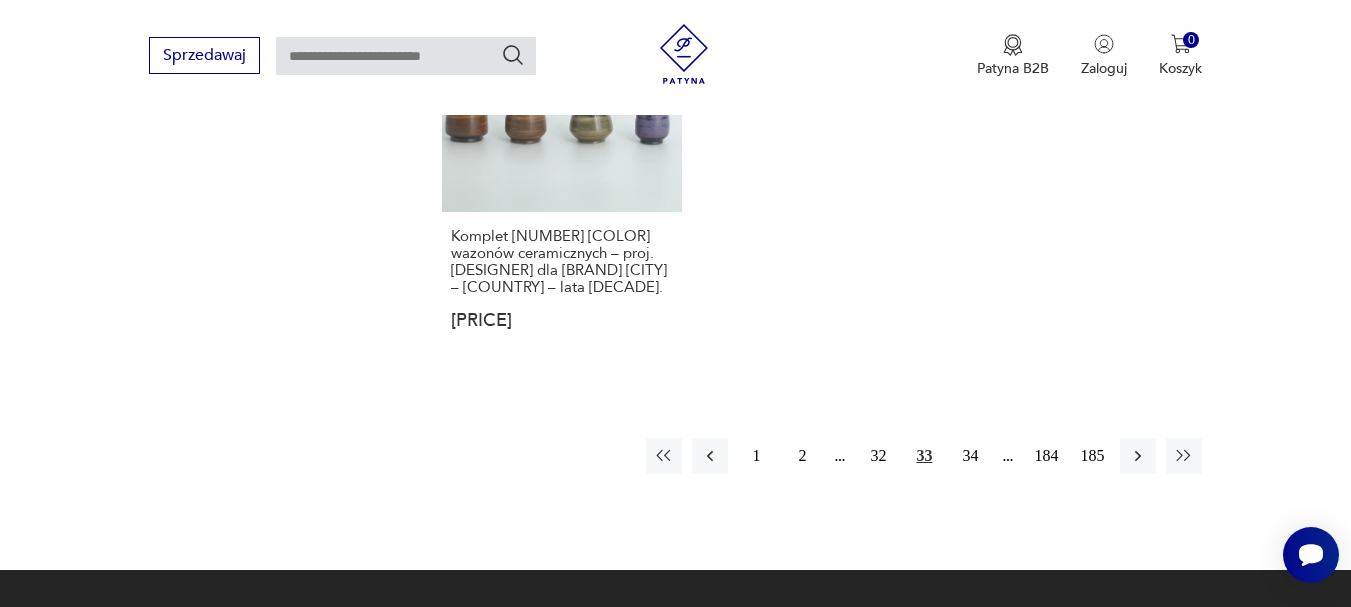 scroll, scrollTop: 3031, scrollLeft: 0, axis: vertical 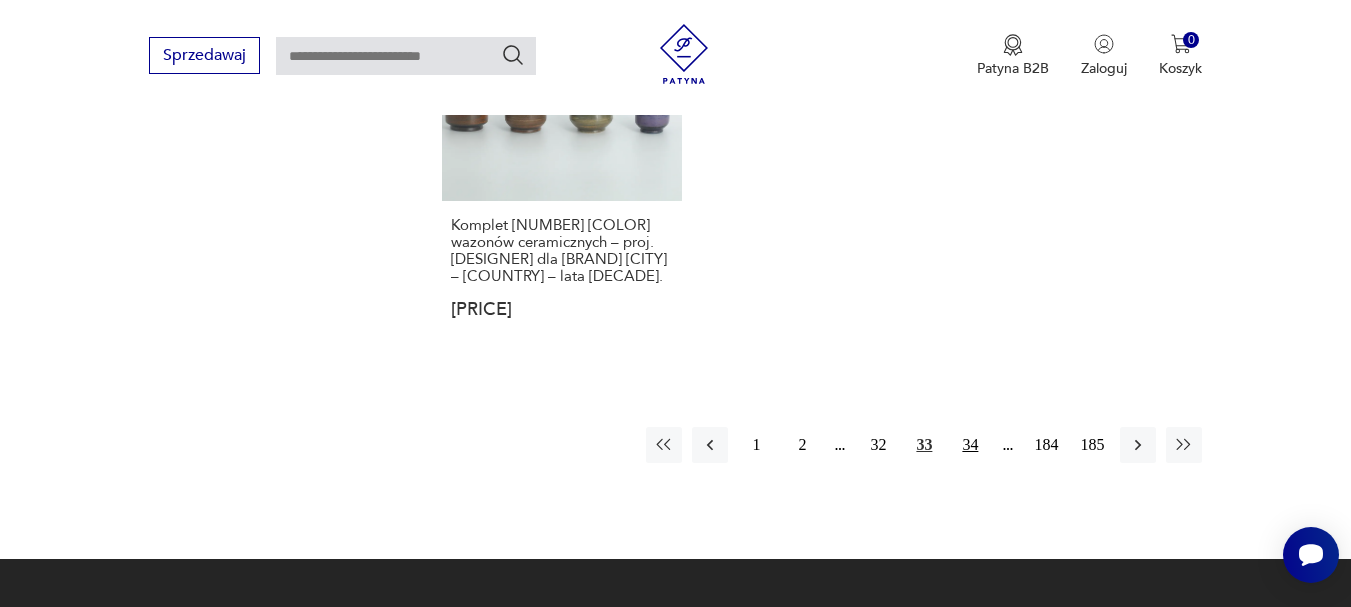 click on "34" at bounding box center (970, 445) 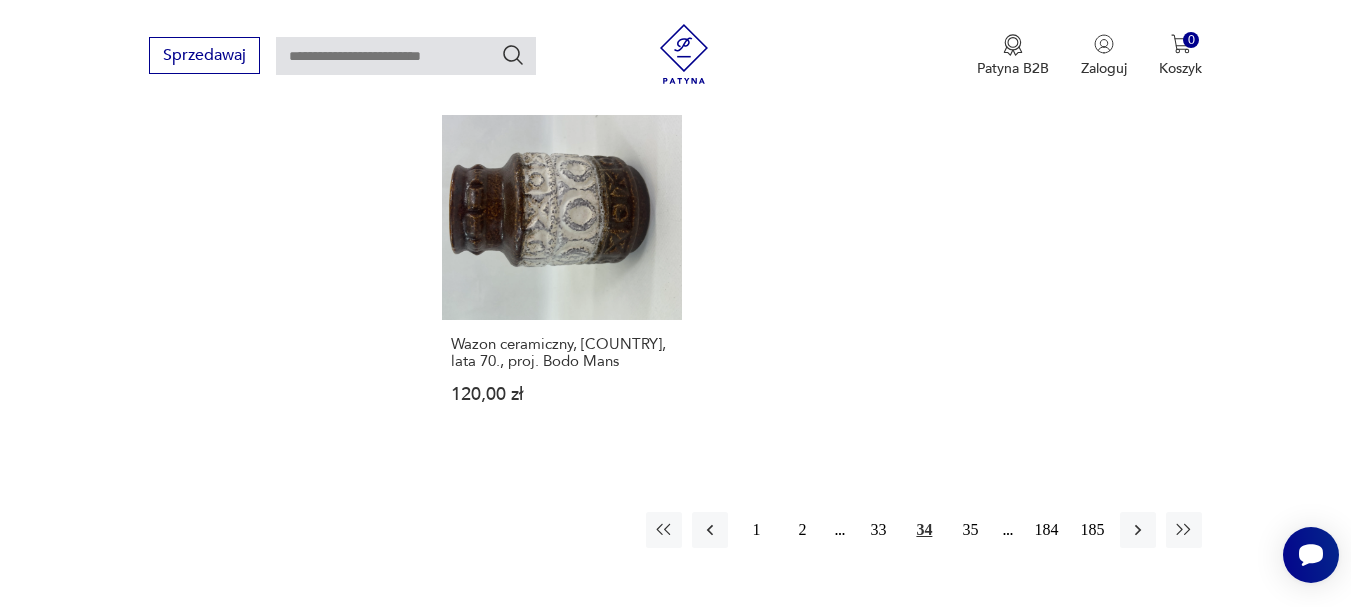 scroll, scrollTop: 3031, scrollLeft: 0, axis: vertical 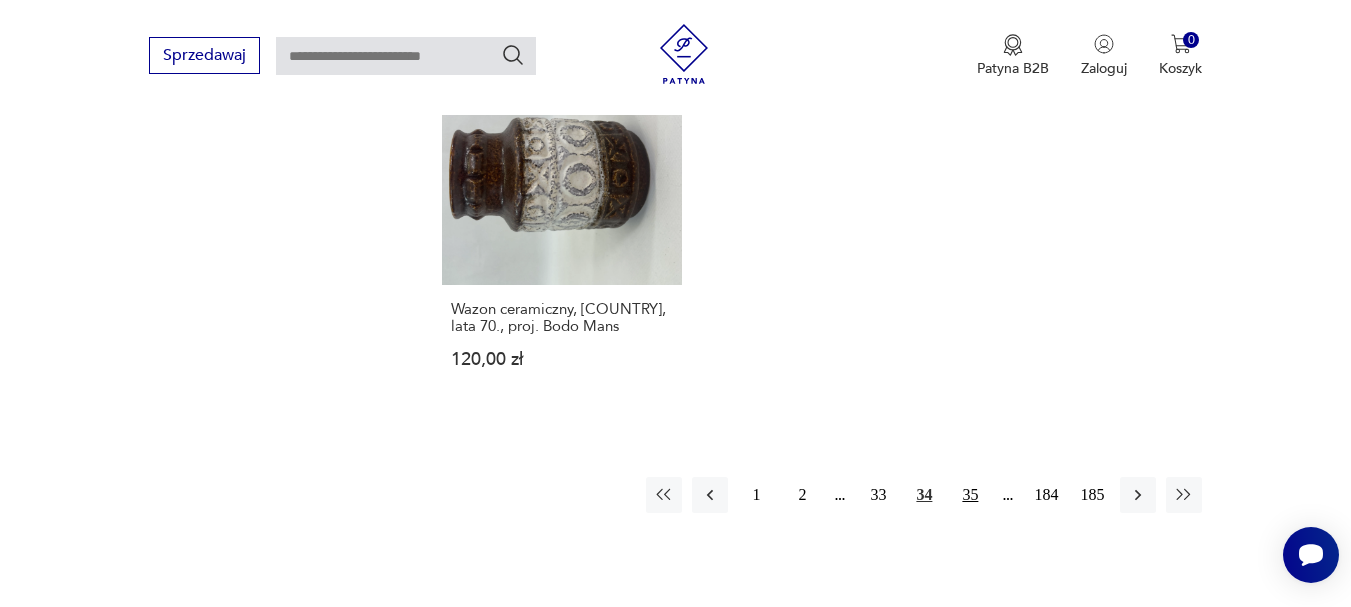 click on "35" at bounding box center [970, 495] 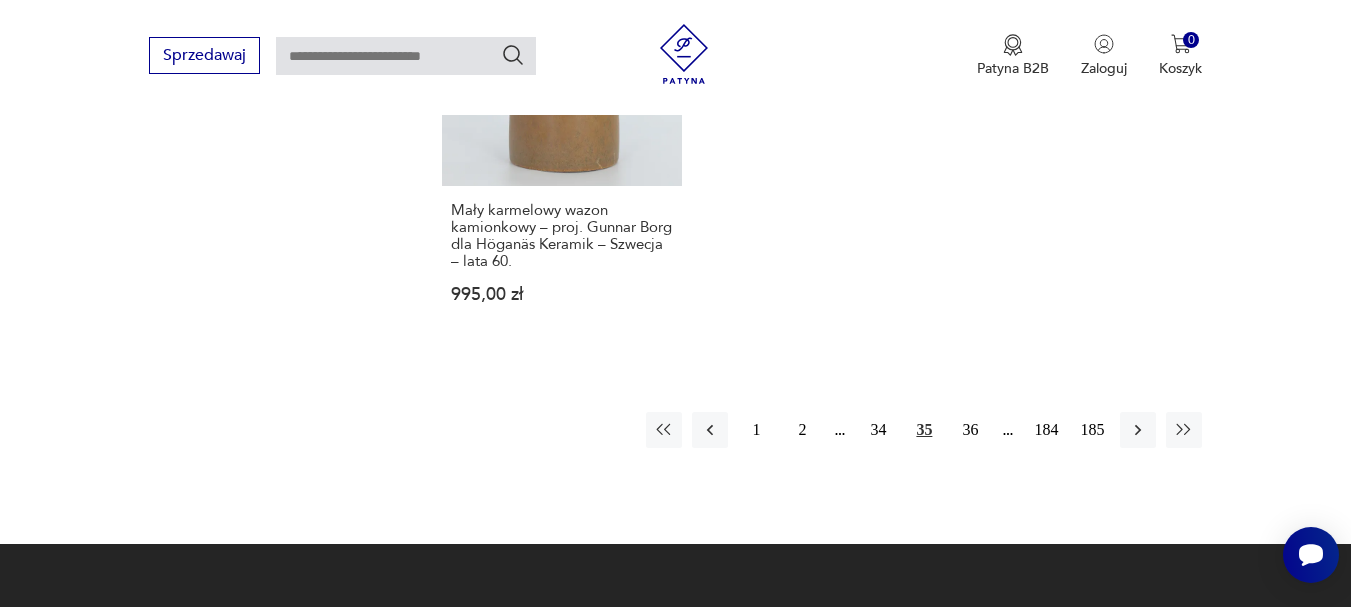 scroll, scrollTop: 3131, scrollLeft: 0, axis: vertical 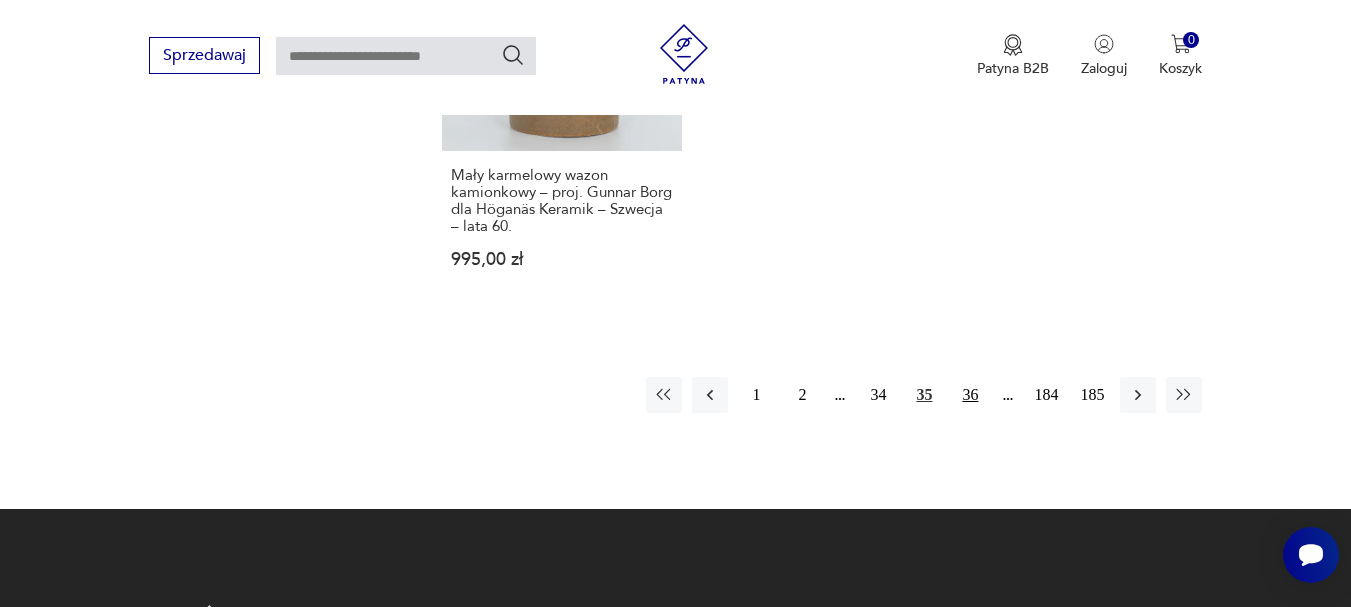 click on "36" at bounding box center [970, 395] 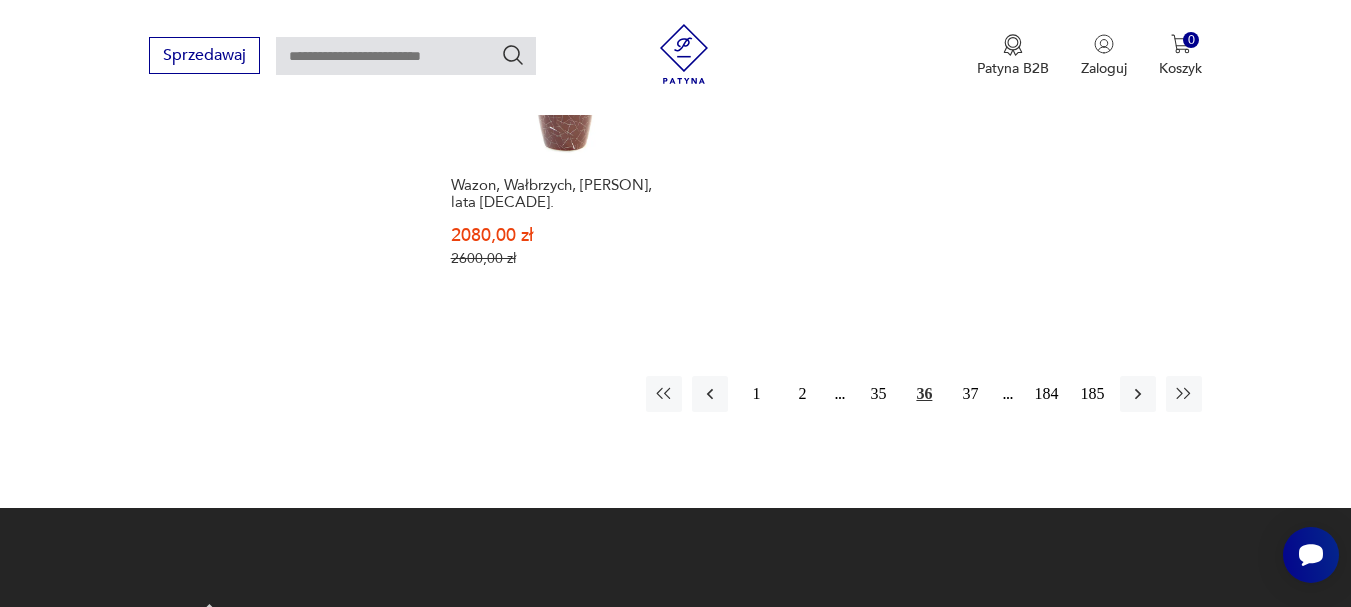 scroll, scrollTop: 3131, scrollLeft: 0, axis: vertical 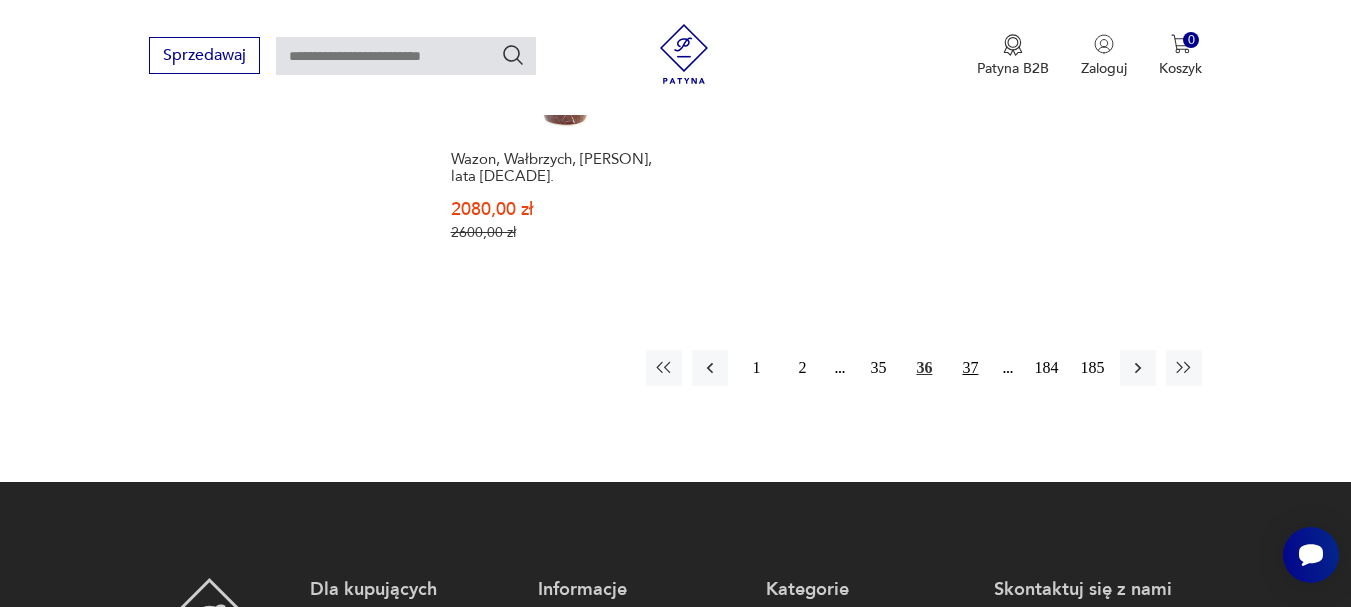 click on "37" at bounding box center [970, 368] 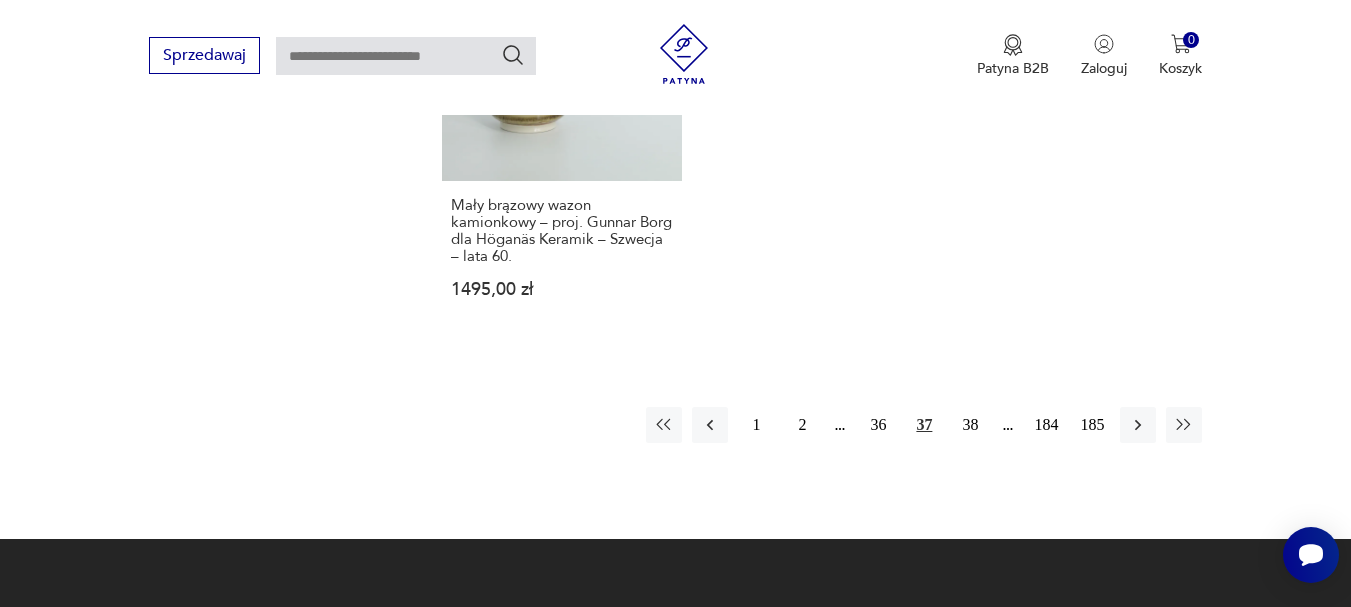 scroll, scrollTop: 3131, scrollLeft: 0, axis: vertical 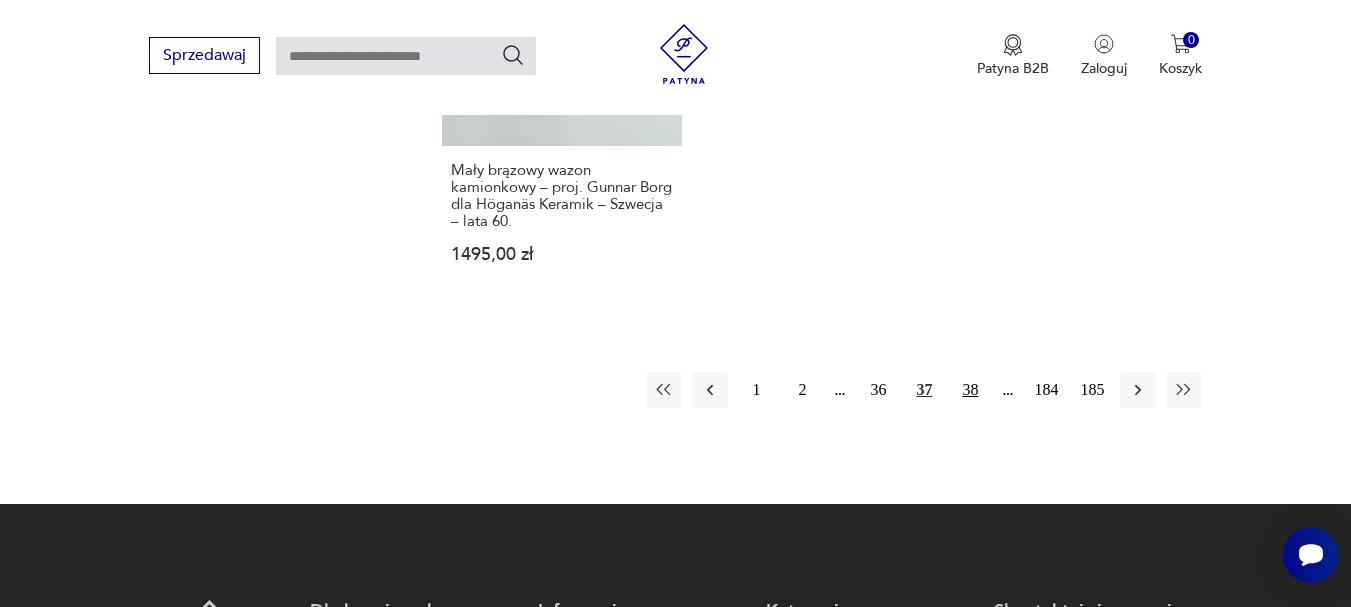 click on "38" at bounding box center (970, 390) 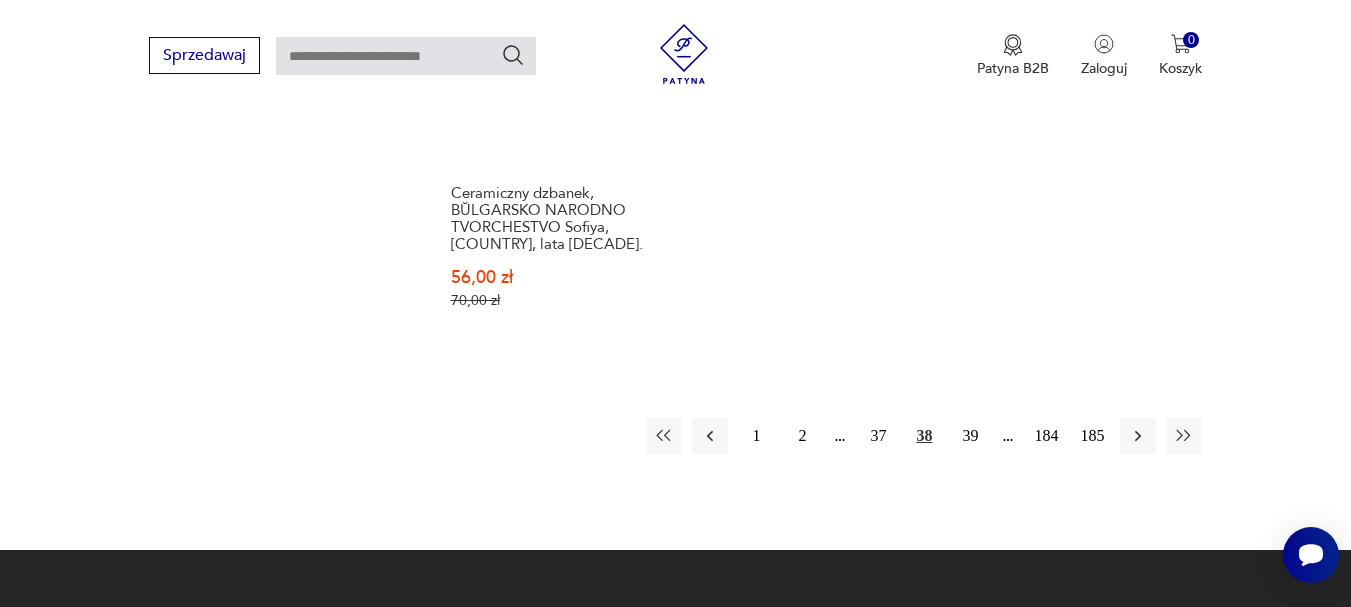 scroll, scrollTop: 3231, scrollLeft: 0, axis: vertical 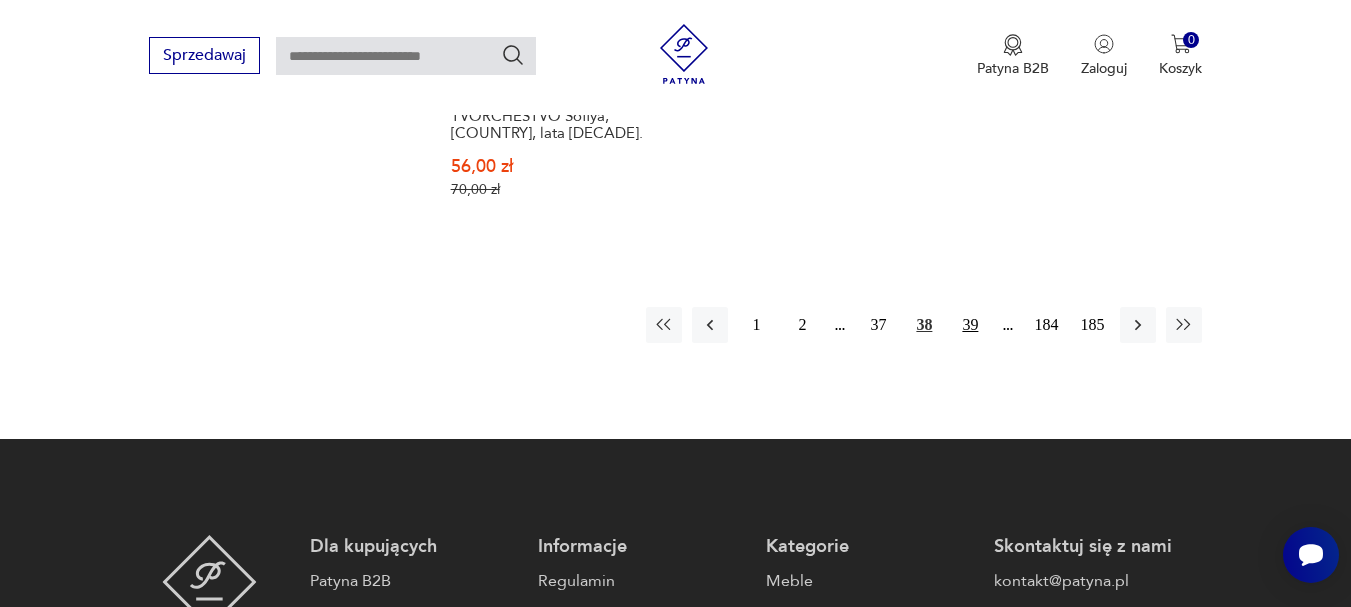 click on "39" at bounding box center [970, 325] 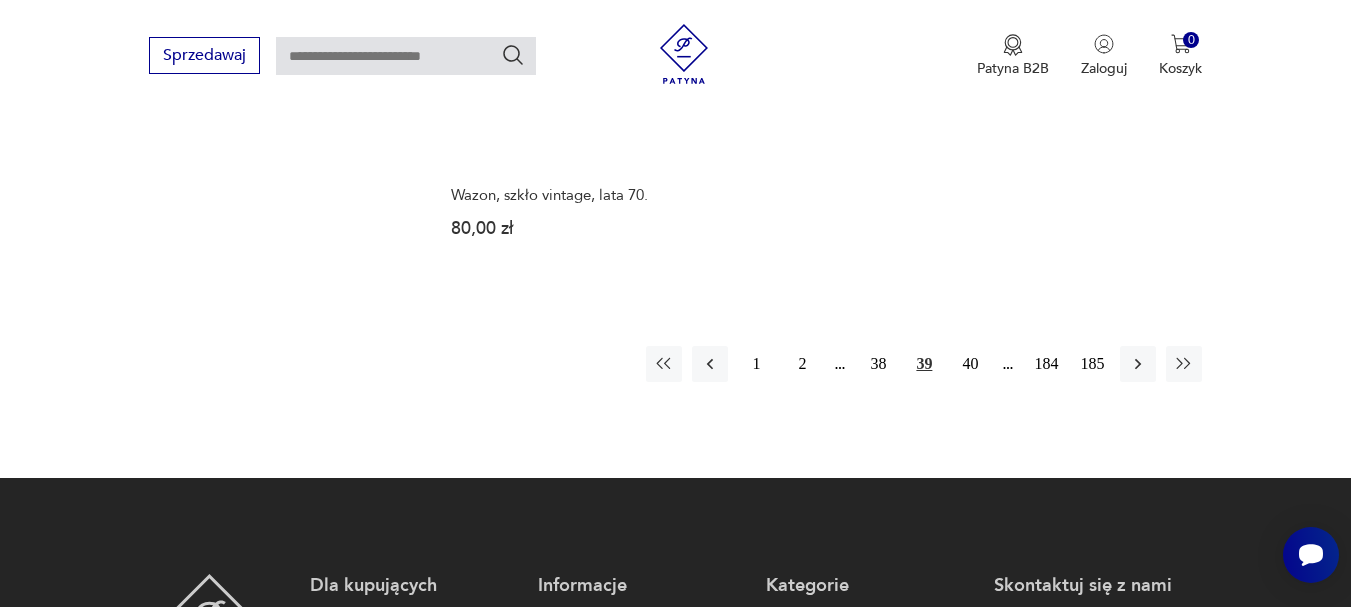 scroll, scrollTop: 3031, scrollLeft: 0, axis: vertical 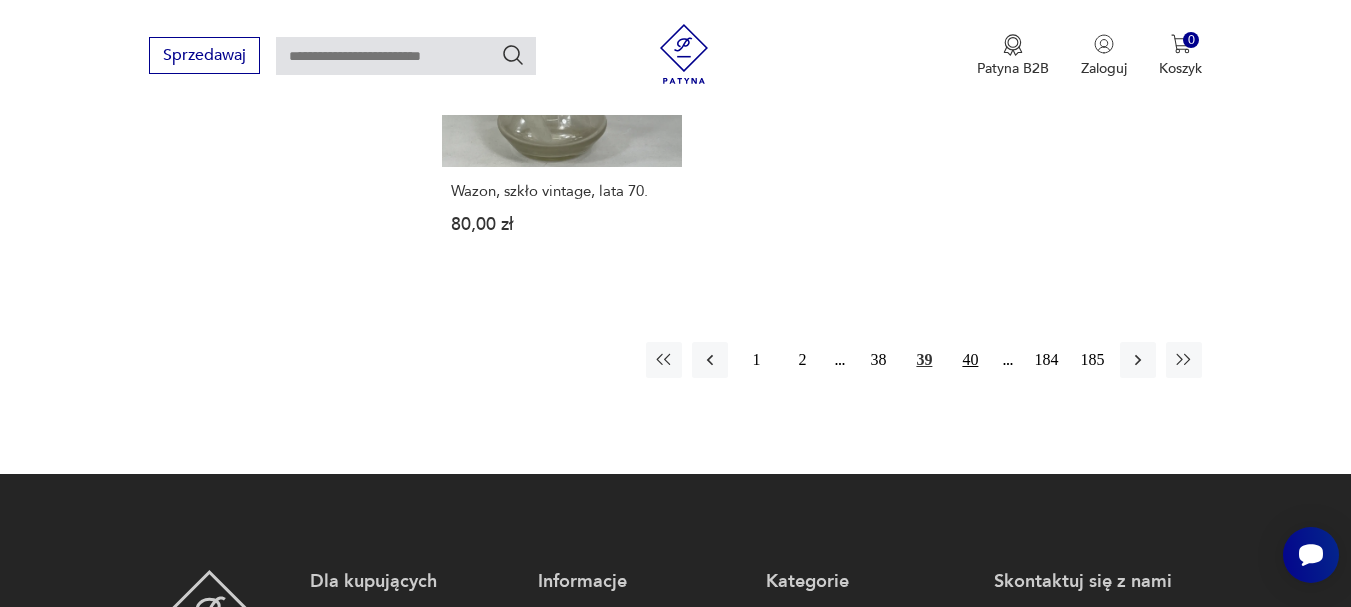 click on "40" at bounding box center (970, 360) 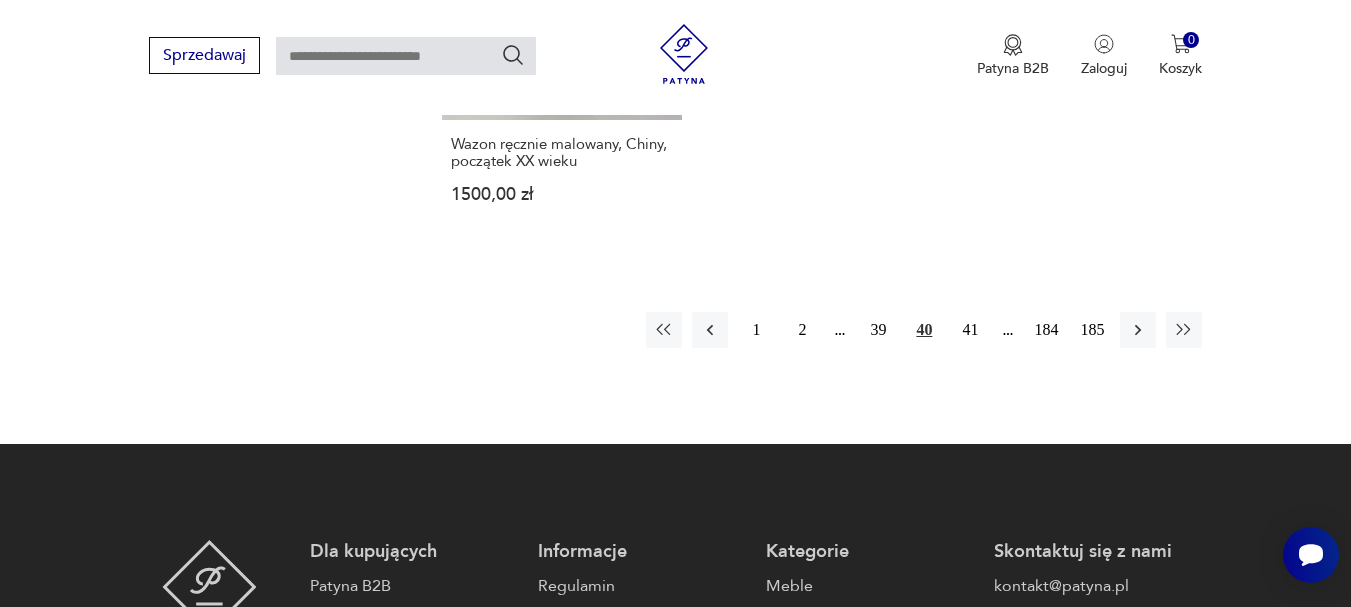 scroll, scrollTop: 3031, scrollLeft: 0, axis: vertical 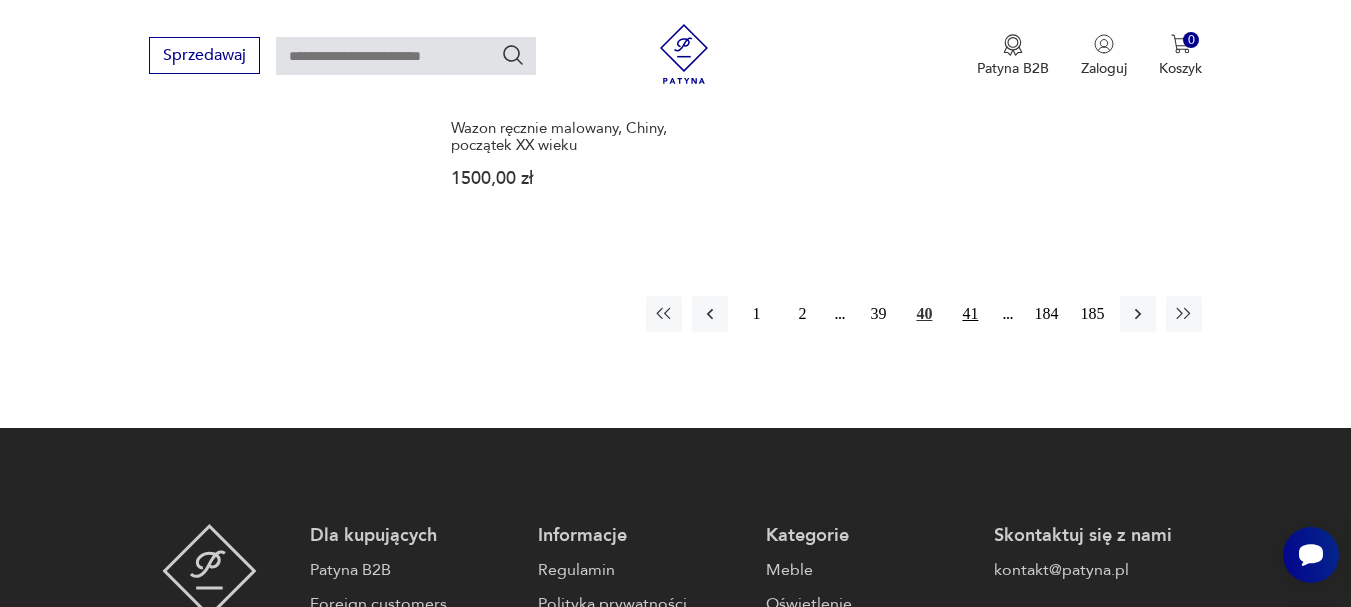 click on "41" at bounding box center (970, 314) 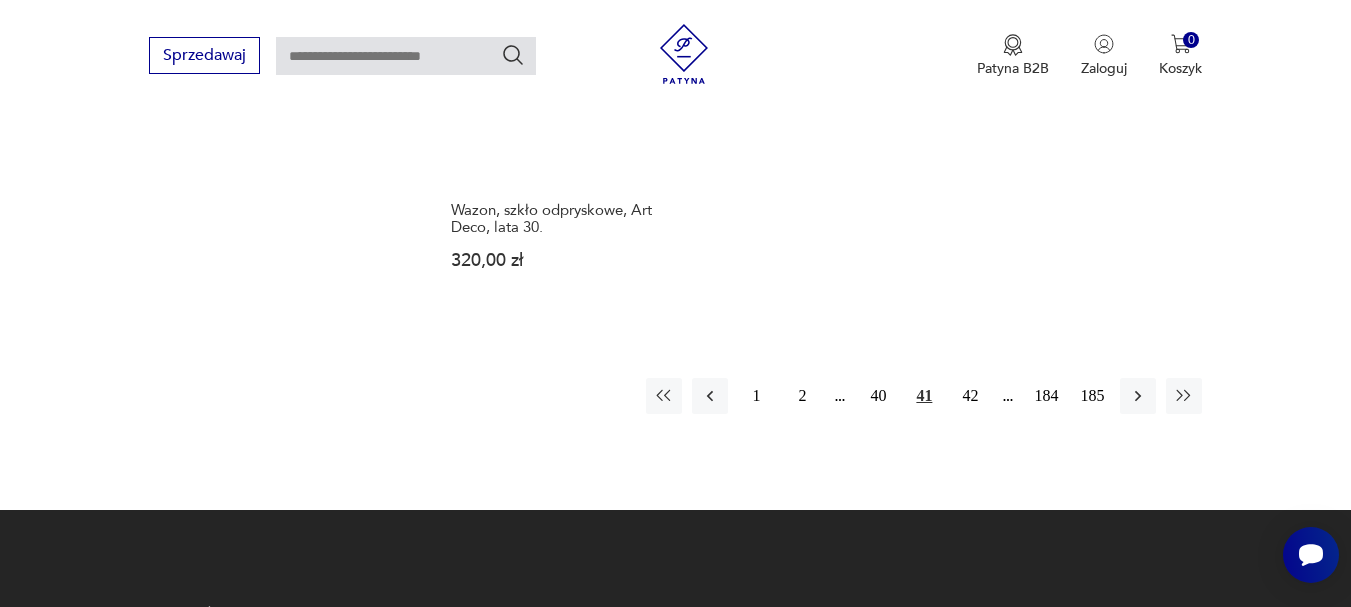 scroll, scrollTop: 3131, scrollLeft: 0, axis: vertical 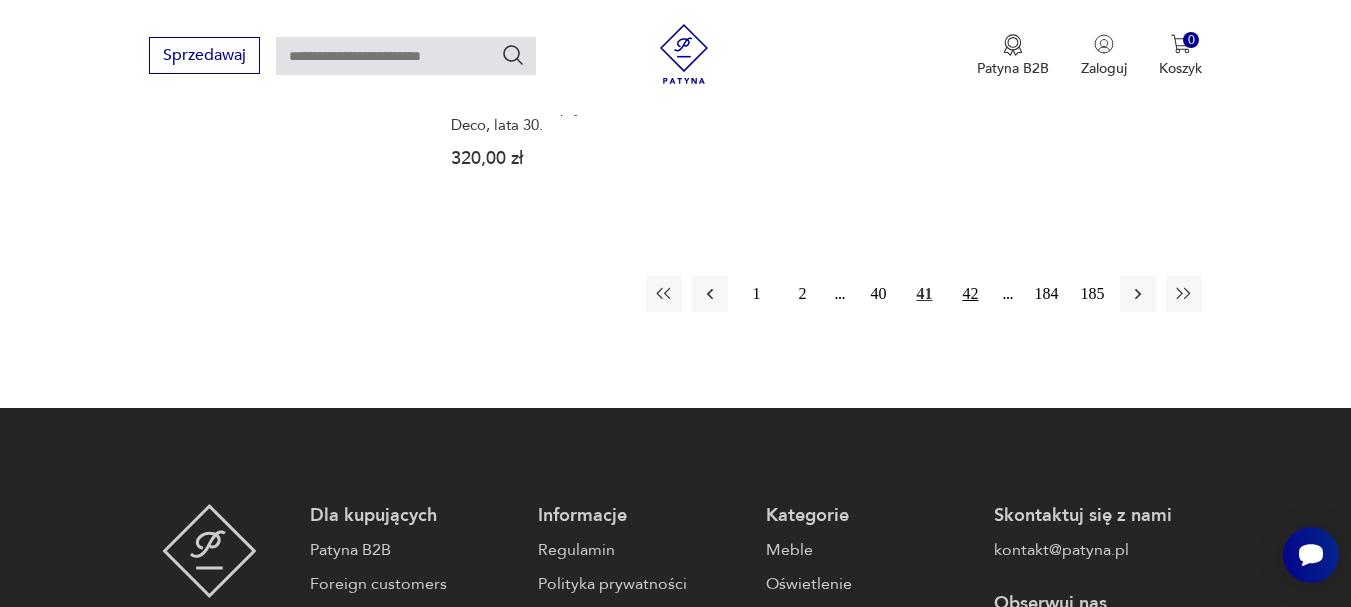 click on "42" at bounding box center [970, 294] 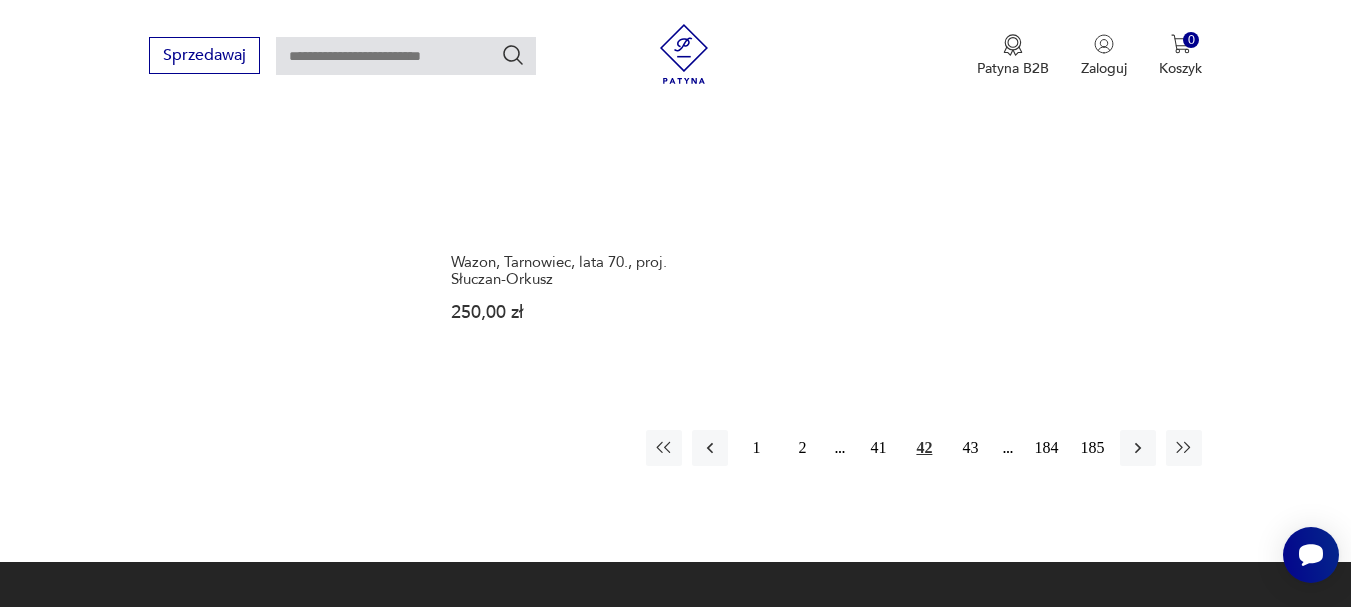 scroll, scrollTop: 3031, scrollLeft: 0, axis: vertical 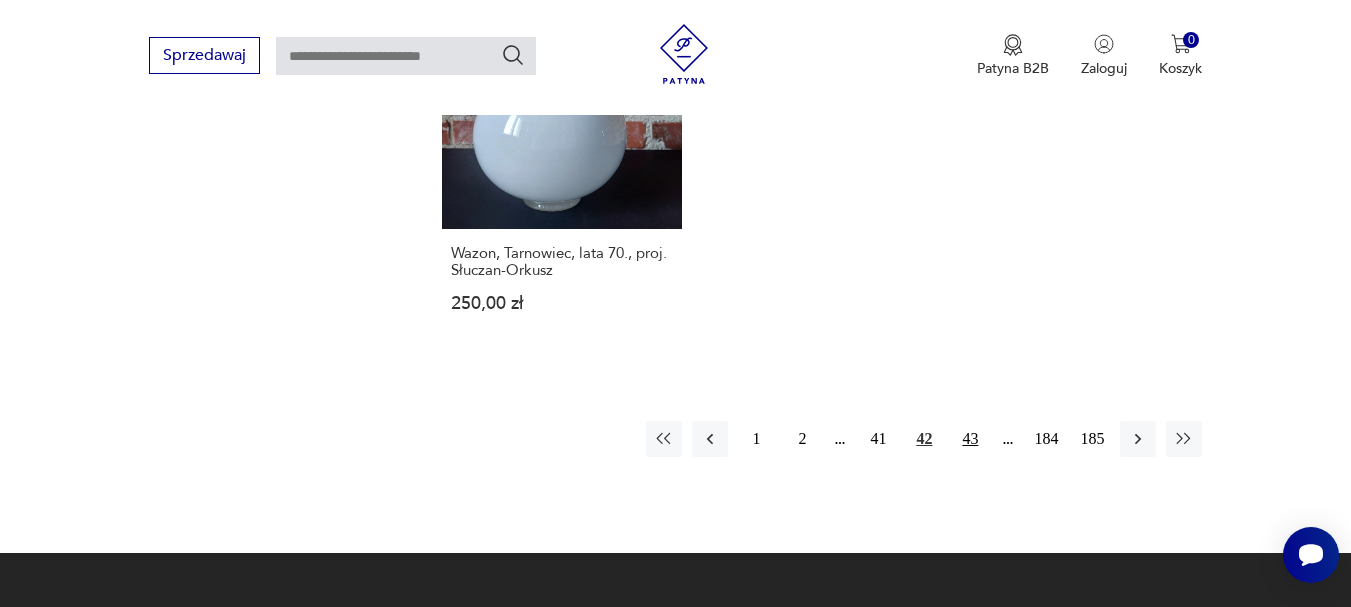 click on "43" at bounding box center (970, 439) 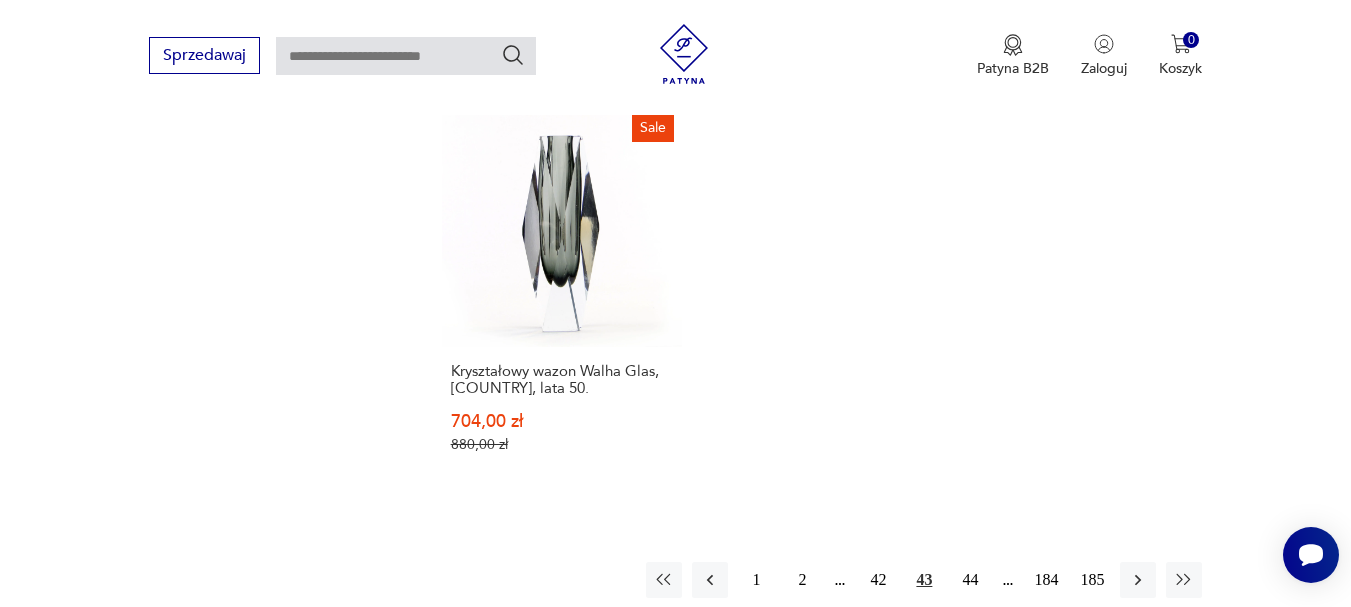 scroll, scrollTop: 3031, scrollLeft: 0, axis: vertical 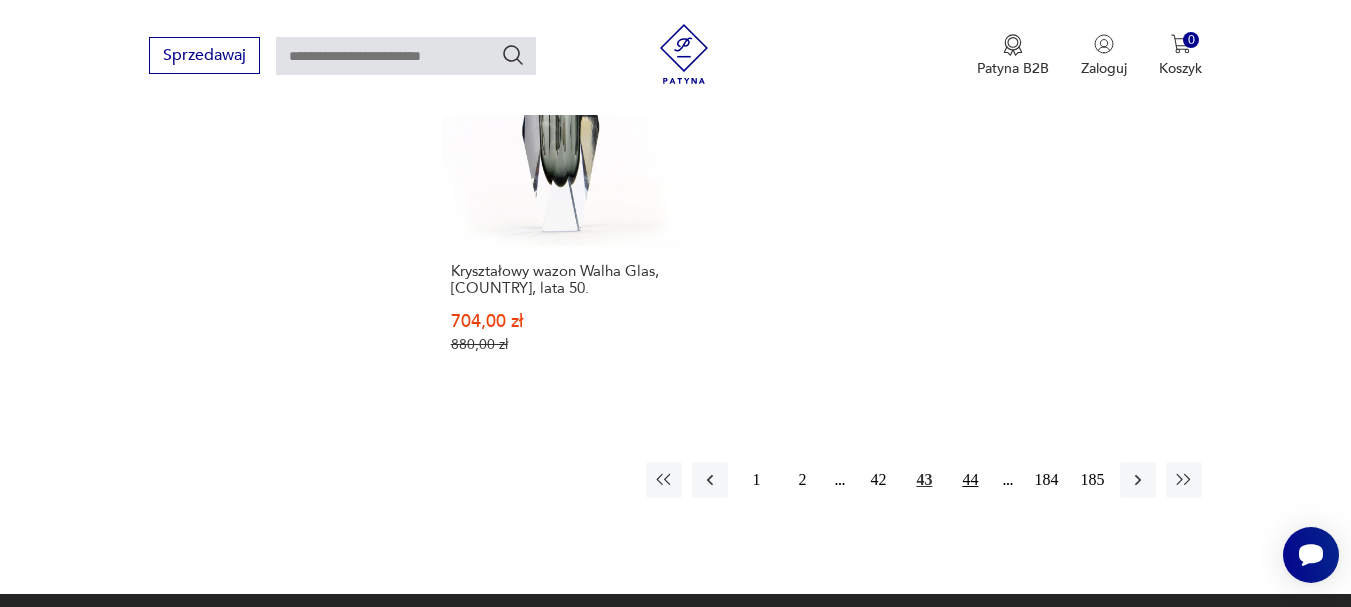 click on "44" at bounding box center [970, 480] 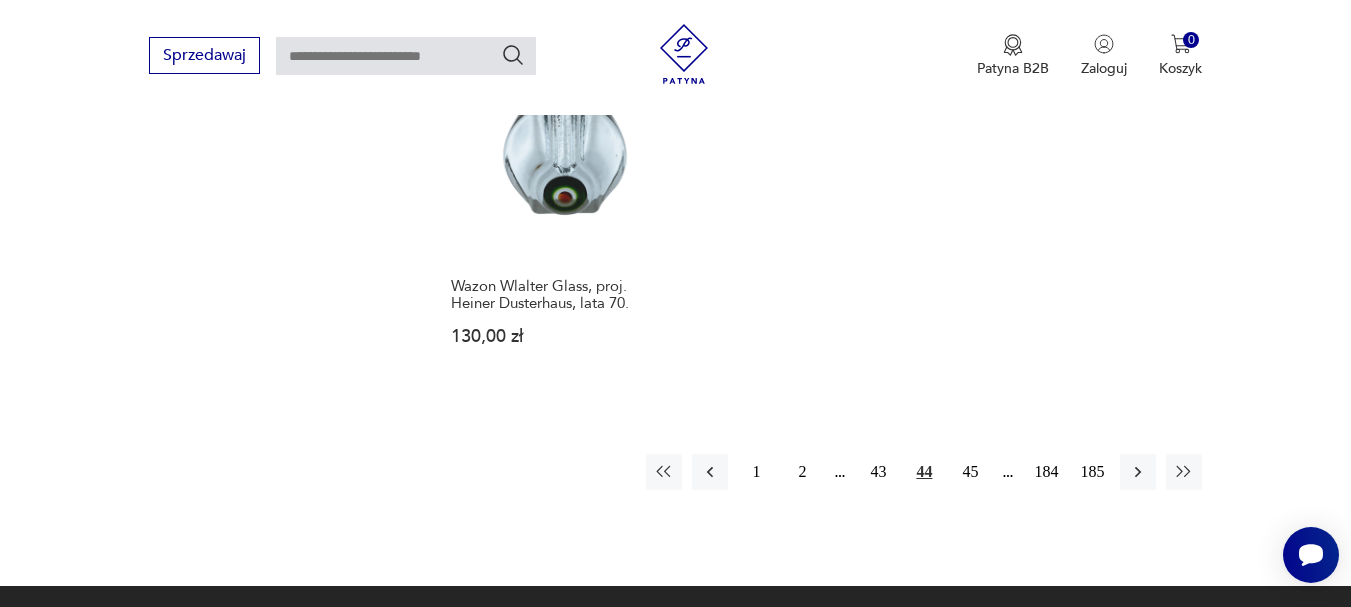 scroll, scrollTop: 3031, scrollLeft: 0, axis: vertical 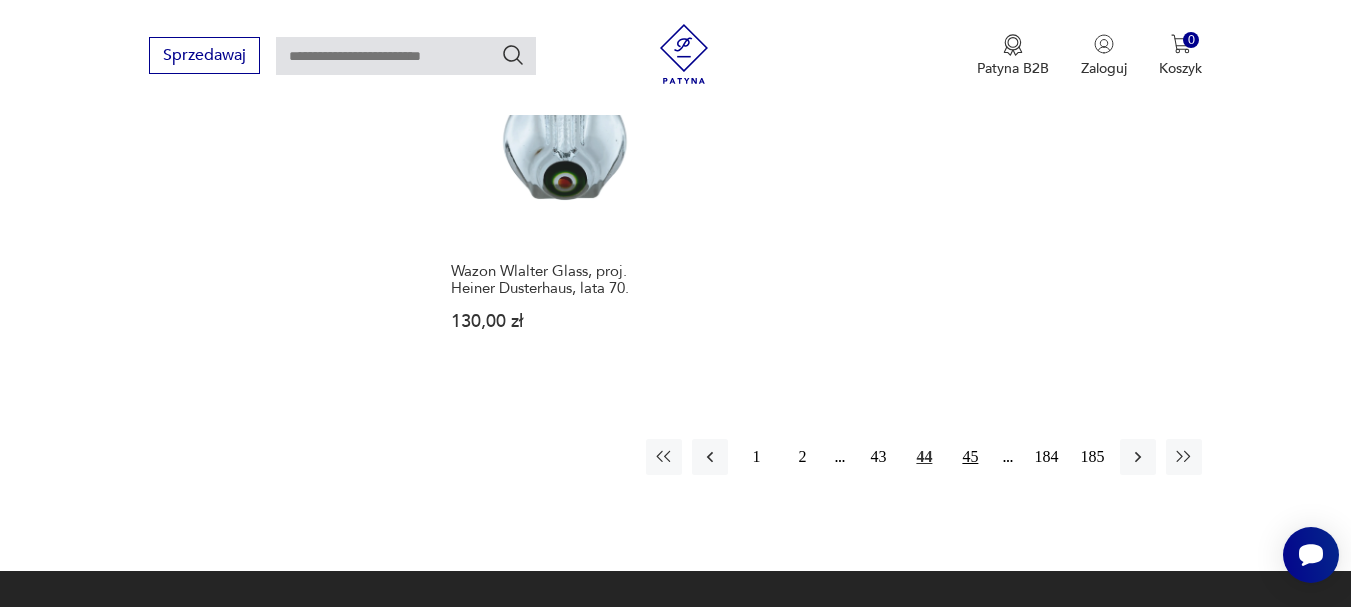 click on "45" at bounding box center (970, 457) 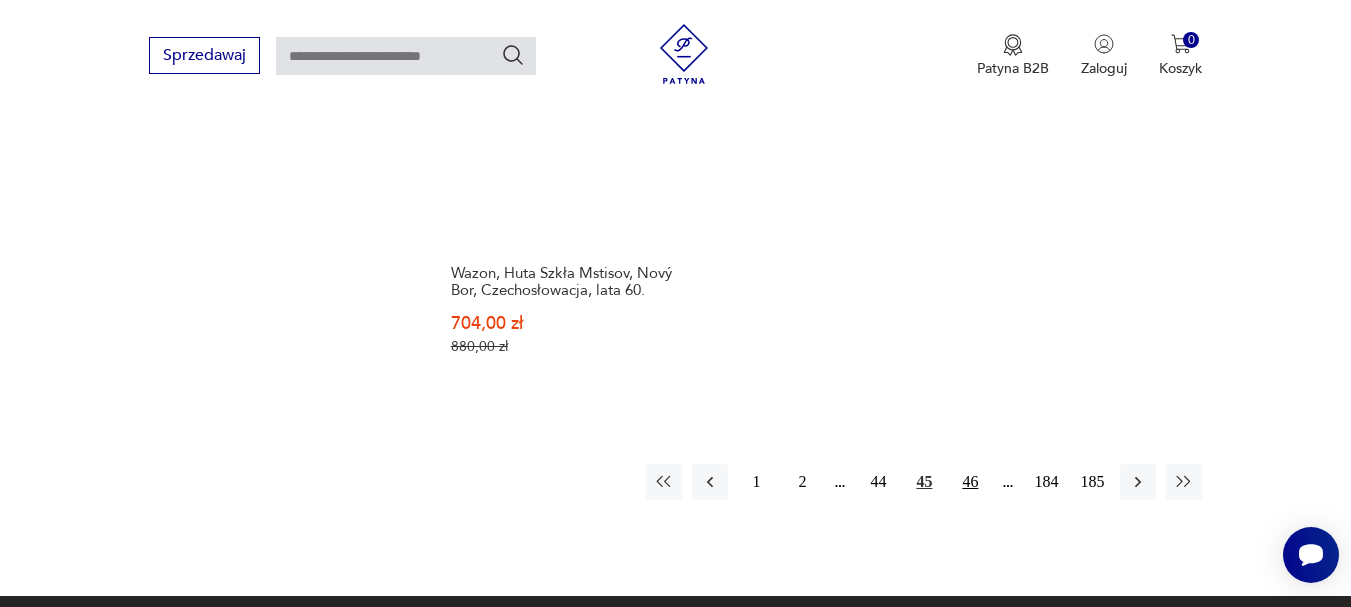 scroll, scrollTop: 3031, scrollLeft: 0, axis: vertical 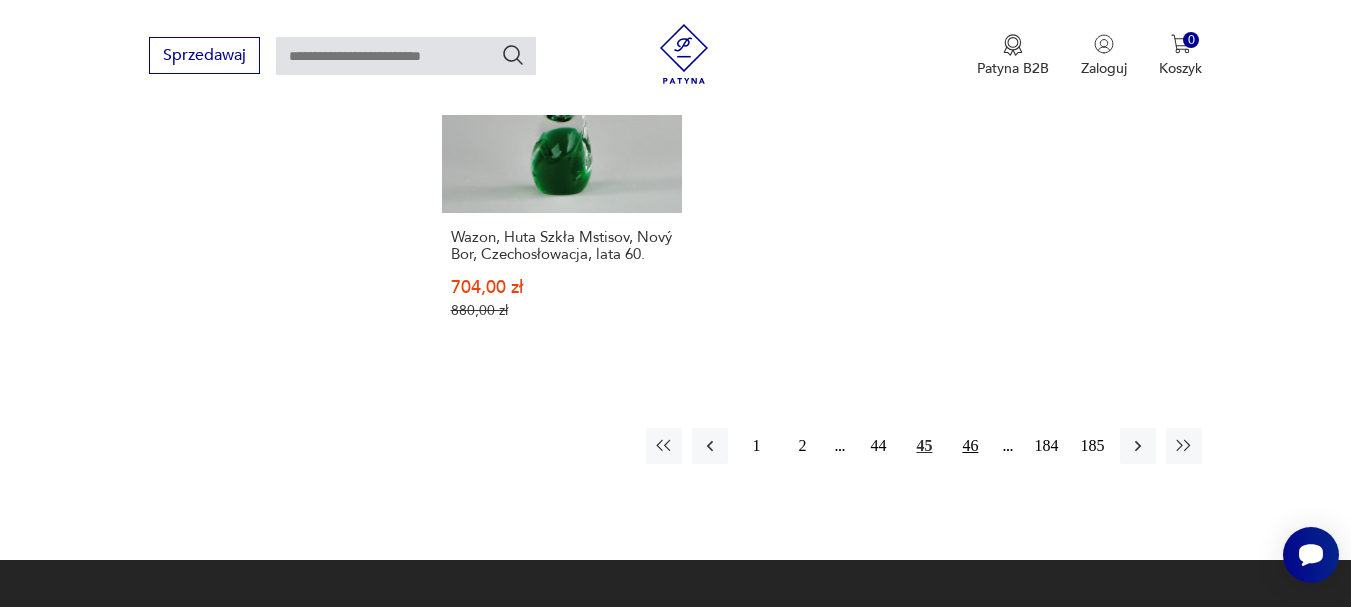 click on "46" at bounding box center (970, 446) 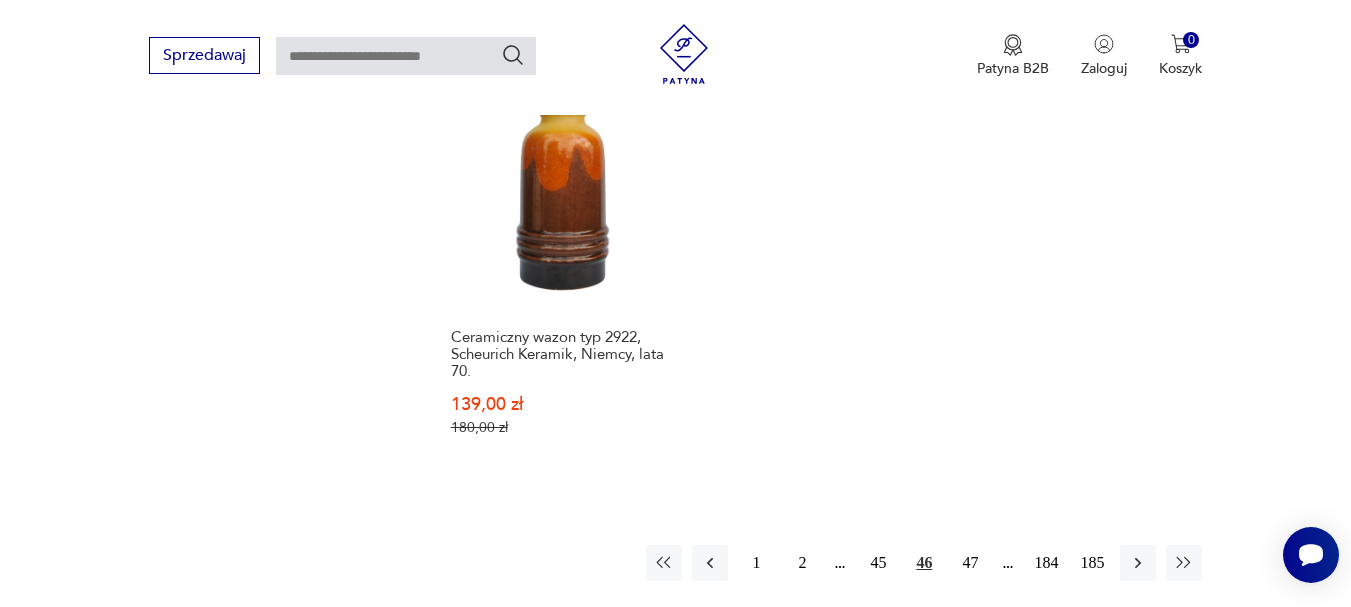 scroll, scrollTop: 3031, scrollLeft: 0, axis: vertical 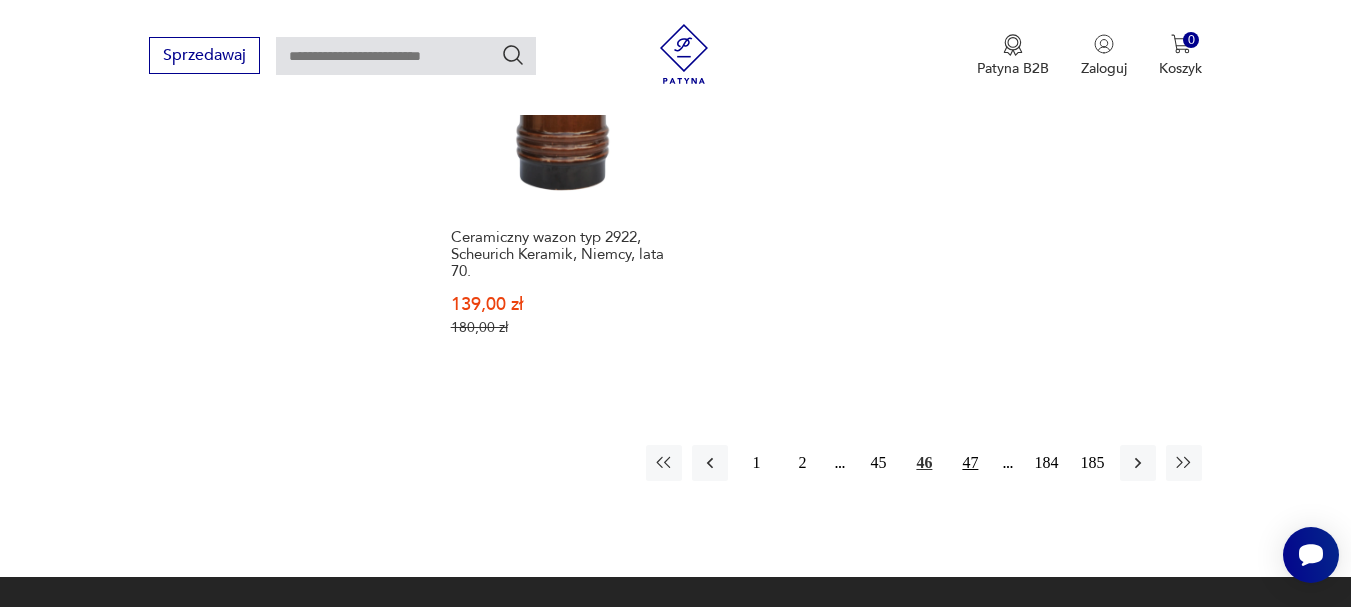 click on "47" at bounding box center (970, 463) 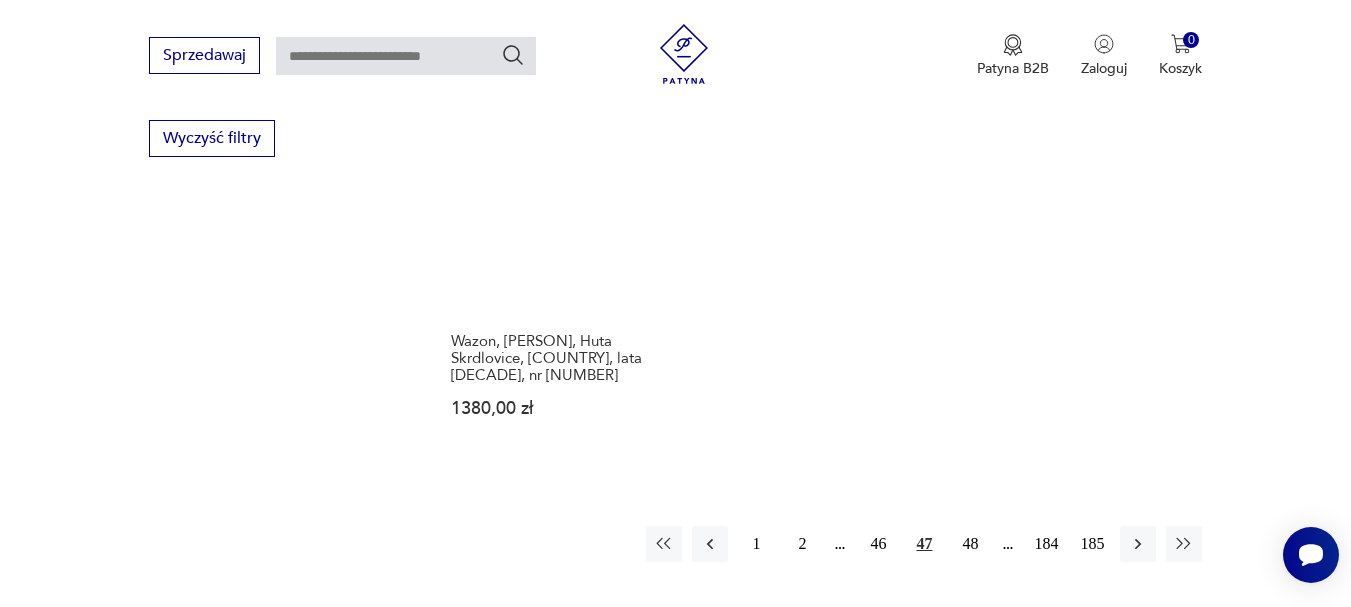 scroll, scrollTop: 2831, scrollLeft: 0, axis: vertical 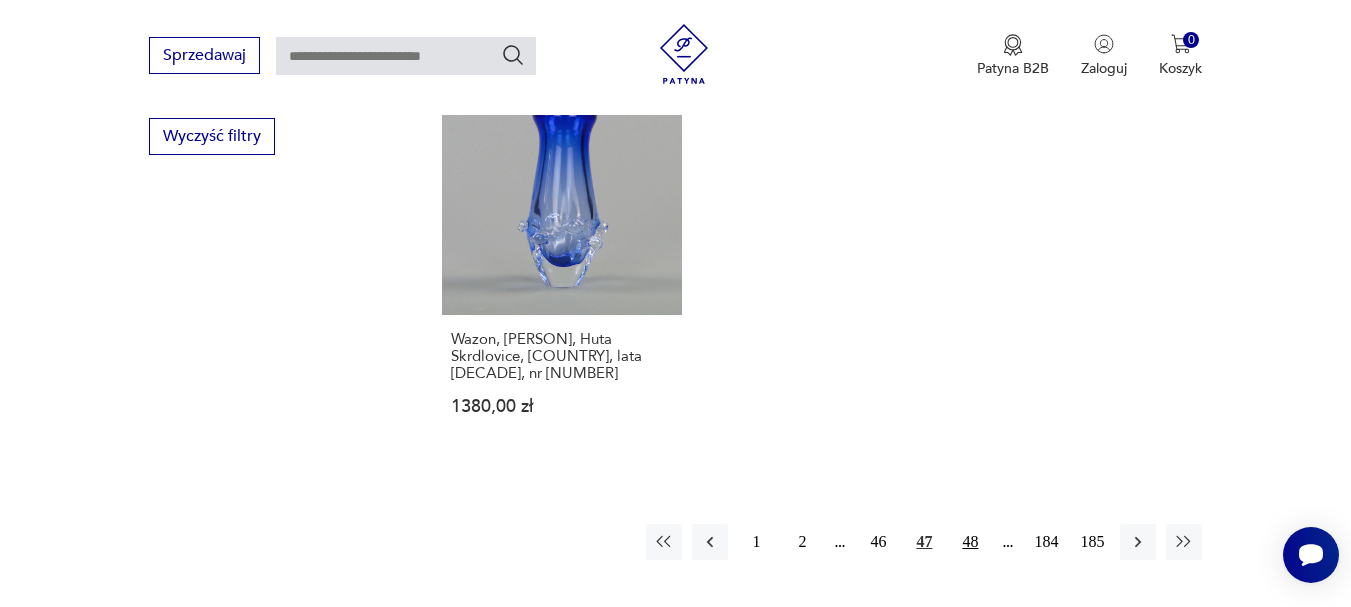 click on "48" at bounding box center [970, 542] 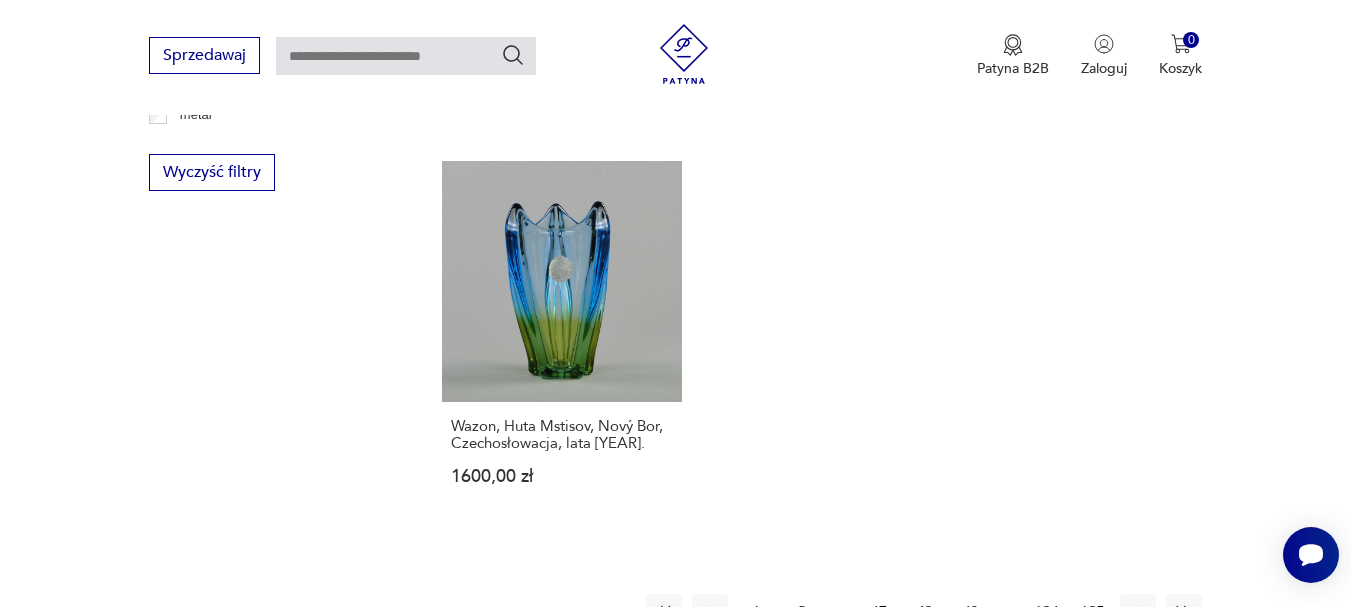 scroll, scrollTop: 2831, scrollLeft: 0, axis: vertical 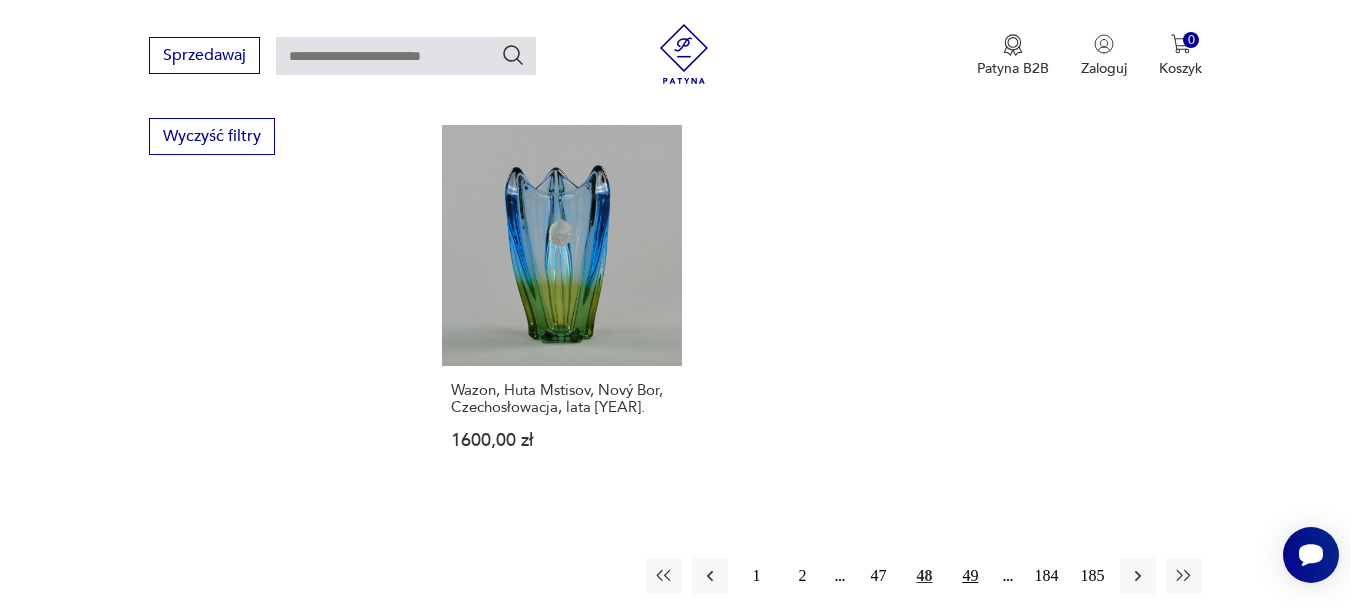 click on "49" at bounding box center (970, 576) 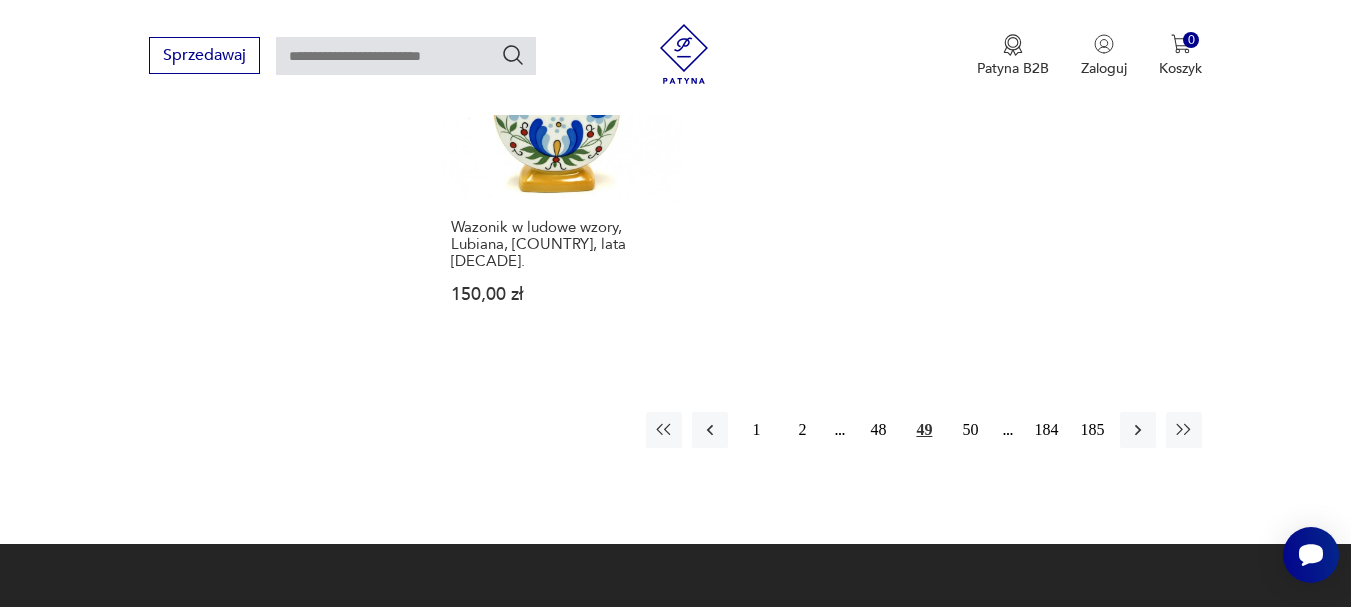scroll, scrollTop: 2931, scrollLeft: 0, axis: vertical 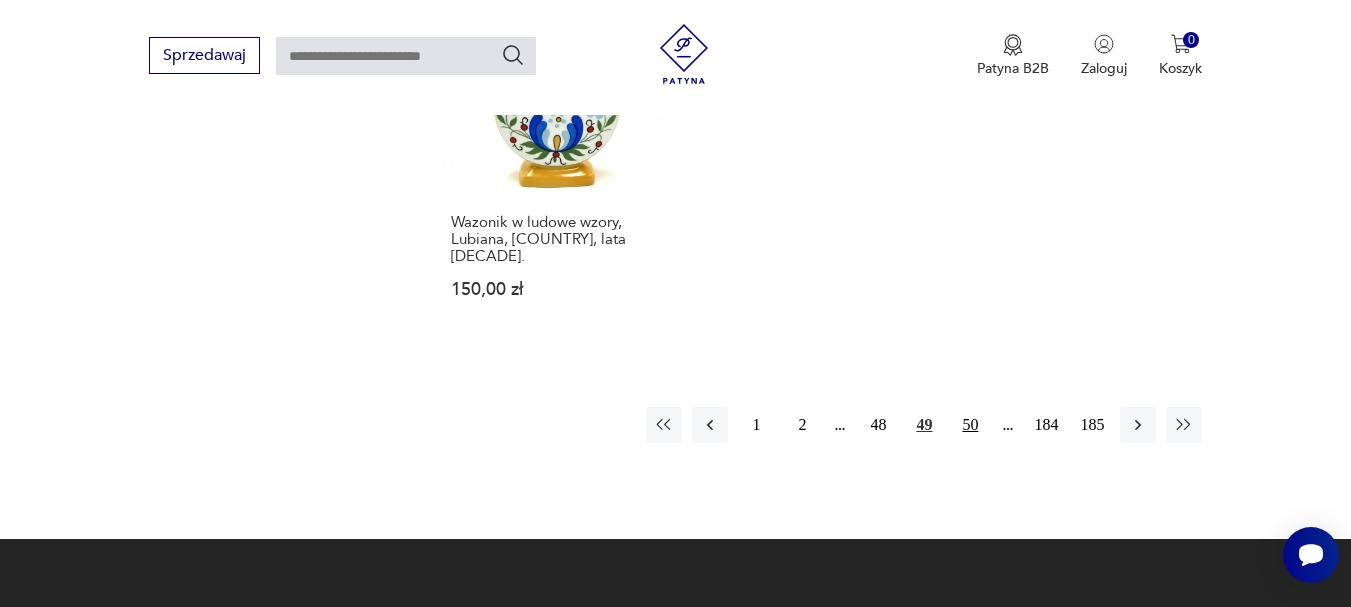 click on "50" at bounding box center (970, 425) 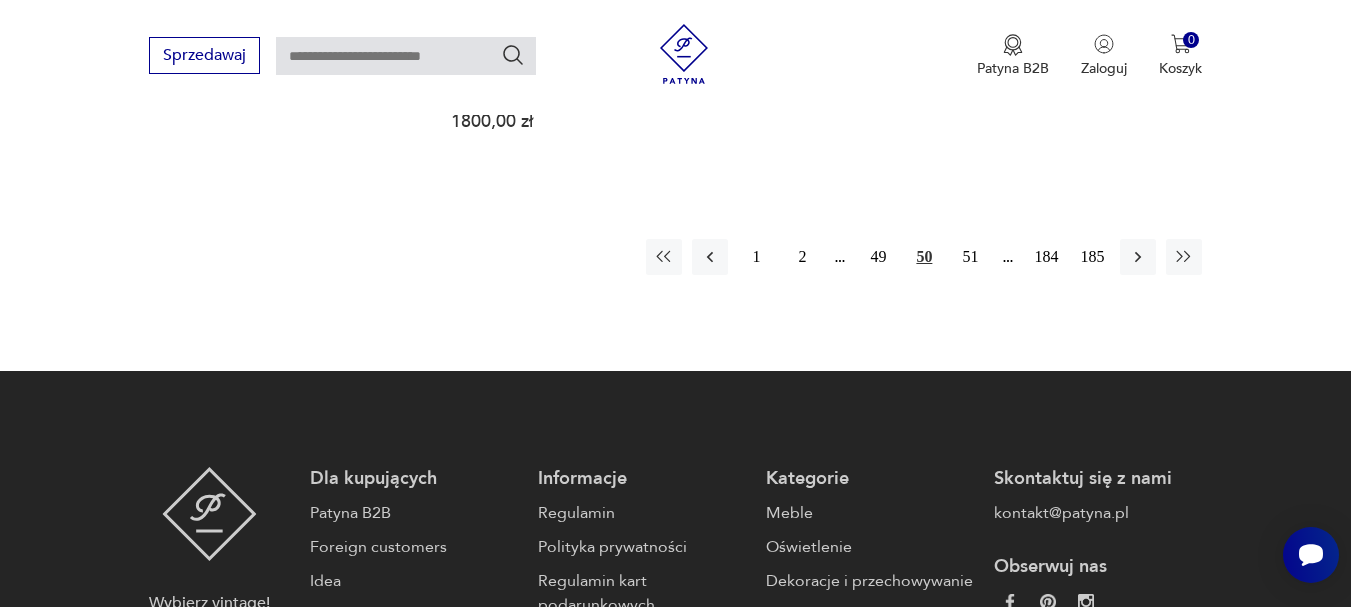 scroll, scrollTop: 3131, scrollLeft: 0, axis: vertical 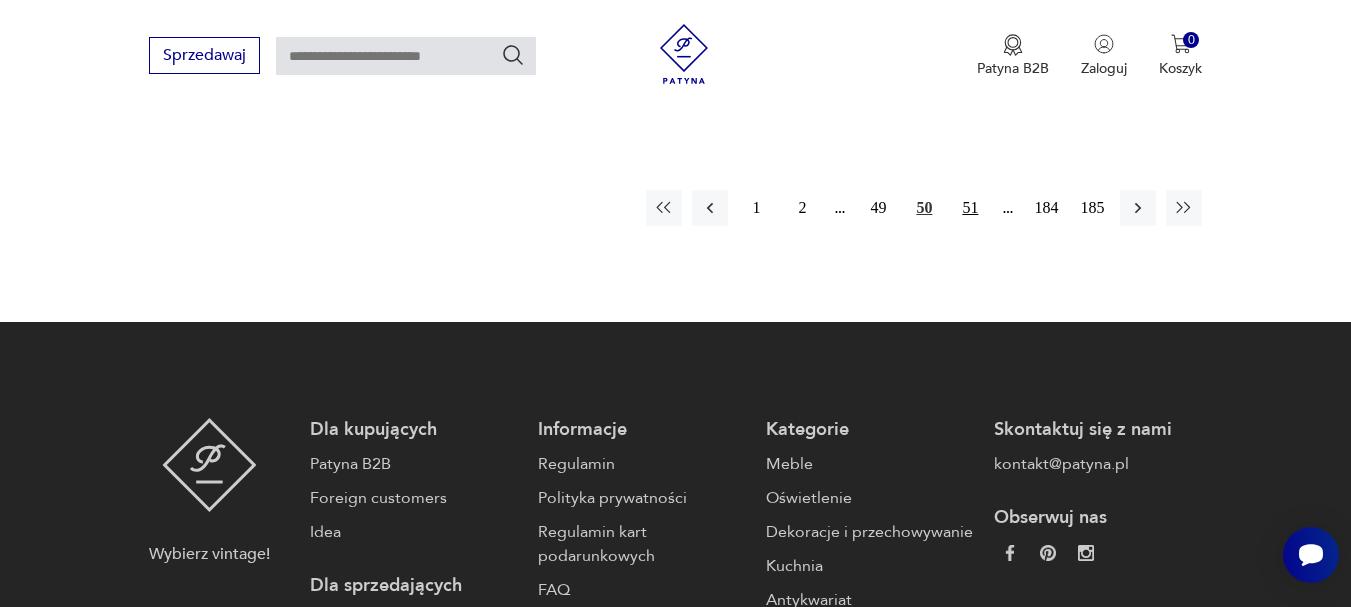 click on "51" at bounding box center (970, 208) 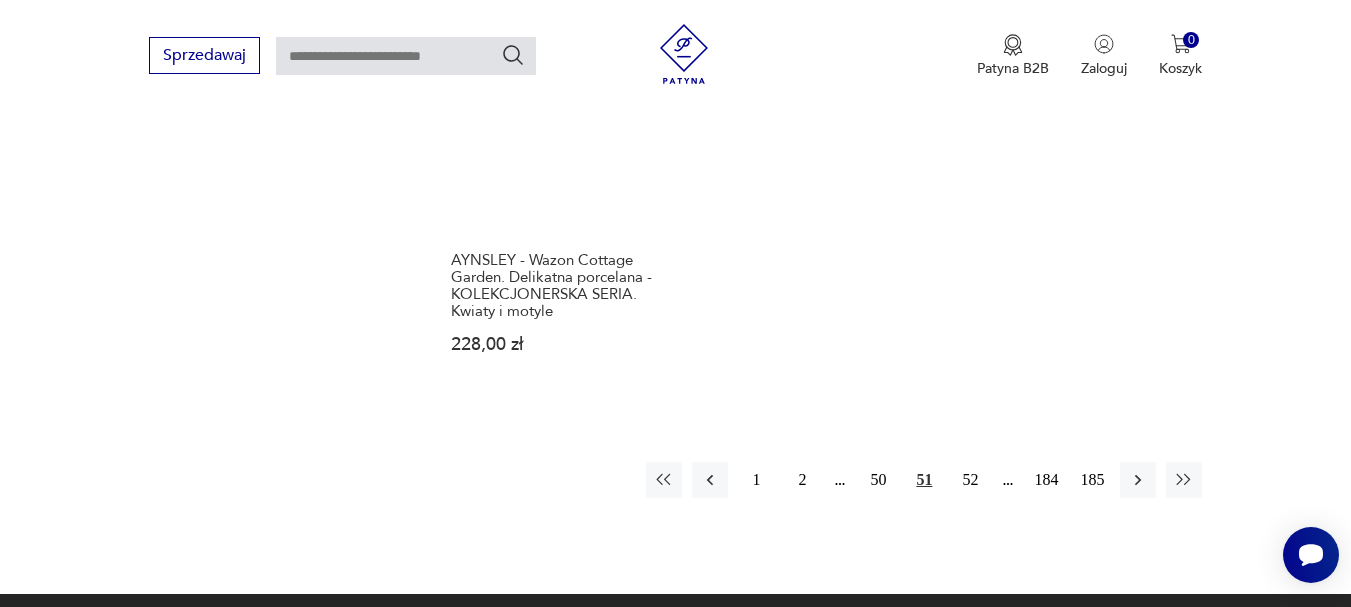 scroll, scrollTop: 3031, scrollLeft: 0, axis: vertical 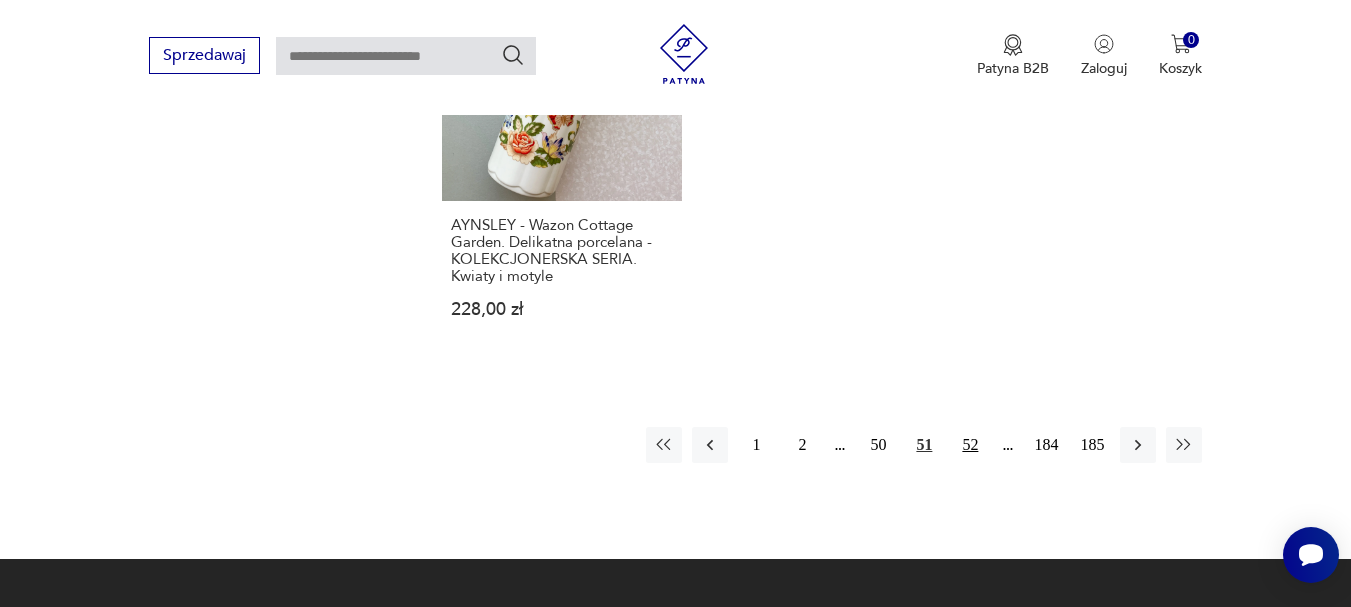 click on "52" at bounding box center (970, 445) 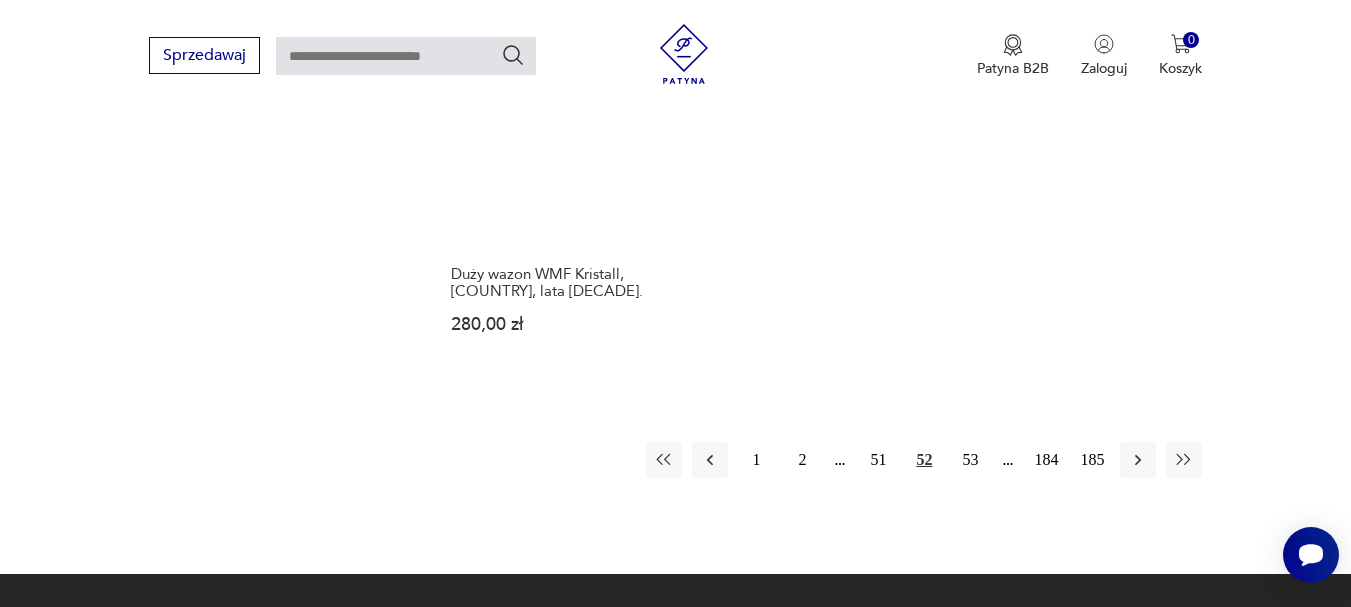 scroll, scrollTop: 3031, scrollLeft: 0, axis: vertical 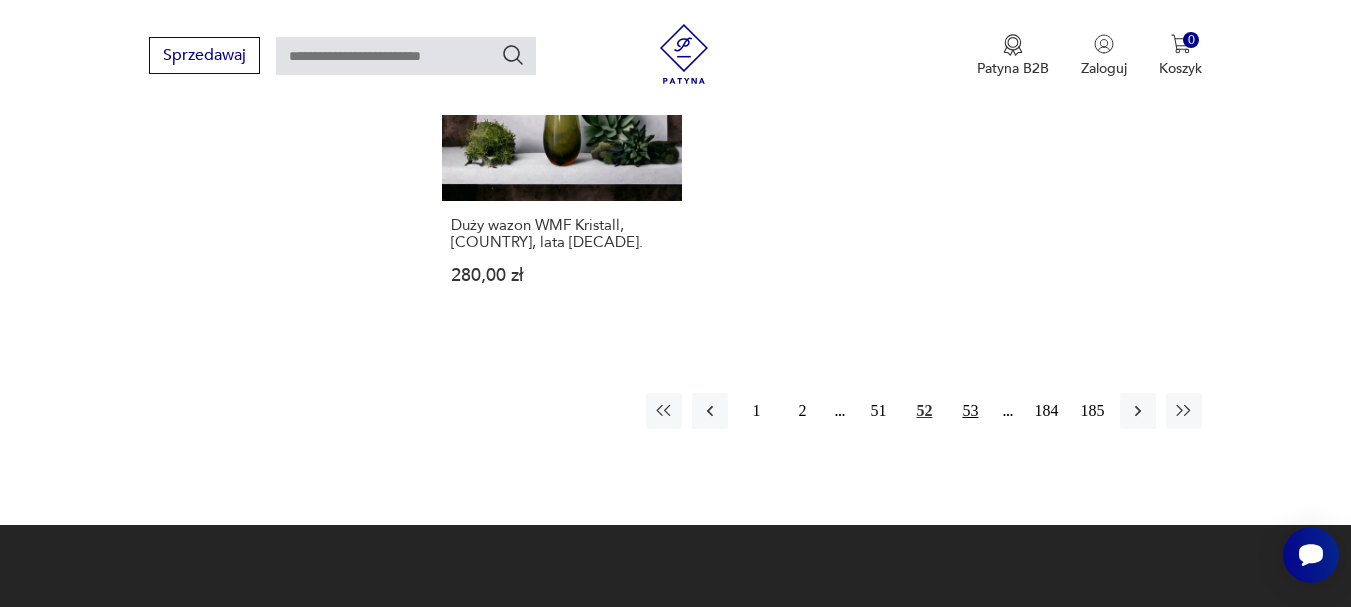 click on "53" at bounding box center [970, 411] 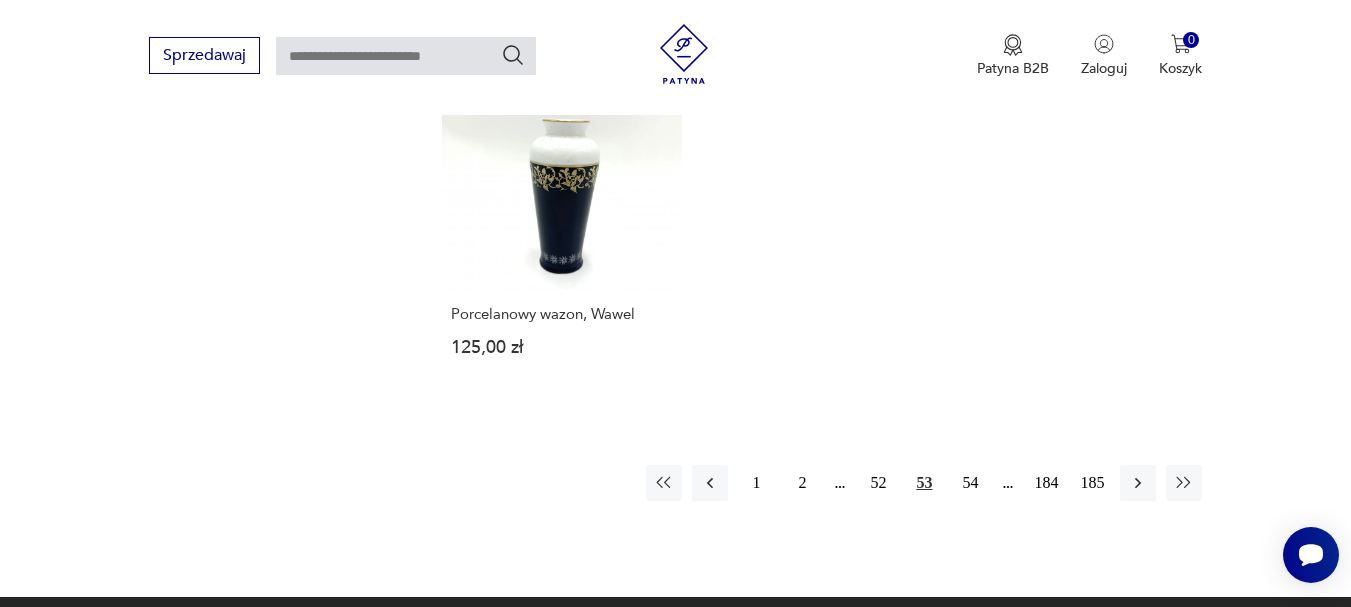 scroll, scrollTop: 2931, scrollLeft: 0, axis: vertical 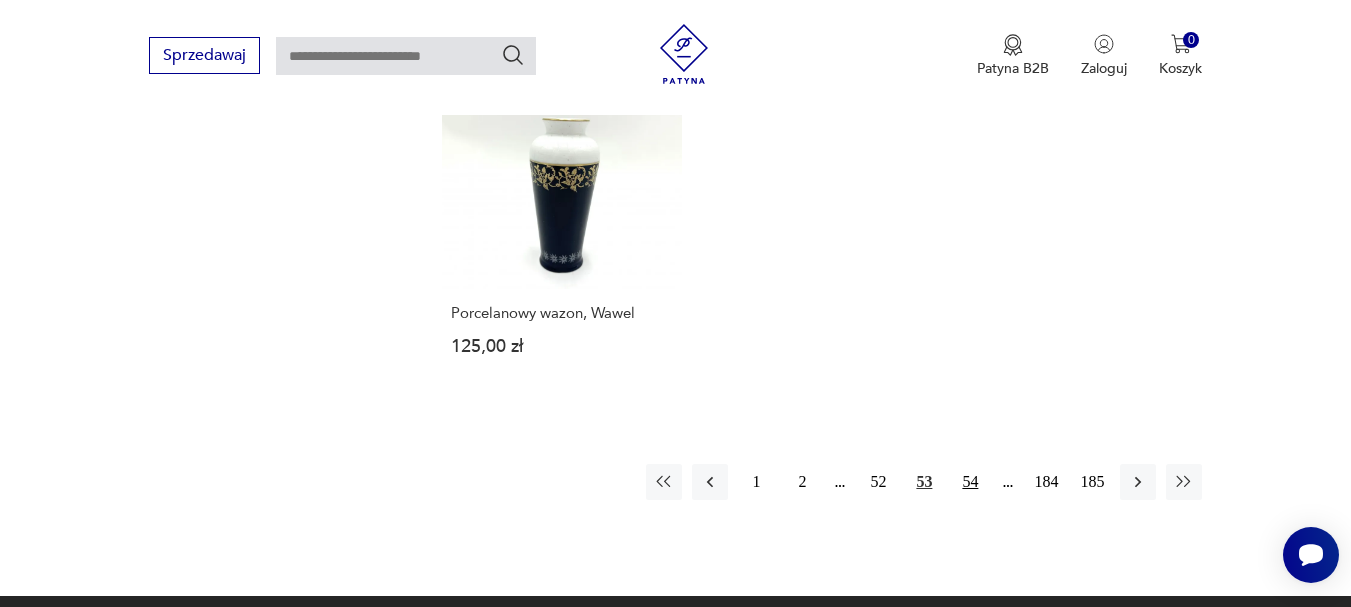 click on "54" at bounding box center [970, 482] 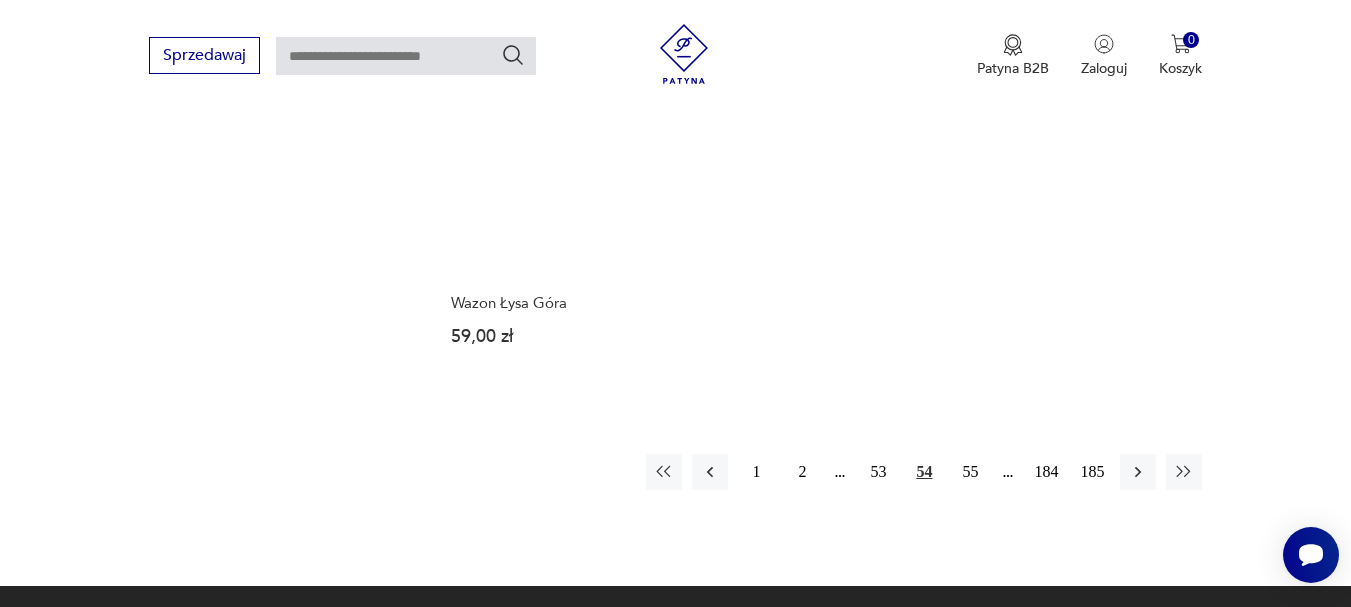 scroll, scrollTop: 2931, scrollLeft: 0, axis: vertical 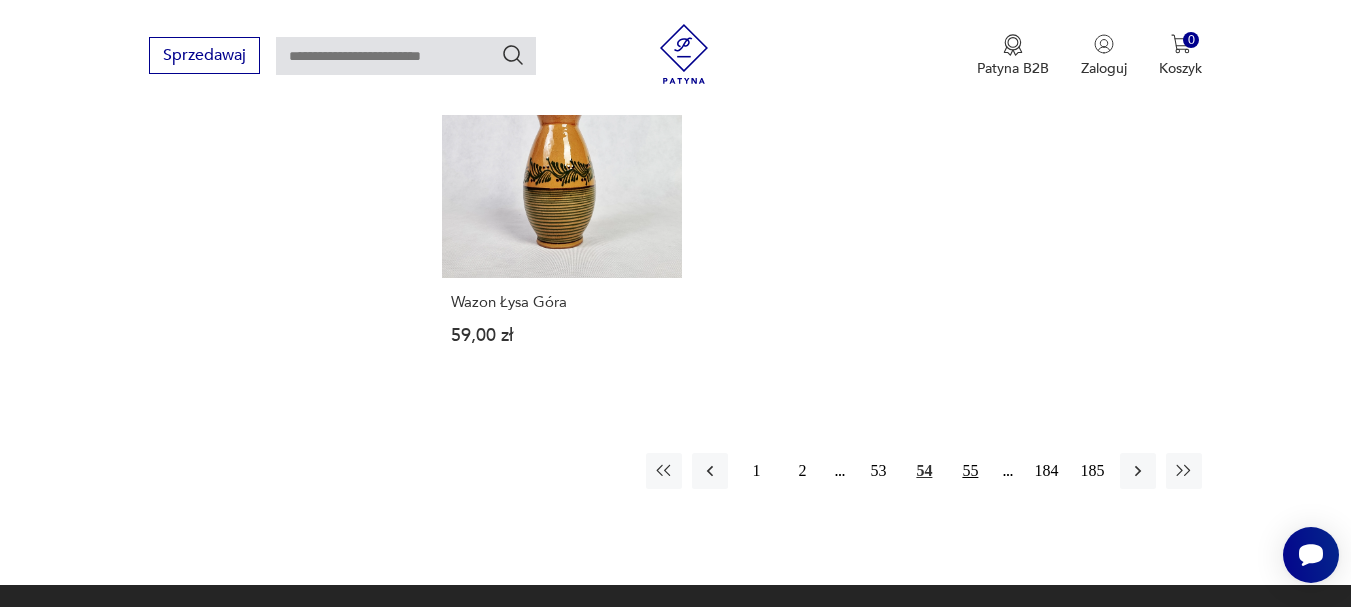 click on "55" at bounding box center (970, 471) 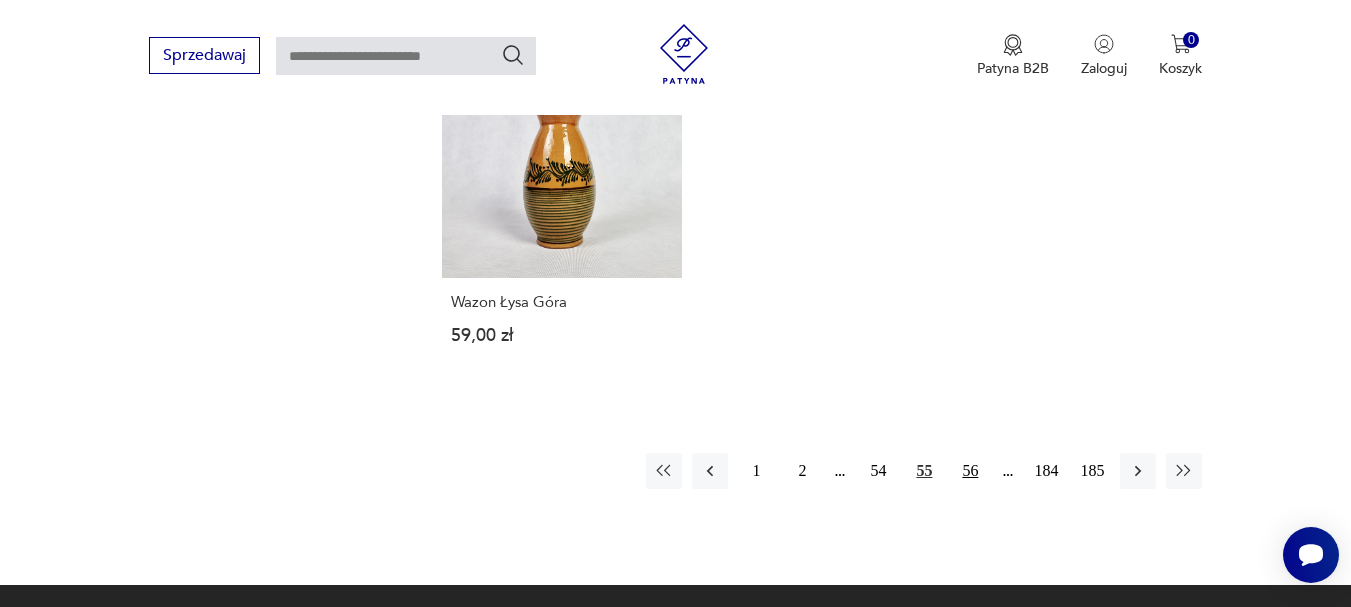 click on "56" at bounding box center (970, 471) 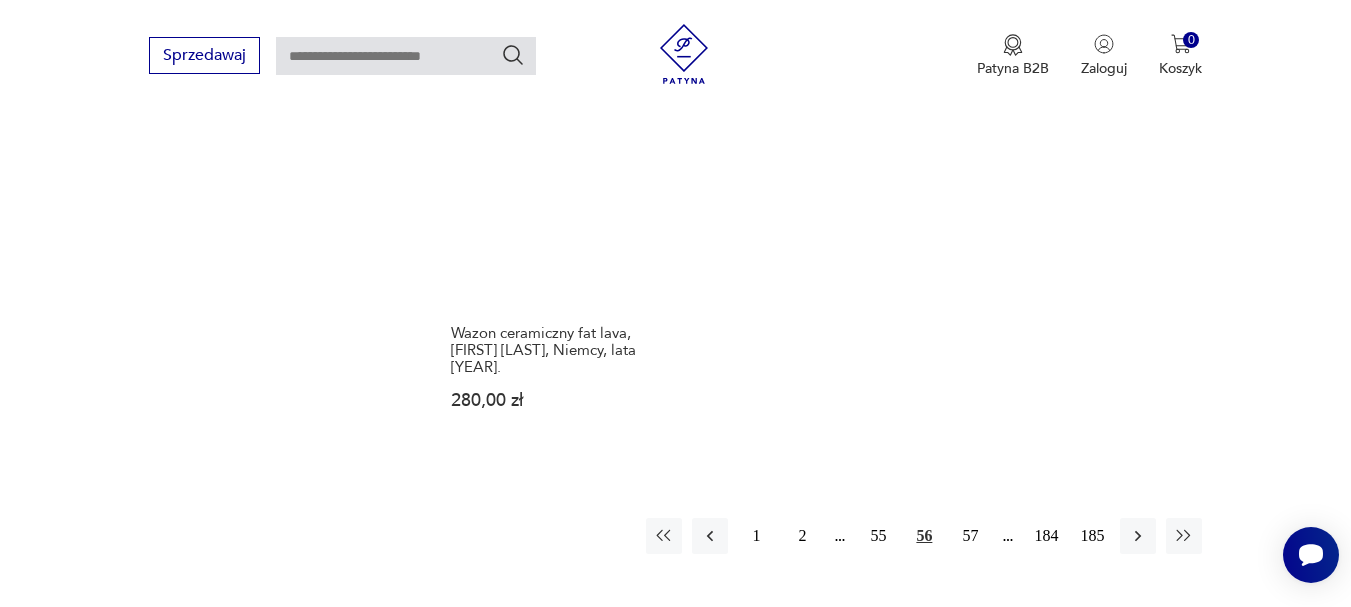 scroll, scrollTop: 3031, scrollLeft: 0, axis: vertical 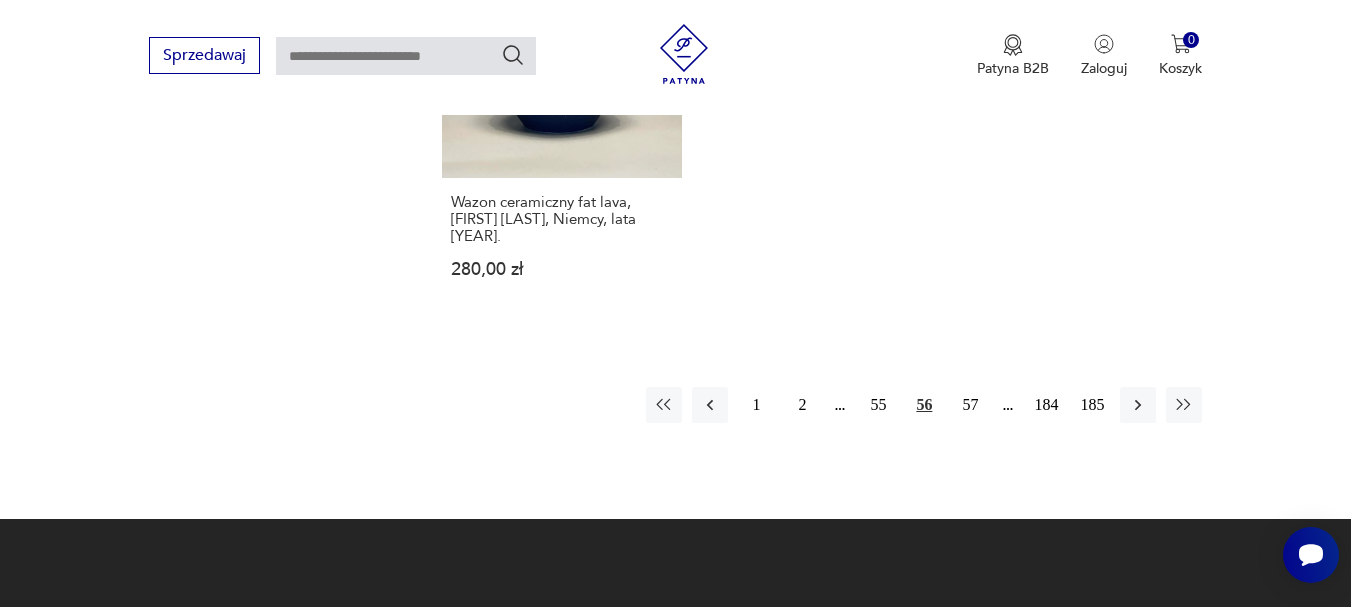 click on "57" at bounding box center [970, 405] 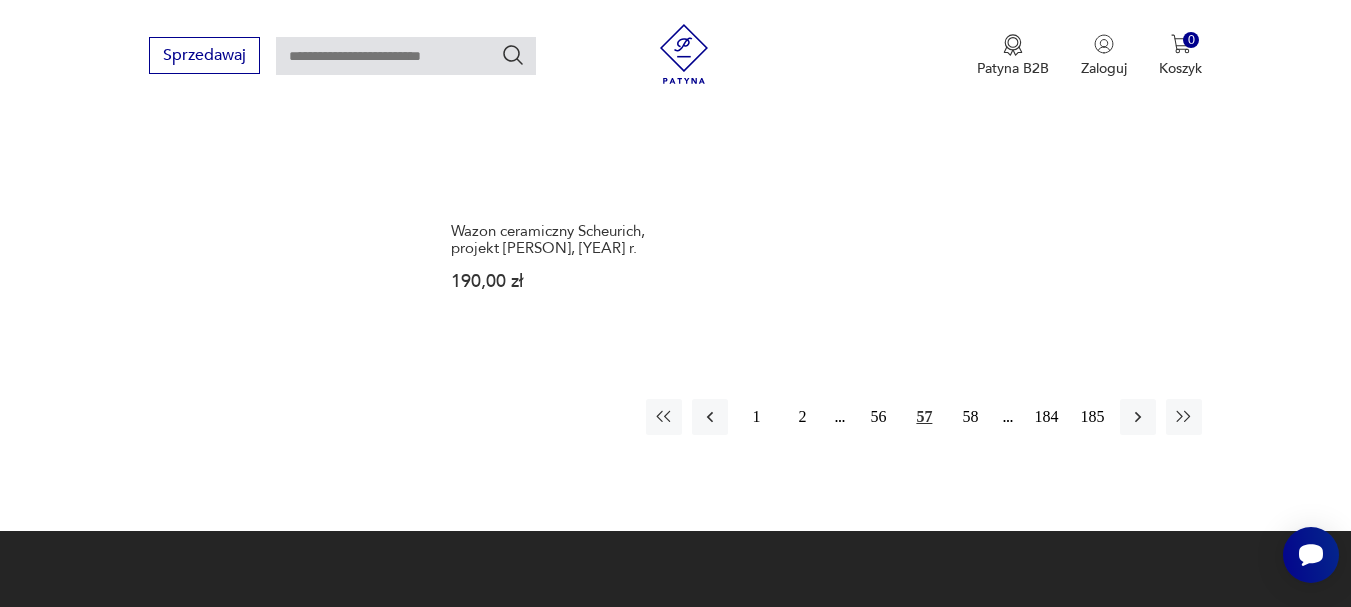 scroll, scrollTop: 3031, scrollLeft: 0, axis: vertical 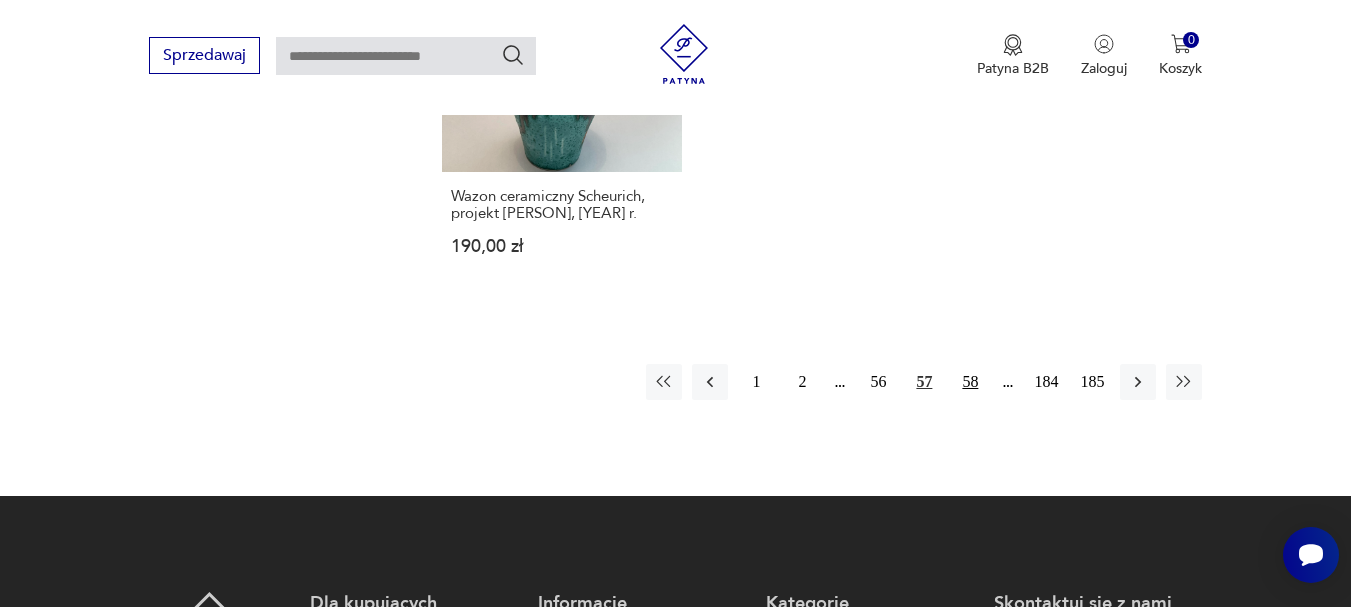 click on "58" at bounding box center [970, 382] 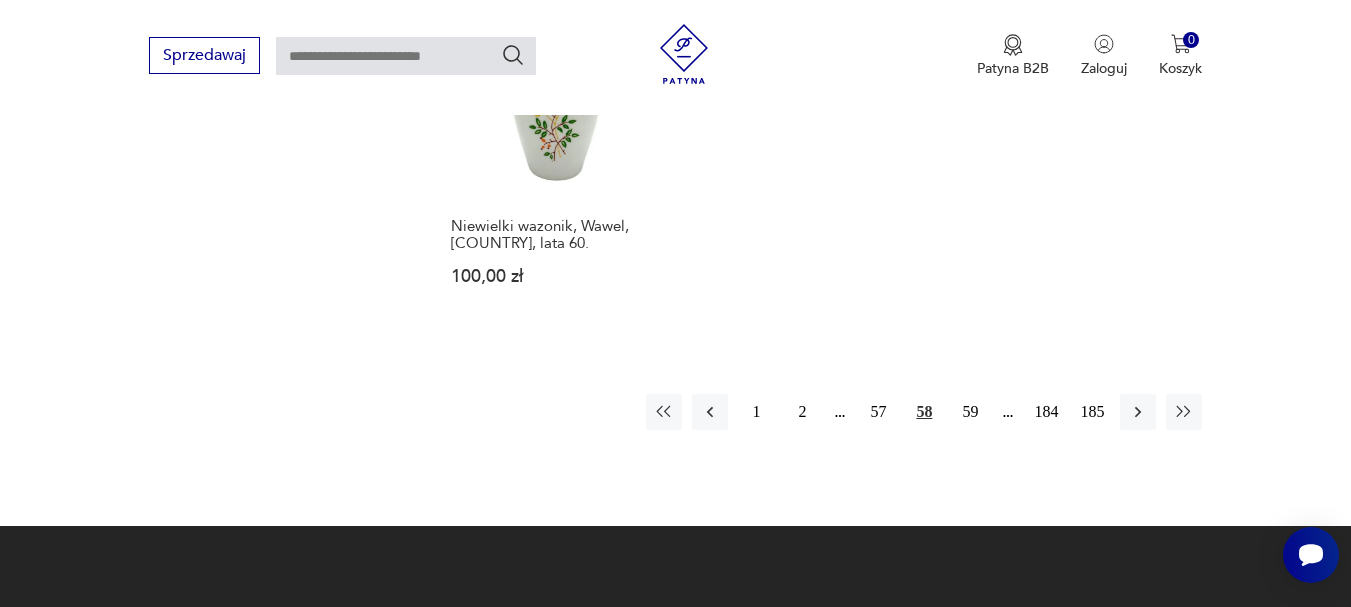 scroll, scrollTop: 3031, scrollLeft: 0, axis: vertical 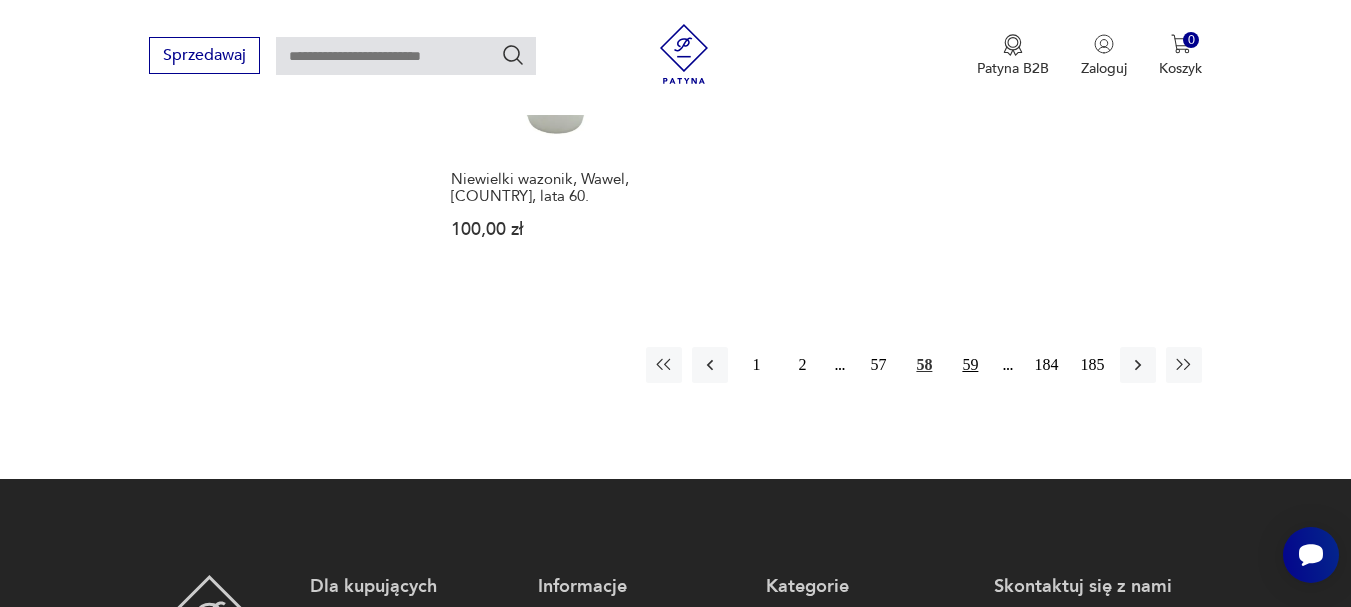 click on "59" at bounding box center (970, 365) 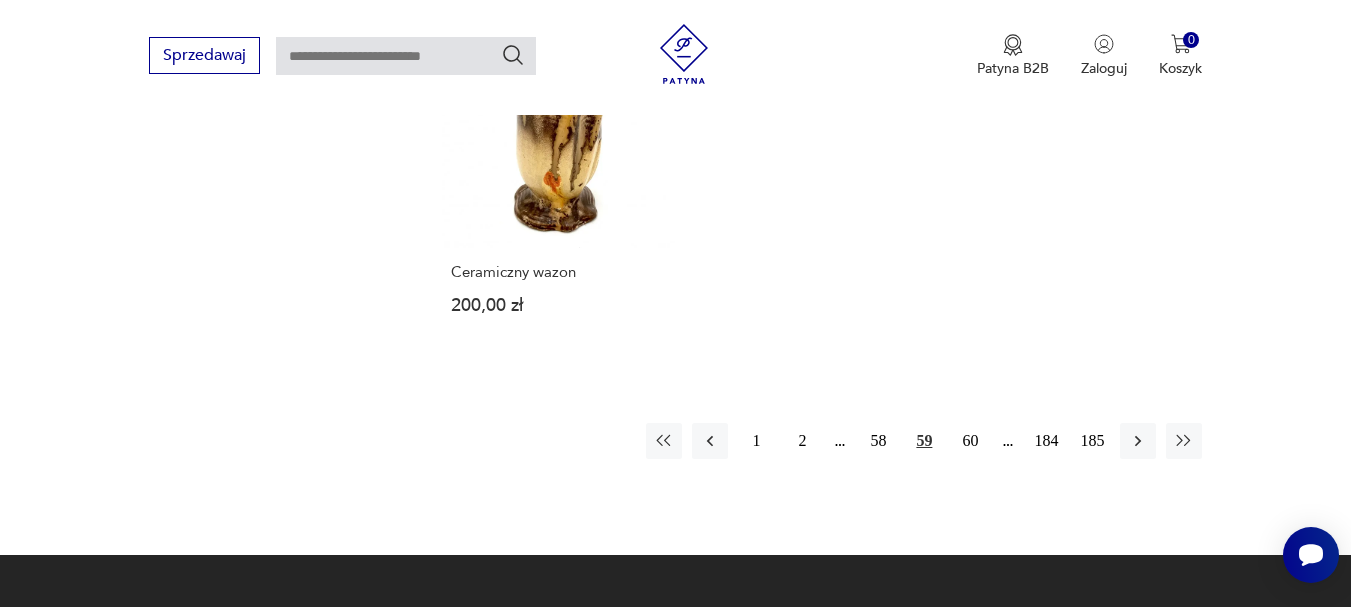 scroll, scrollTop: 2931, scrollLeft: 0, axis: vertical 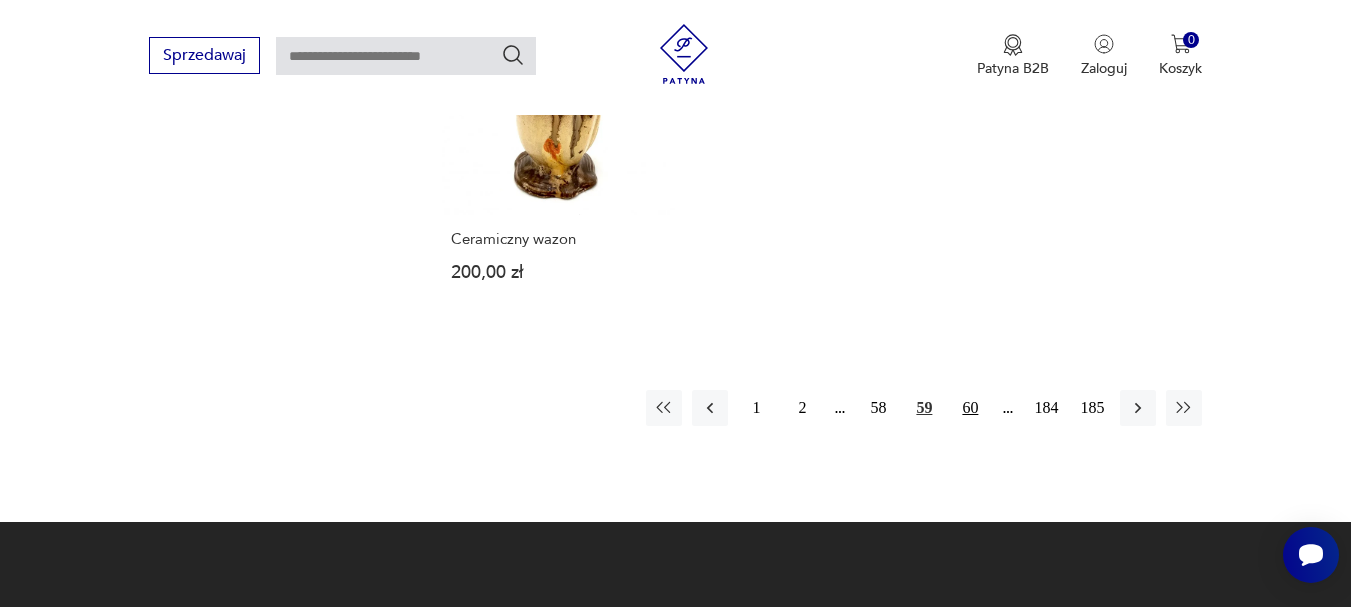 click on "60" at bounding box center (970, 408) 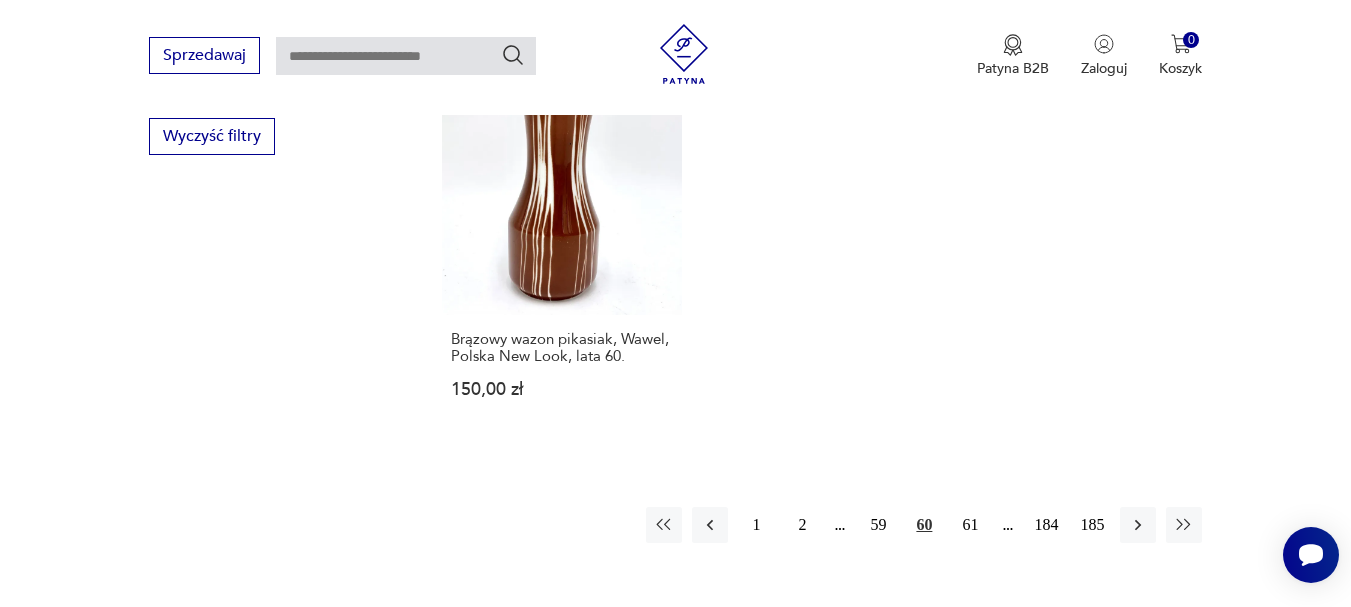 scroll, scrollTop: 2931, scrollLeft: 0, axis: vertical 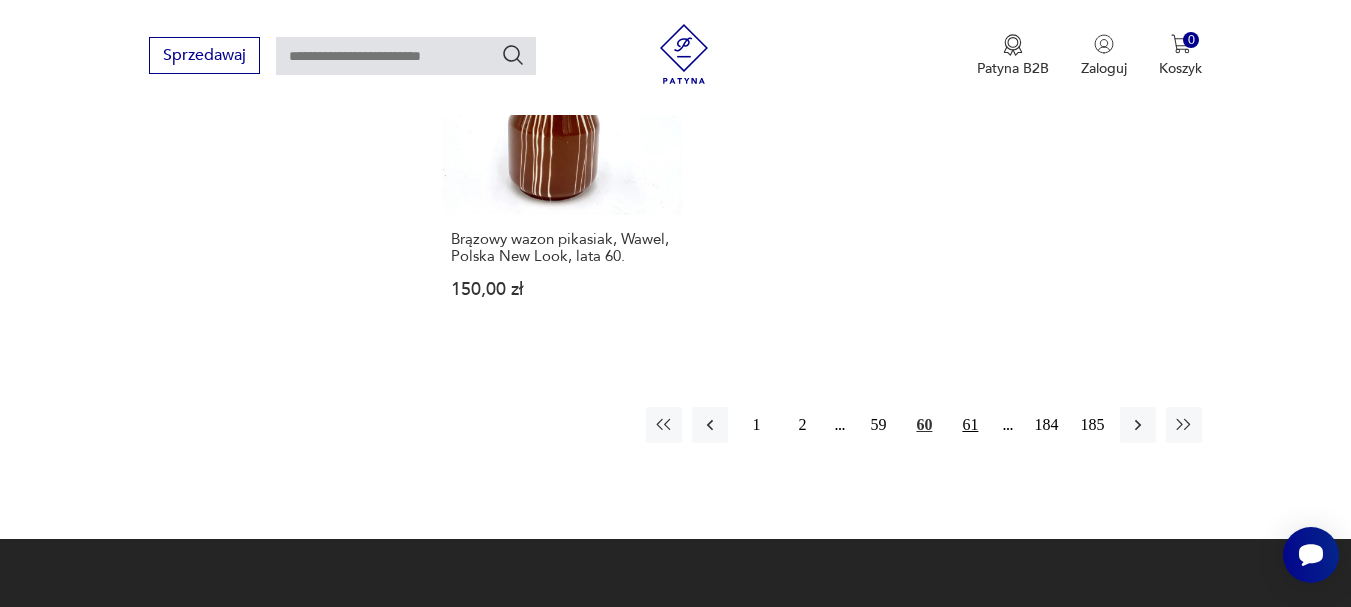 click on "61" at bounding box center (970, 425) 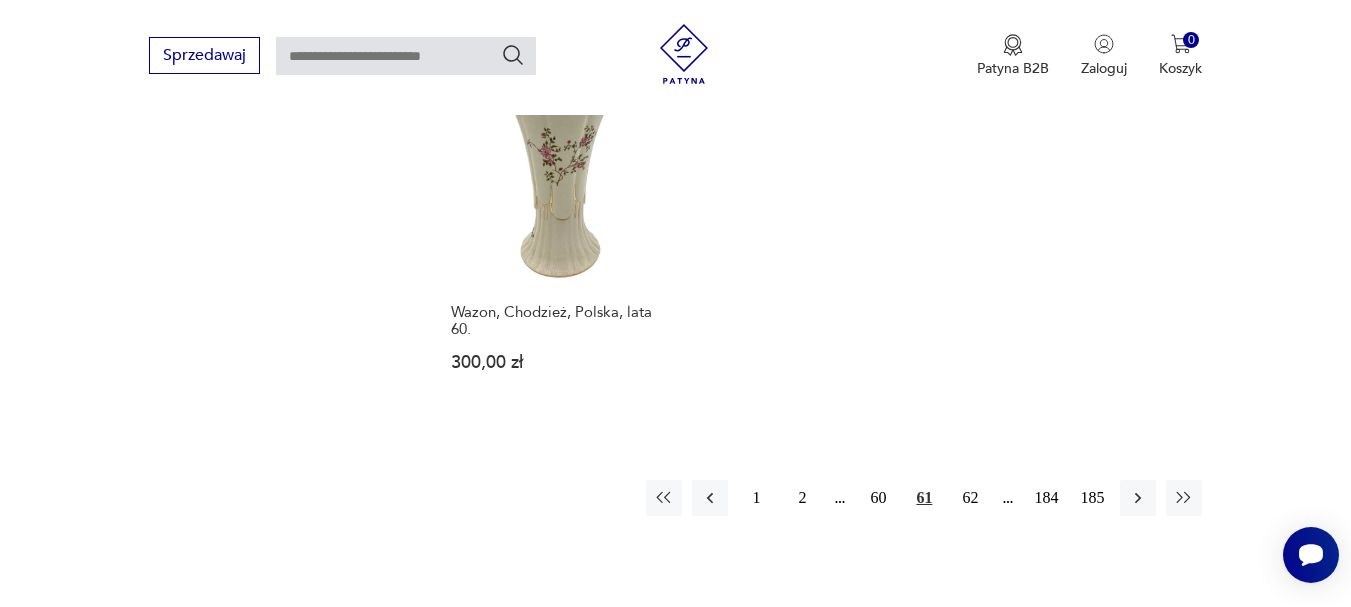 scroll, scrollTop: 2931, scrollLeft: 0, axis: vertical 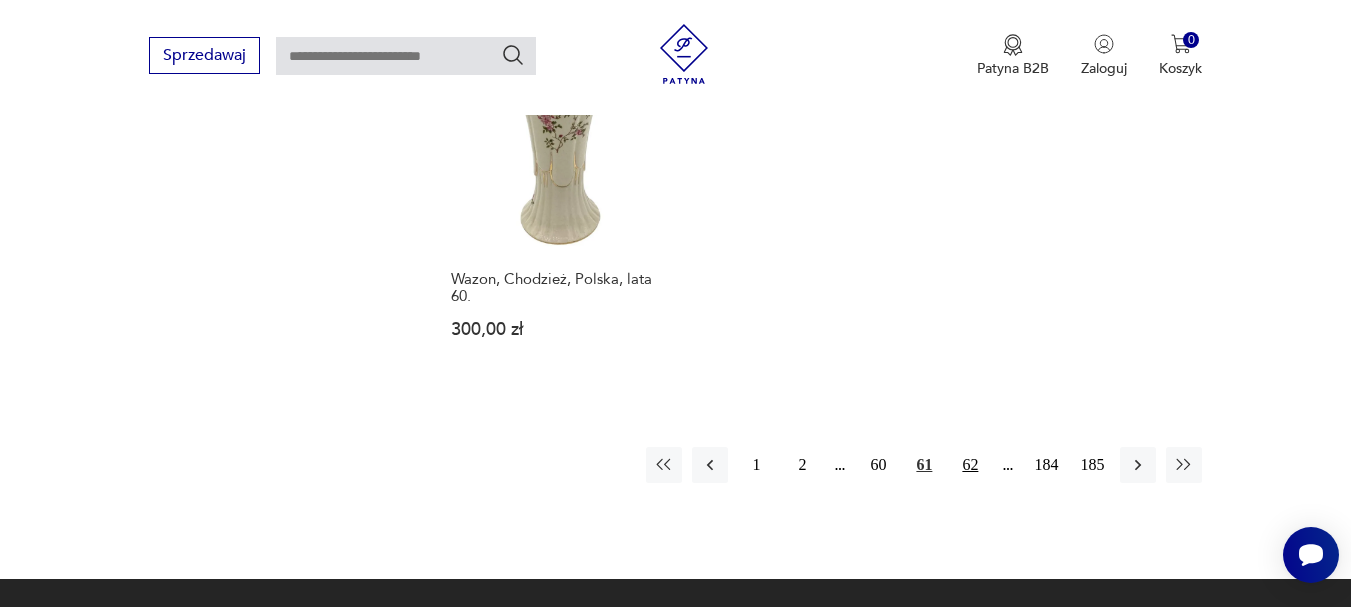 click on "62" at bounding box center (970, 465) 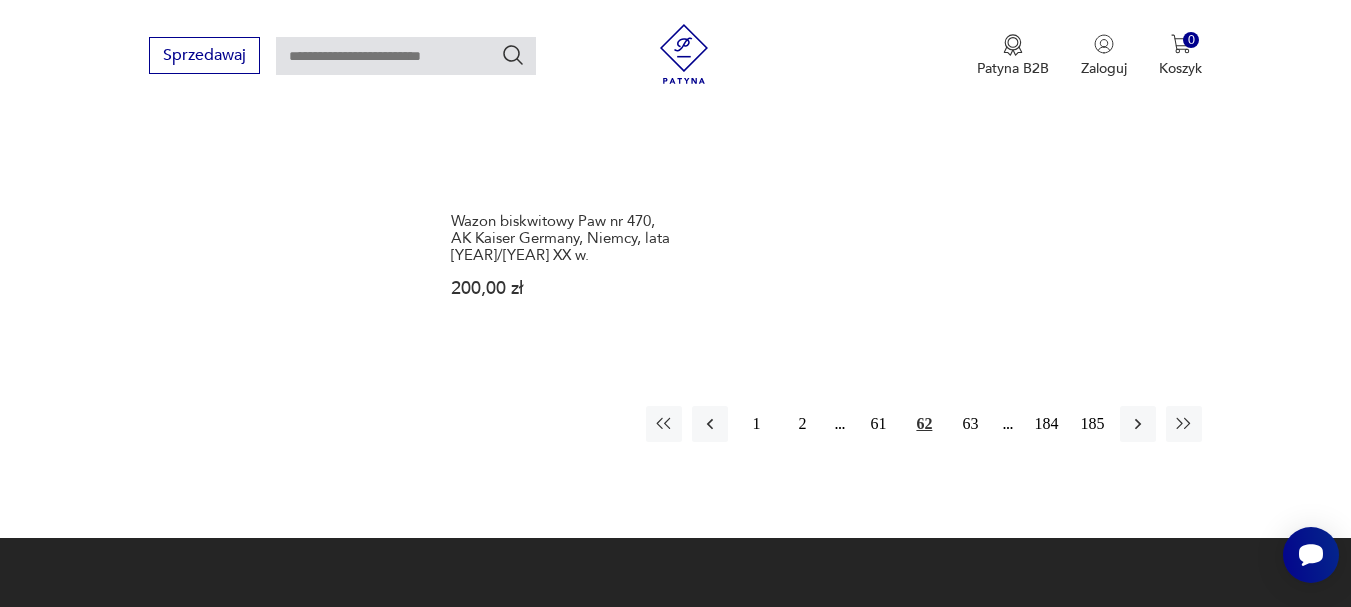 scroll, scrollTop: 3031, scrollLeft: 0, axis: vertical 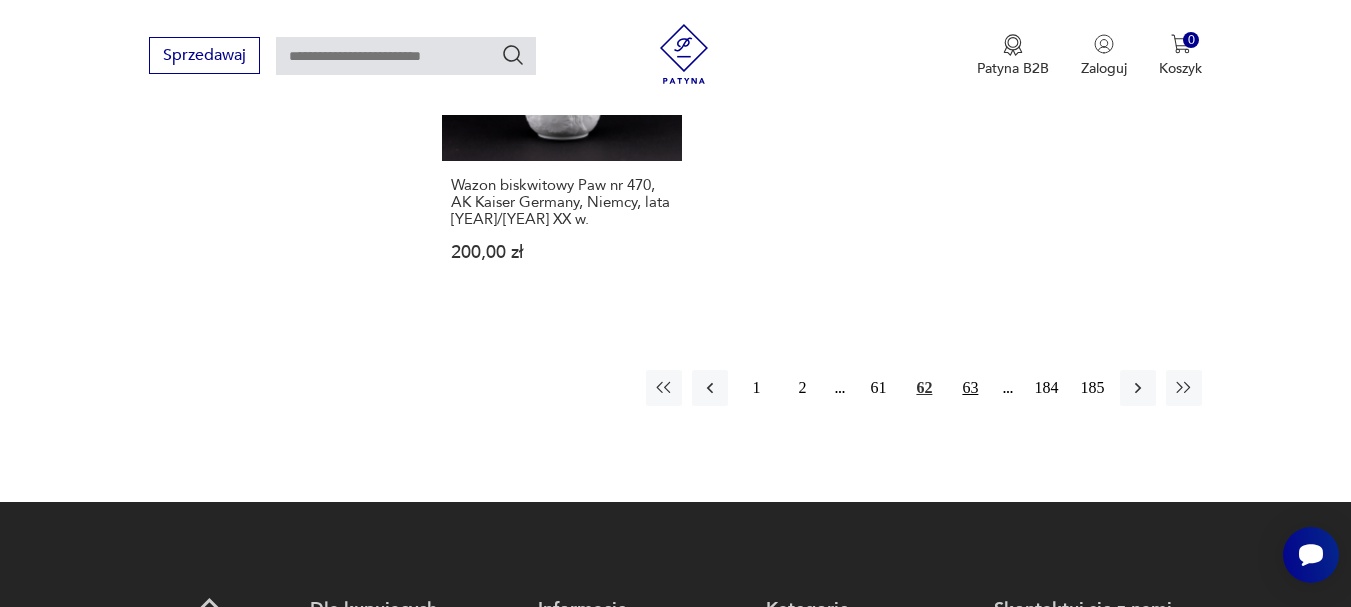 click on "63" at bounding box center [970, 388] 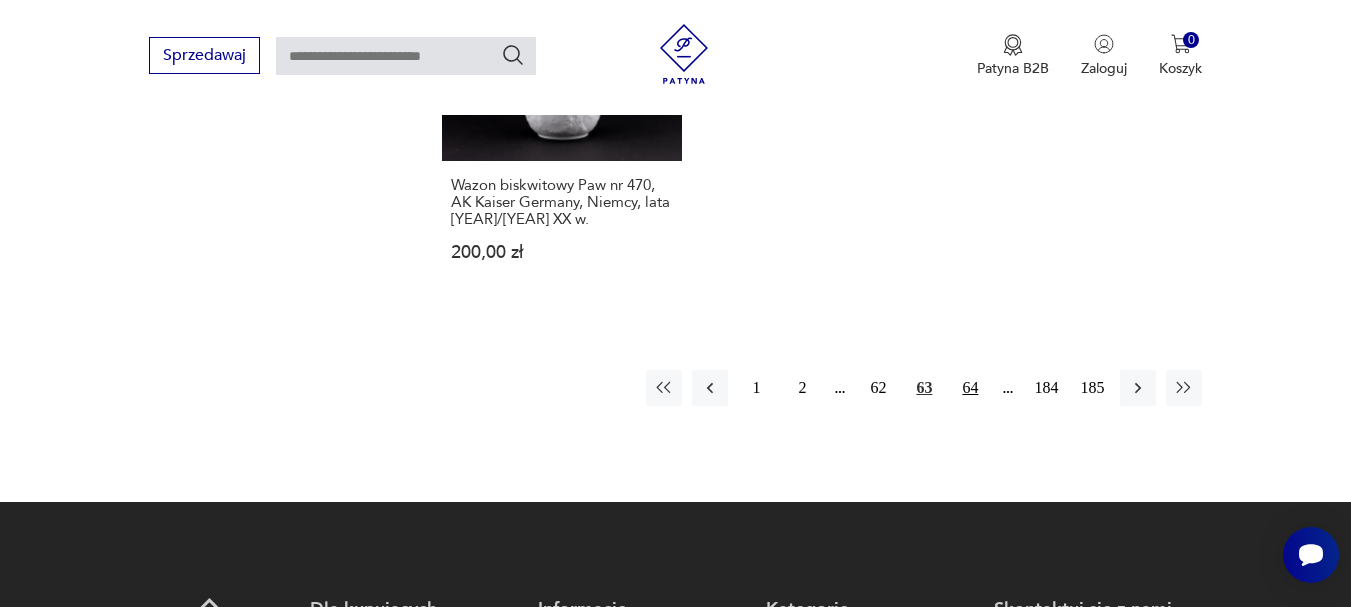 click on "64" at bounding box center [970, 388] 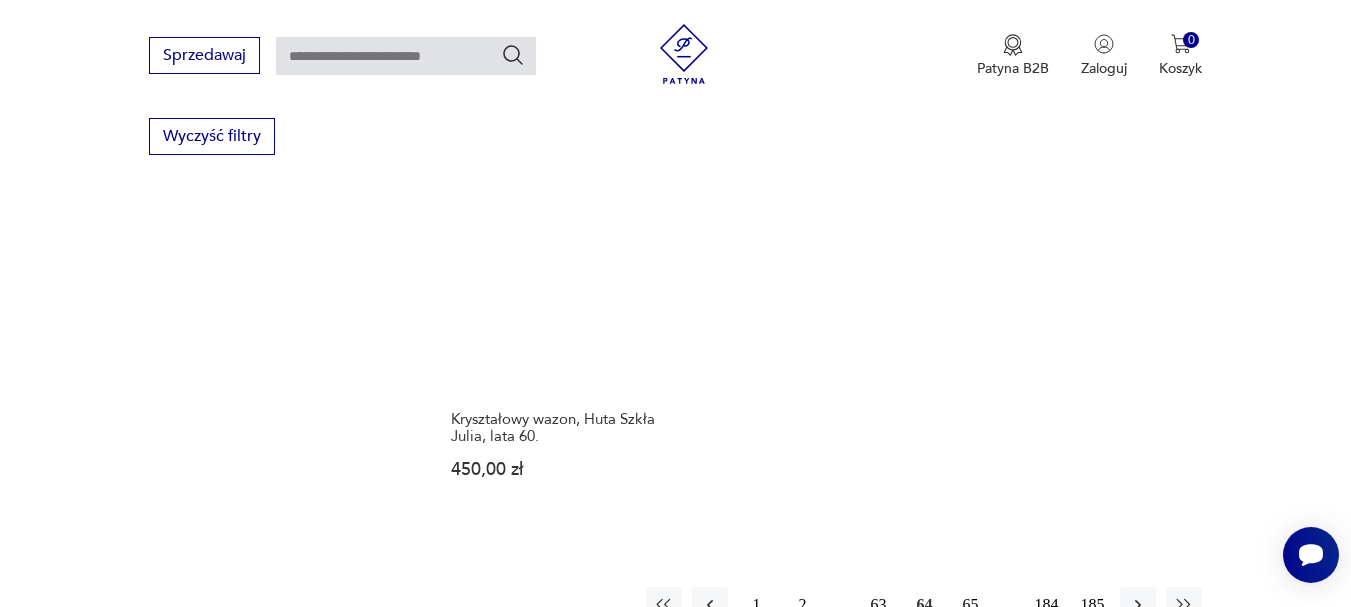 scroll, scrollTop: 2931, scrollLeft: 0, axis: vertical 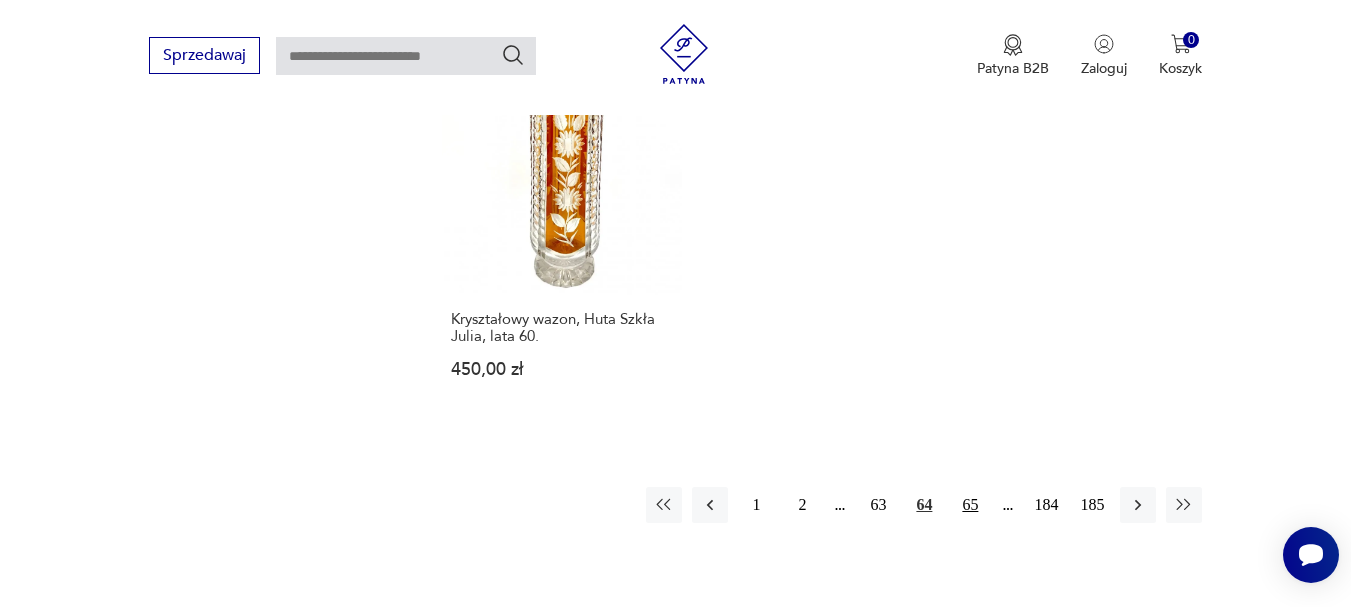 click on "65" at bounding box center [970, 505] 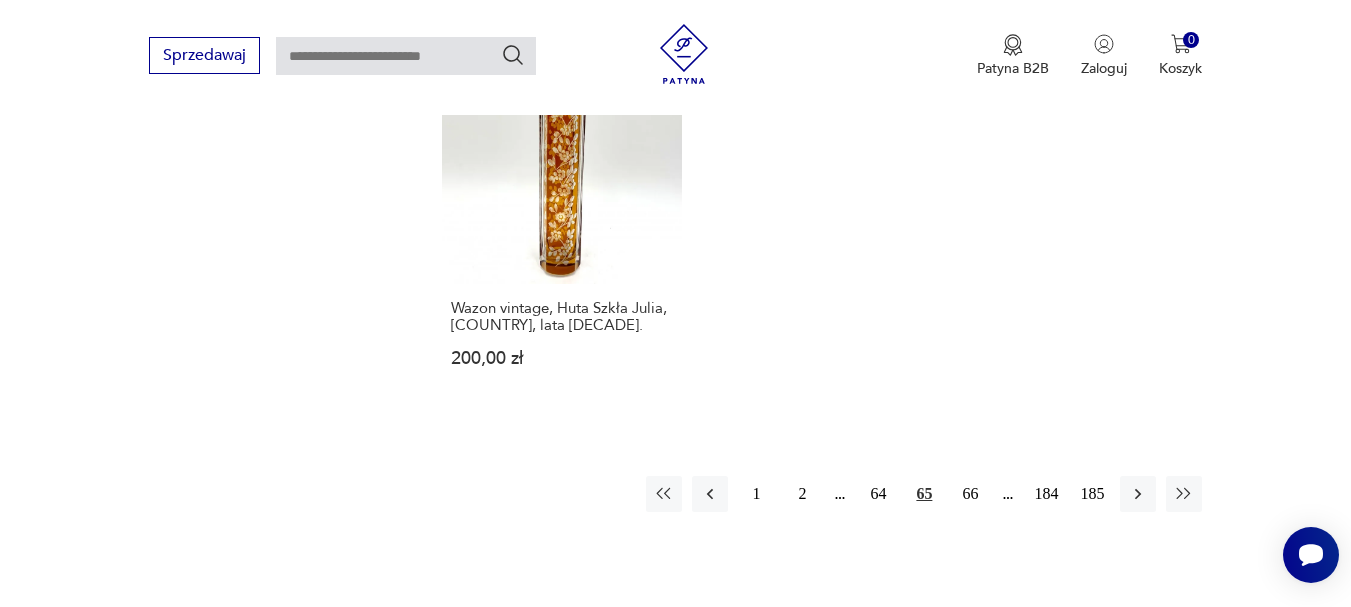 scroll, scrollTop: 2931, scrollLeft: 0, axis: vertical 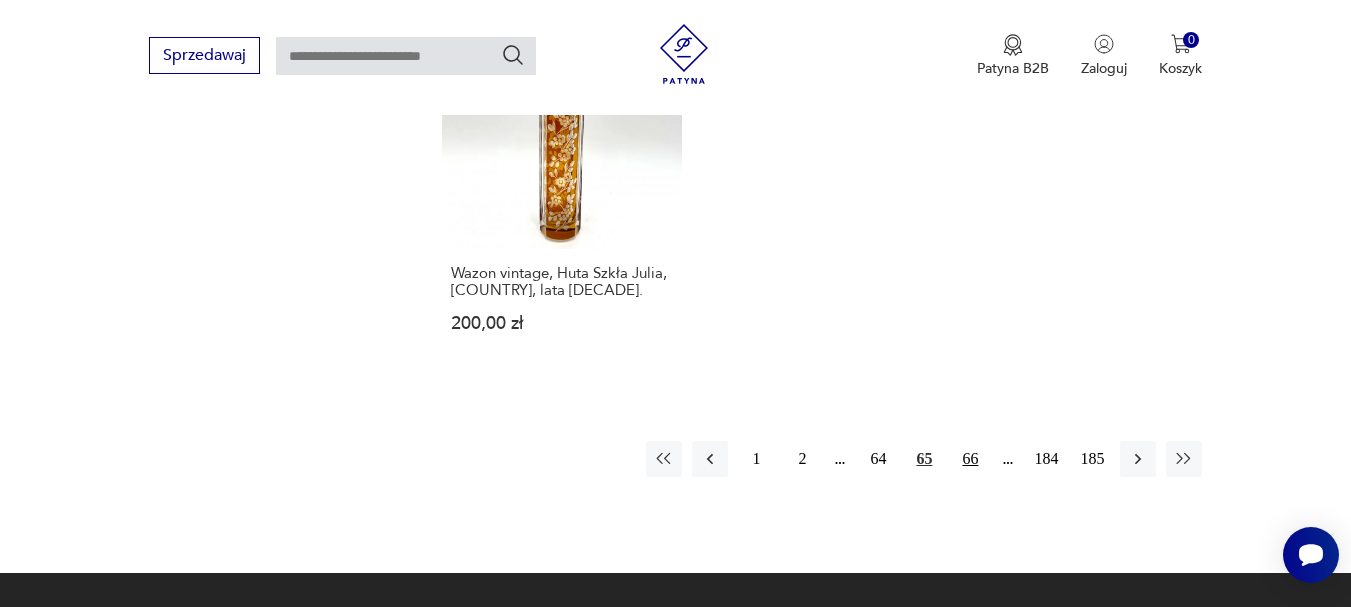 click on "66" at bounding box center [970, 459] 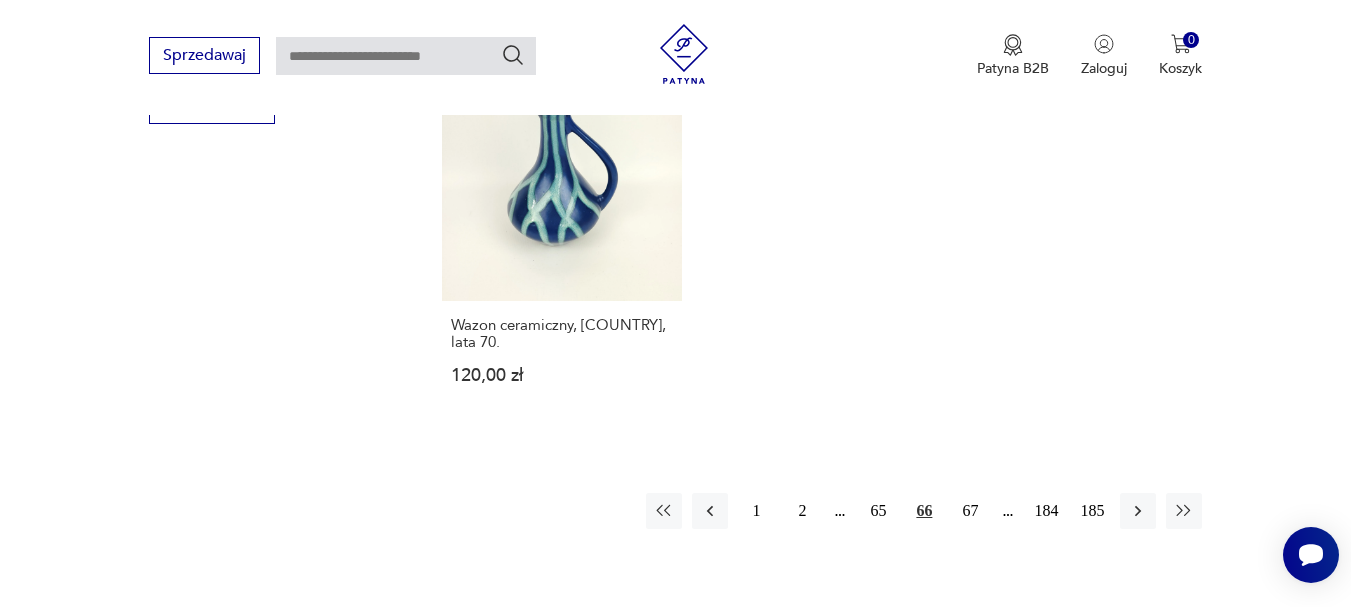 scroll, scrollTop: 2931, scrollLeft: 0, axis: vertical 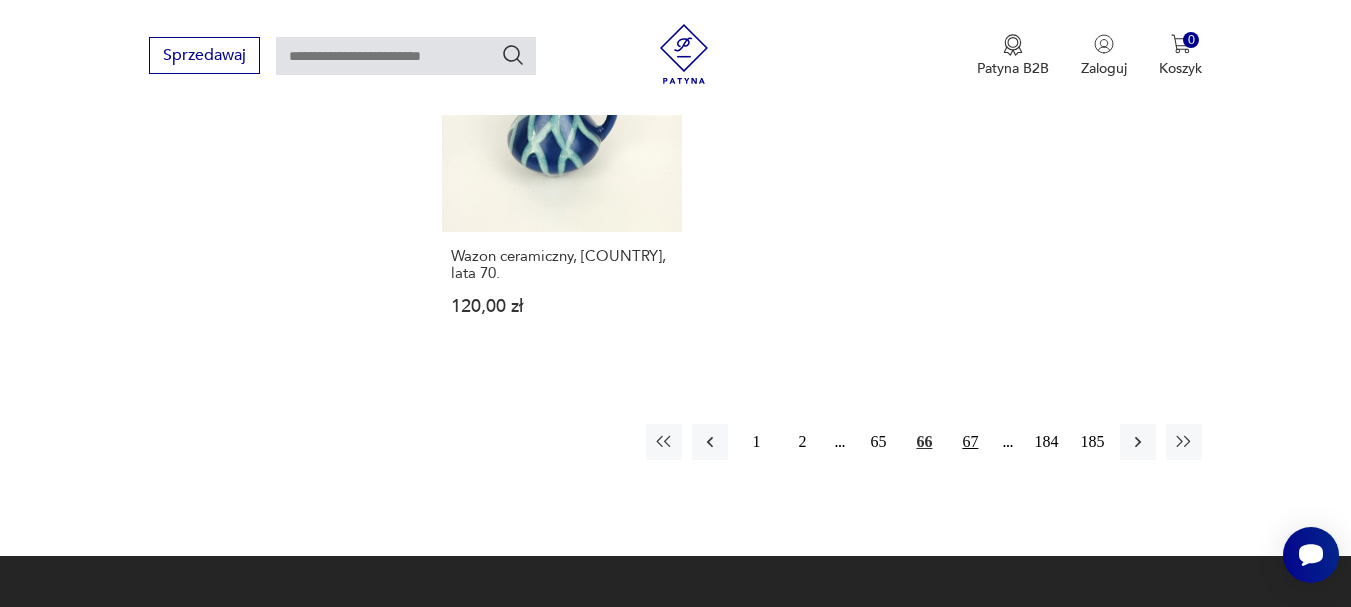 click on "67" at bounding box center (970, 442) 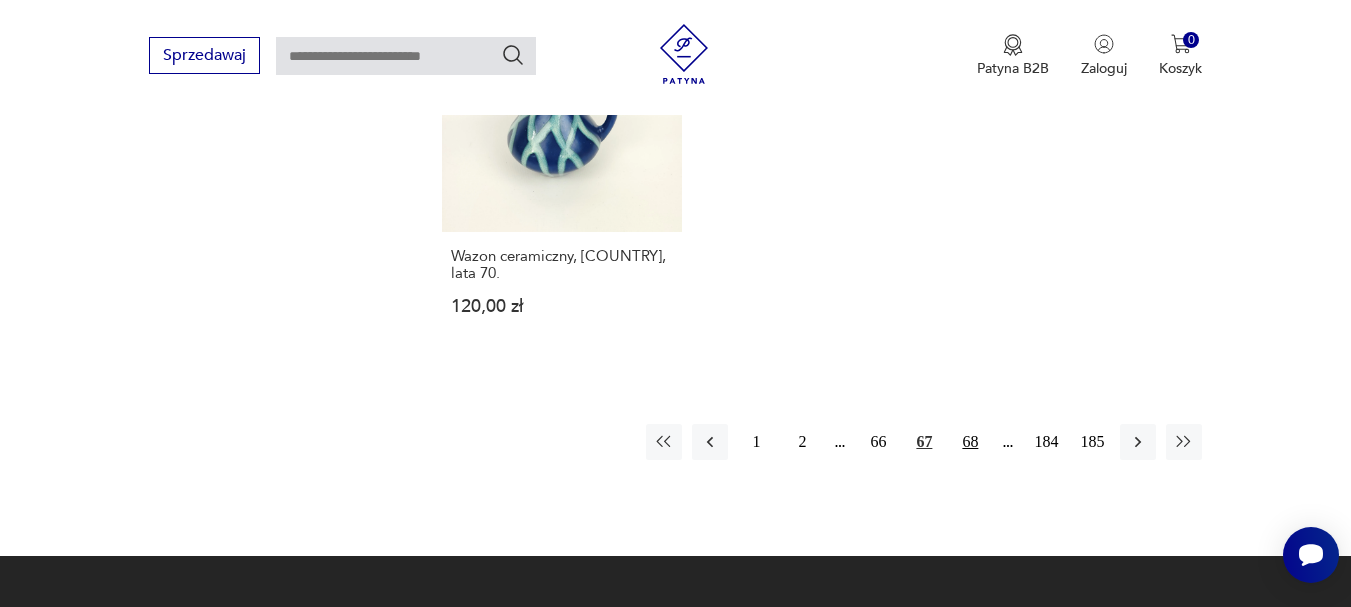 click on "68" at bounding box center (970, 442) 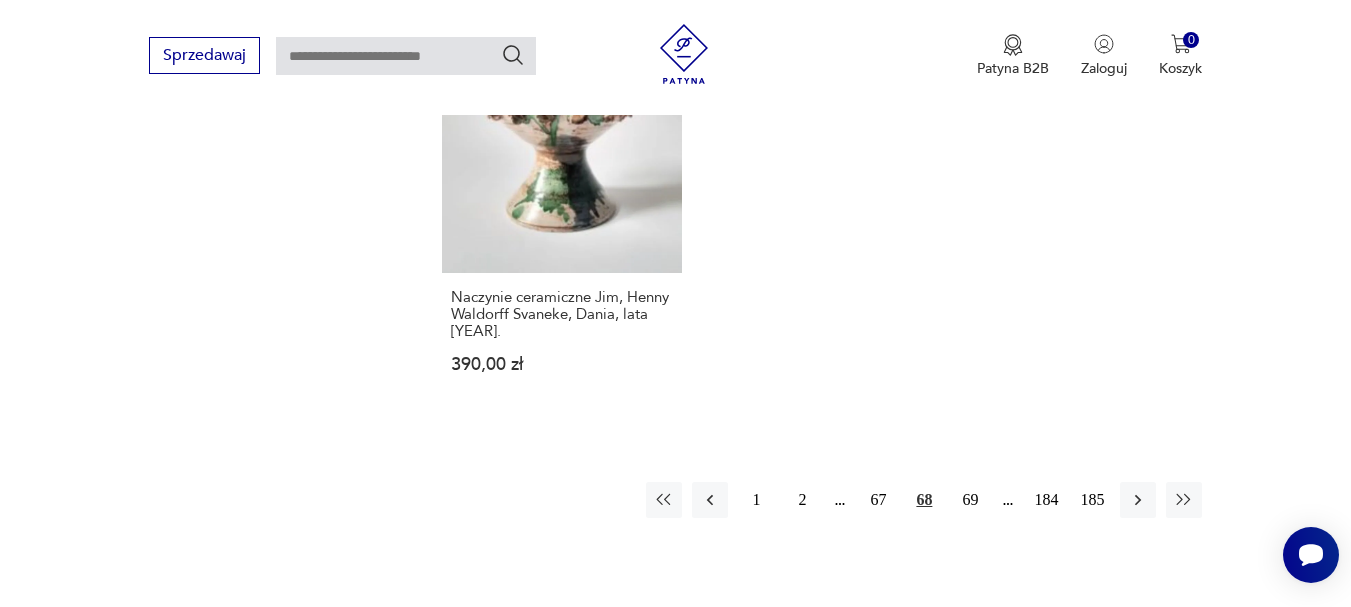 scroll, scrollTop: 2931, scrollLeft: 0, axis: vertical 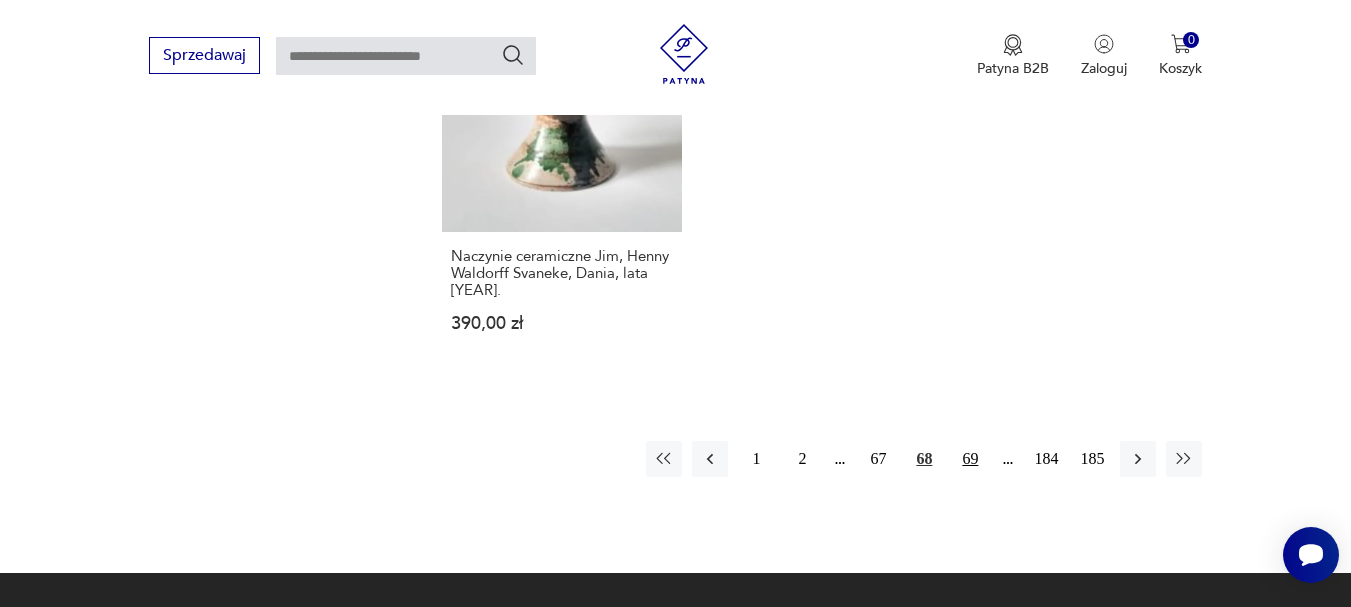 click on "69" at bounding box center [970, 459] 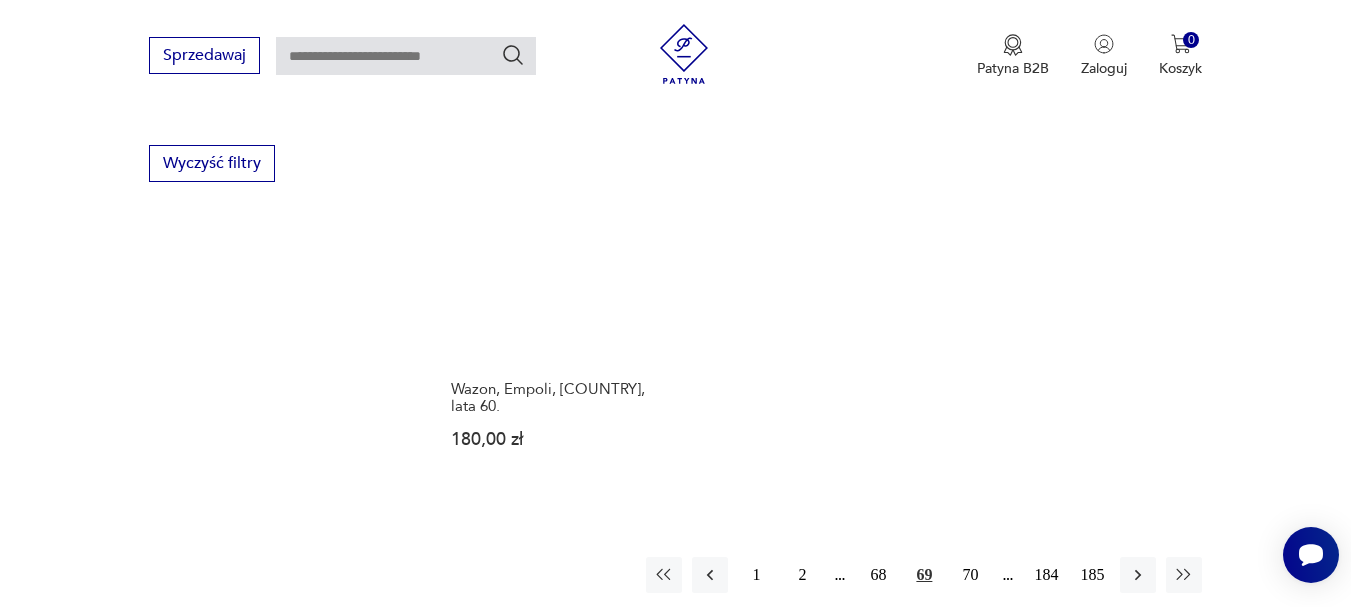 scroll, scrollTop: 2831, scrollLeft: 0, axis: vertical 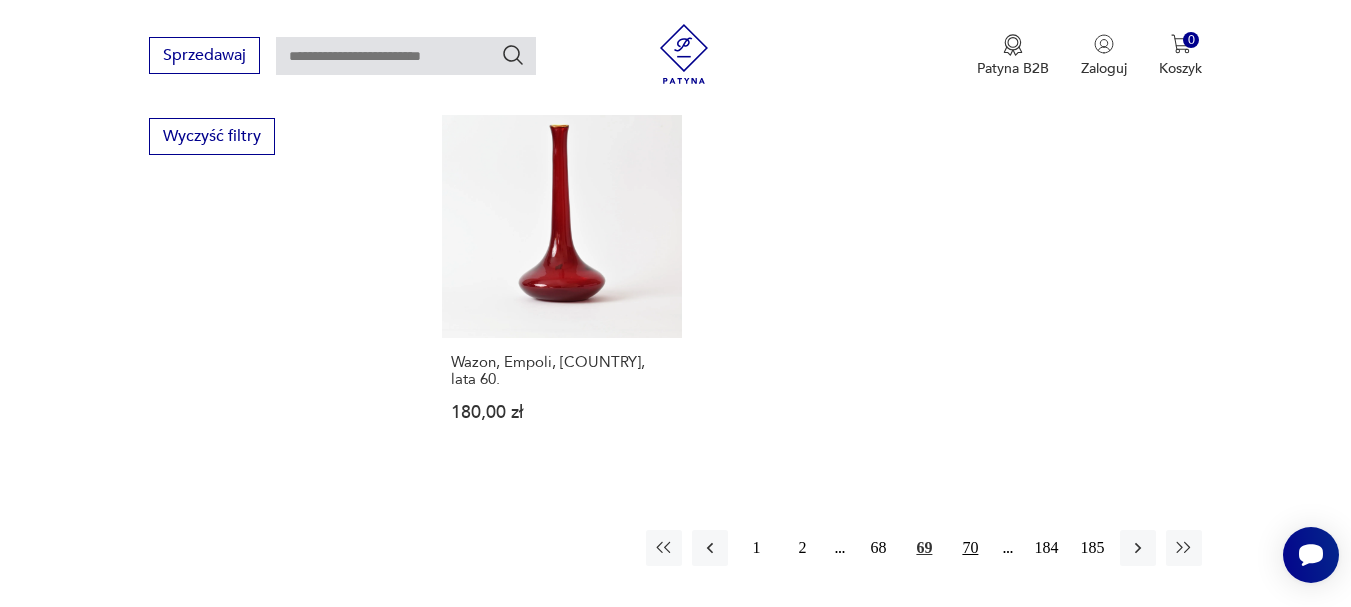 click on "70" at bounding box center (970, 548) 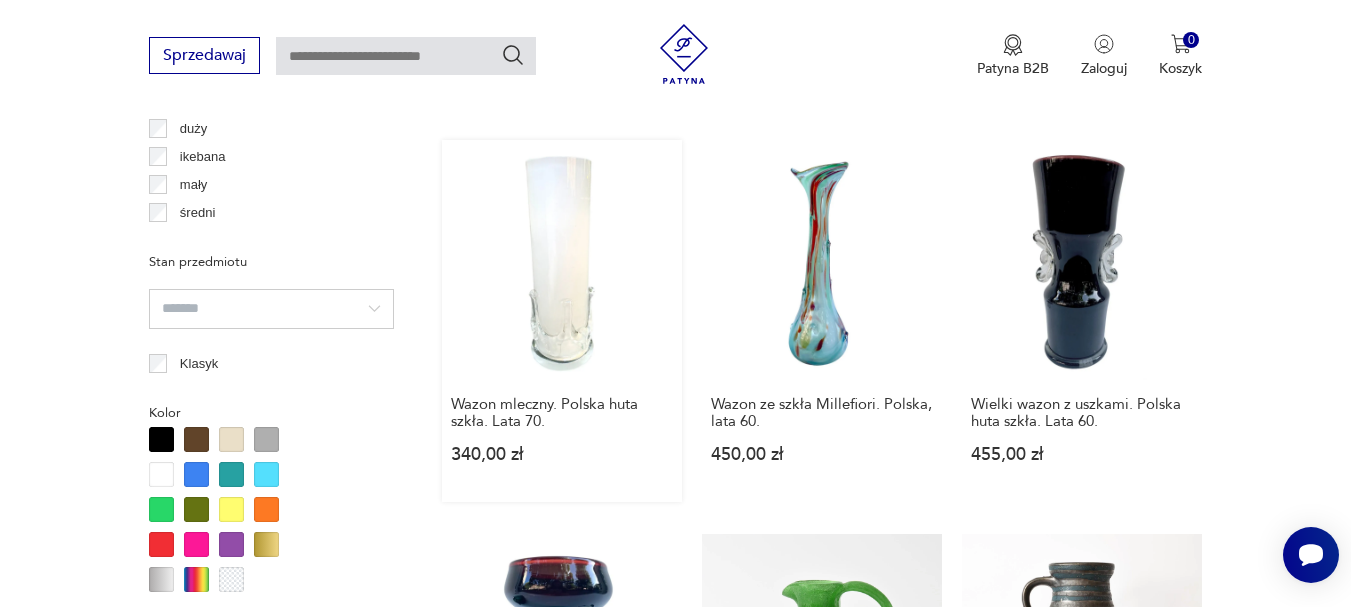 scroll, scrollTop: 1531, scrollLeft: 0, axis: vertical 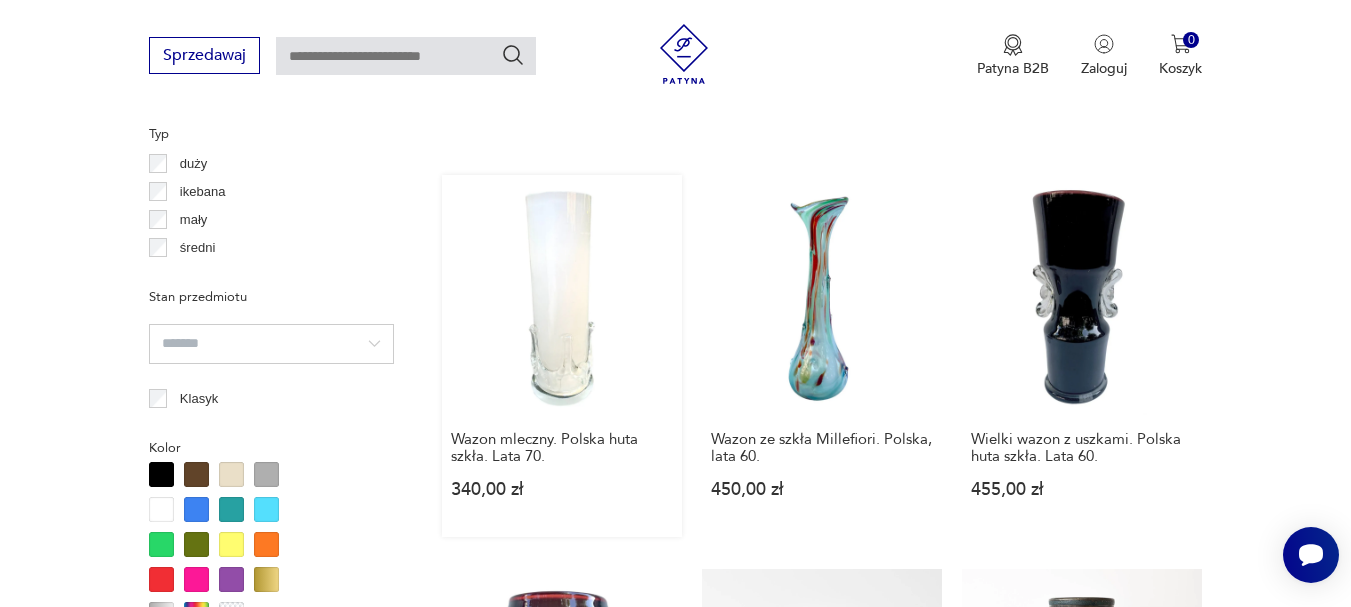 click on "Wazon mleczny. [COUNTRY] huta szkła. Lata 70. 340,00 zł" at bounding box center [562, 356] 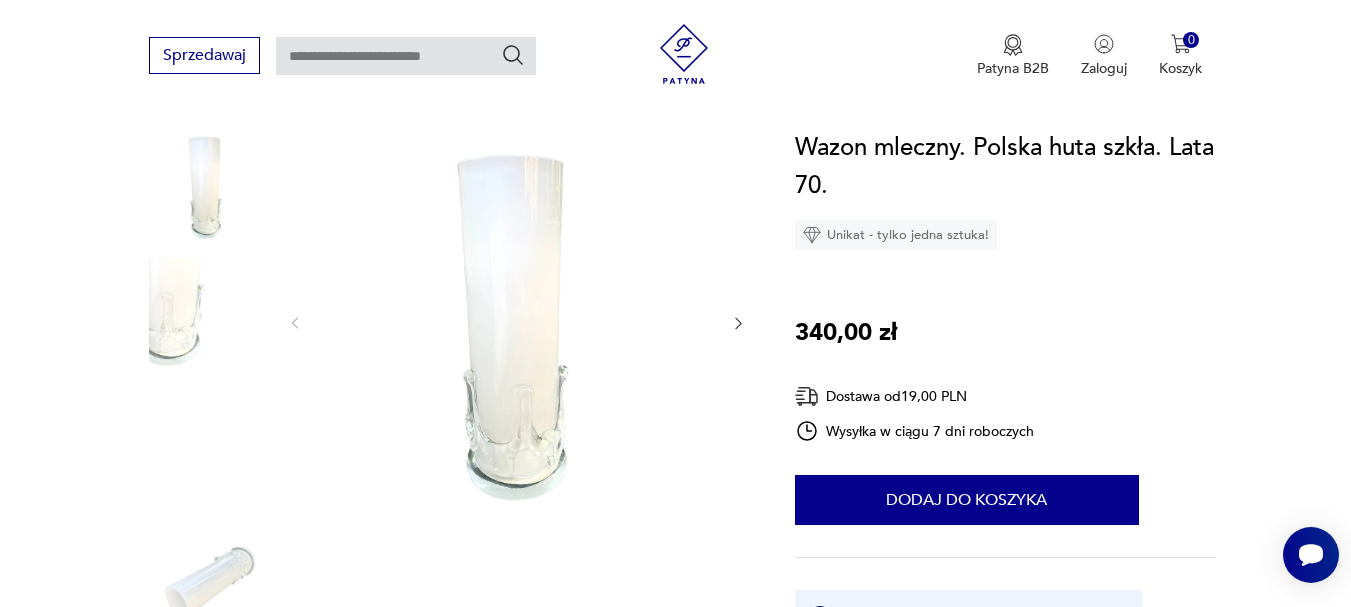scroll, scrollTop: 200, scrollLeft: 0, axis: vertical 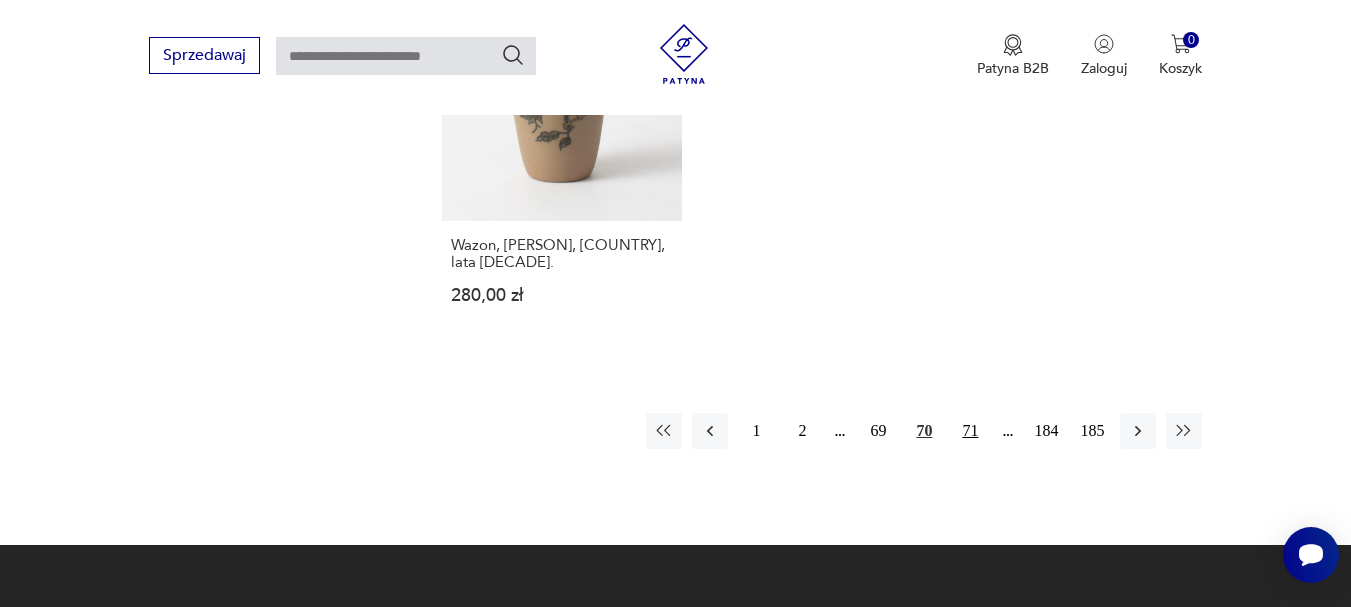 click on "71" at bounding box center [970, 431] 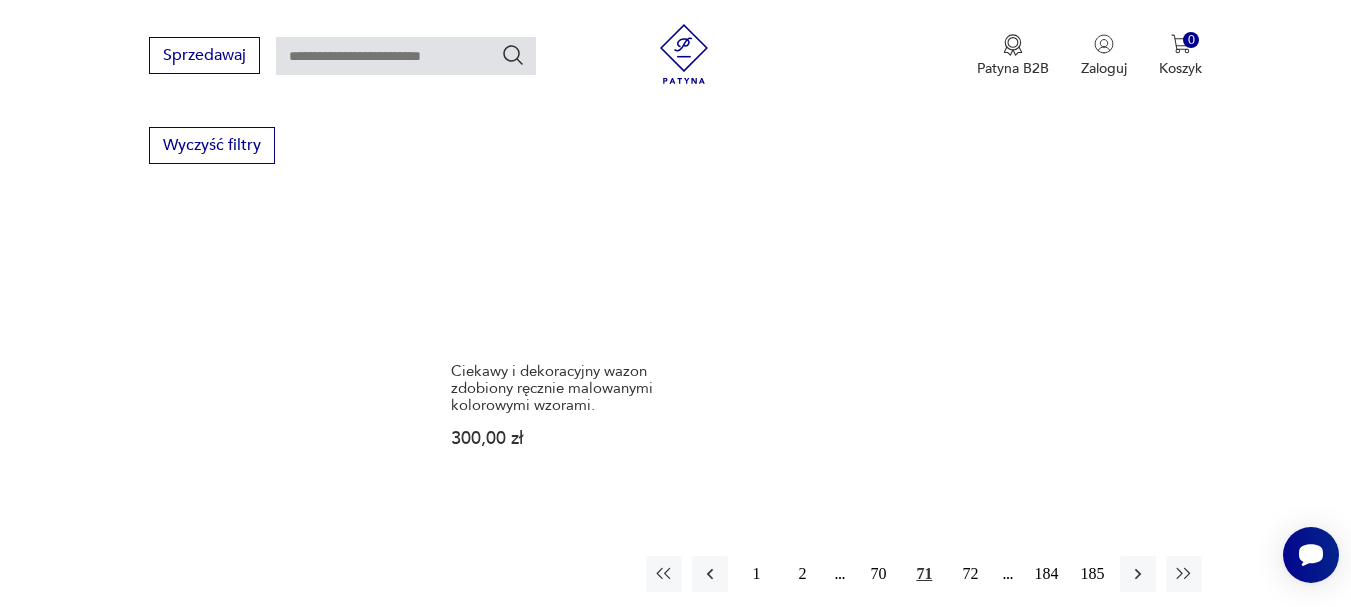 scroll, scrollTop: 2831, scrollLeft: 0, axis: vertical 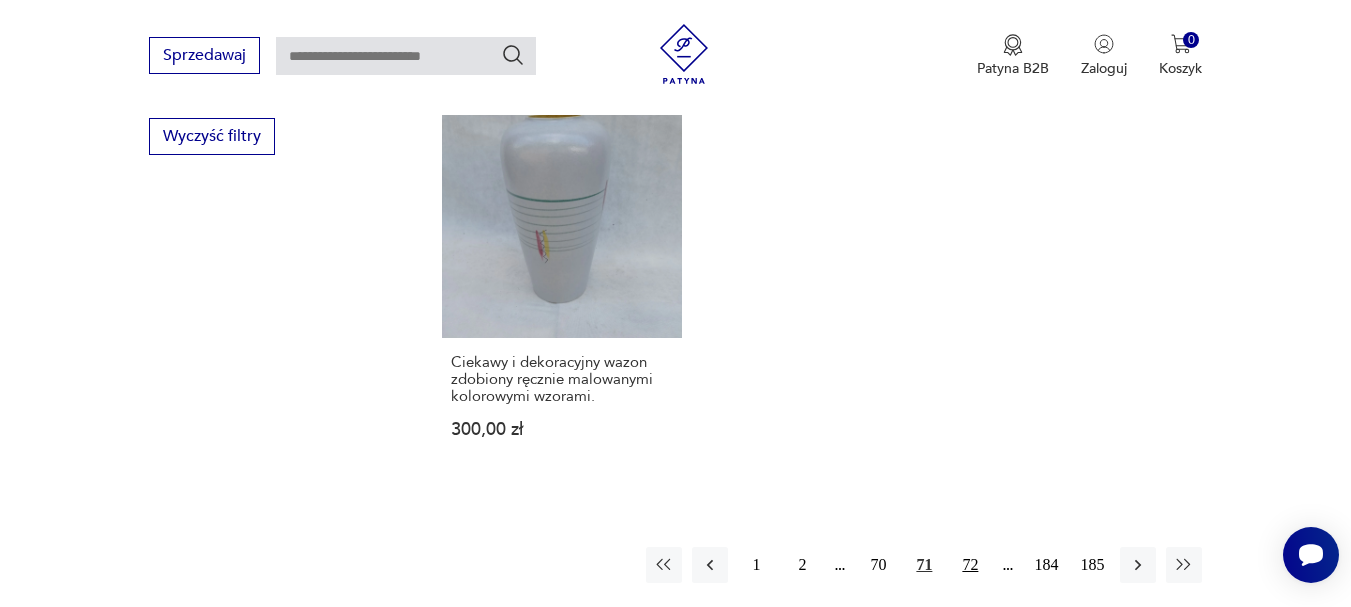 click on "72" at bounding box center (970, 565) 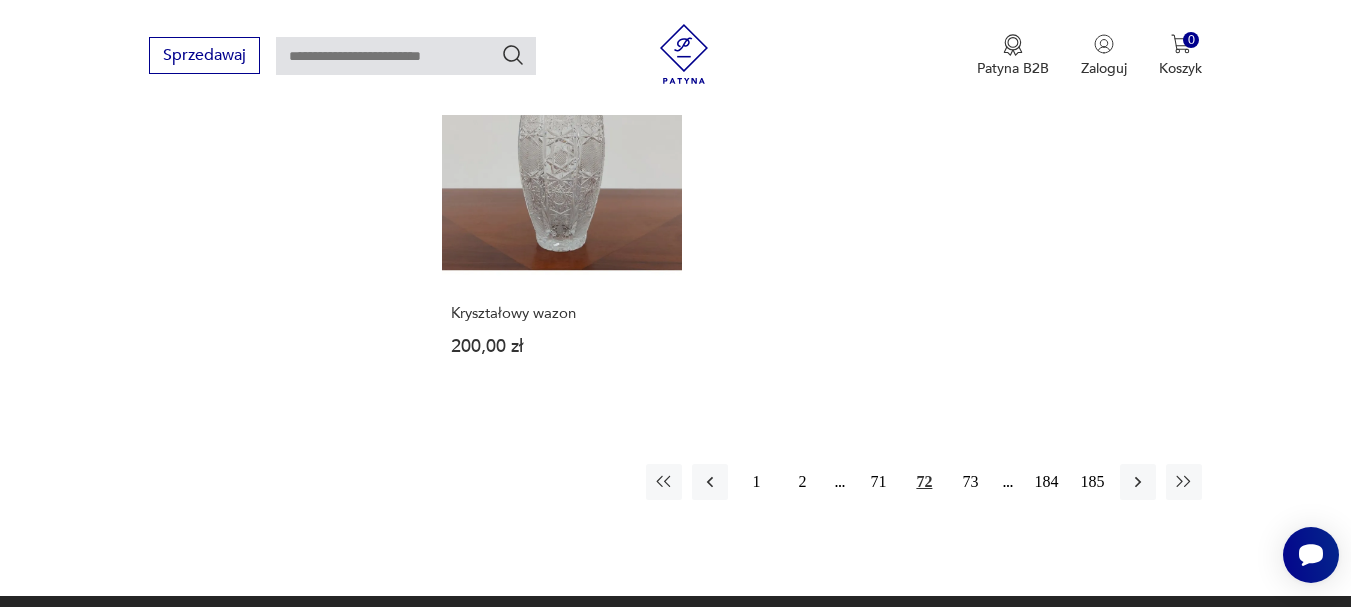 scroll, scrollTop: 2931, scrollLeft: 0, axis: vertical 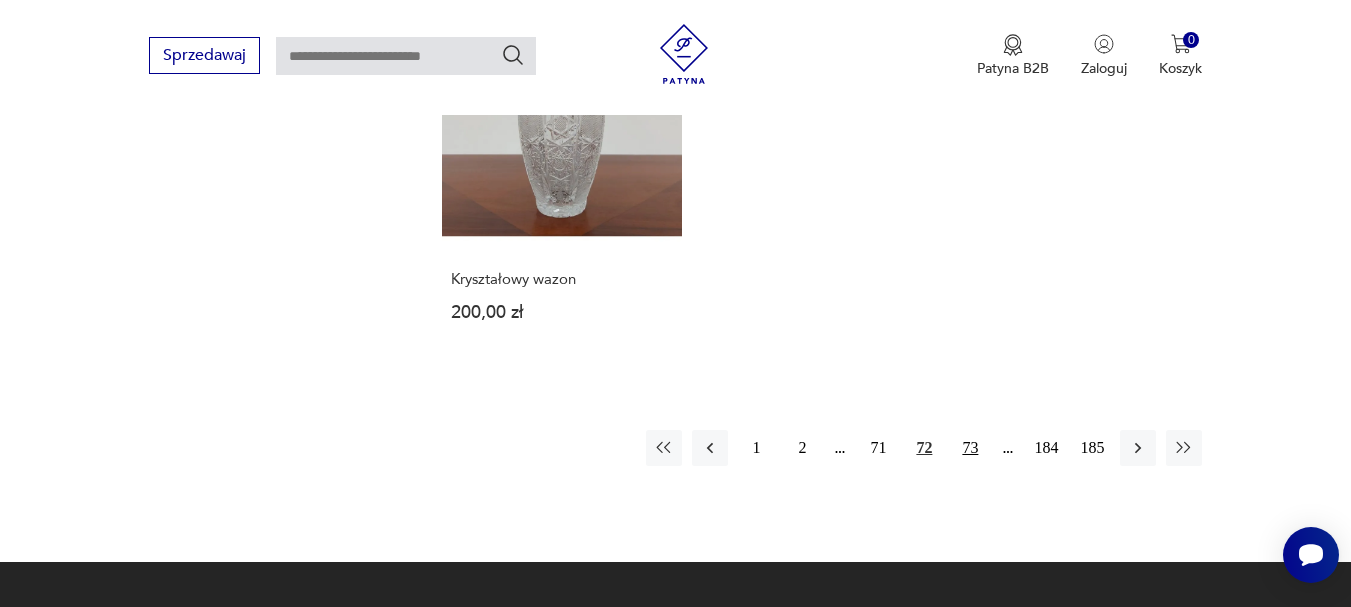 click on "73" at bounding box center (970, 448) 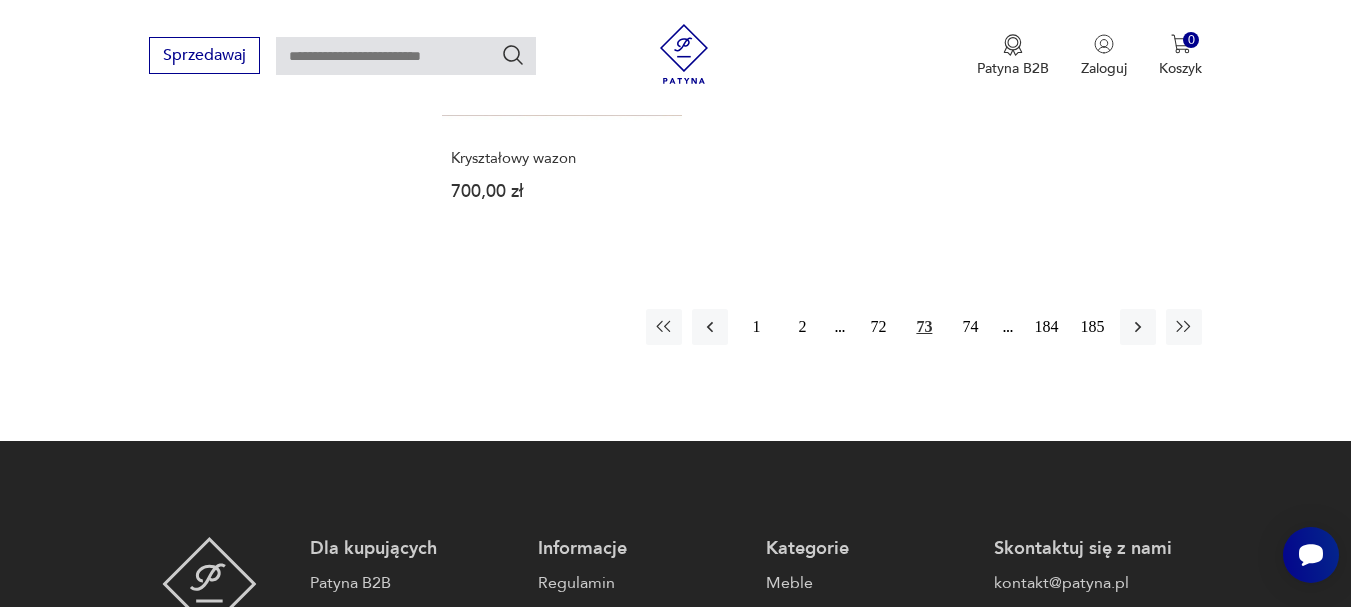 scroll, scrollTop: 2931, scrollLeft: 0, axis: vertical 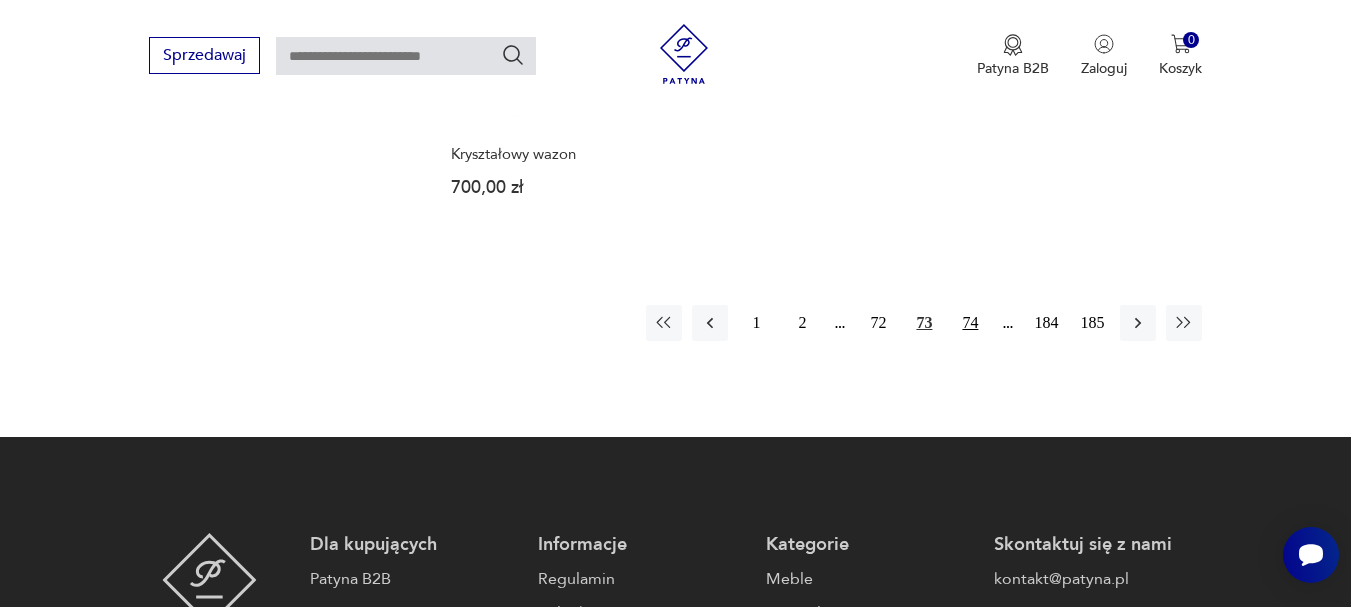 click on "74" at bounding box center [970, 323] 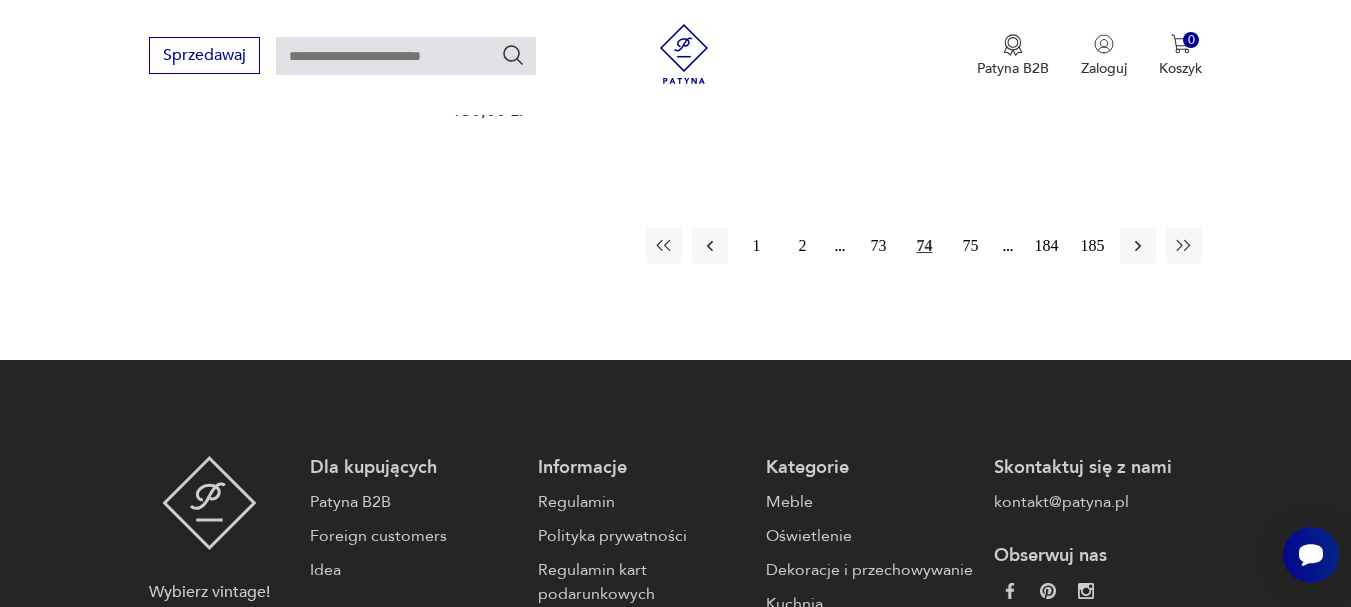 scroll, scrollTop: 3131, scrollLeft: 0, axis: vertical 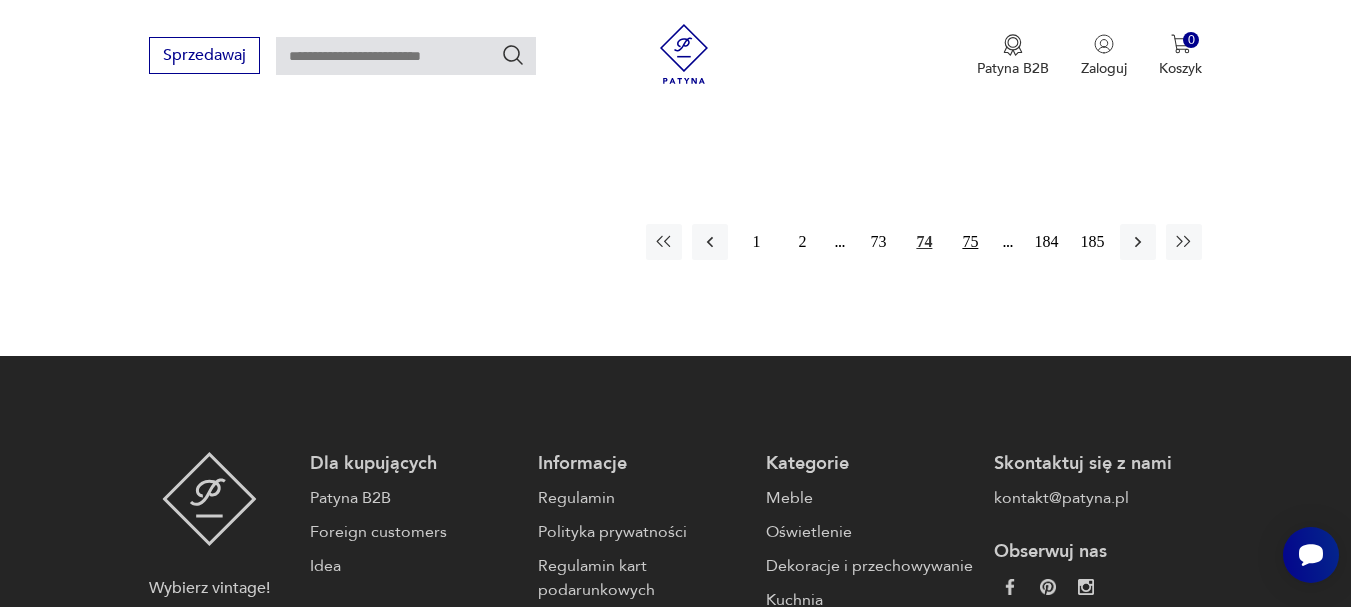 click on "75" at bounding box center (970, 242) 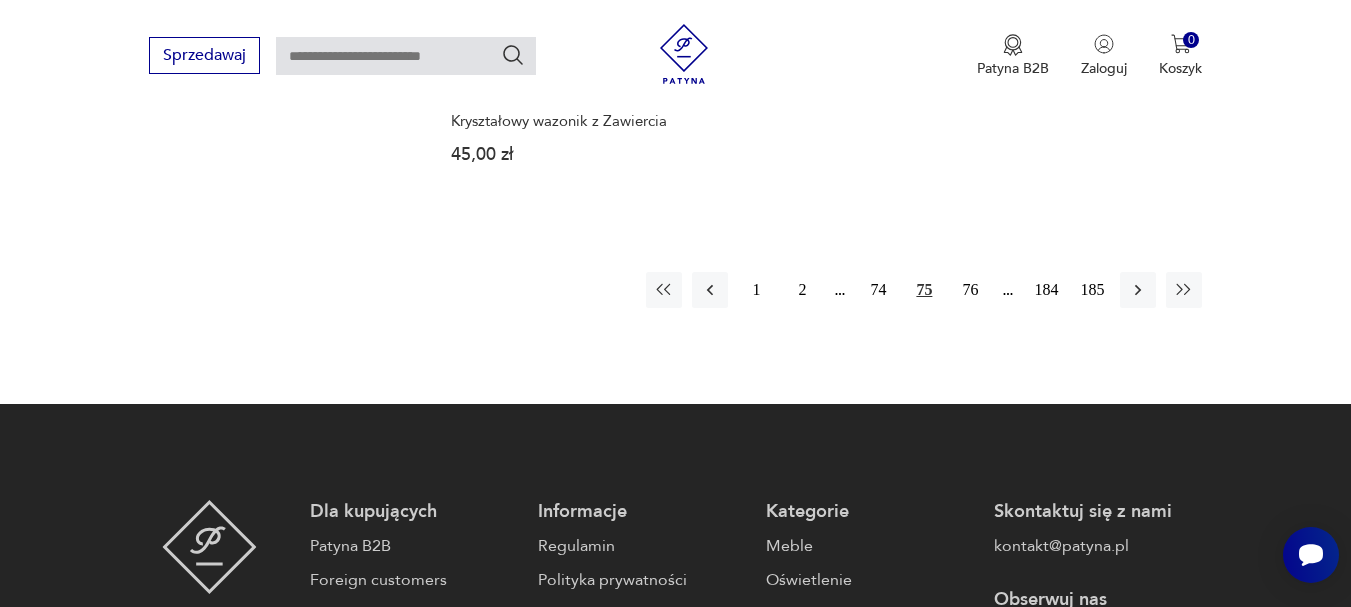 scroll, scrollTop: 3131, scrollLeft: 0, axis: vertical 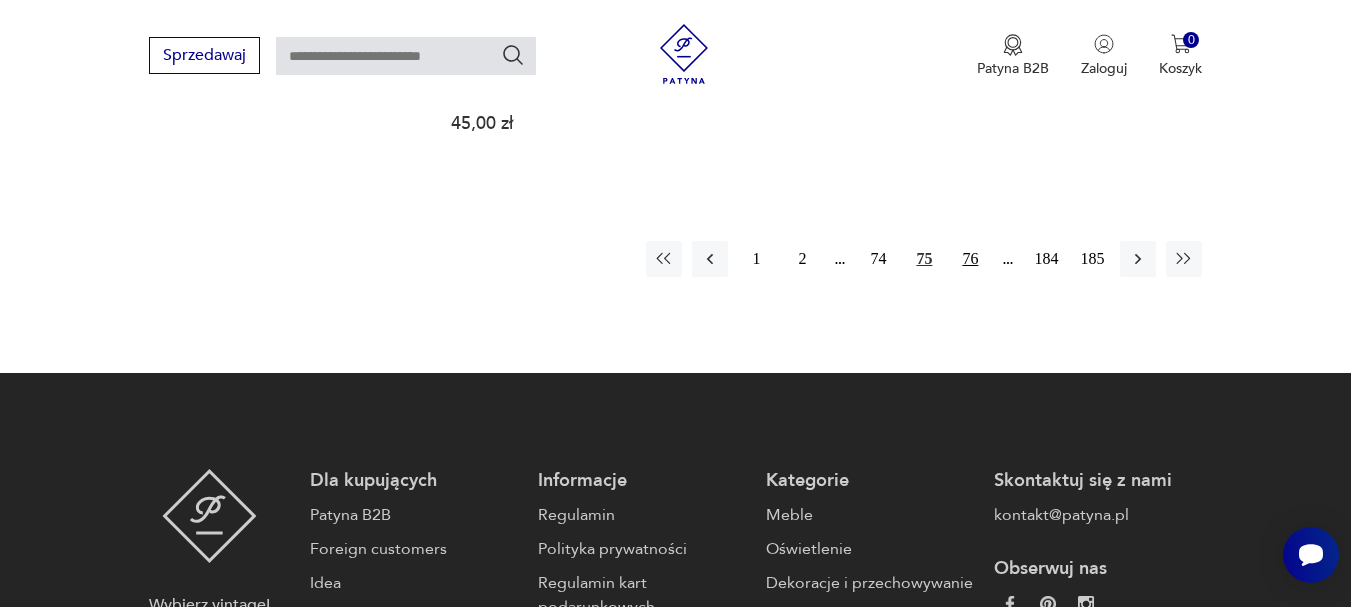 click on "76" at bounding box center [970, 259] 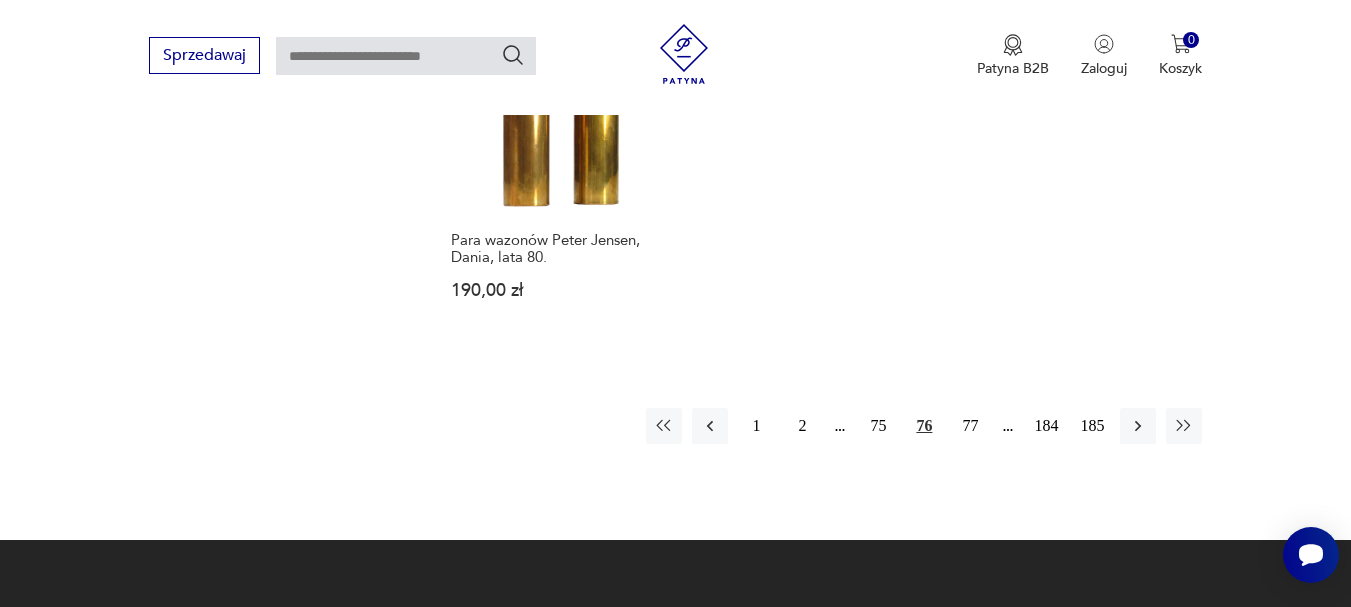 scroll, scrollTop: 3031, scrollLeft: 0, axis: vertical 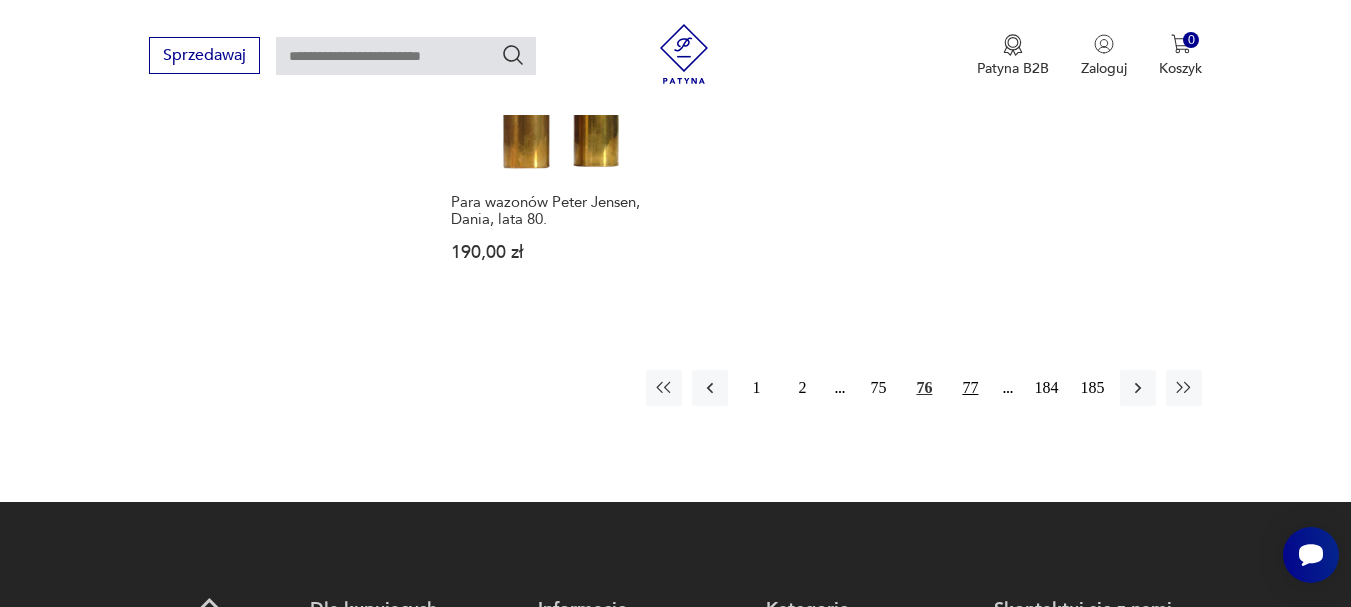 click on "77" at bounding box center (970, 388) 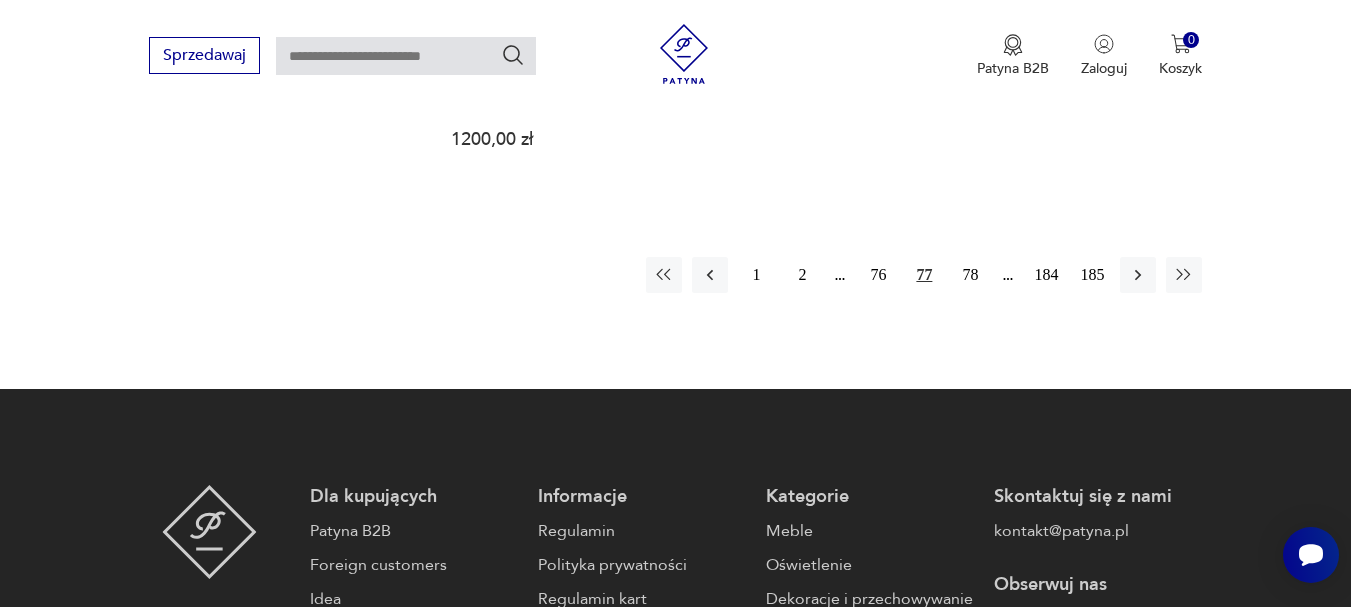 scroll, scrollTop: 3031, scrollLeft: 0, axis: vertical 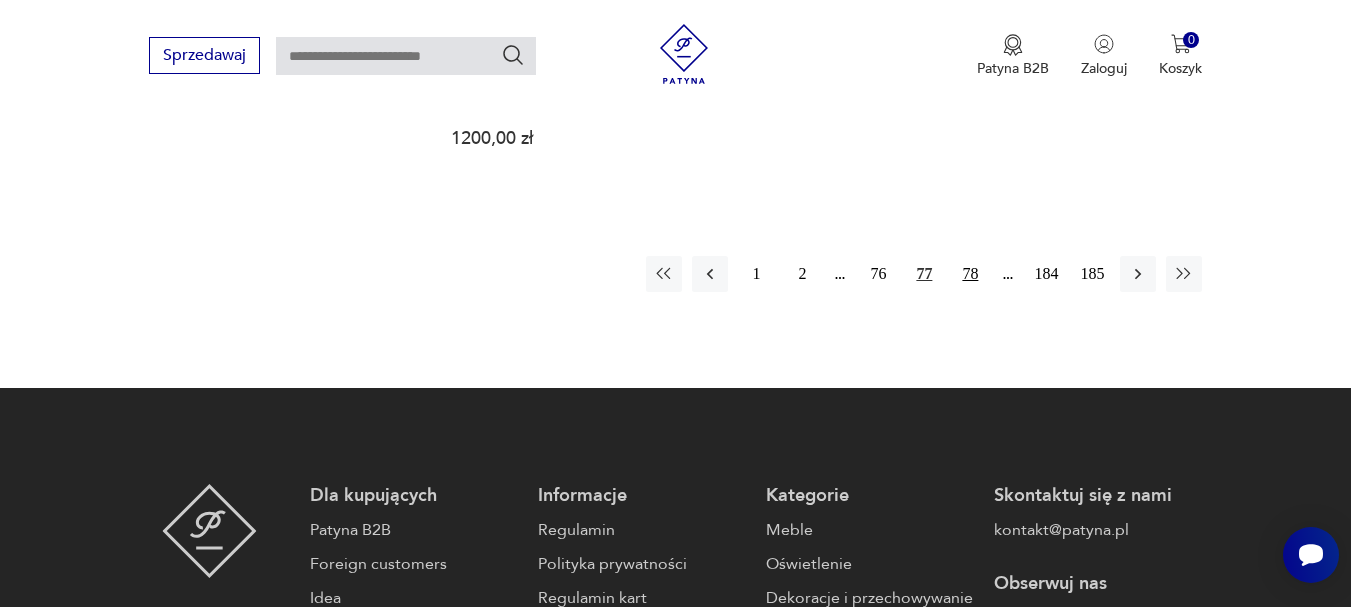 click on "78" at bounding box center (970, 274) 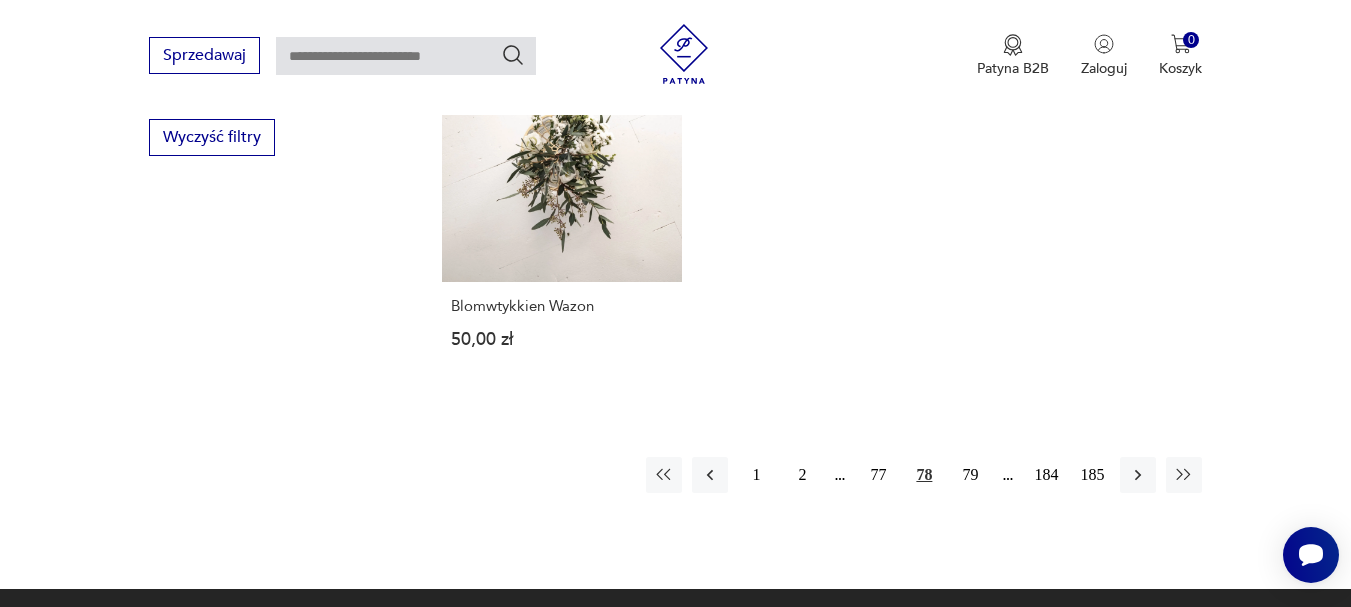 scroll, scrollTop: 2831, scrollLeft: 0, axis: vertical 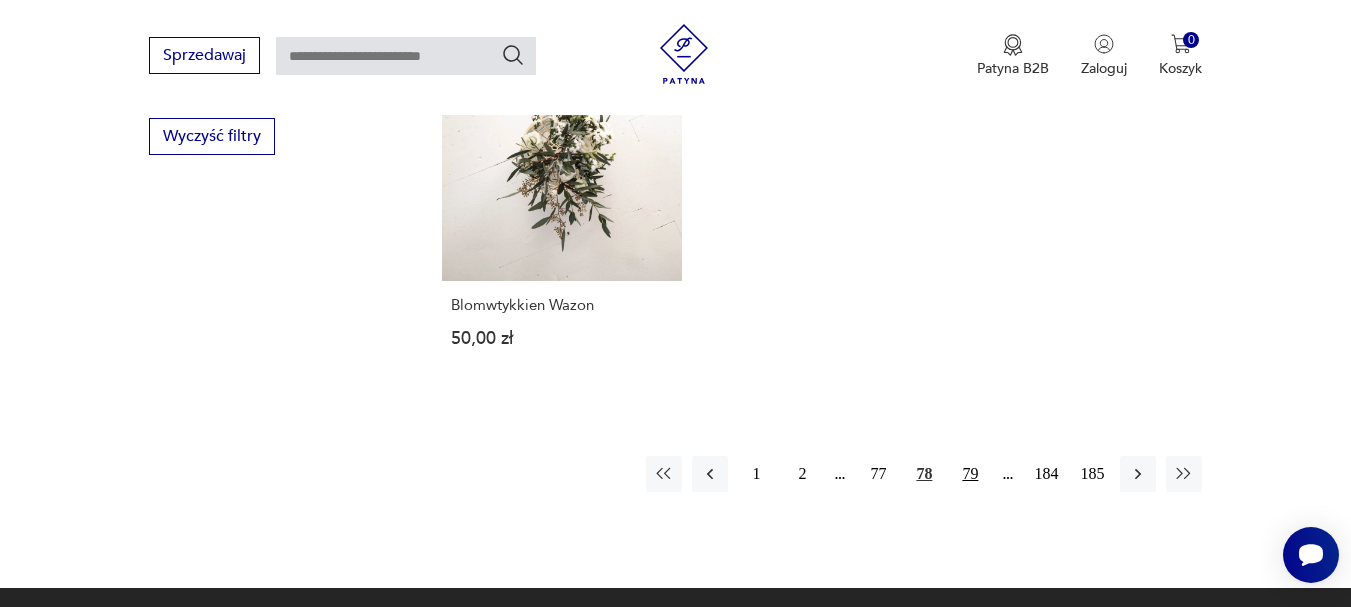 click on "79" at bounding box center (970, 474) 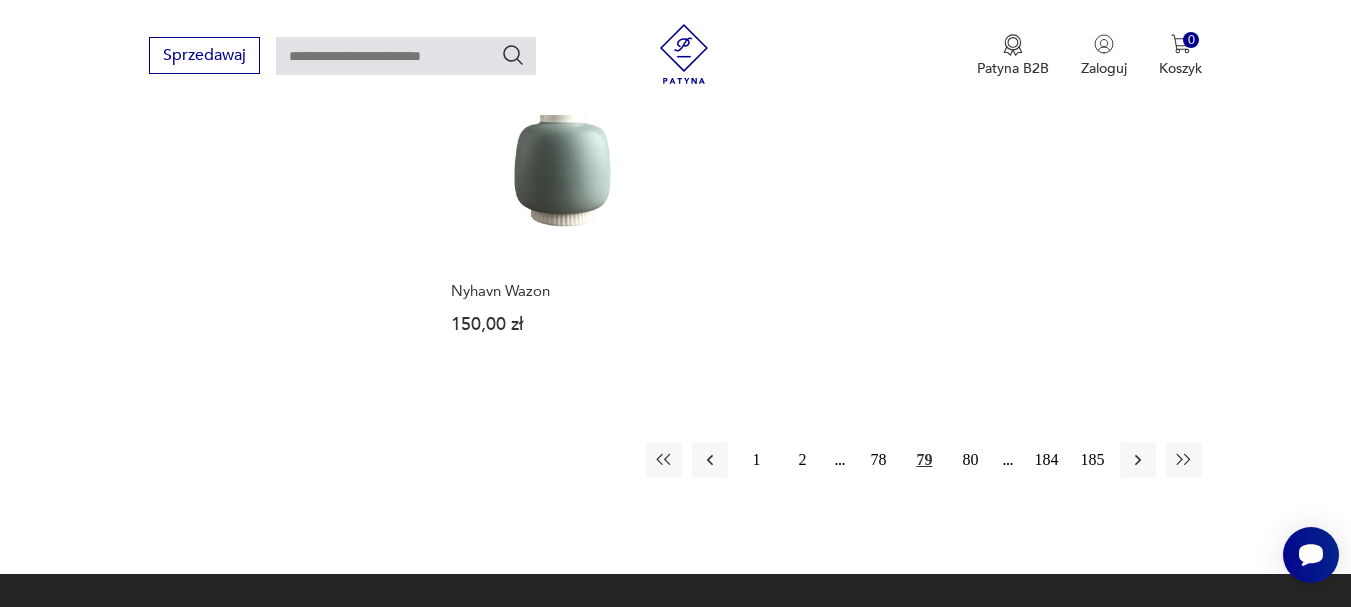 scroll, scrollTop: 2931, scrollLeft: 0, axis: vertical 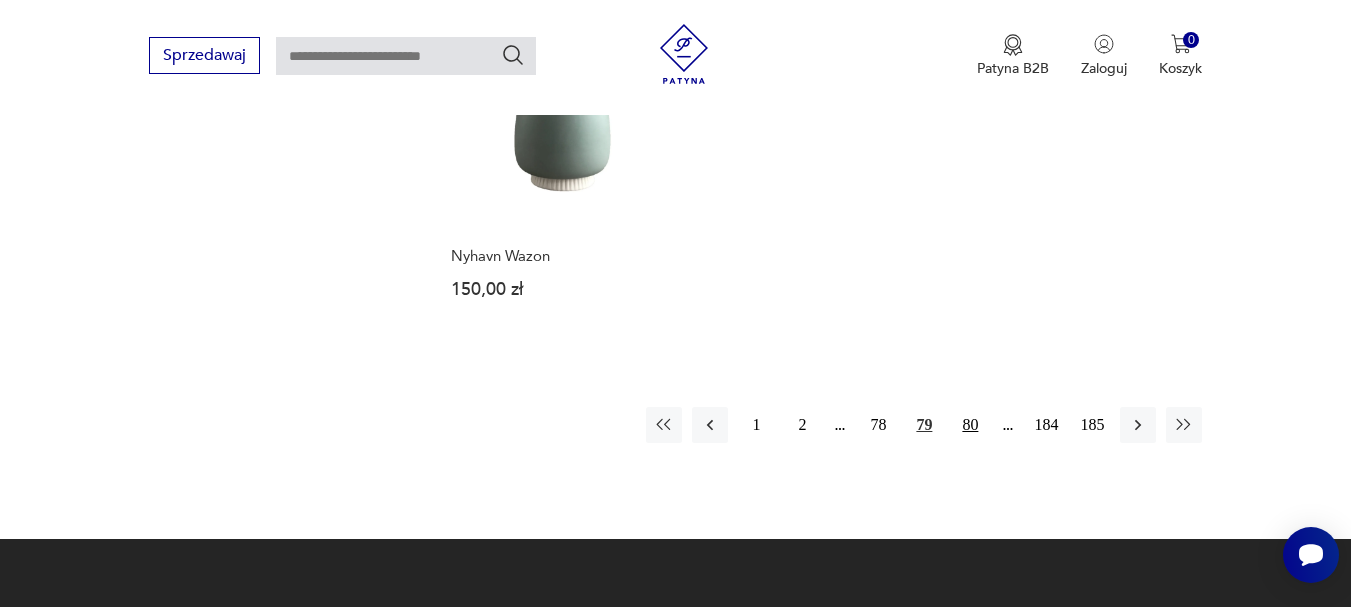 click on "80" at bounding box center (970, 425) 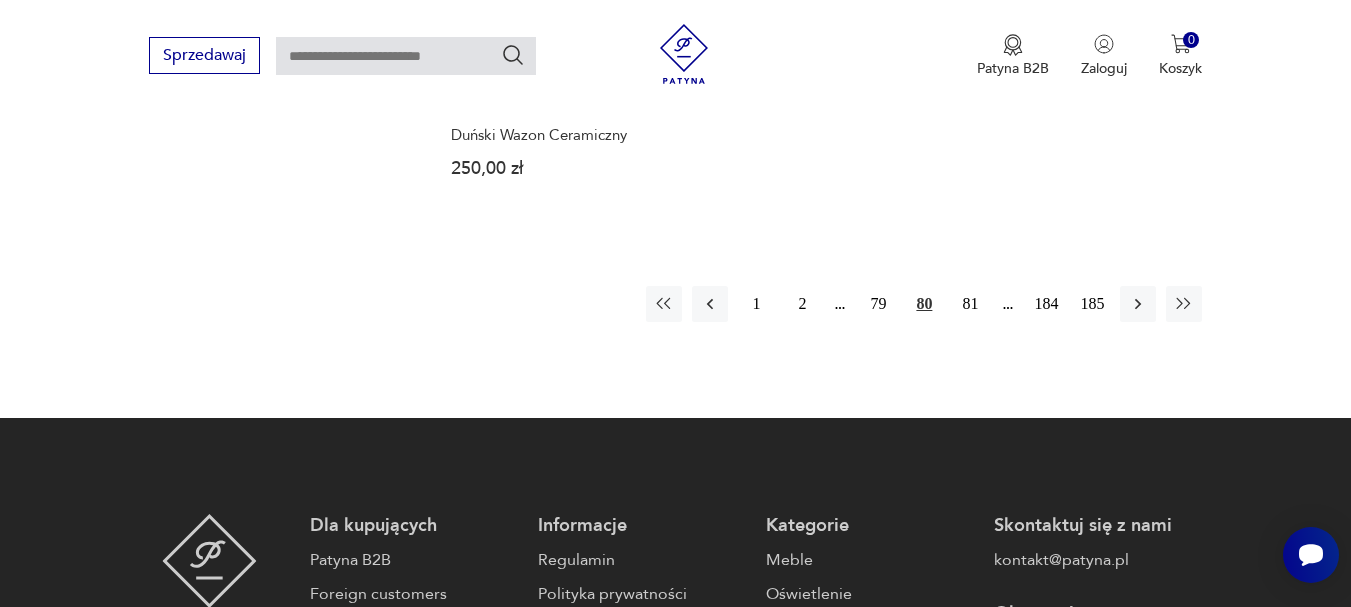 scroll, scrollTop: 3131, scrollLeft: 0, axis: vertical 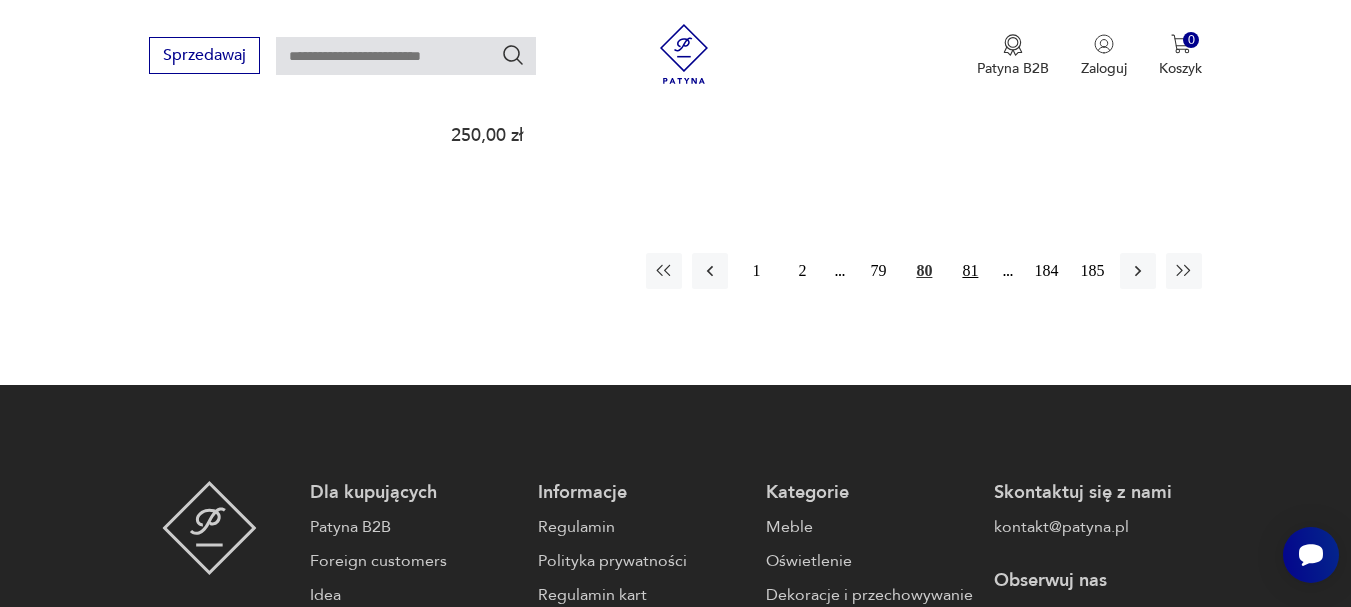 click on "81" at bounding box center [970, 271] 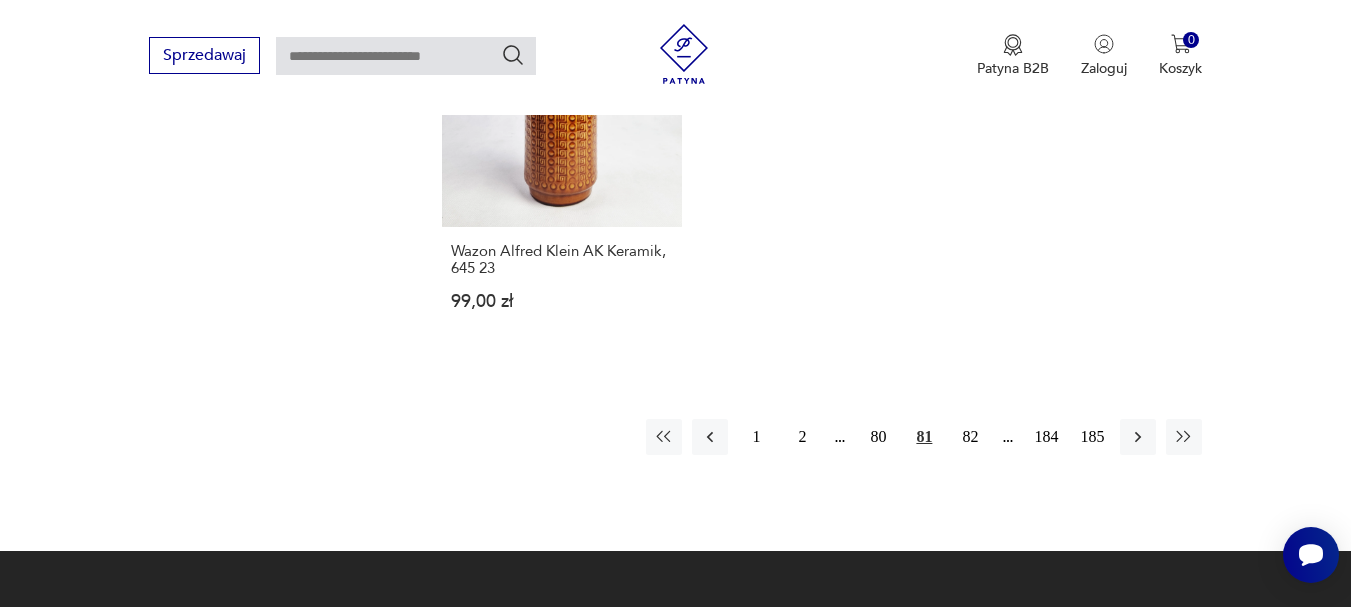 scroll, scrollTop: 3031, scrollLeft: 0, axis: vertical 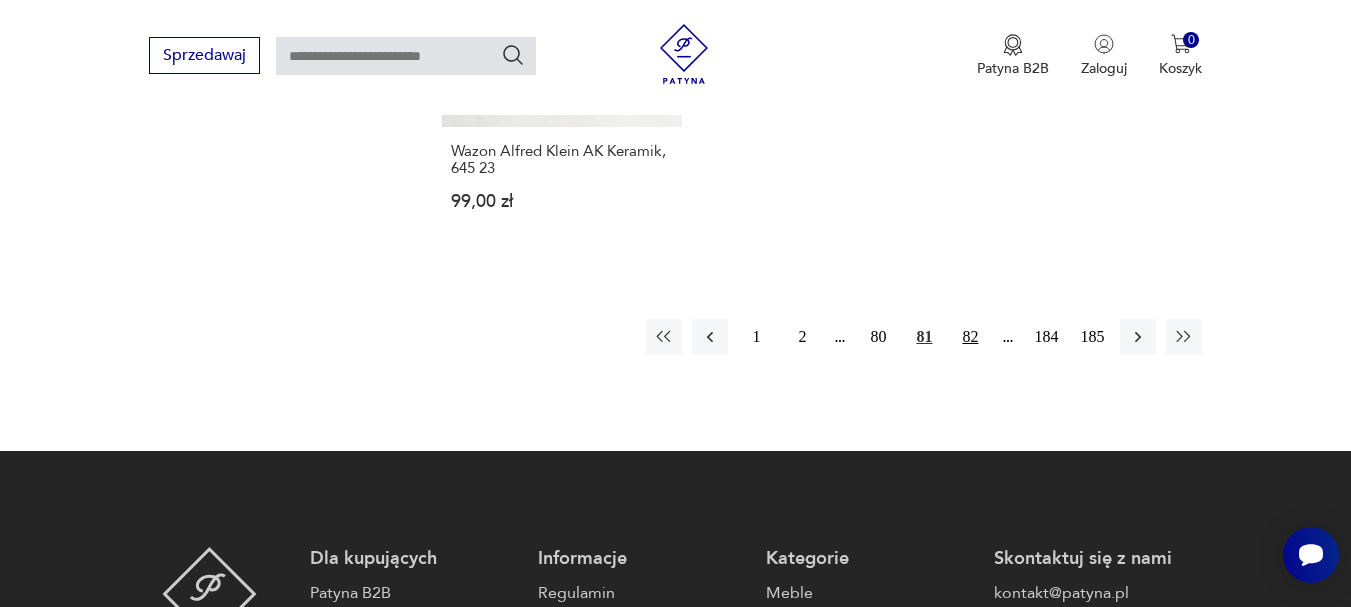 click on "82" at bounding box center [970, 337] 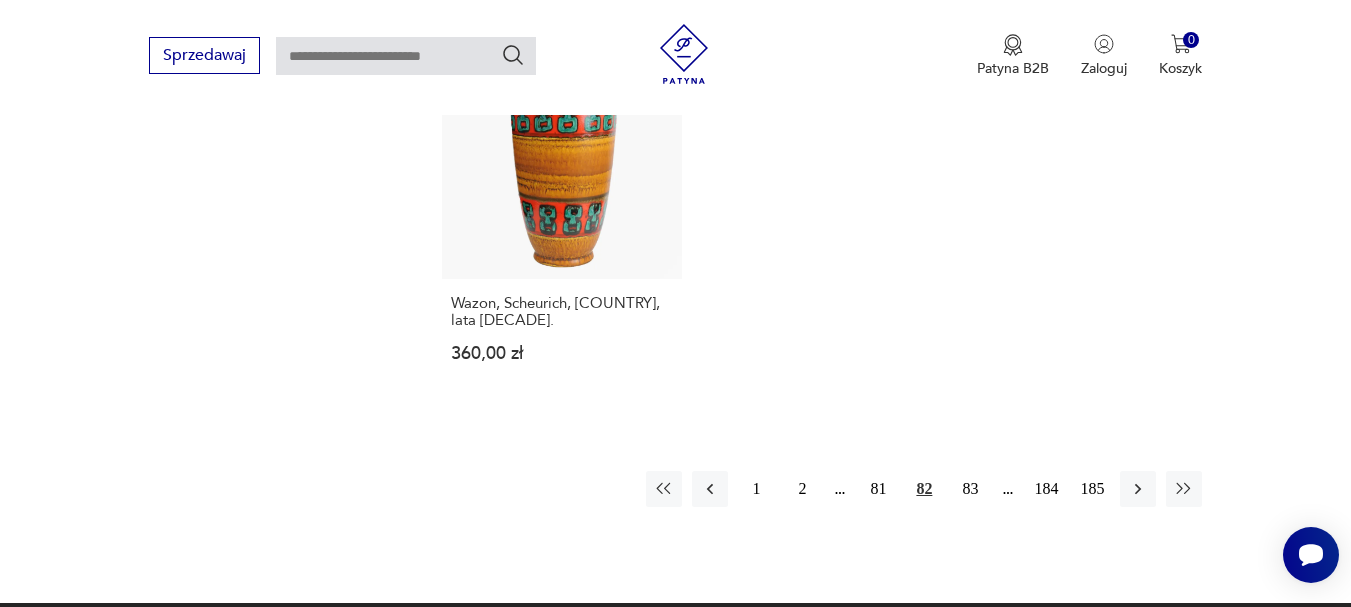 scroll, scrollTop: 2931, scrollLeft: 0, axis: vertical 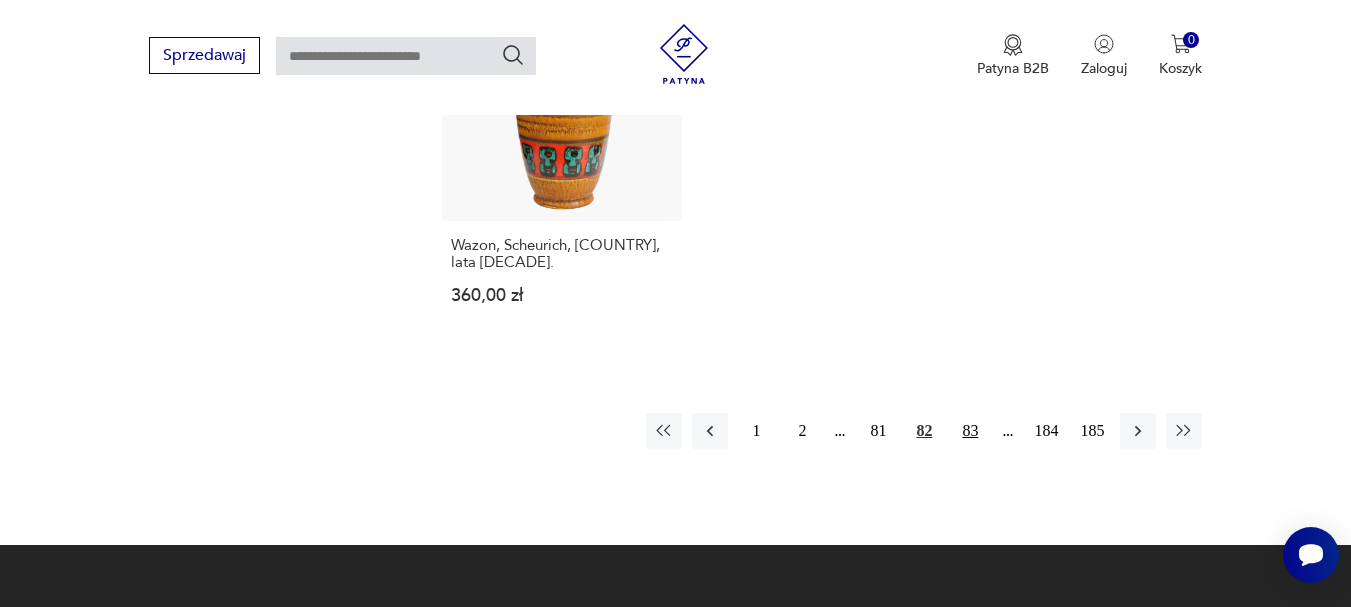 click on "83" at bounding box center (970, 431) 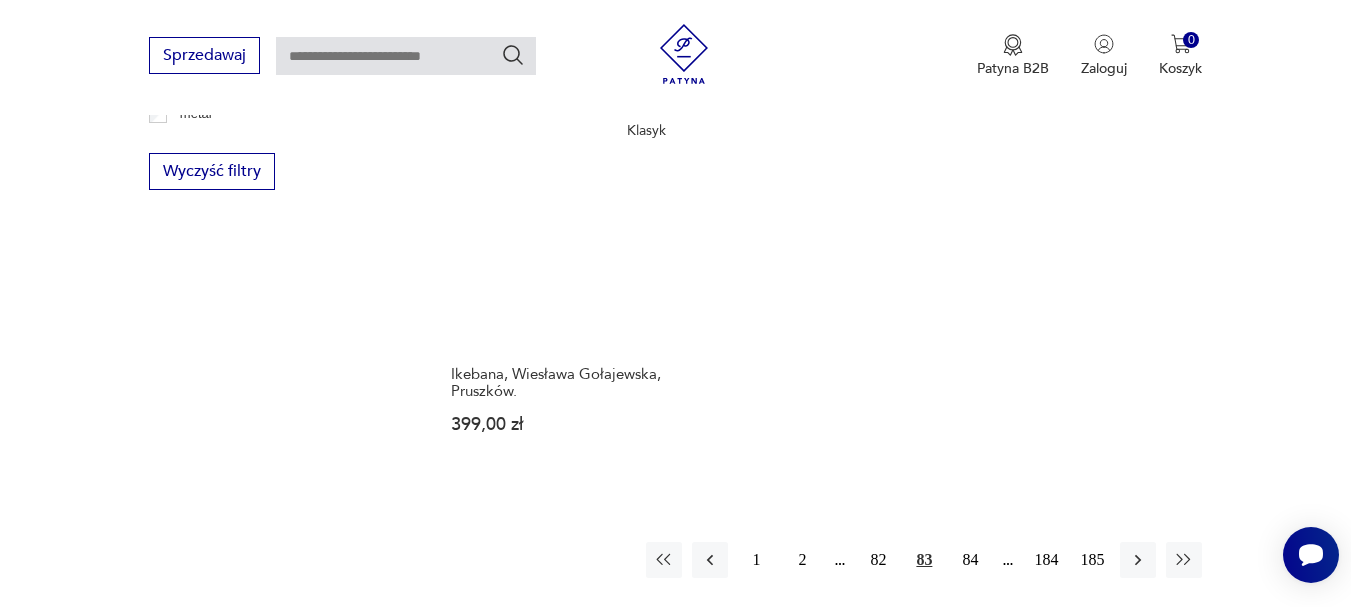 scroll, scrollTop: 2831, scrollLeft: 0, axis: vertical 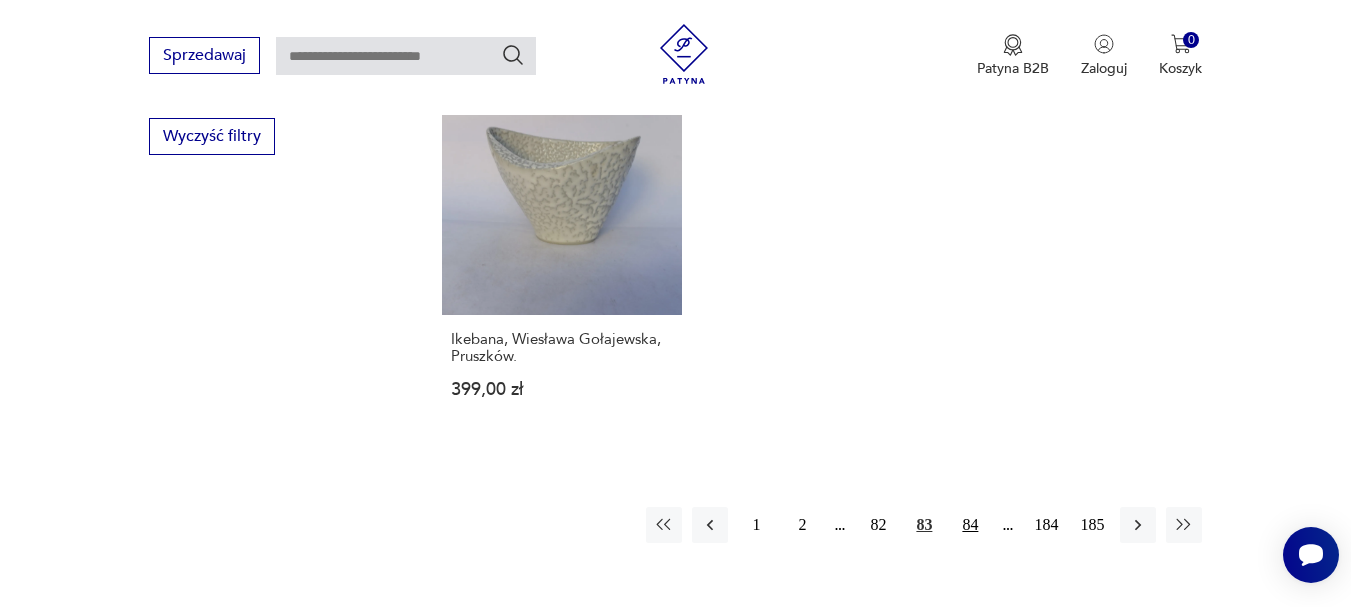 click on "84" at bounding box center [970, 525] 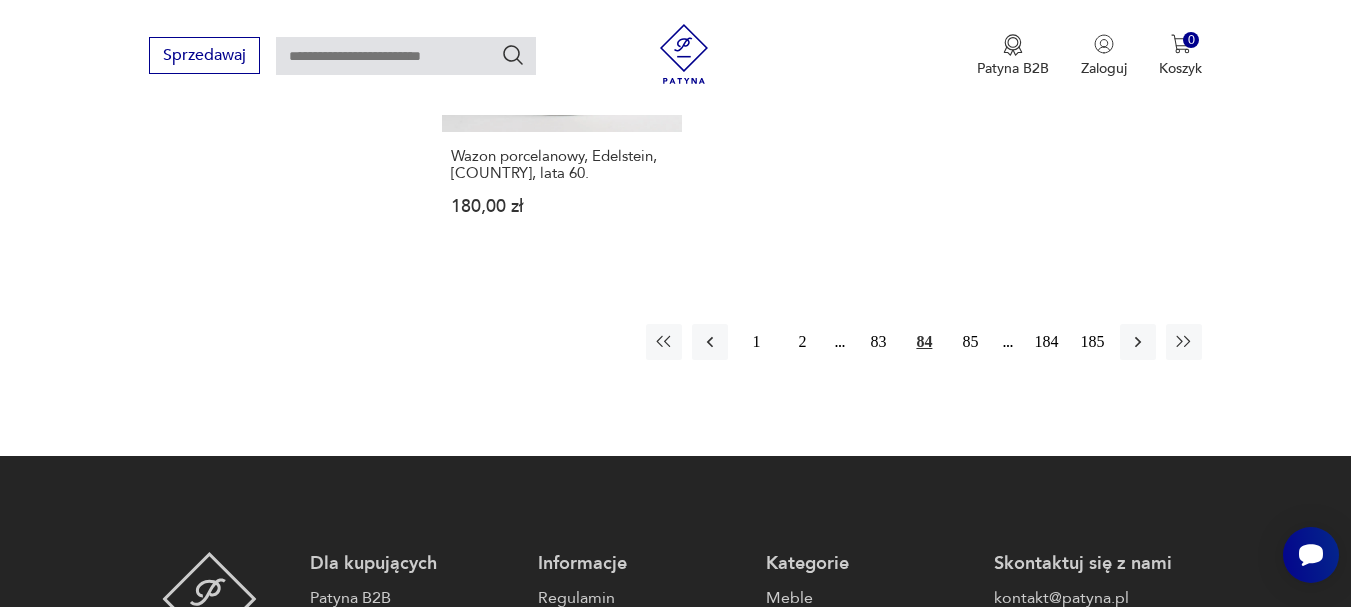 scroll, scrollTop: 3131, scrollLeft: 0, axis: vertical 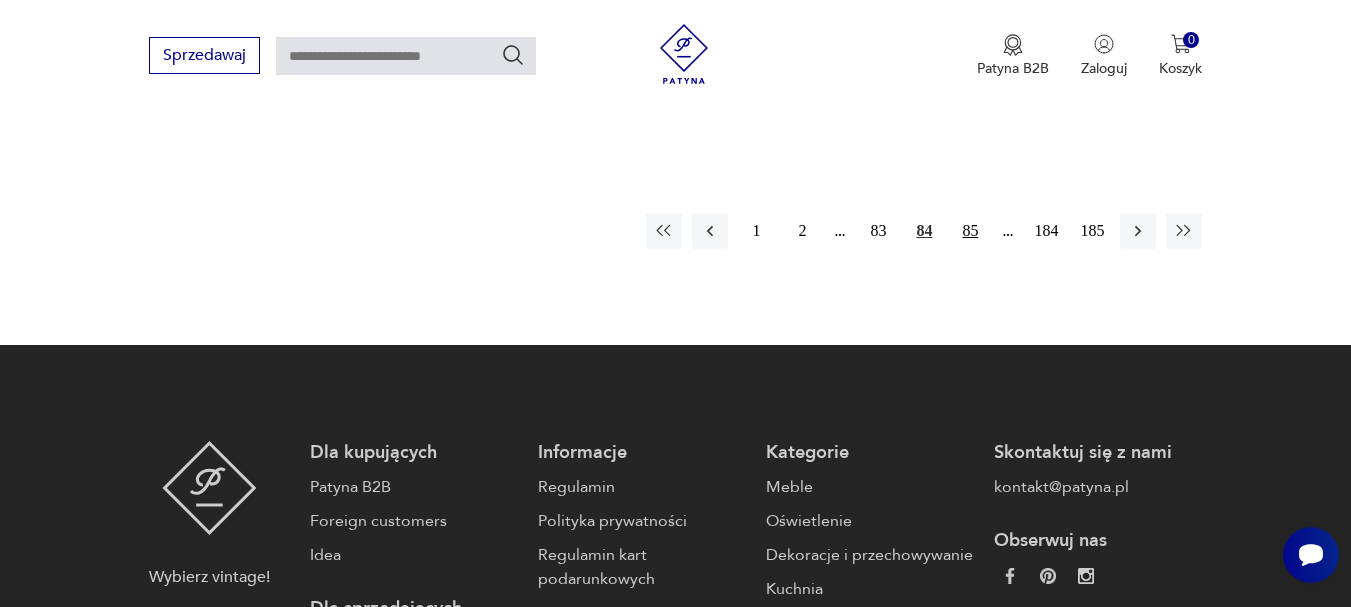 click on "85" at bounding box center [970, 231] 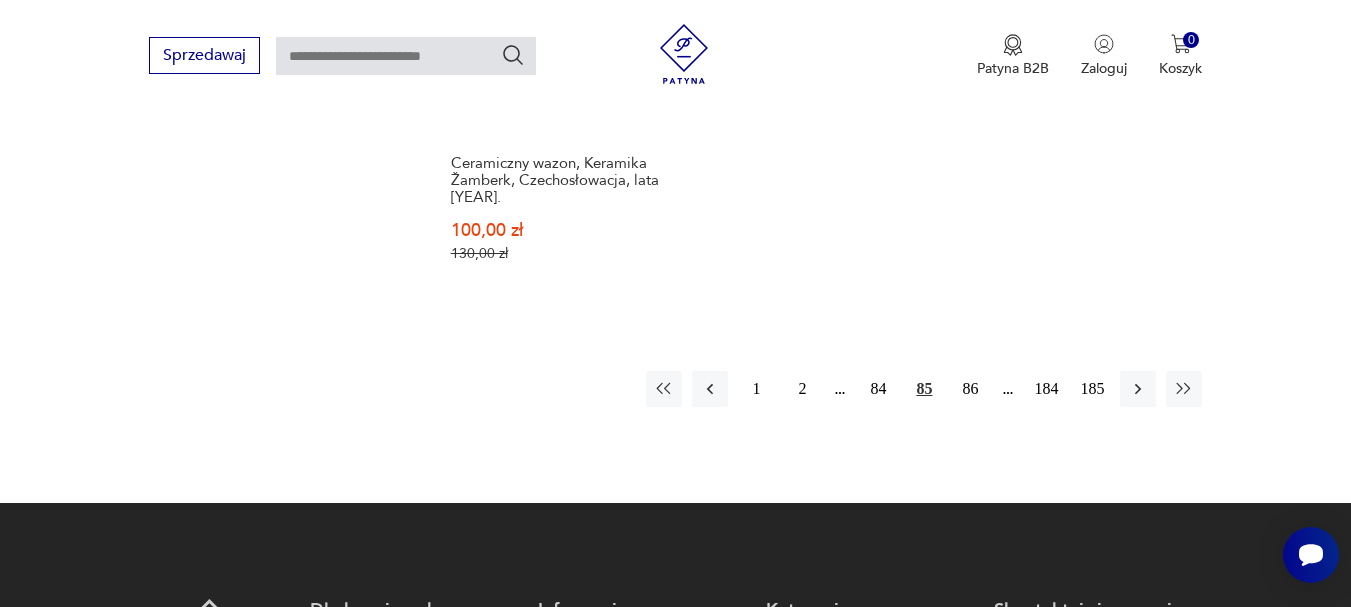 scroll, scrollTop: 3031, scrollLeft: 0, axis: vertical 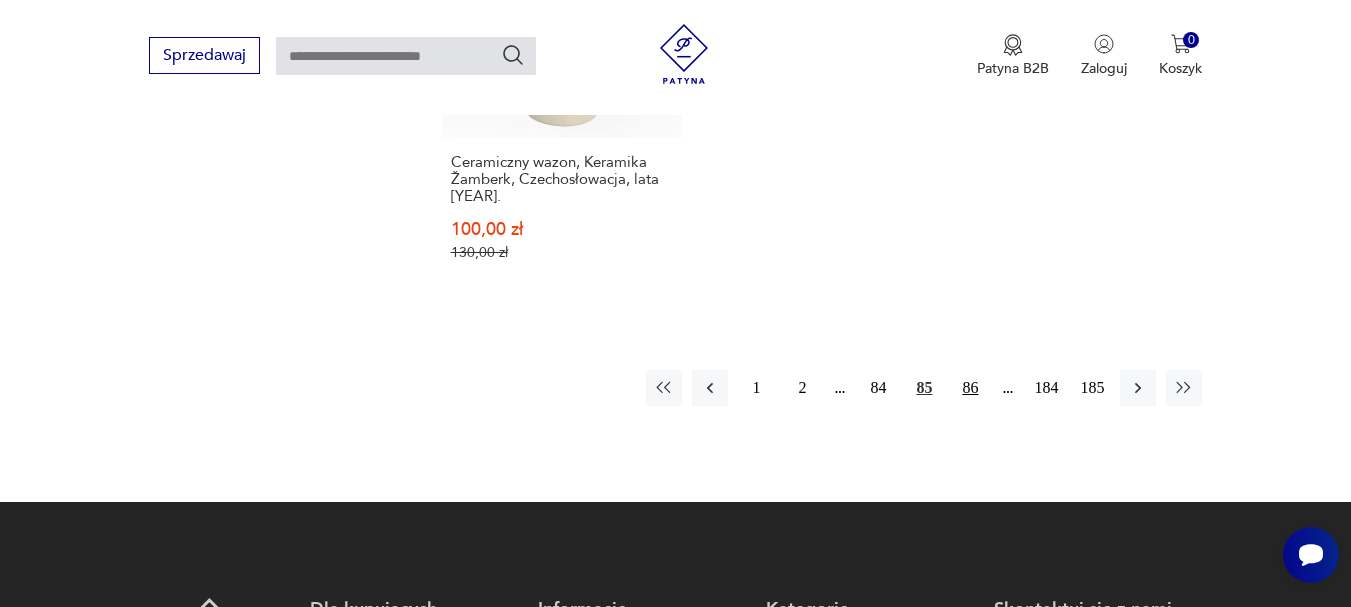 click on "86" at bounding box center [970, 388] 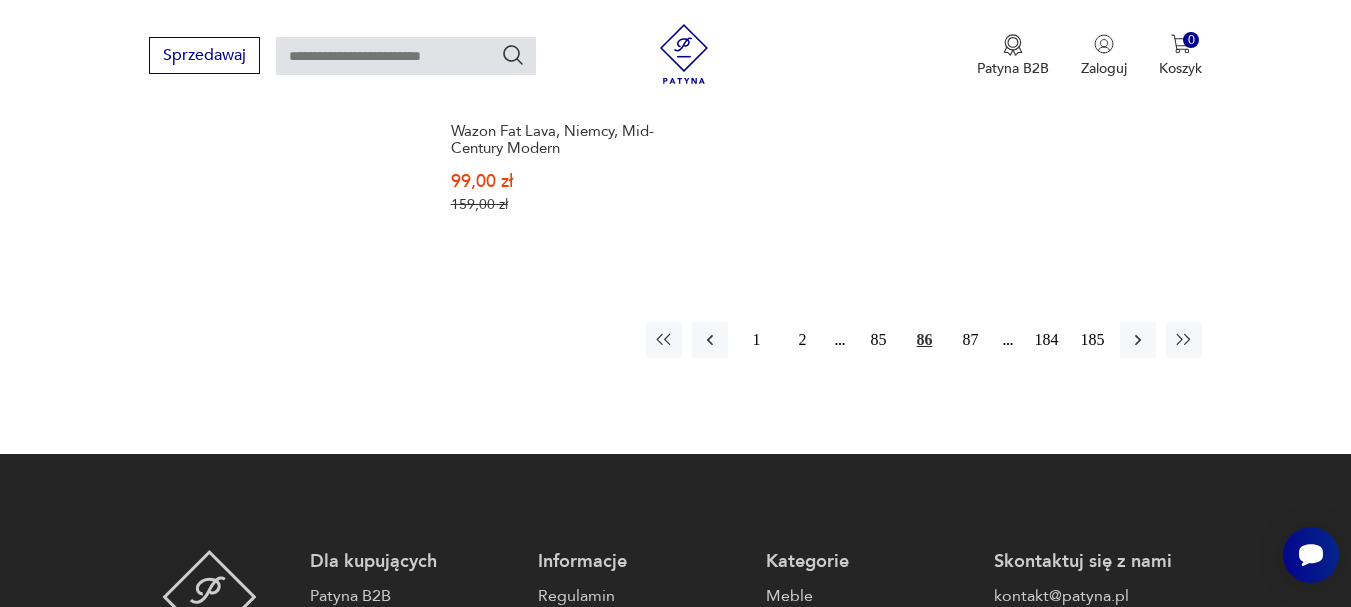 scroll, scrollTop: 3131, scrollLeft: 0, axis: vertical 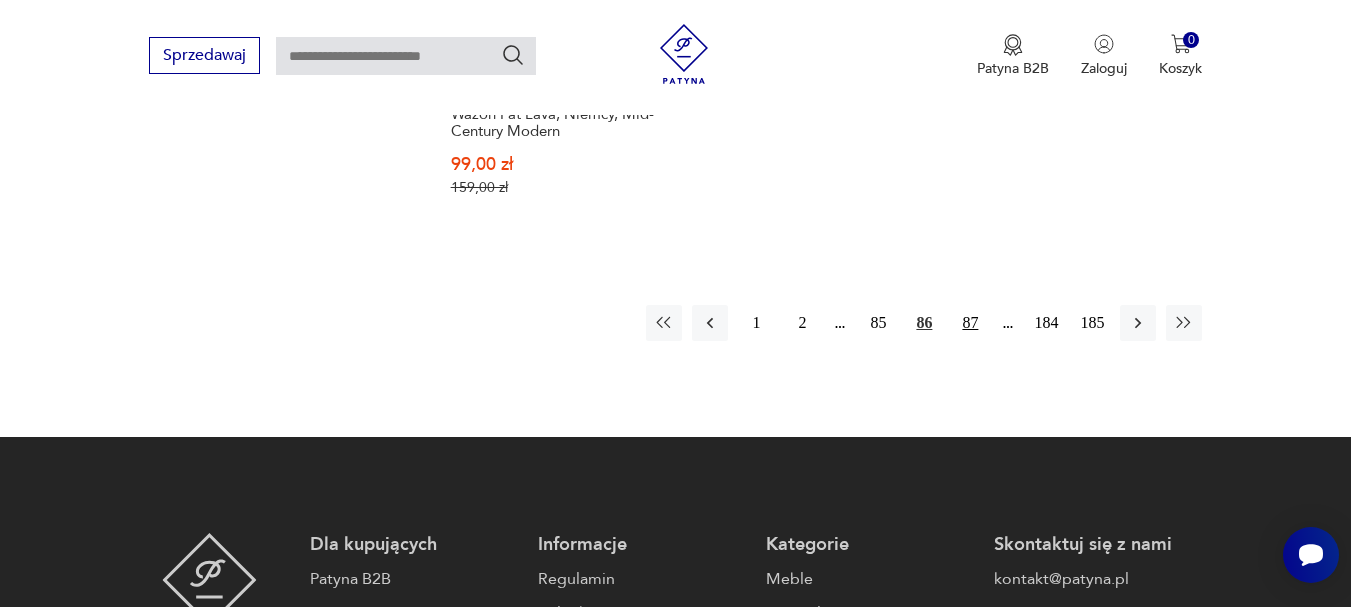 click on "87" at bounding box center [970, 323] 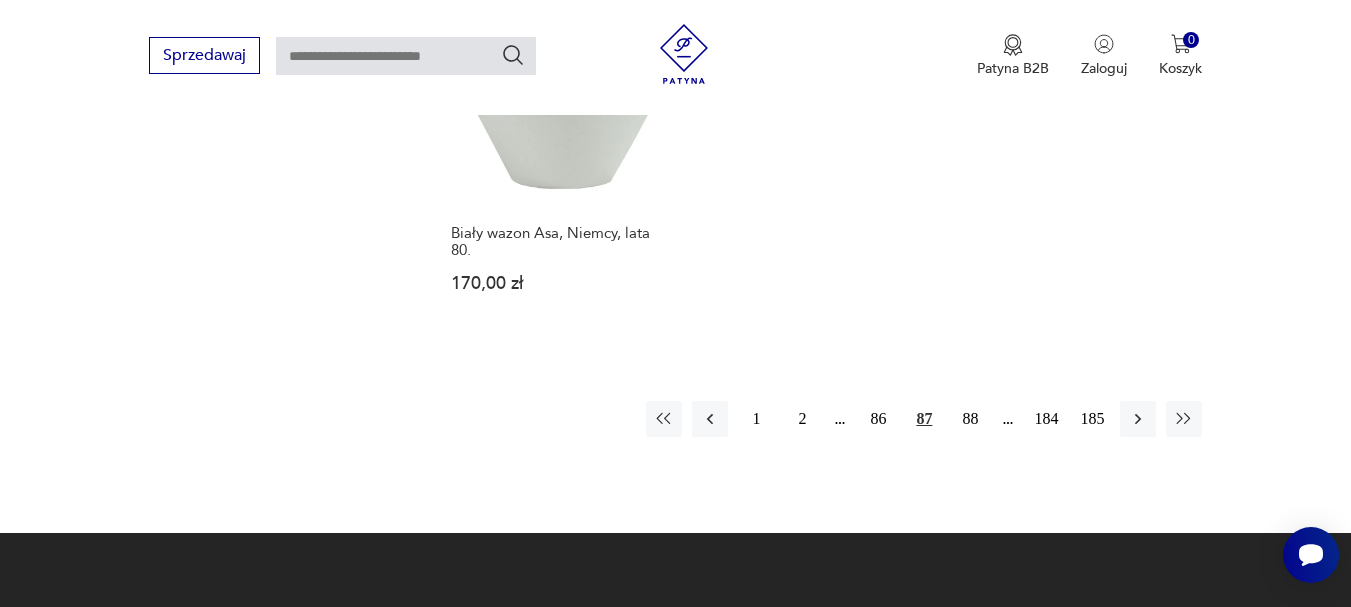 scroll, scrollTop: 3031, scrollLeft: 0, axis: vertical 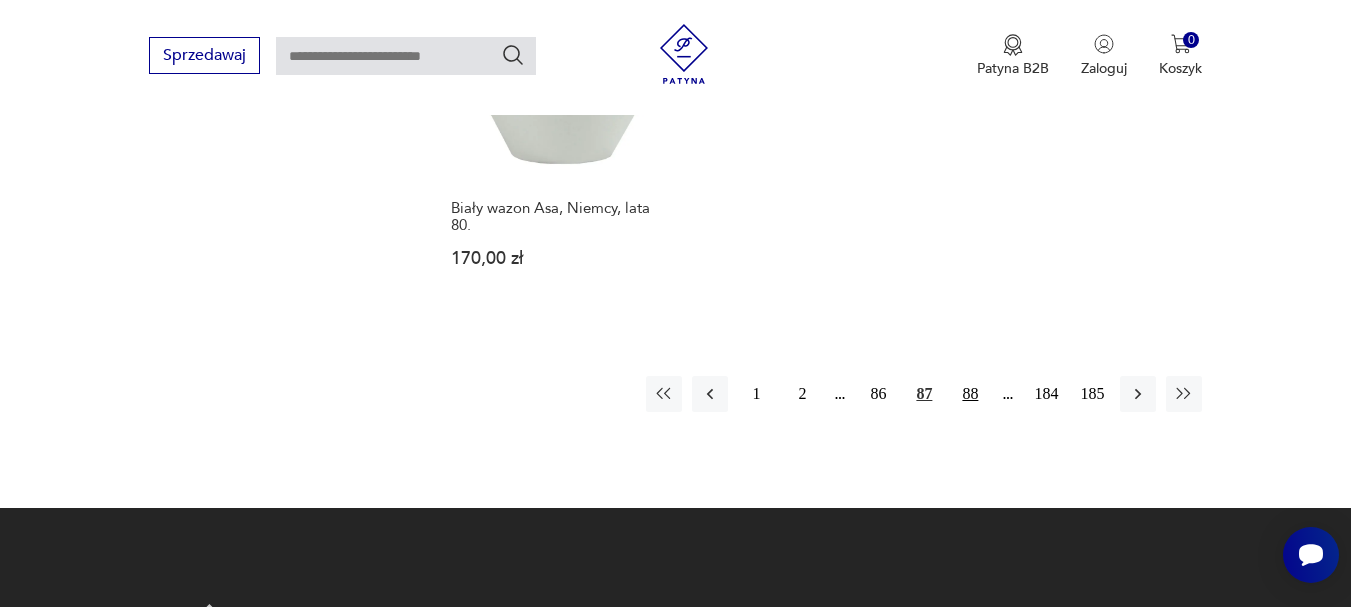 click on "88" at bounding box center [970, 394] 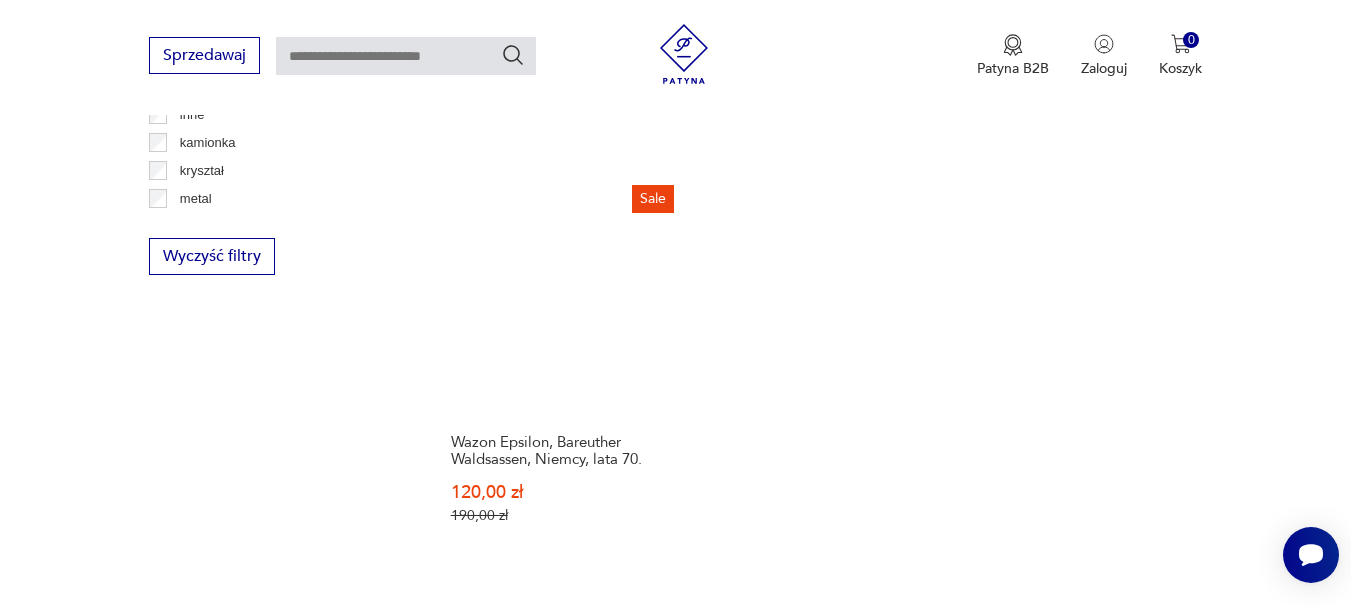 scroll, scrollTop: 2831, scrollLeft: 0, axis: vertical 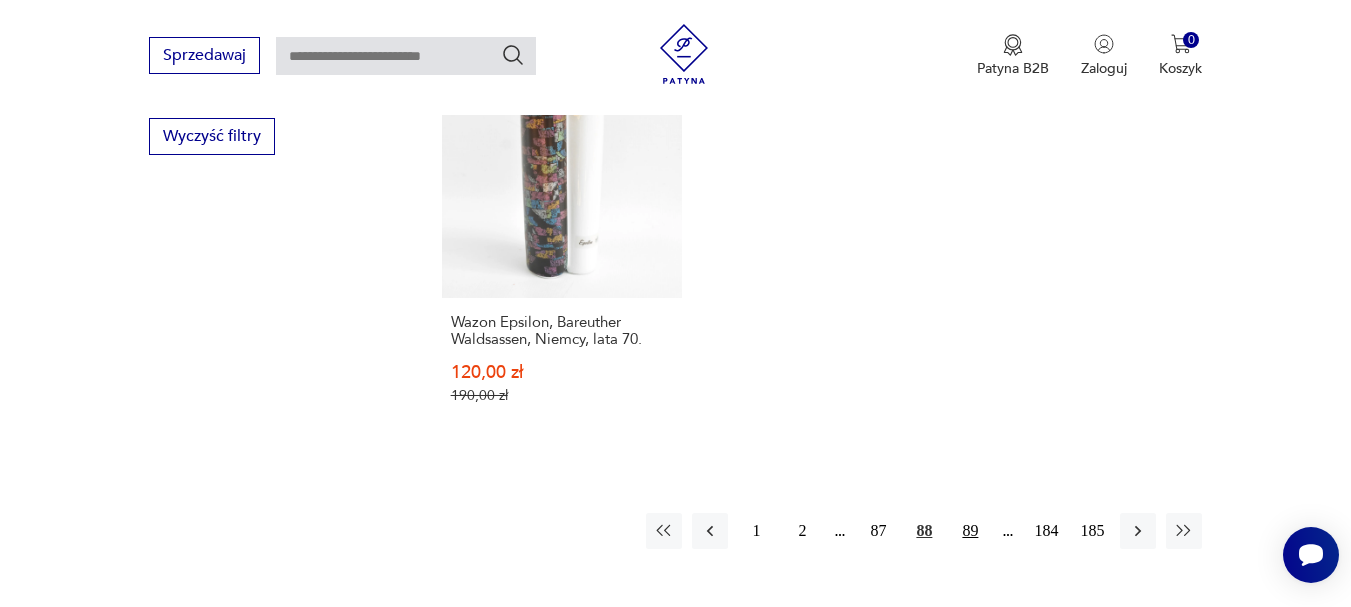 click on "89" at bounding box center (970, 531) 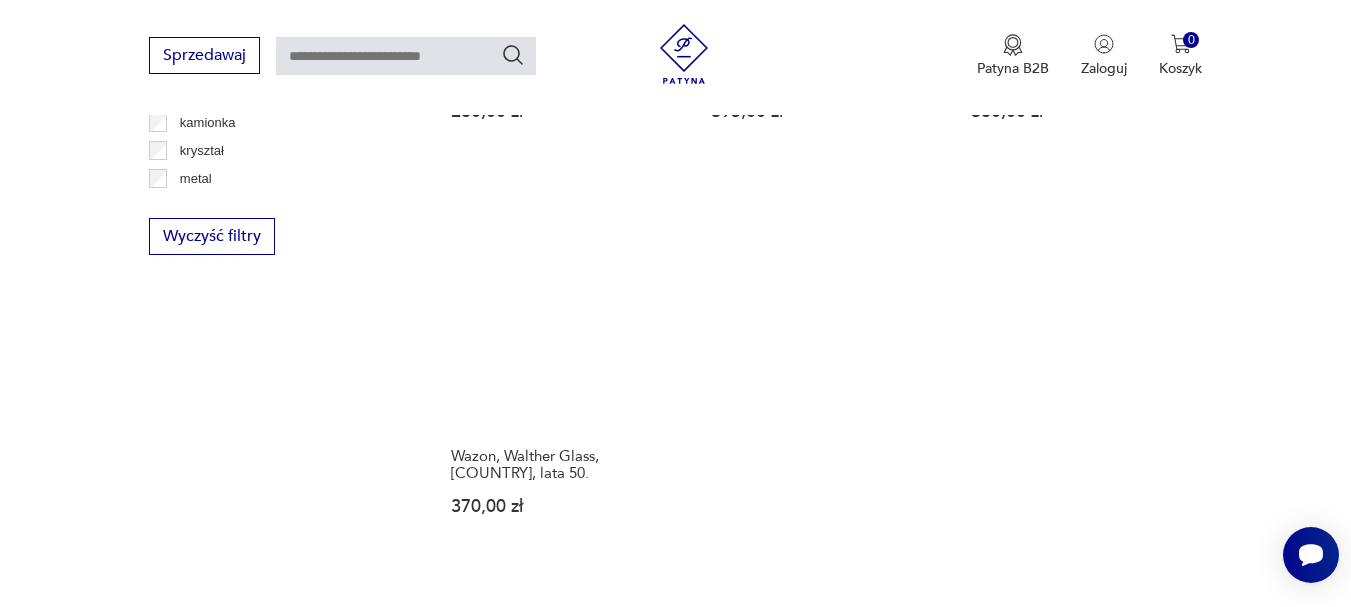 scroll, scrollTop: 2831, scrollLeft: 0, axis: vertical 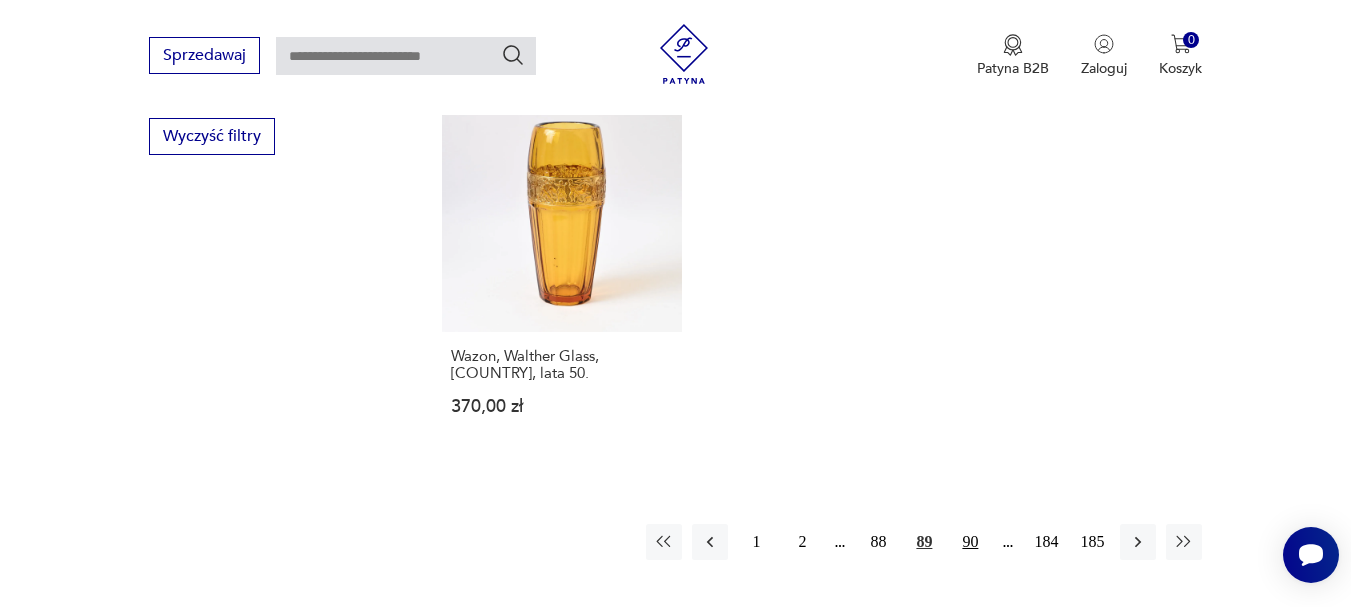 click on "90" at bounding box center [970, 542] 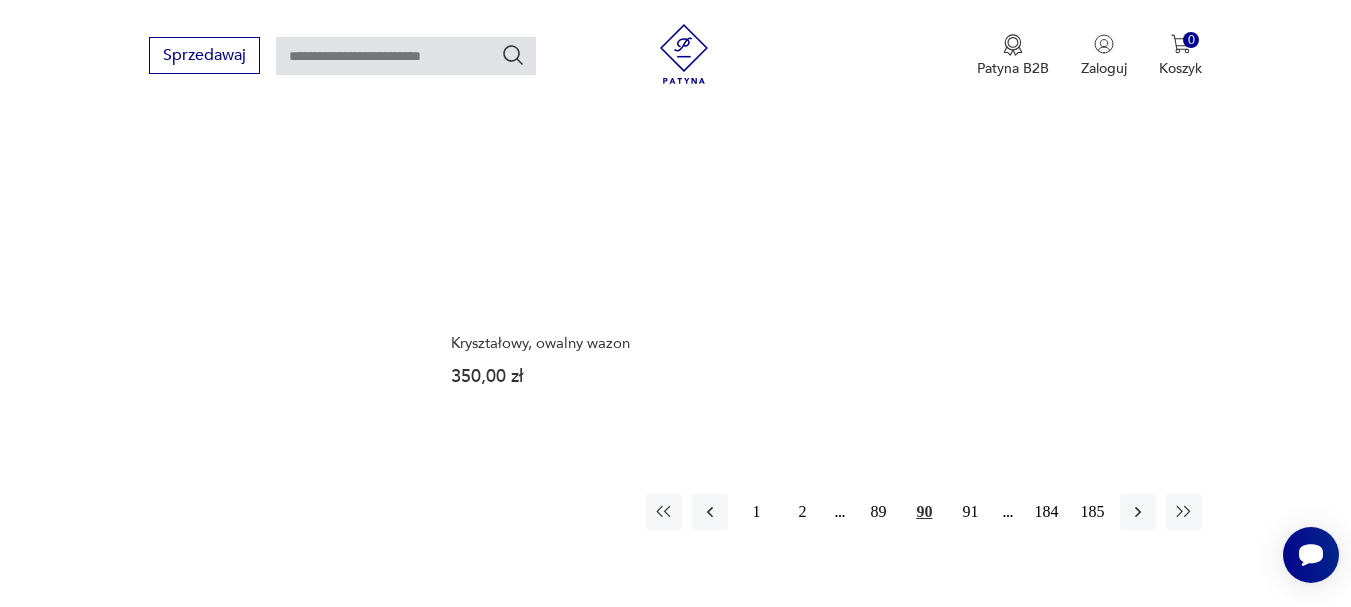 scroll, scrollTop: 2931, scrollLeft: 0, axis: vertical 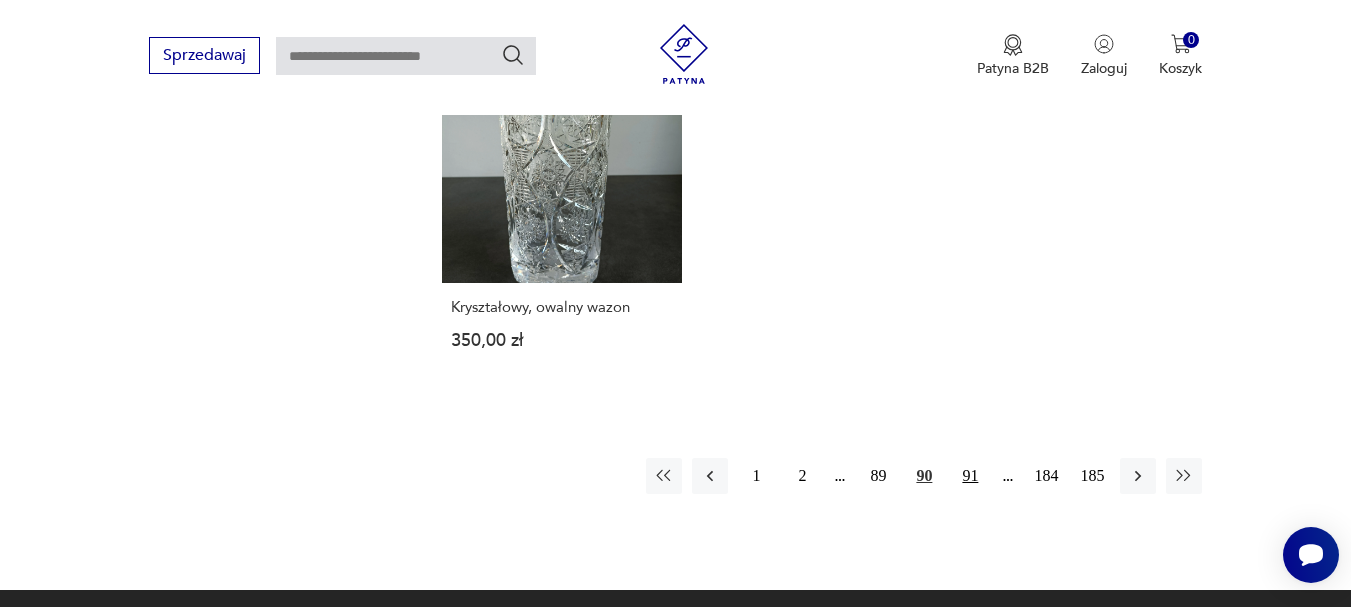 click on "91" at bounding box center [970, 476] 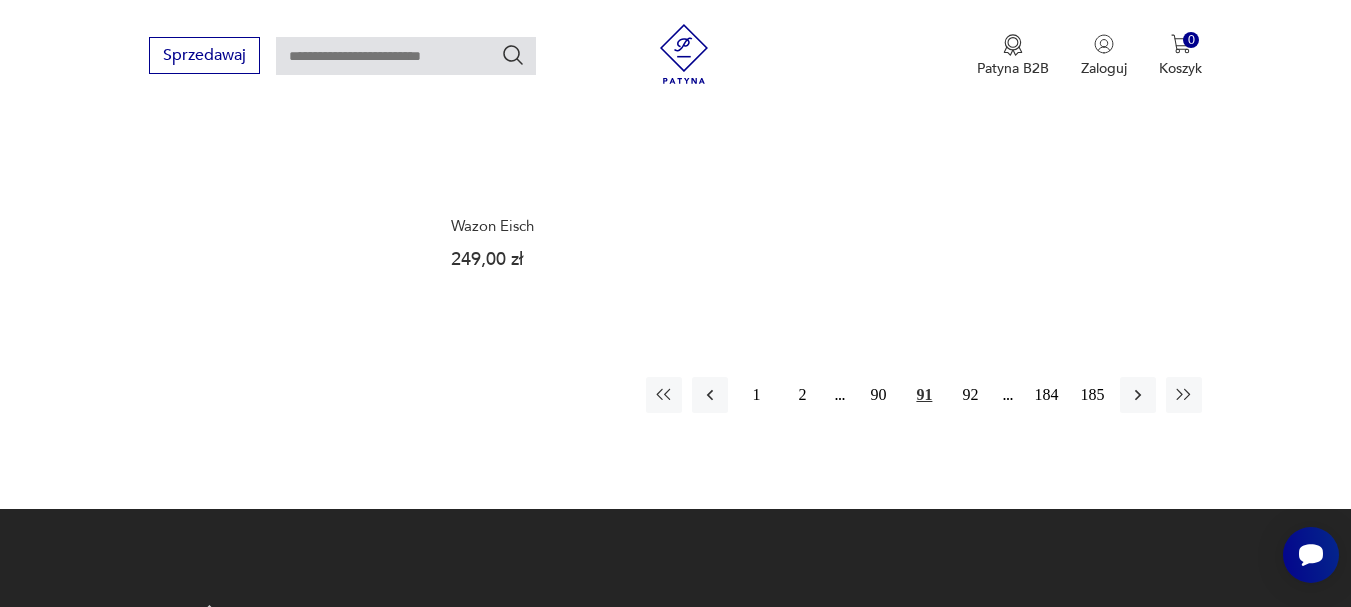 scroll, scrollTop: 3031, scrollLeft: 0, axis: vertical 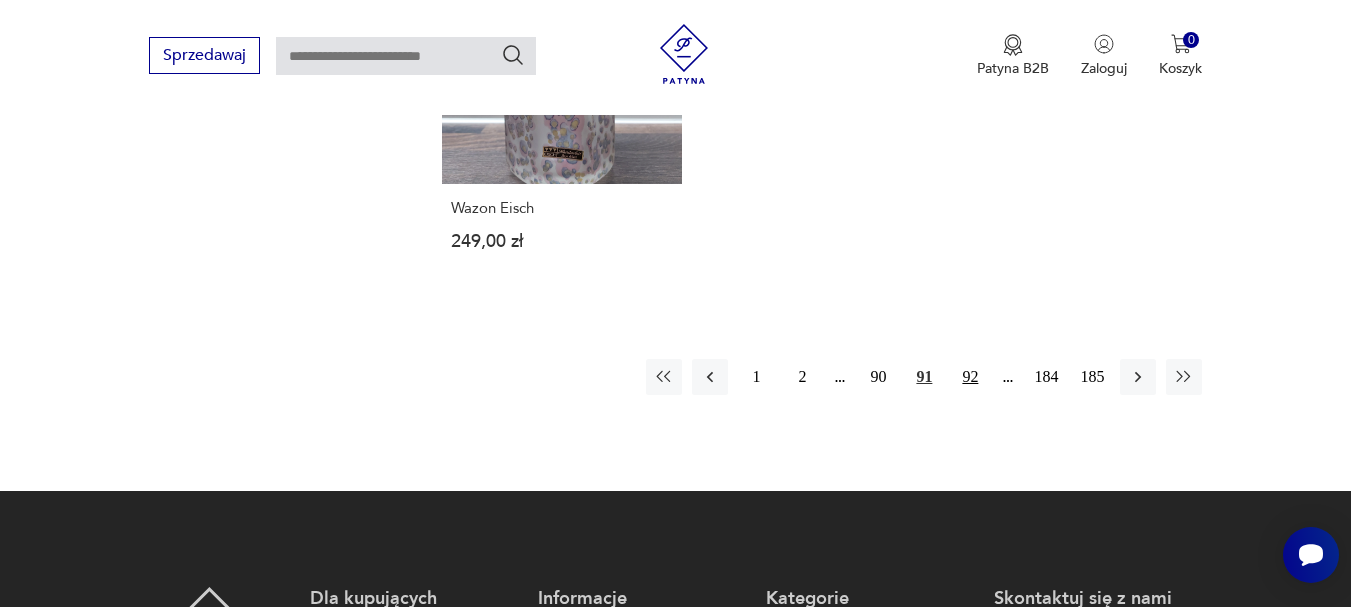 click on "92" at bounding box center [970, 377] 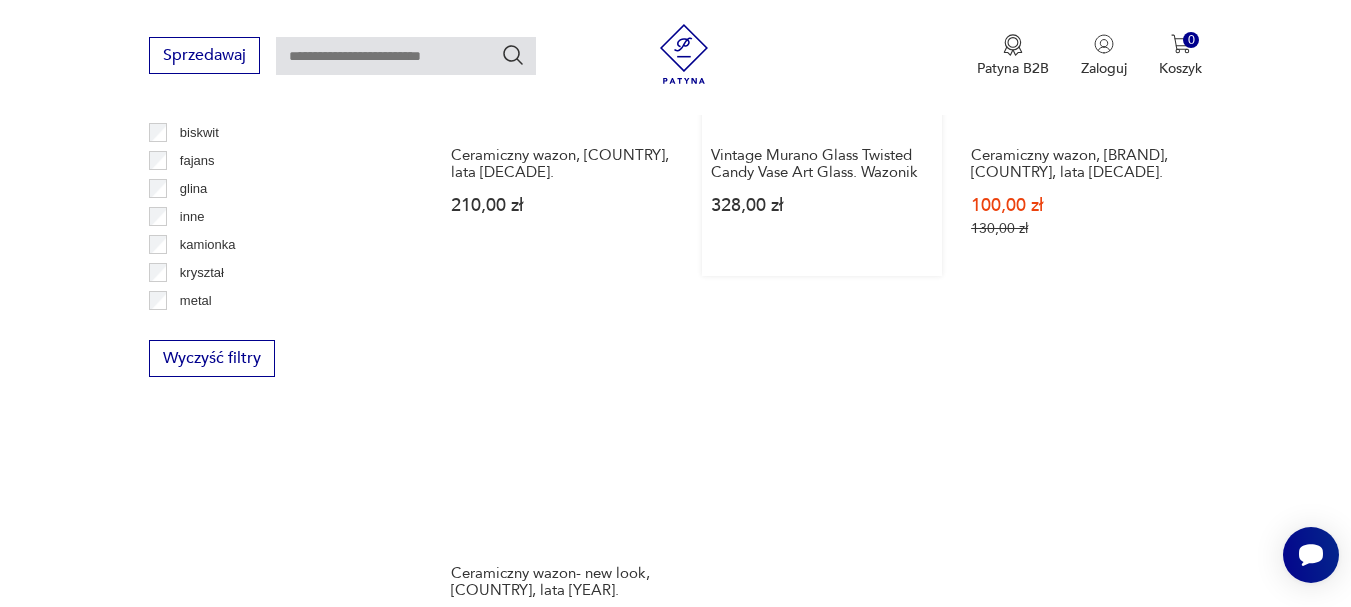 scroll, scrollTop: 2831, scrollLeft: 0, axis: vertical 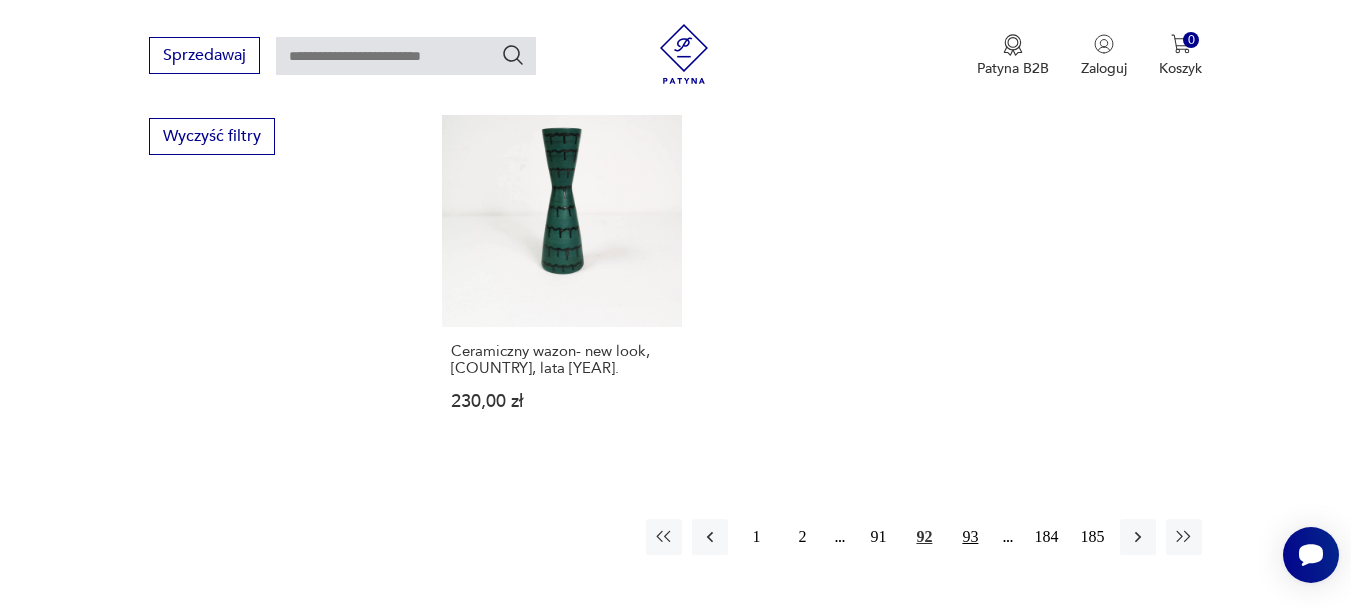 click on "93" at bounding box center [970, 537] 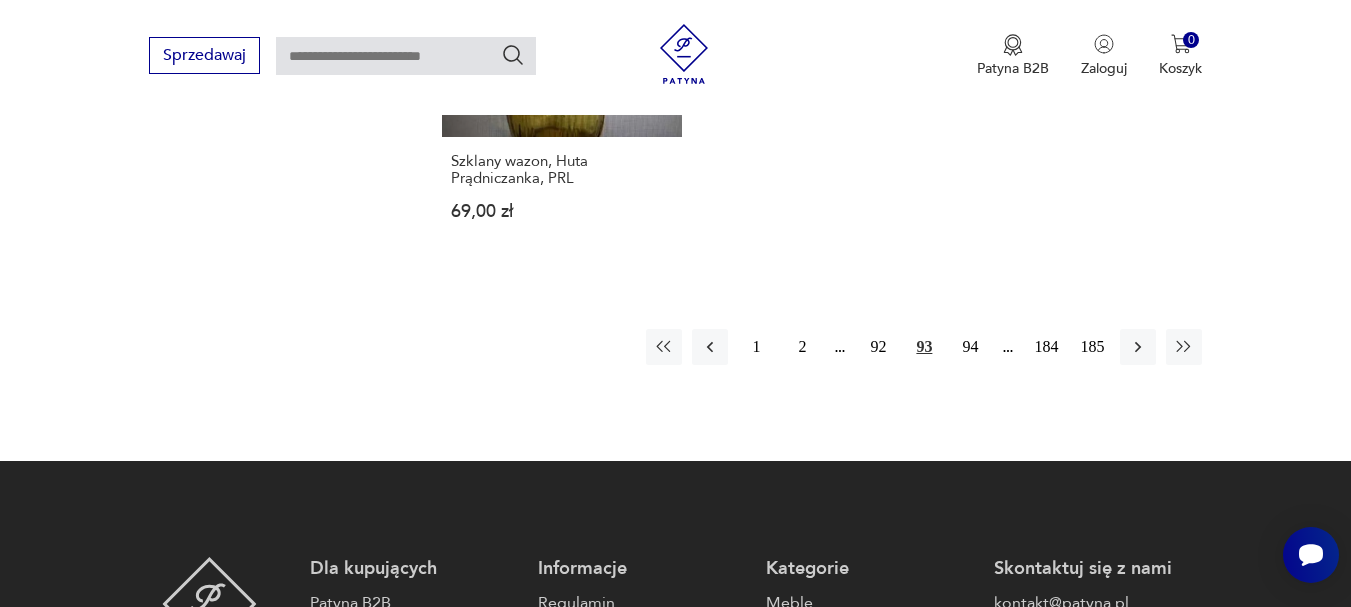 scroll, scrollTop: 3031, scrollLeft: 0, axis: vertical 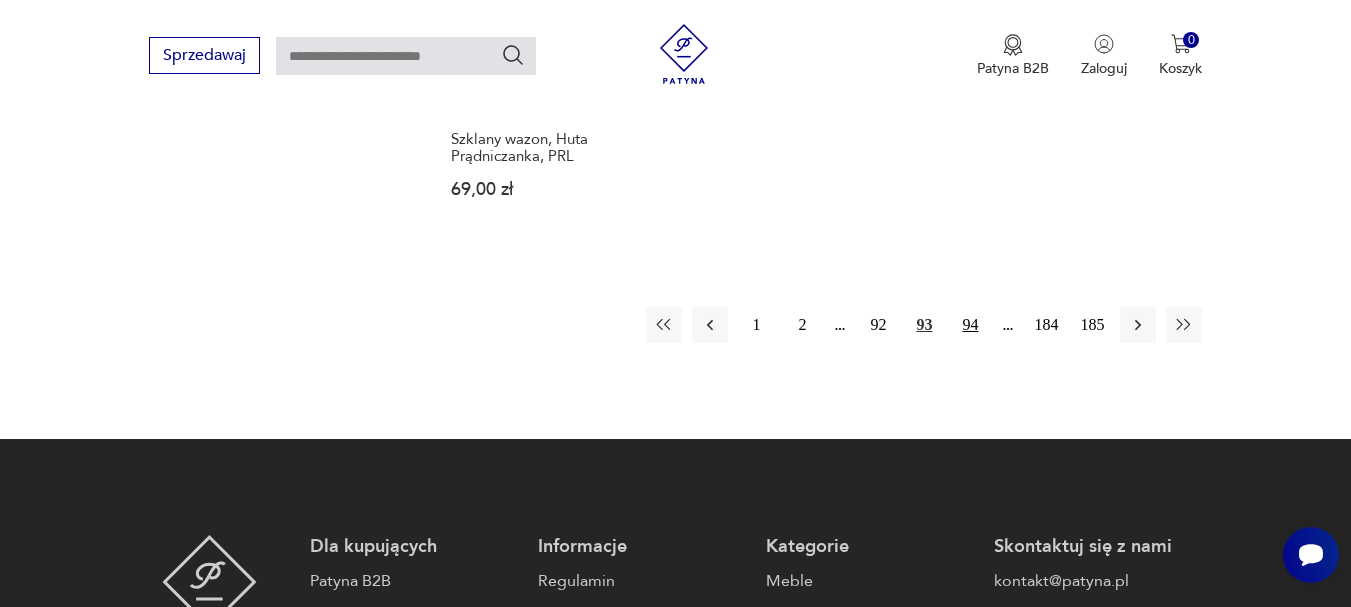 click on "94" at bounding box center [970, 325] 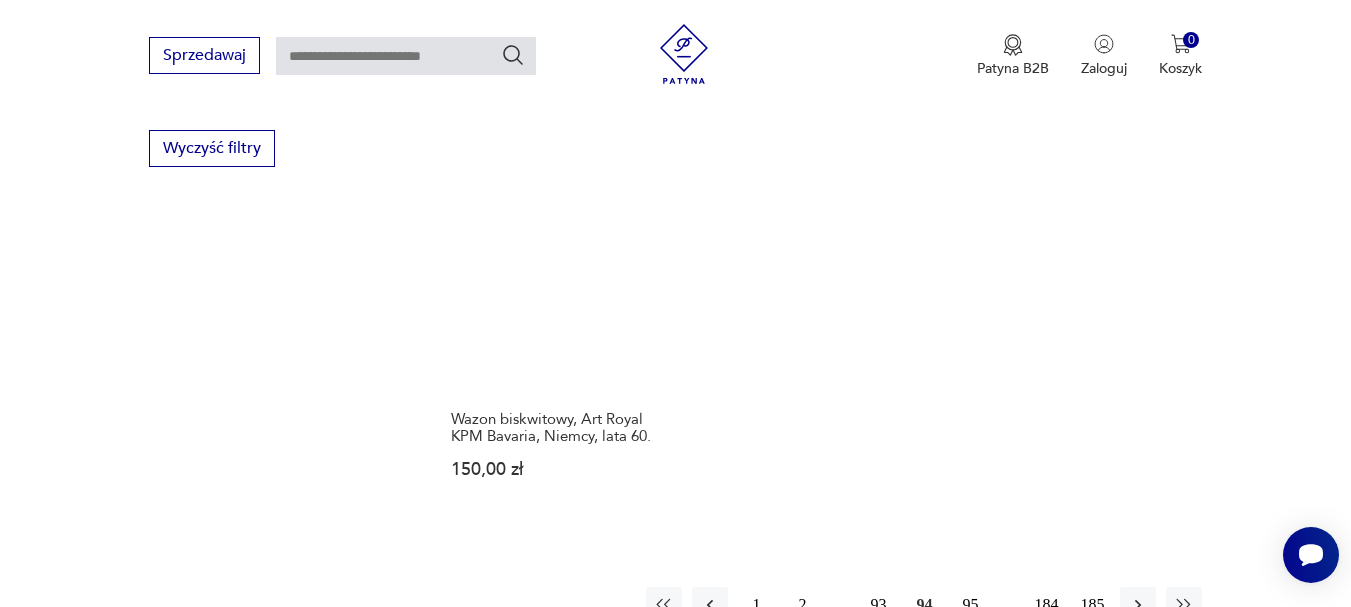scroll, scrollTop: 2831, scrollLeft: 0, axis: vertical 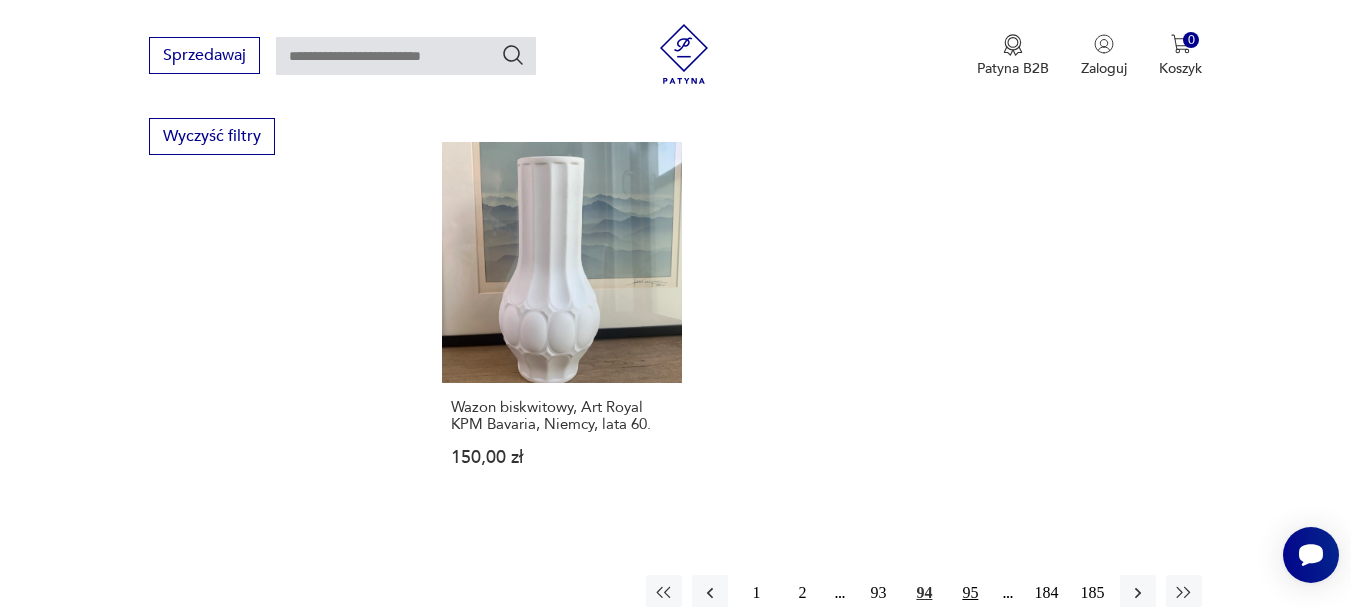 click on "95" at bounding box center [970, 593] 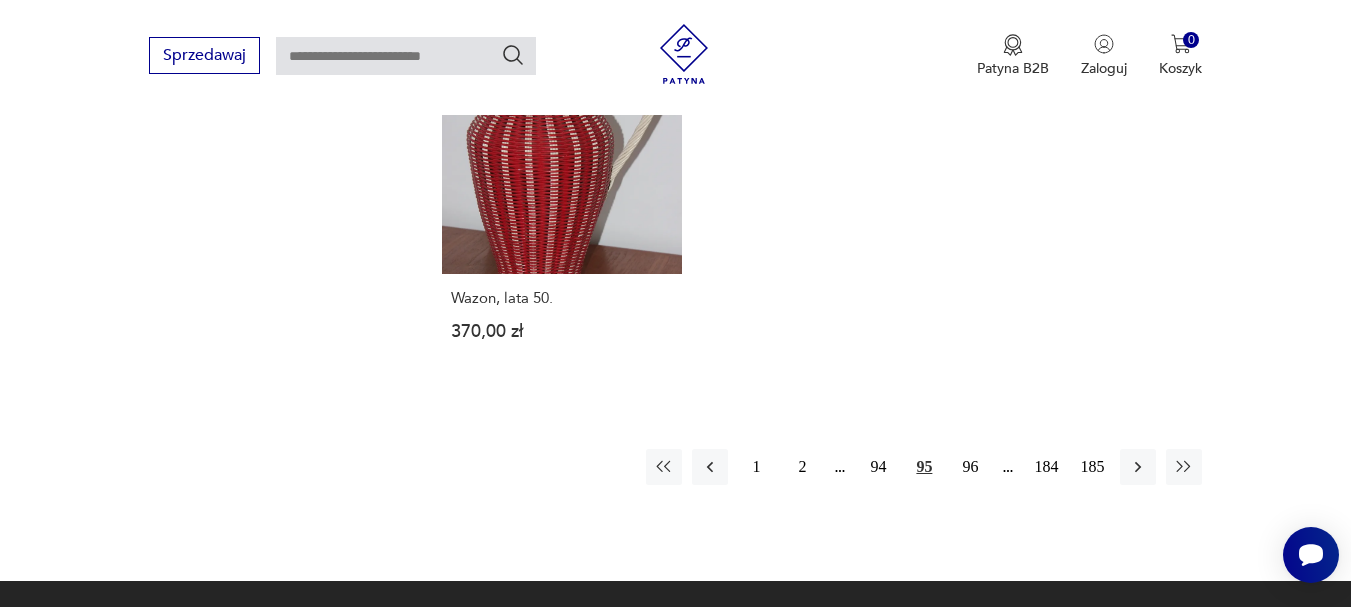 scroll, scrollTop: 2931, scrollLeft: 0, axis: vertical 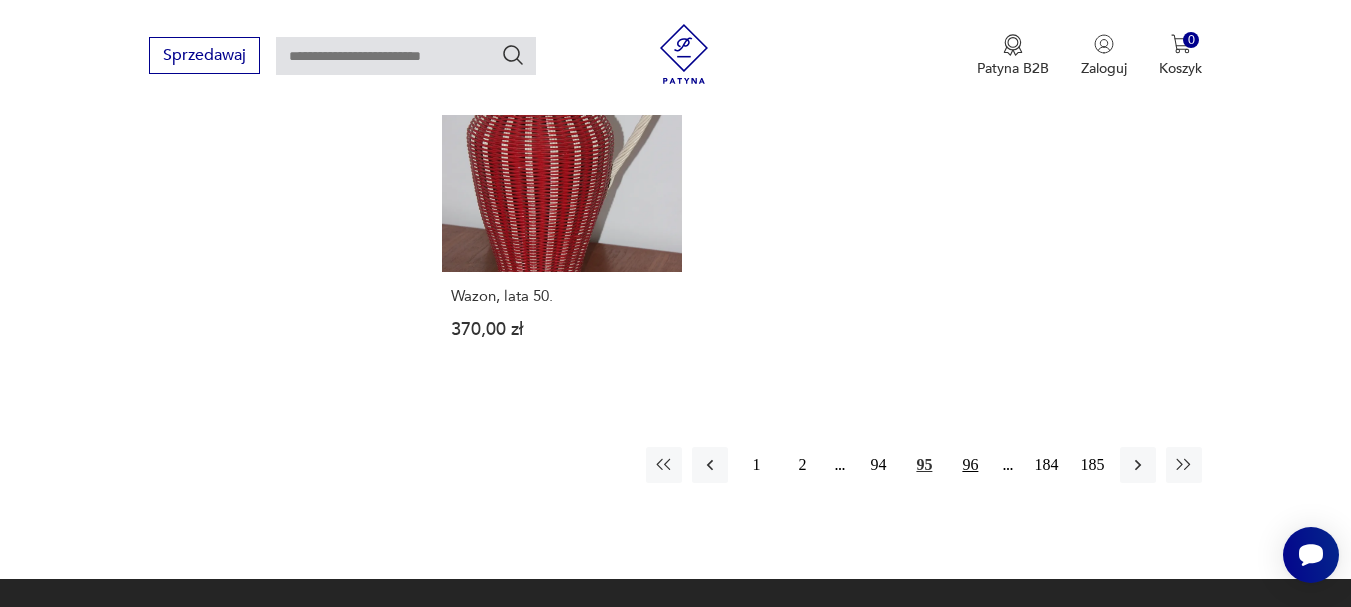 click on "96" at bounding box center (970, 465) 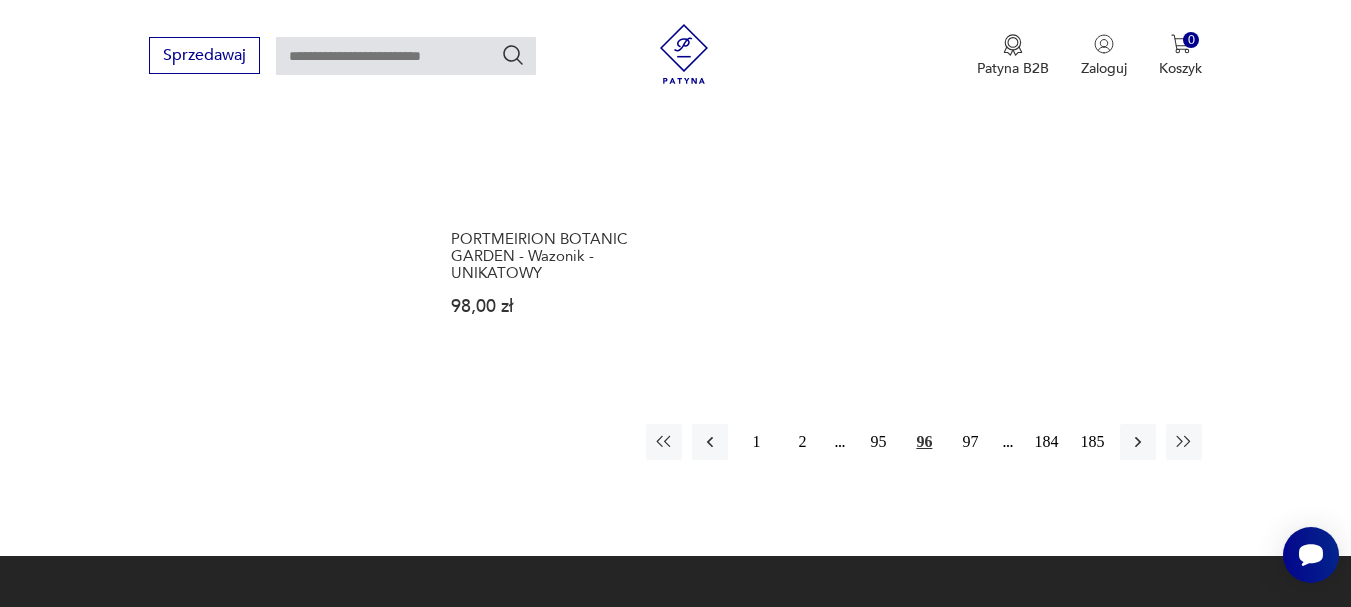 scroll, scrollTop: 3031, scrollLeft: 0, axis: vertical 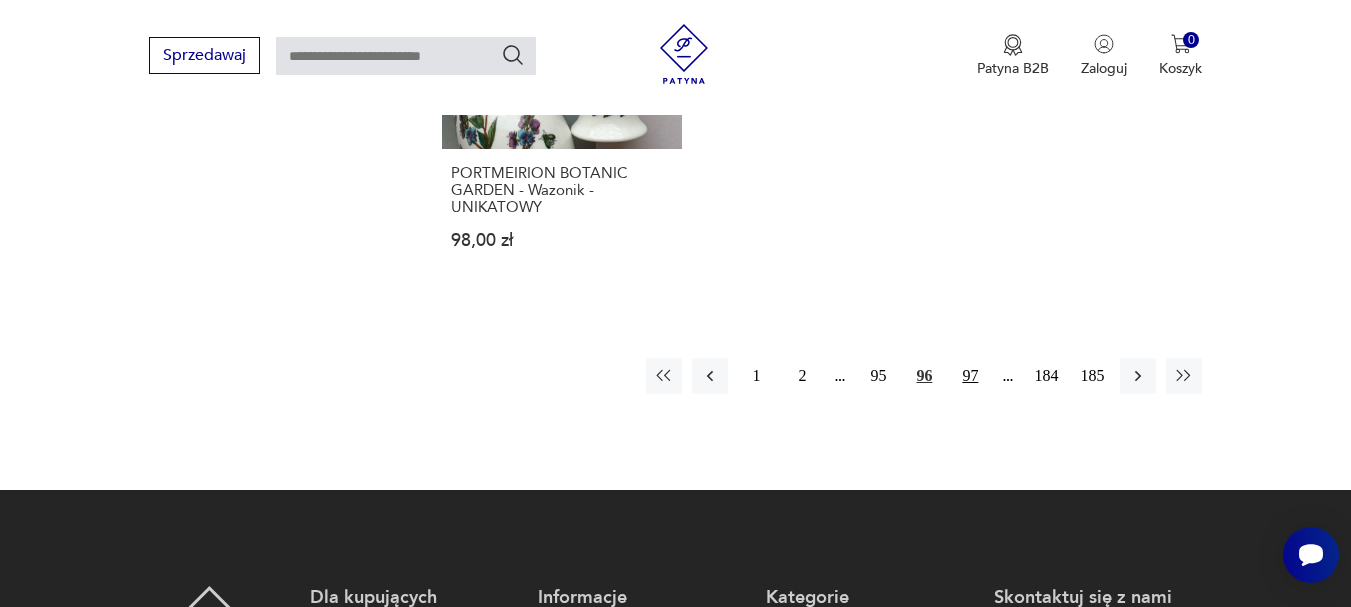 click on "97" at bounding box center [970, 376] 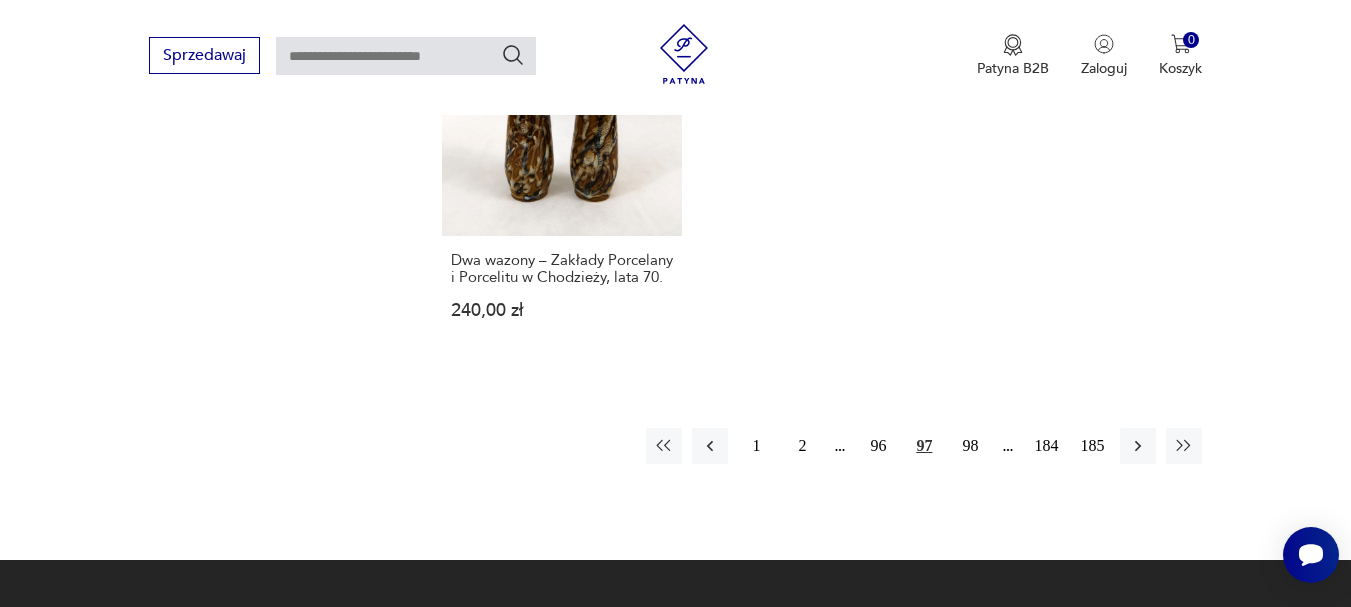 scroll, scrollTop: 3031, scrollLeft: 0, axis: vertical 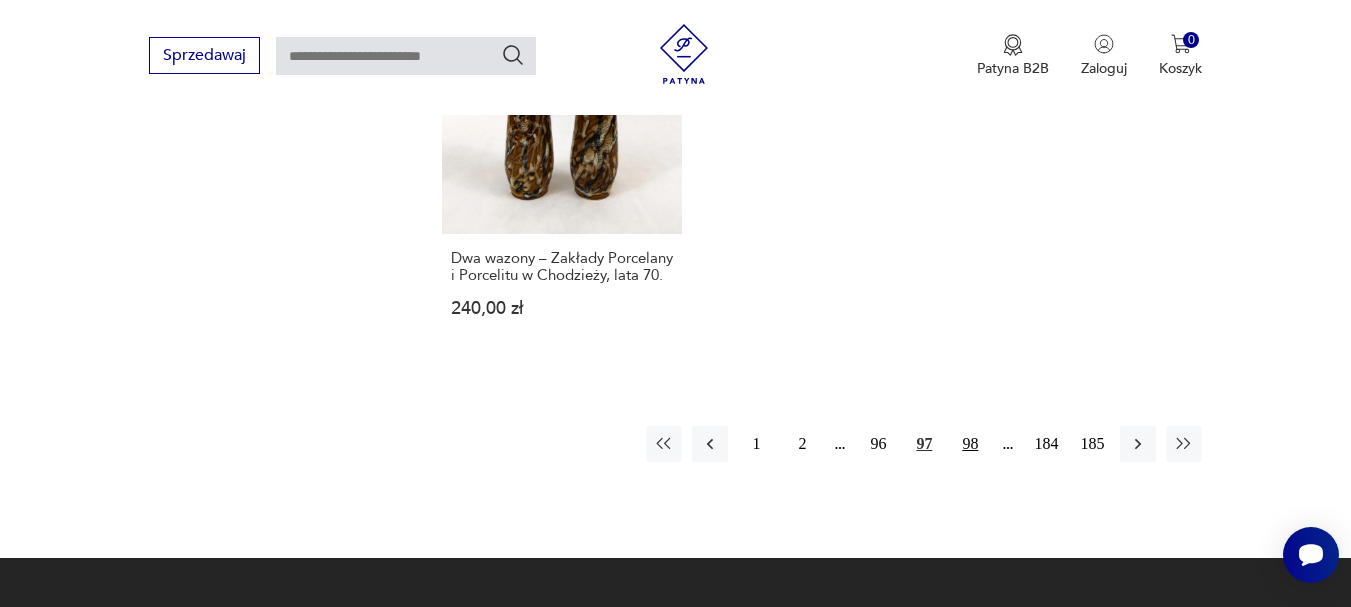 click on "98" at bounding box center [970, 444] 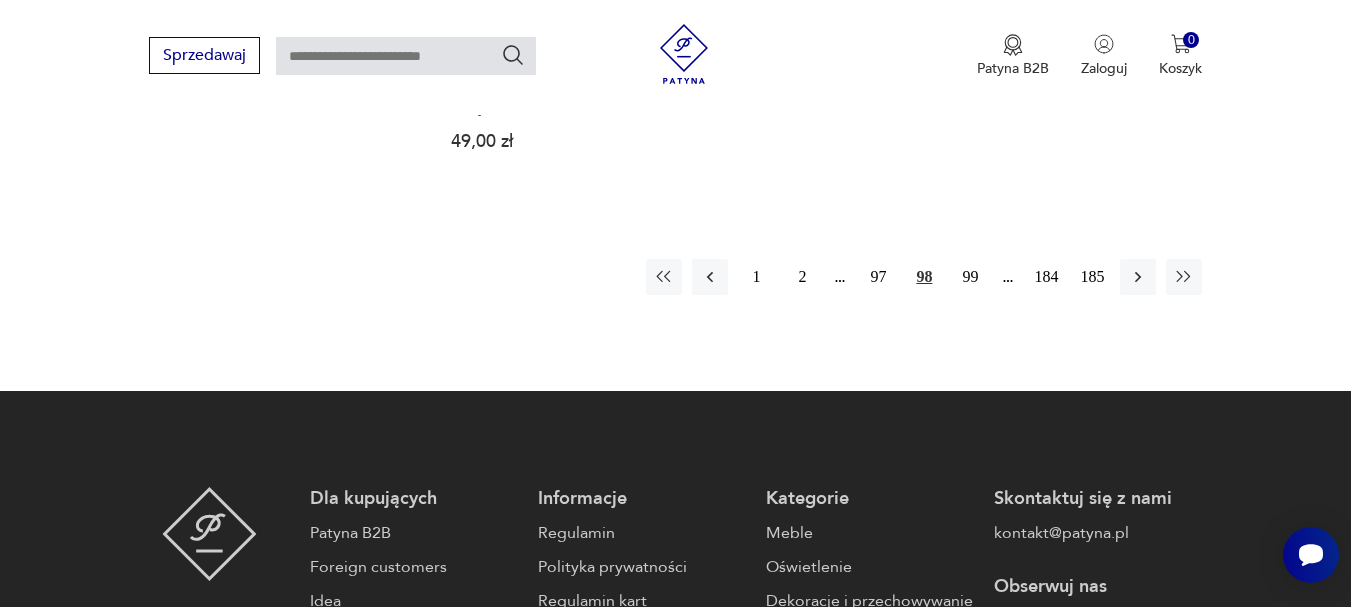 scroll, scrollTop: 3131, scrollLeft: 0, axis: vertical 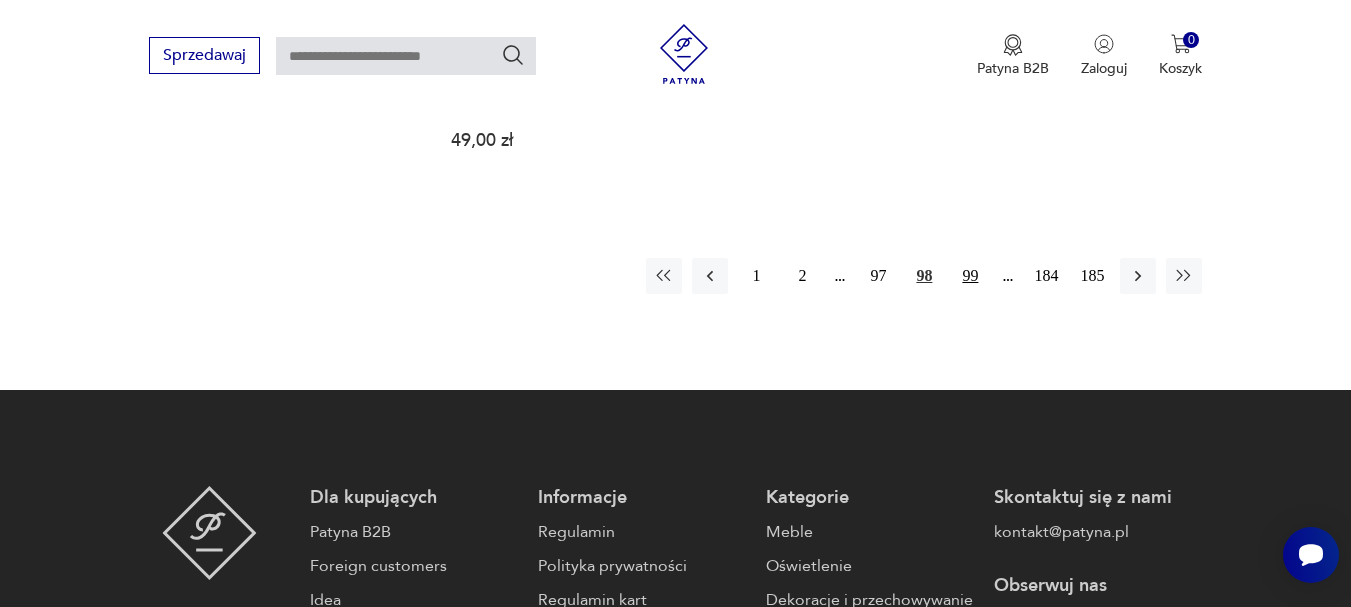 click on "99" at bounding box center [970, 276] 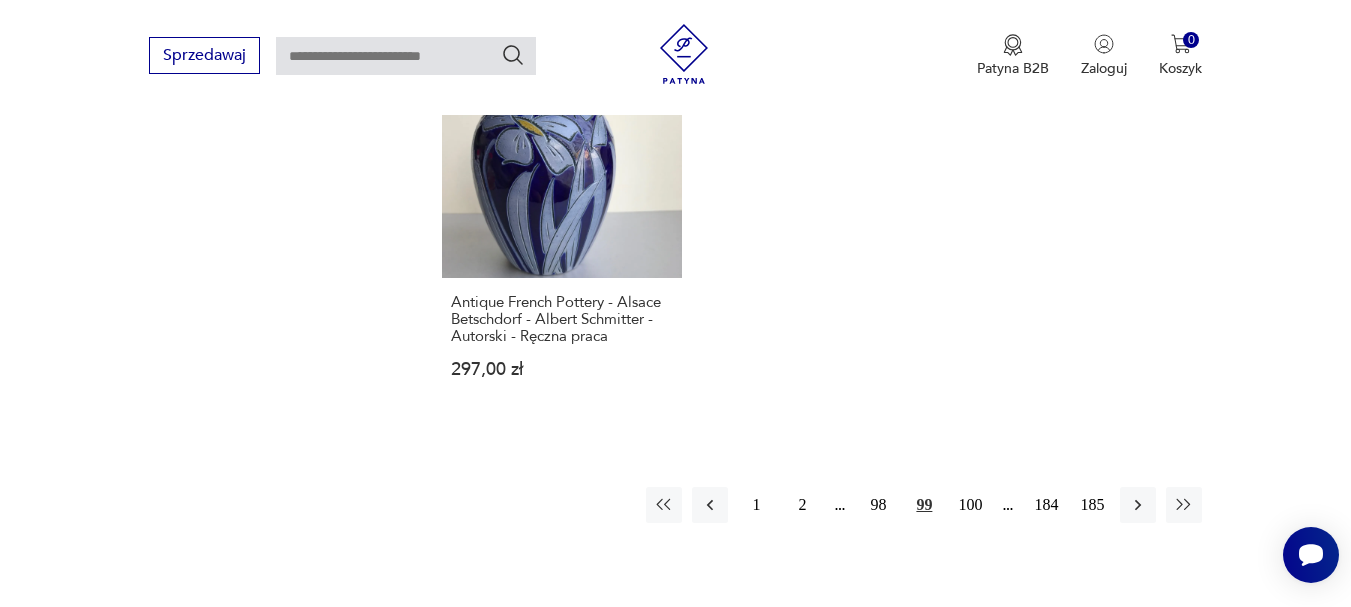 scroll, scrollTop: 2931, scrollLeft: 0, axis: vertical 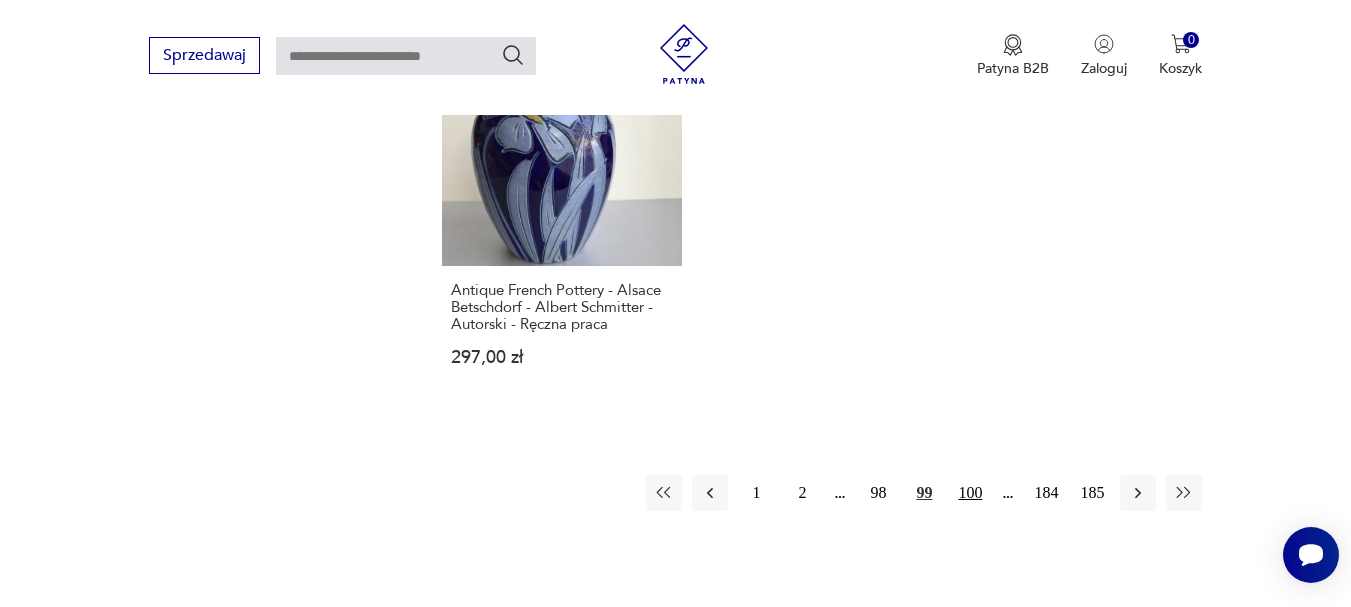click on "100" at bounding box center [970, 493] 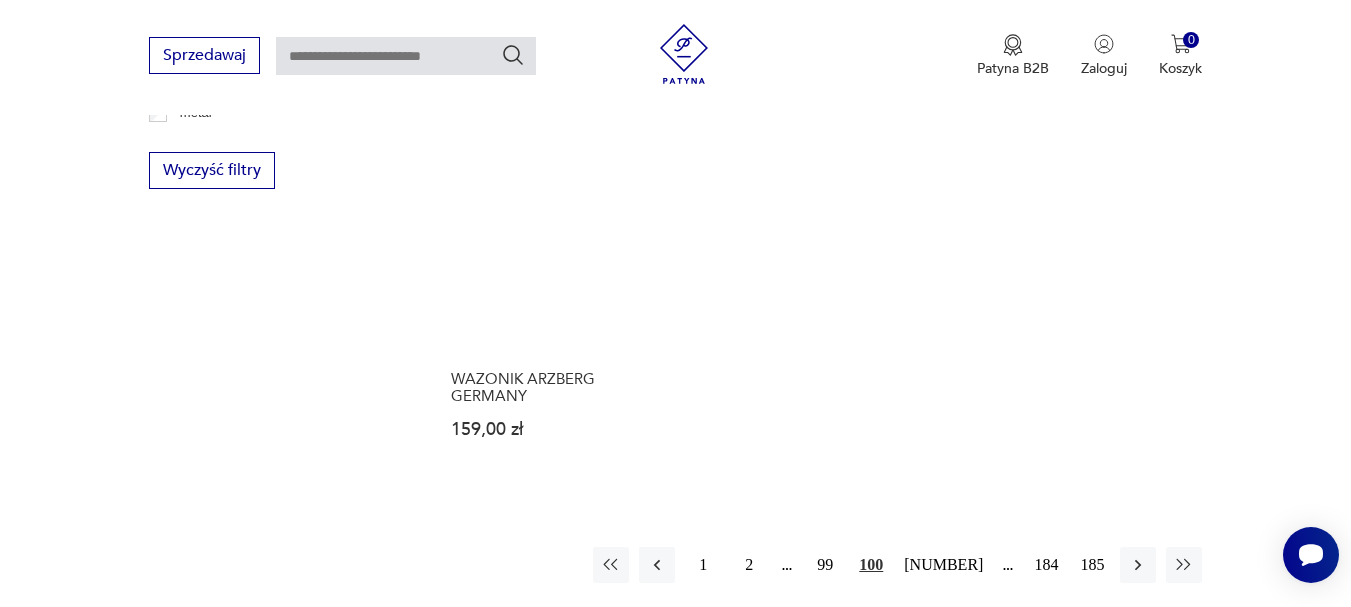 scroll, scrollTop: 2831, scrollLeft: 0, axis: vertical 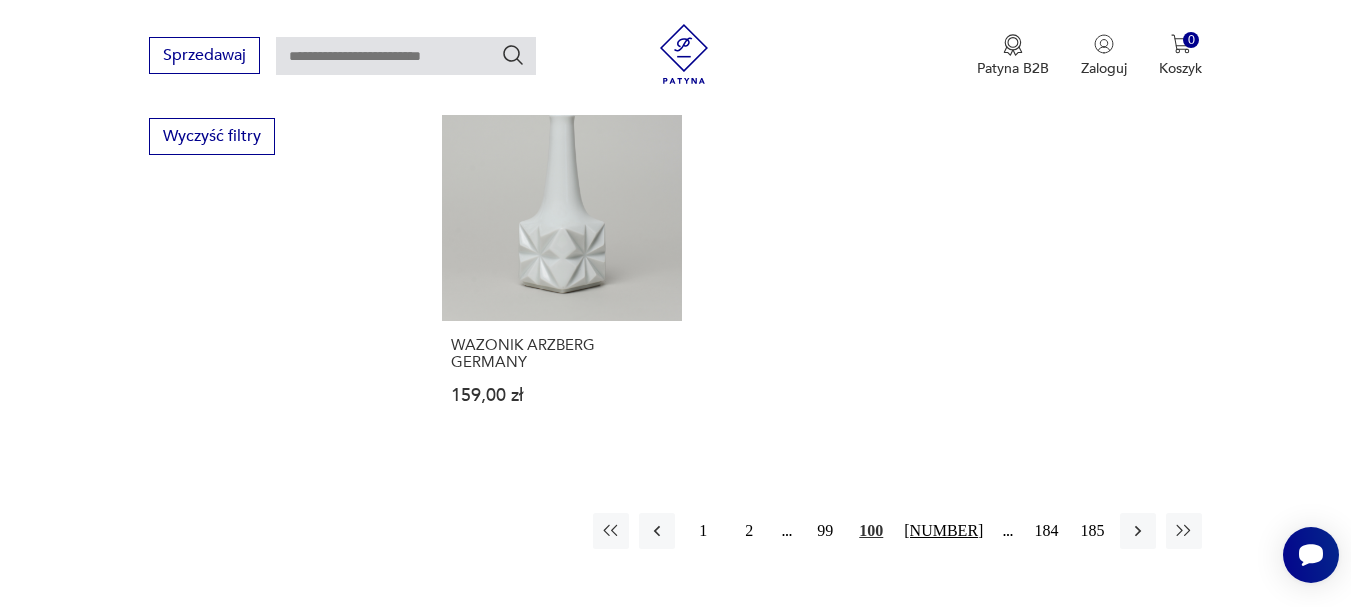 click on "[NUMBER]" at bounding box center (943, 531) 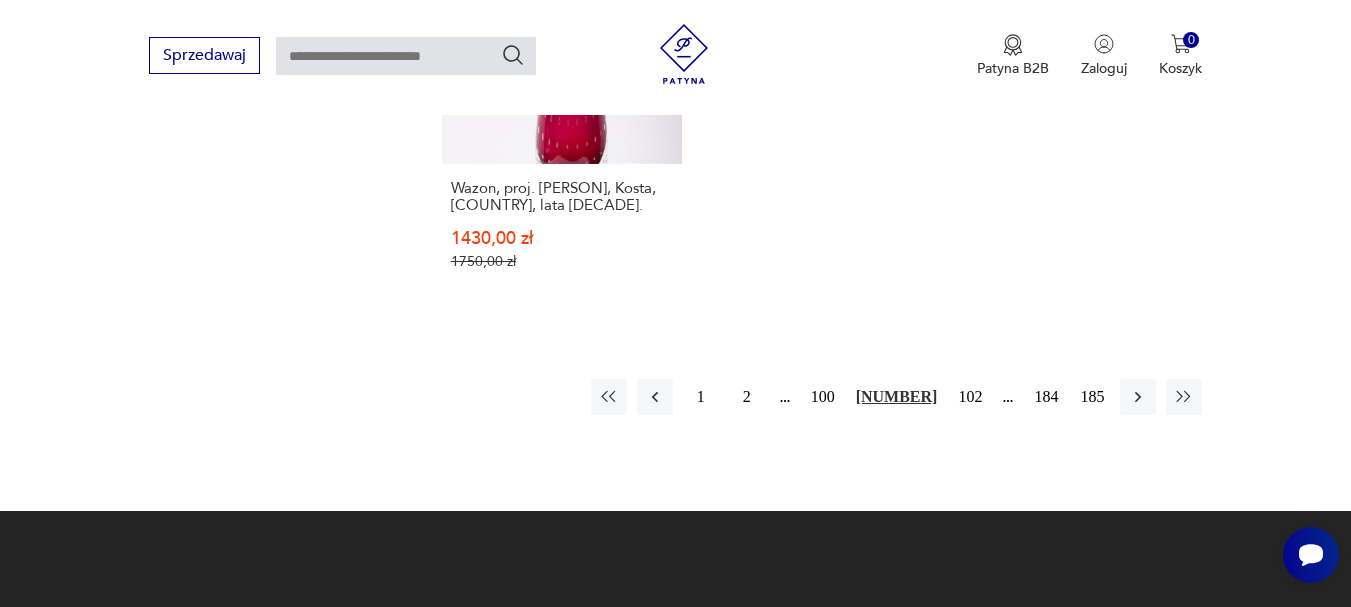 scroll, scrollTop: 3031, scrollLeft: 0, axis: vertical 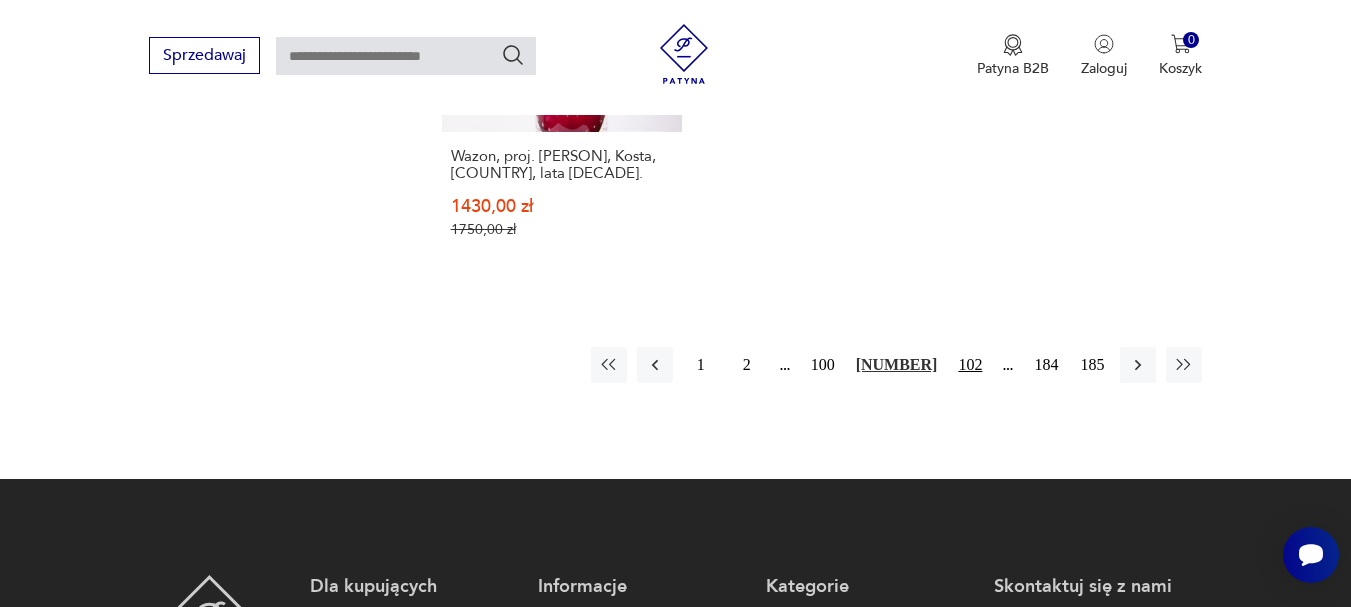 click on "102" at bounding box center (970, 365) 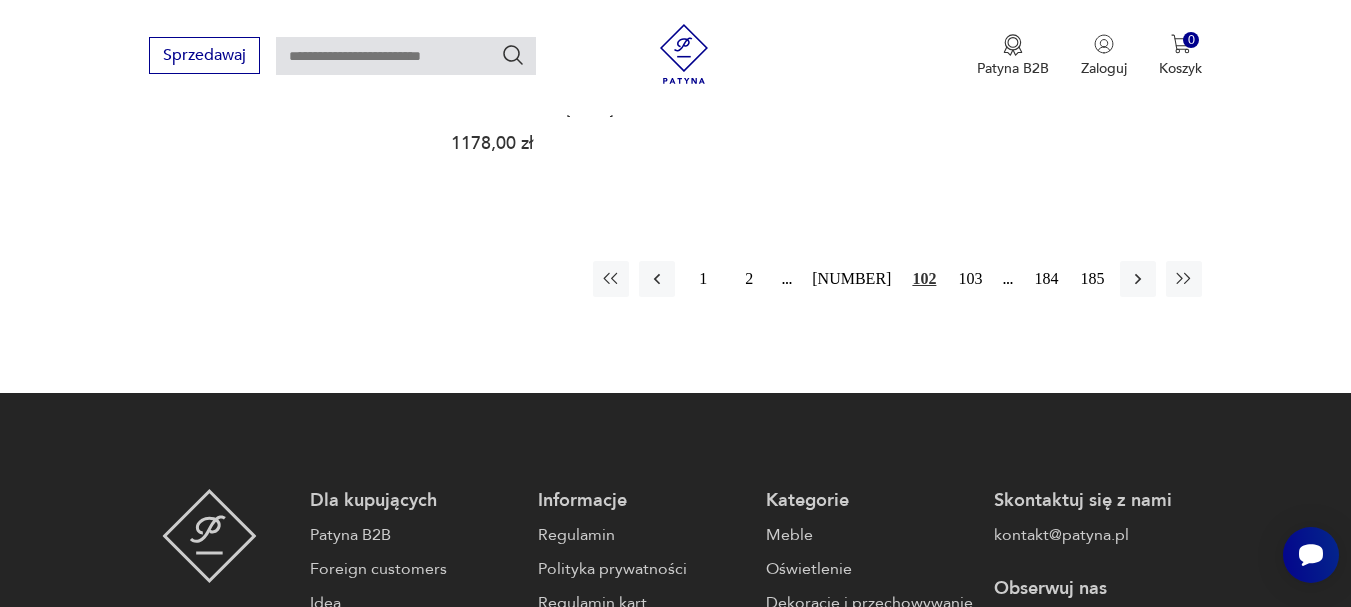 scroll, scrollTop: 3131, scrollLeft: 0, axis: vertical 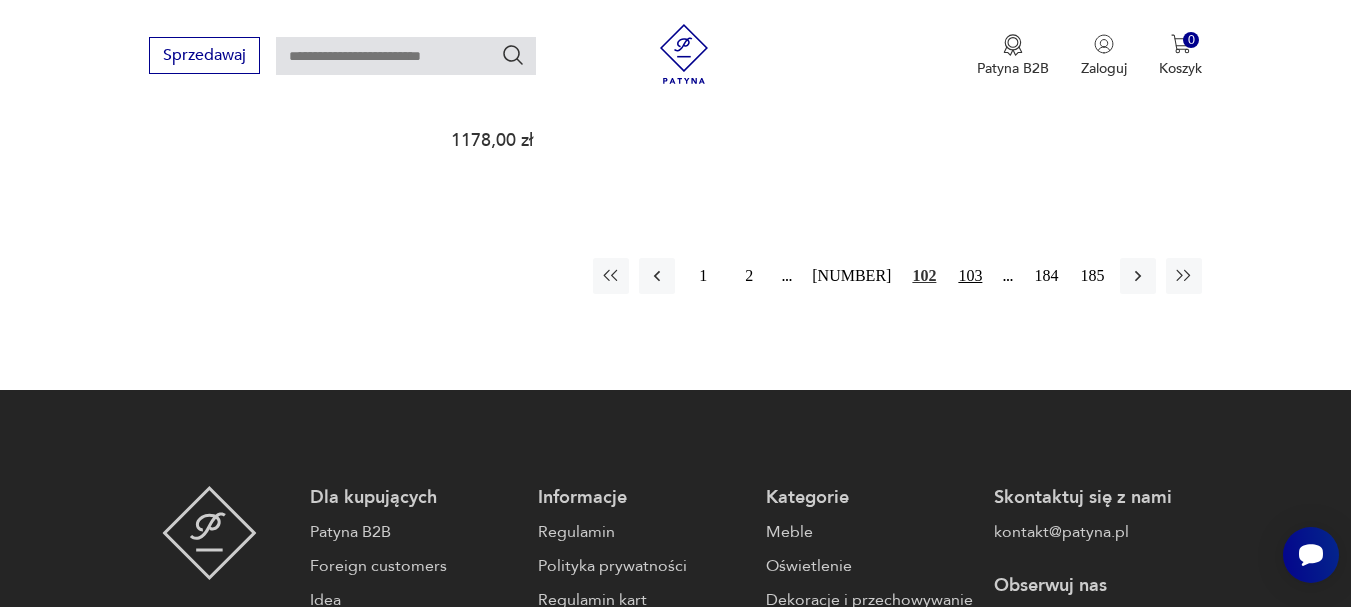 click on "103" at bounding box center [970, 276] 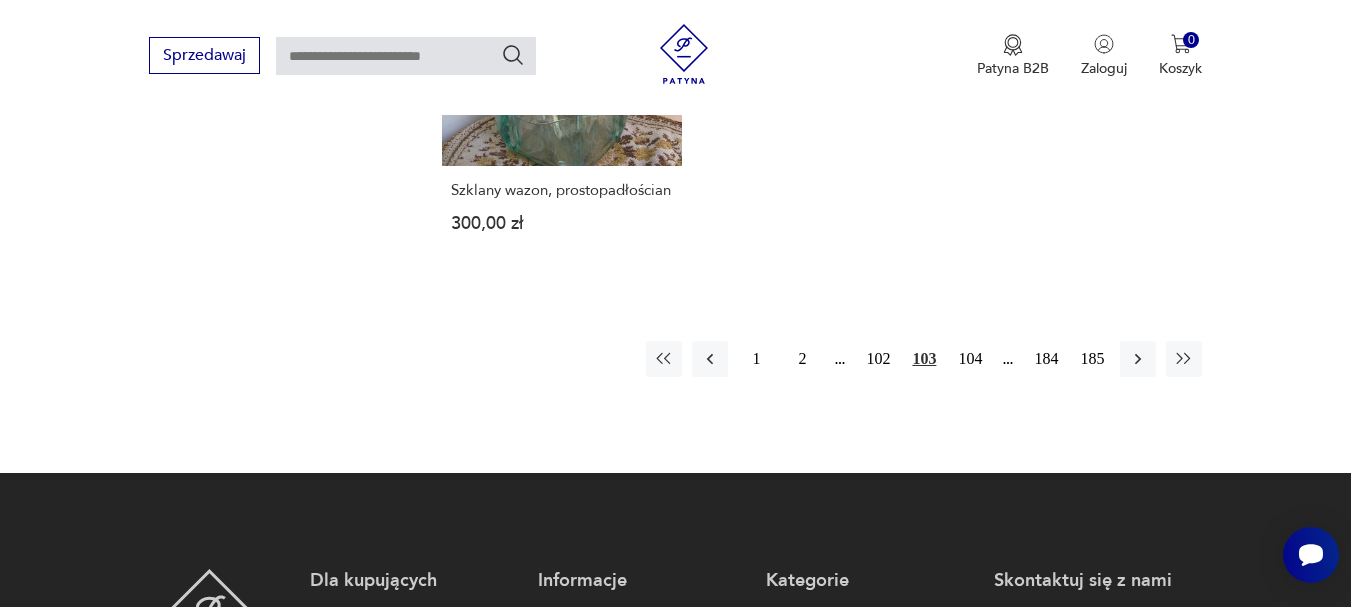 scroll, scrollTop: 3031, scrollLeft: 0, axis: vertical 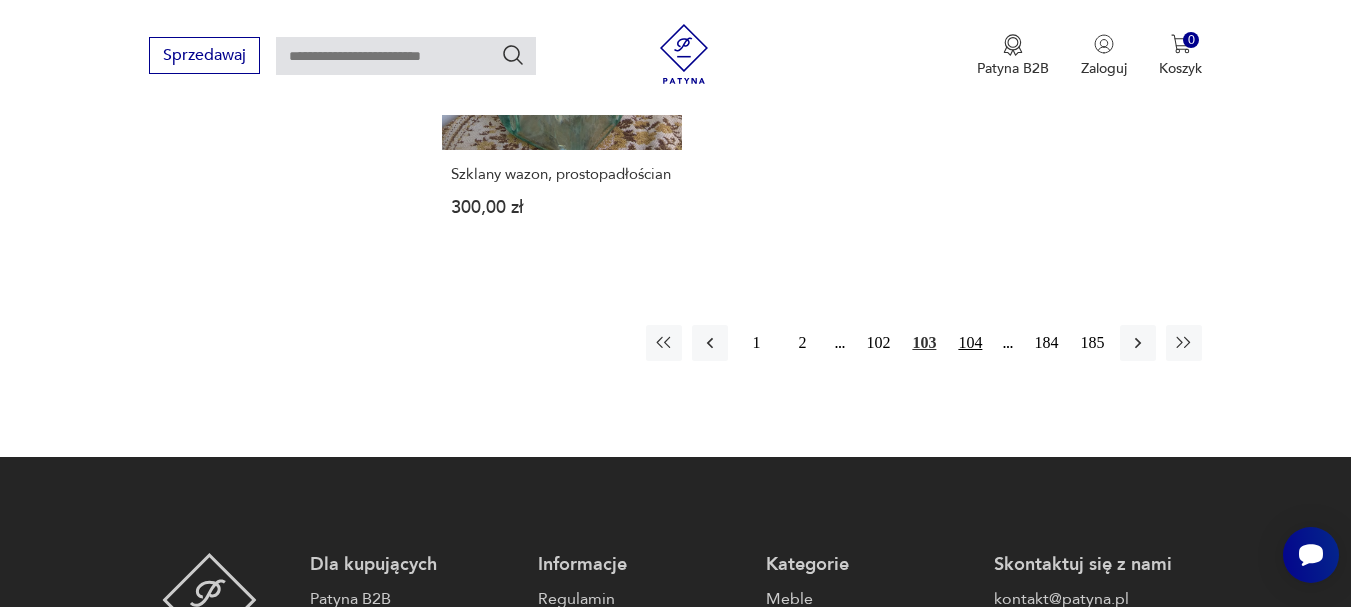 click on "104" at bounding box center [970, 343] 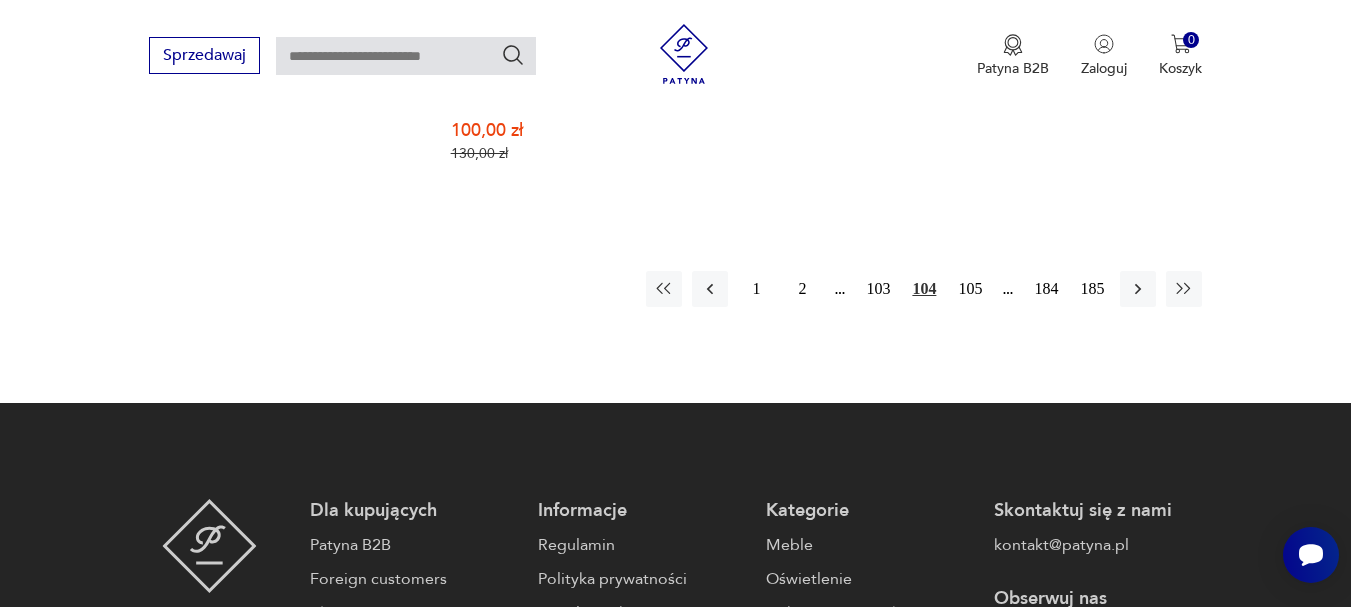 scroll, scrollTop: 3131, scrollLeft: 0, axis: vertical 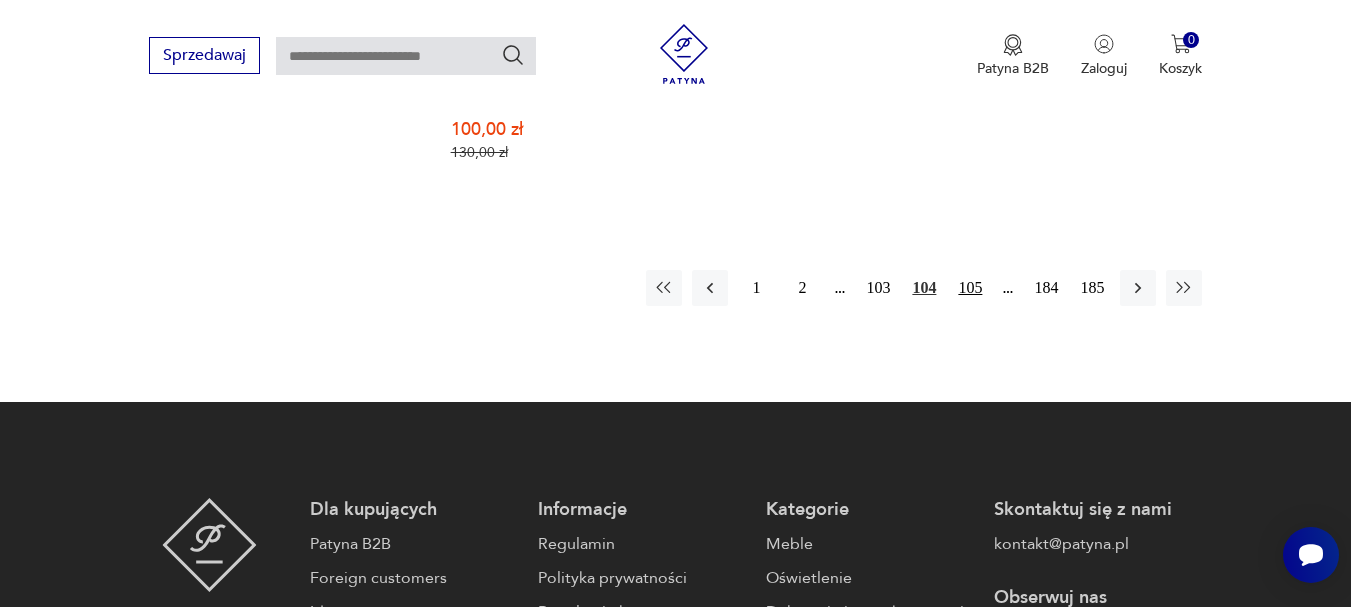 click on "105" at bounding box center [970, 288] 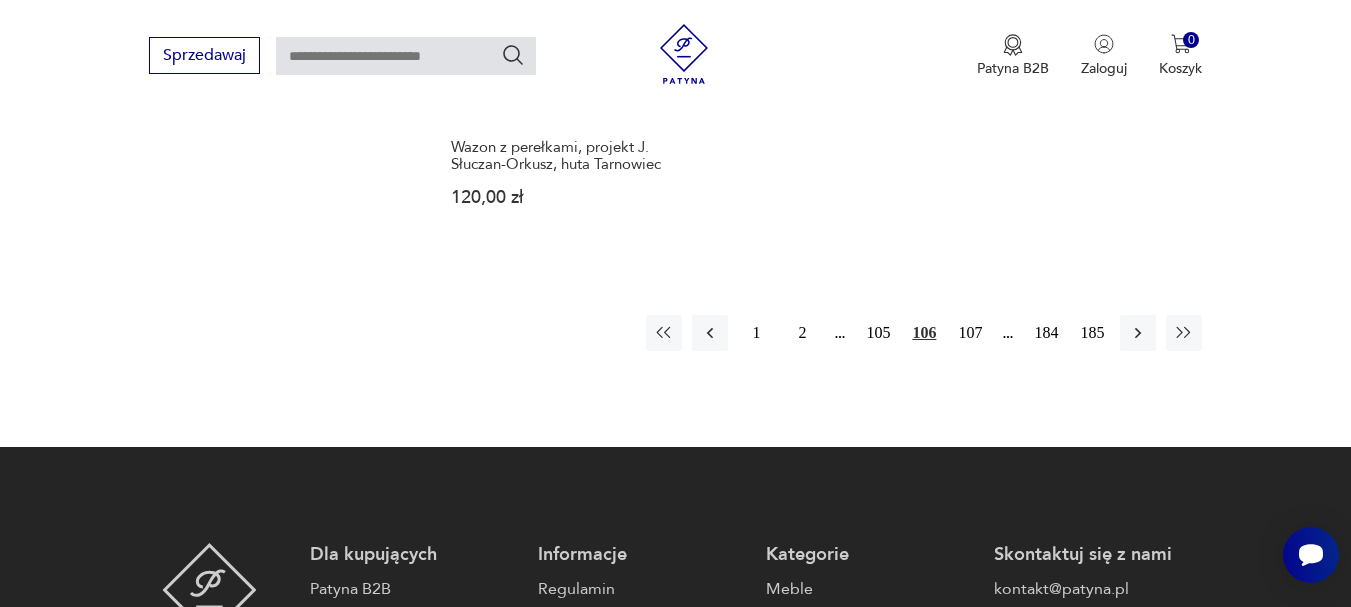 scroll, scrollTop: 3031, scrollLeft: 0, axis: vertical 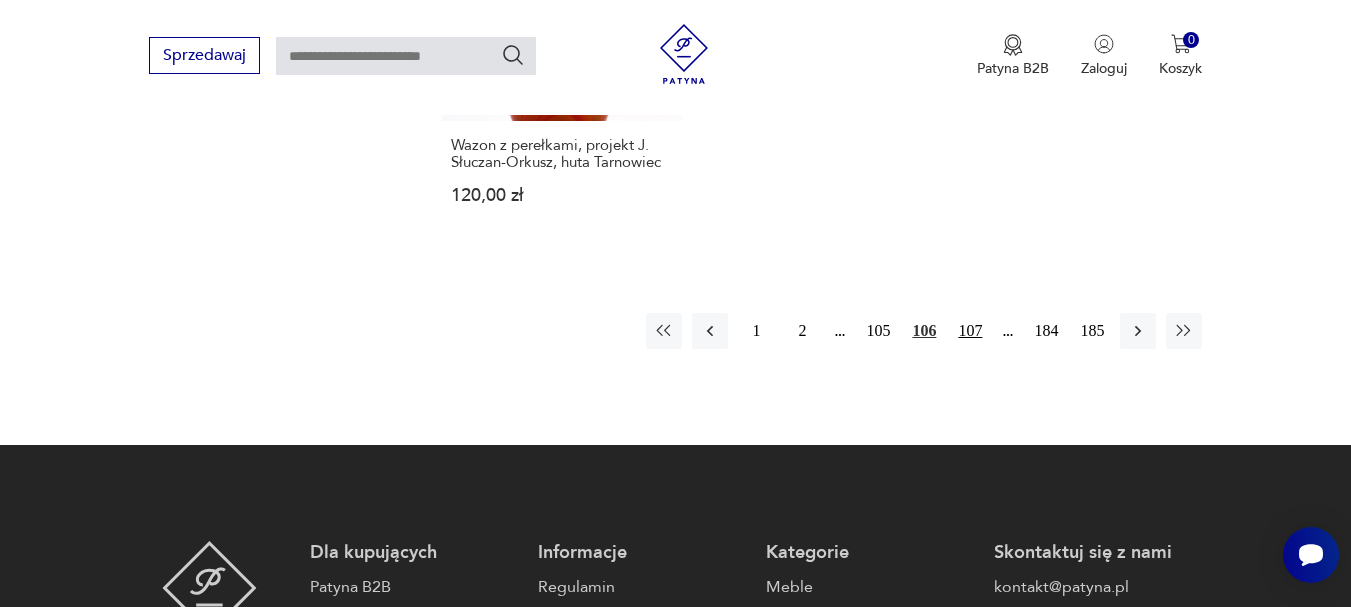 click on "107" at bounding box center (970, 331) 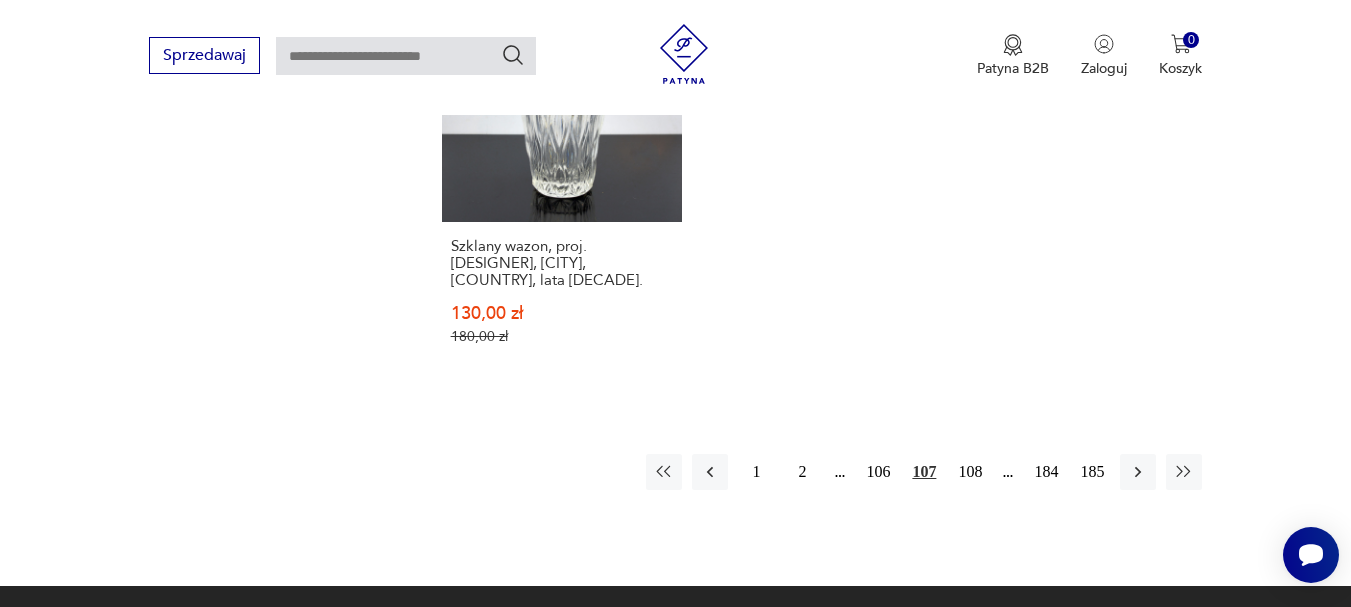 scroll, scrollTop: 2931, scrollLeft: 0, axis: vertical 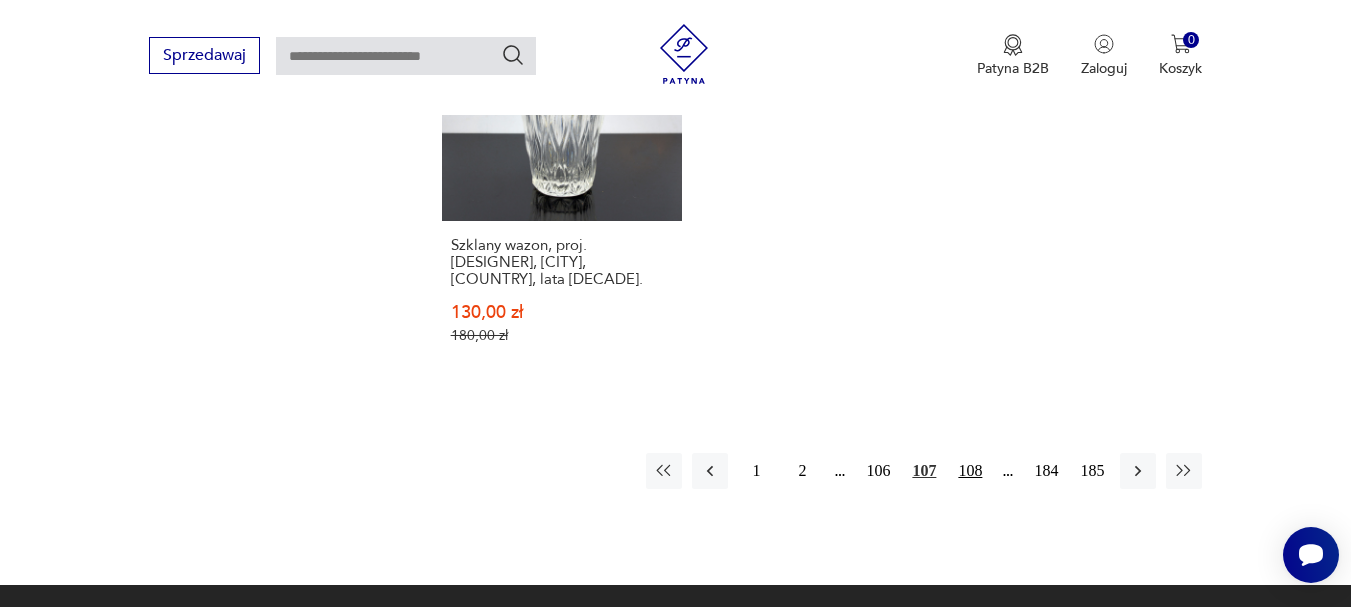 click on "108" at bounding box center [970, 471] 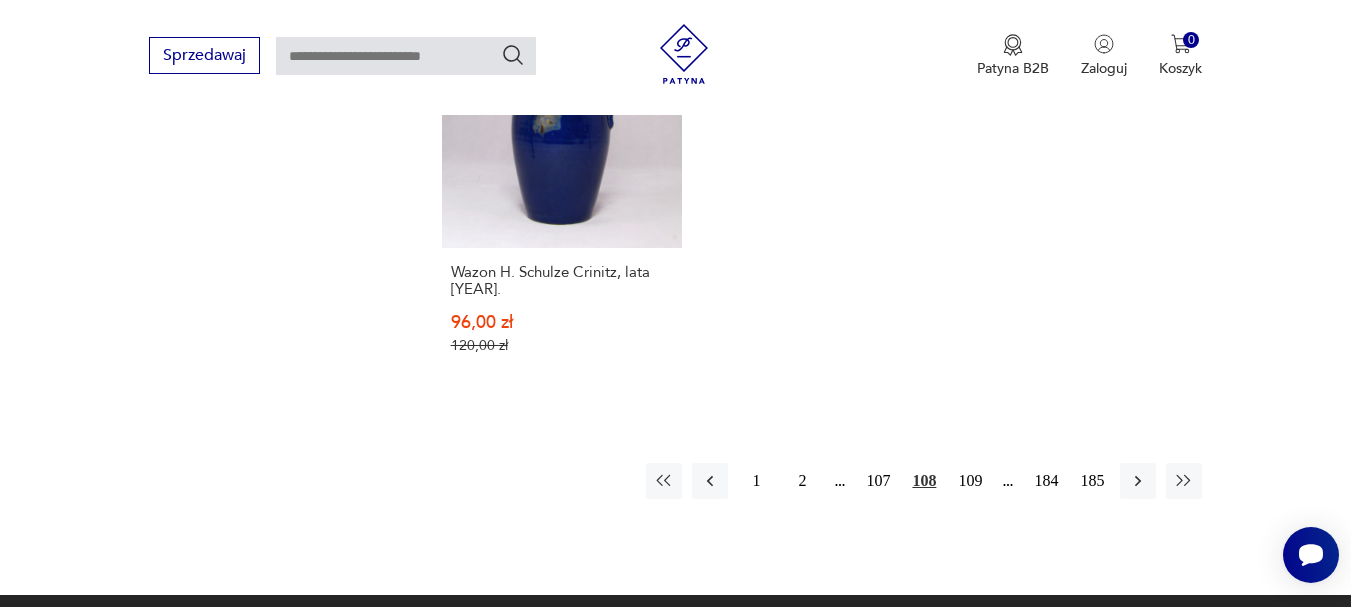 scroll, scrollTop: 2931, scrollLeft: 0, axis: vertical 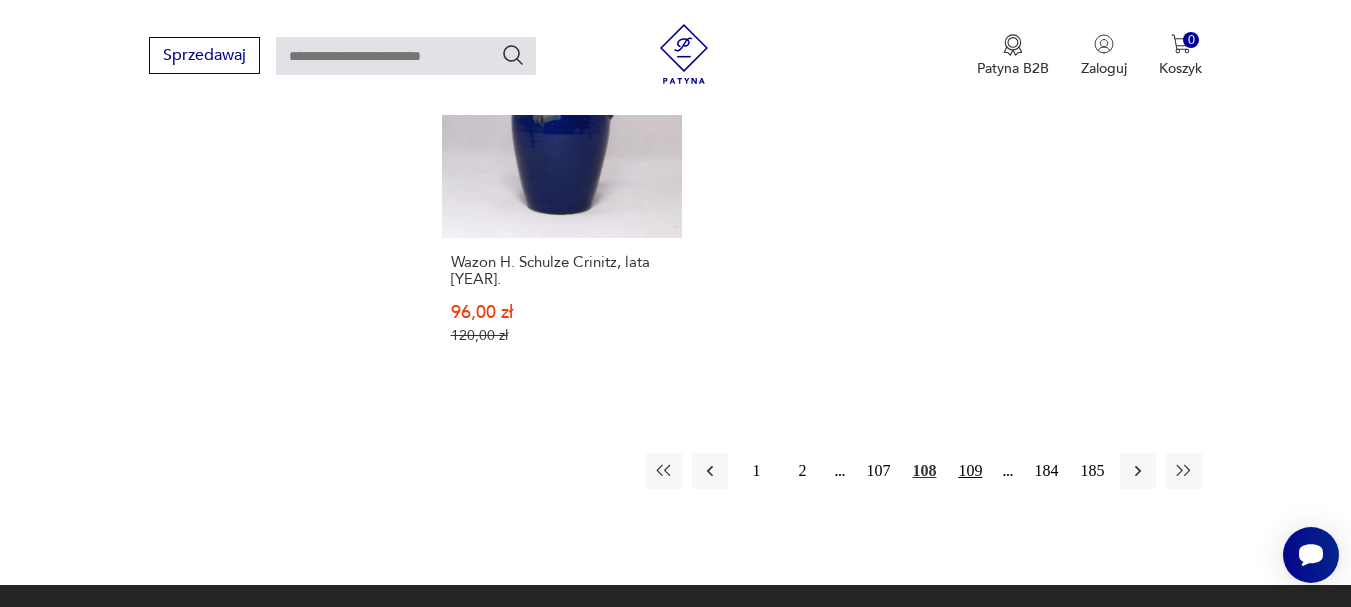 click on "109" at bounding box center [970, 471] 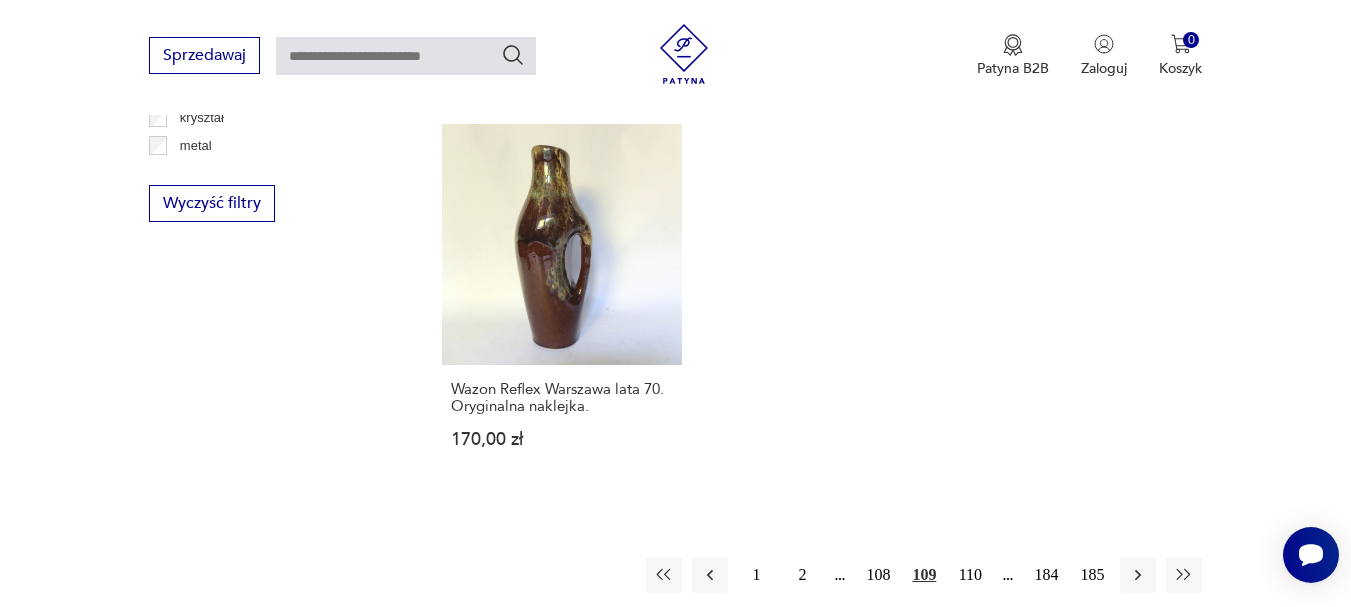 scroll, scrollTop: 2831, scrollLeft: 0, axis: vertical 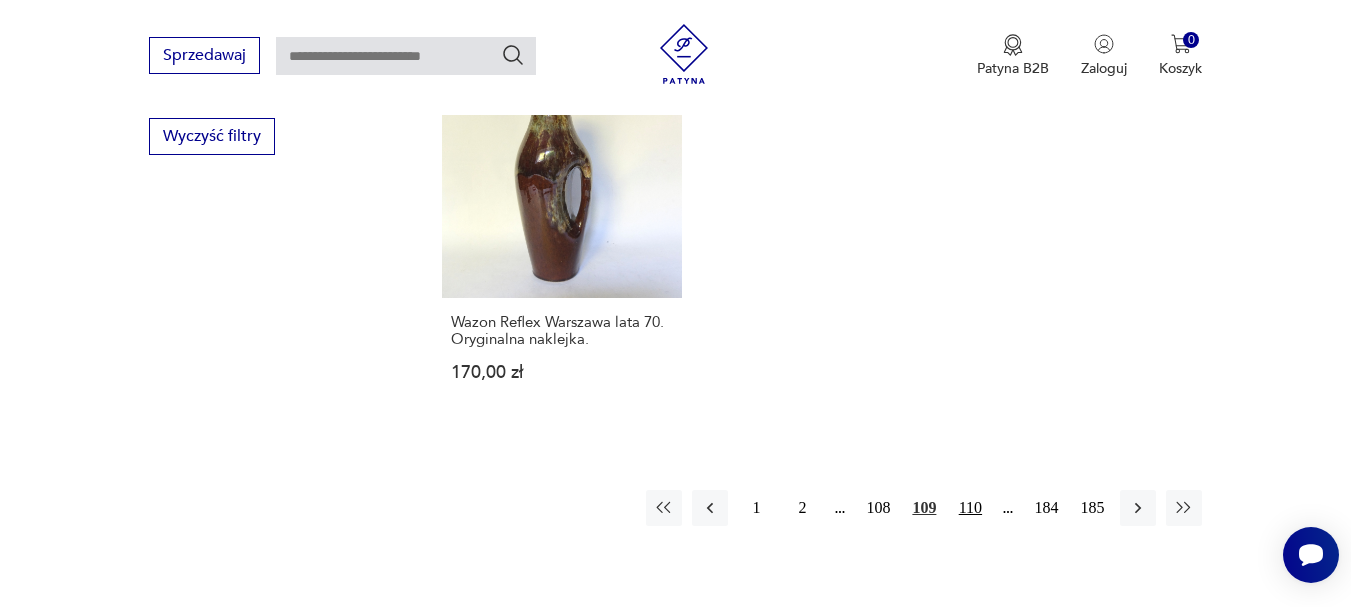 click on "110" at bounding box center (970, 508) 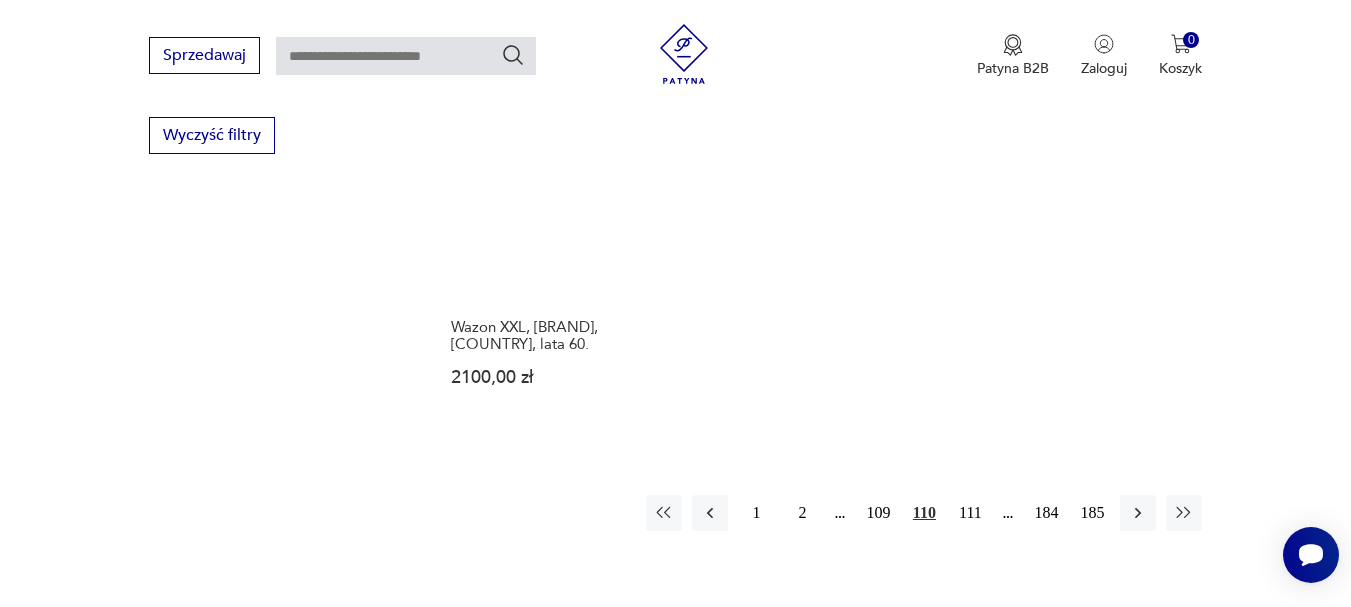 scroll, scrollTop: 2931, scrollLeft: 0, axis: vertical 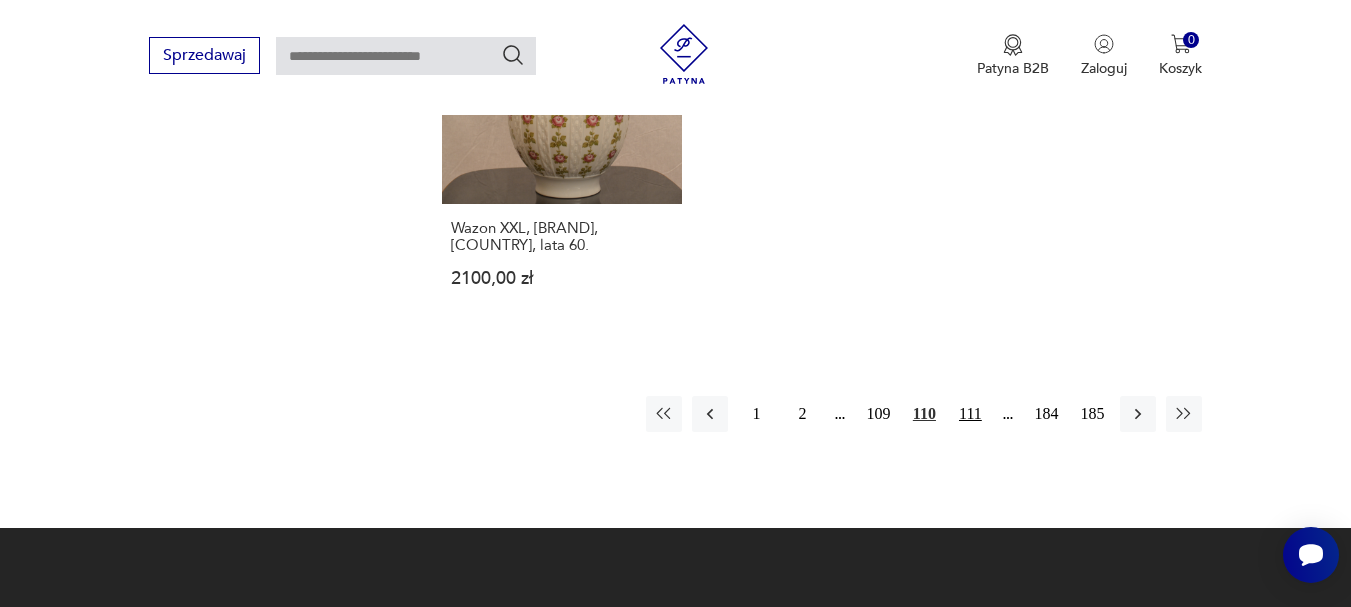 click on "111" at bounding box center [970, 414] 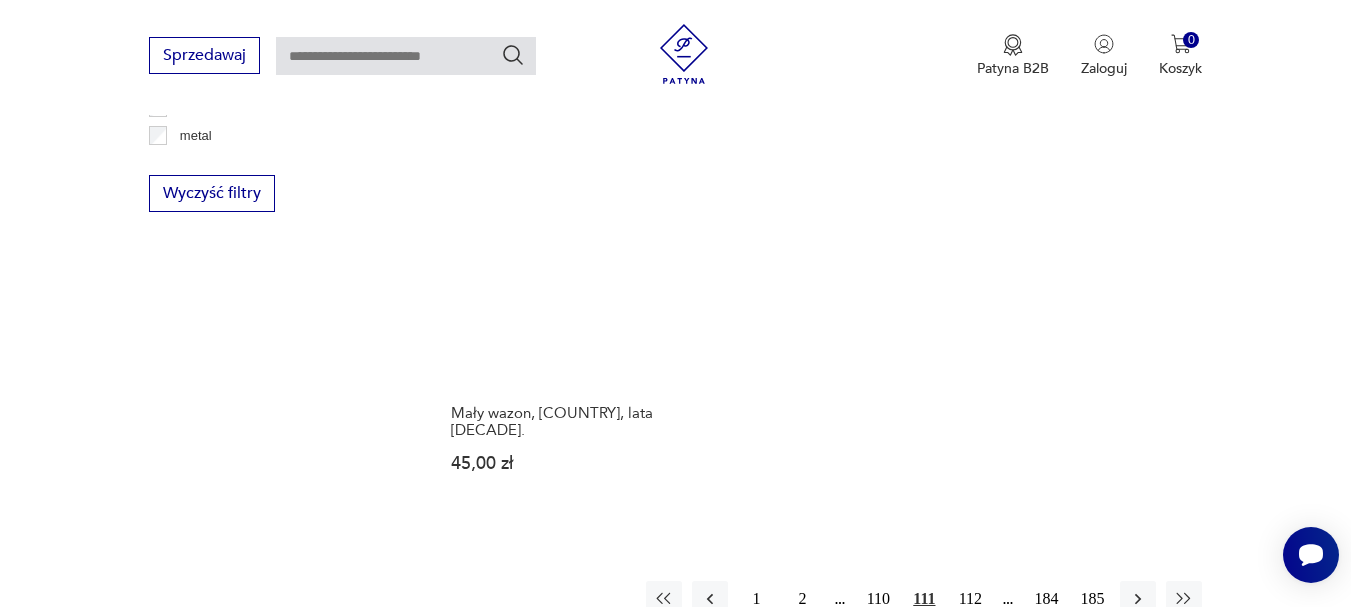 scroll, scrollTop: 2831, scrollLeft: 0, axis: vertical 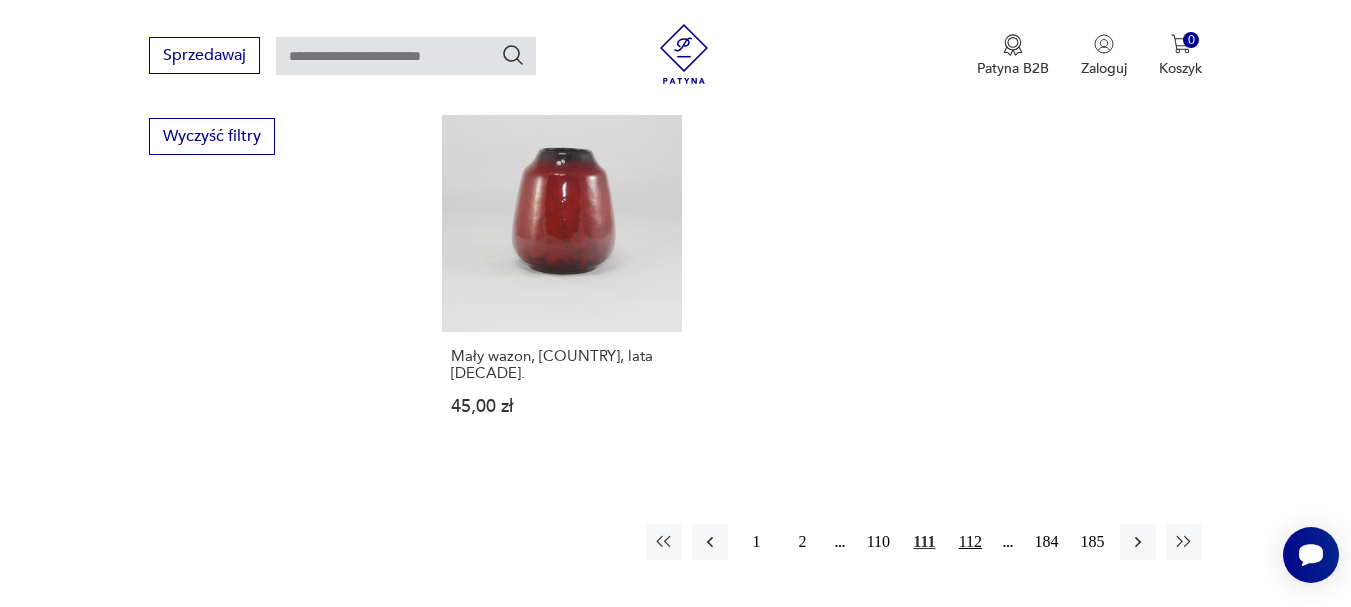click on "112" at bounding box center (970, 542) 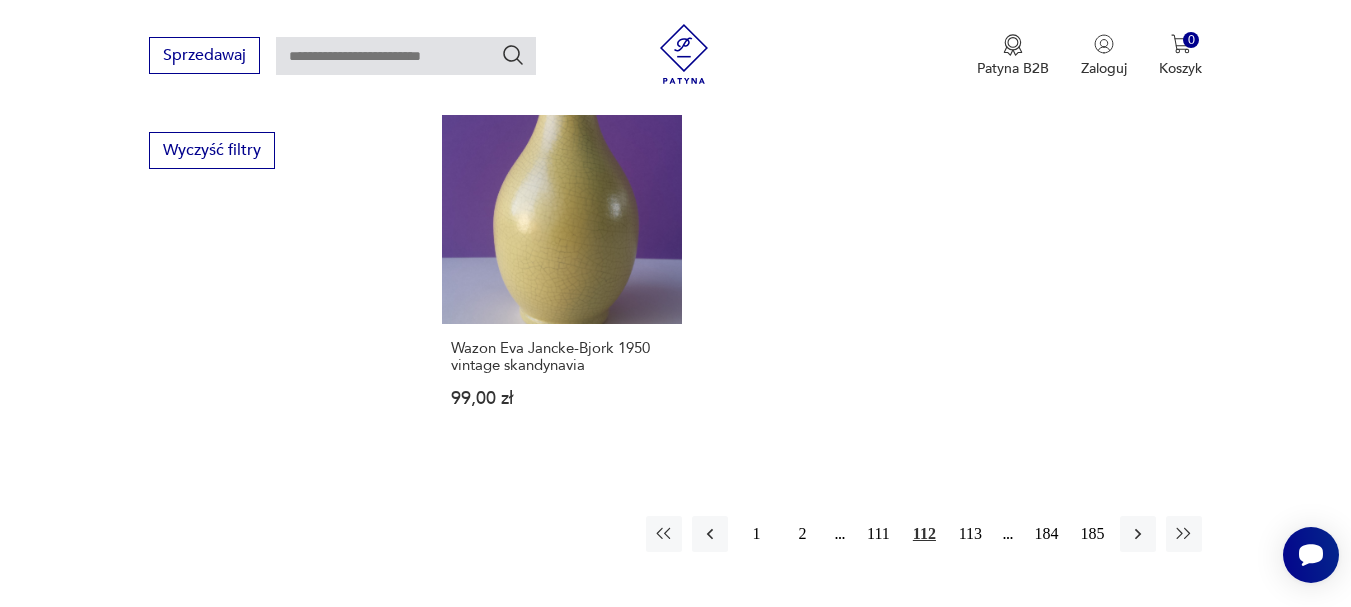 scroll, scrollTop: 2831, scrollLeft: 0, axis: vertical 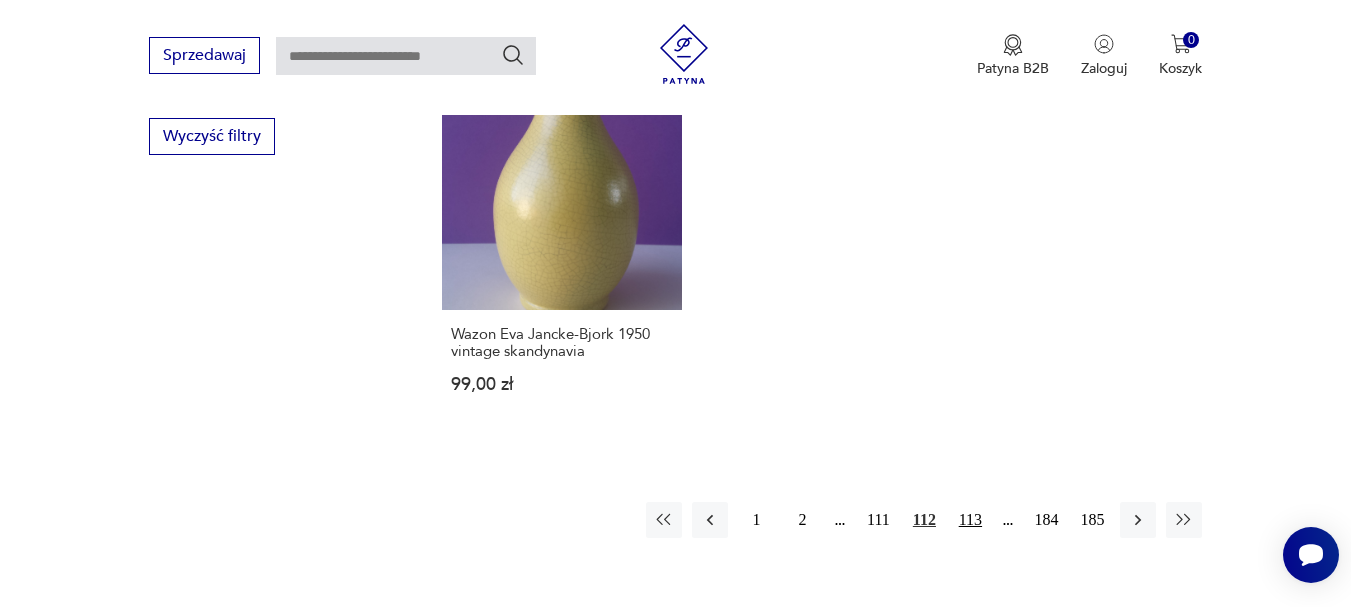 click on "113" at bounding box center (970, 520) 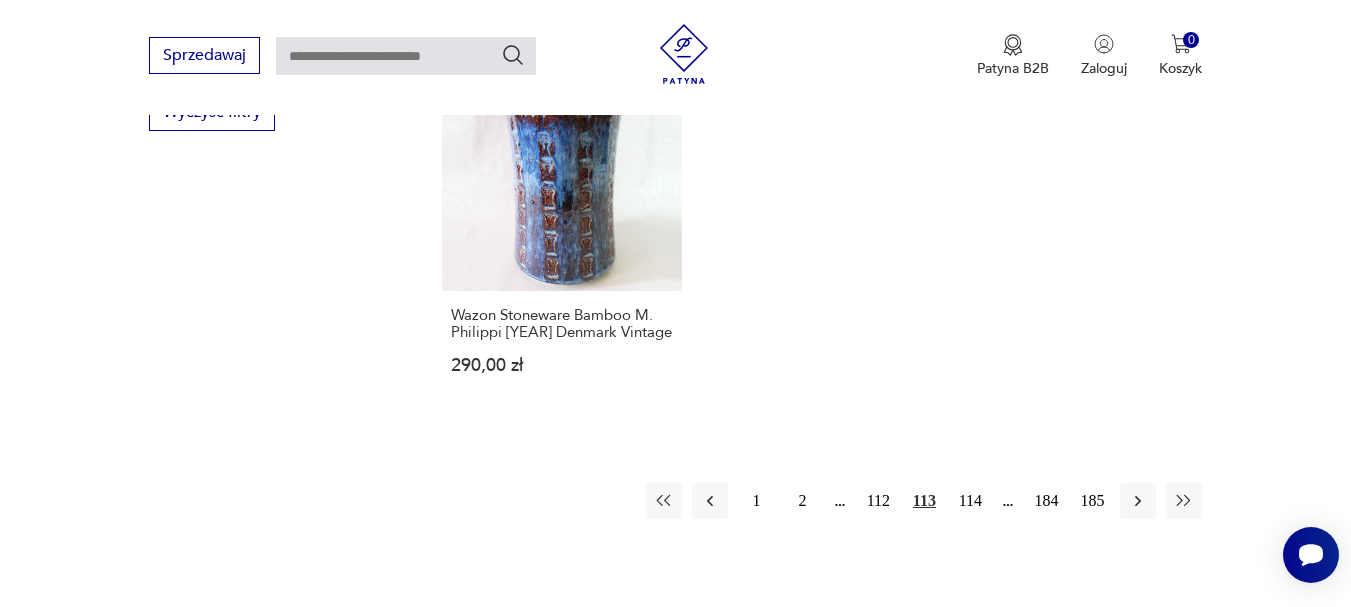 scroll, scrollTop: 2931, scrollLeft: 0, axis: vertical 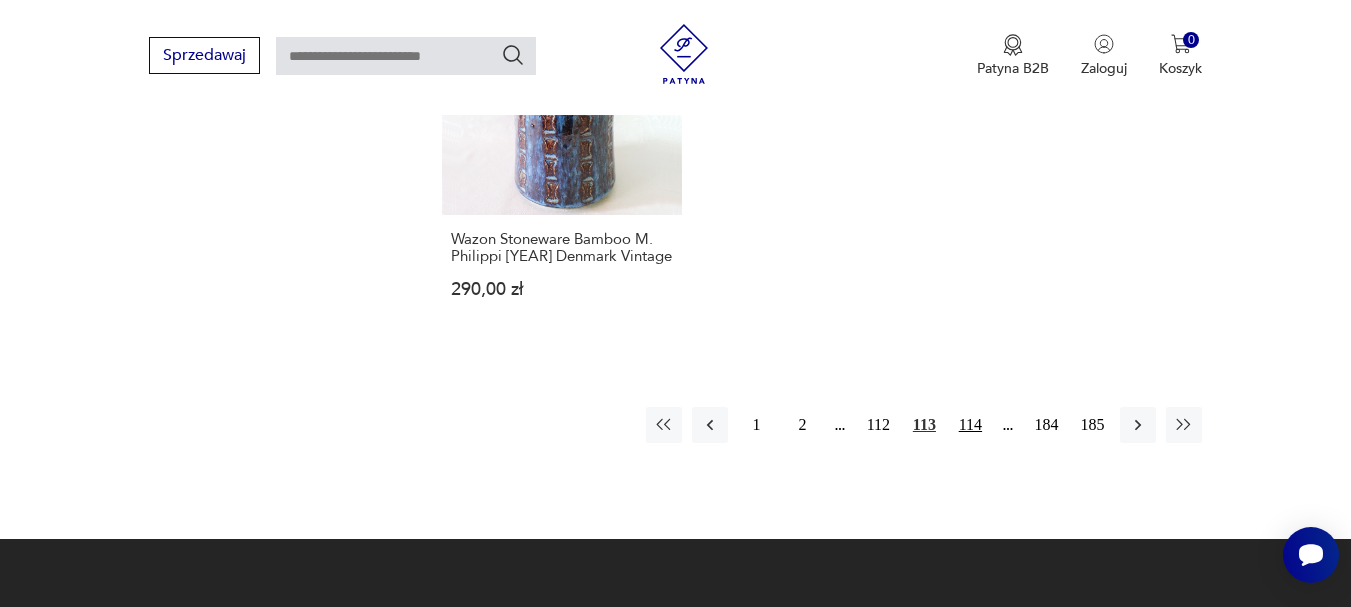 click on "114" at bounding box center (970, 425) 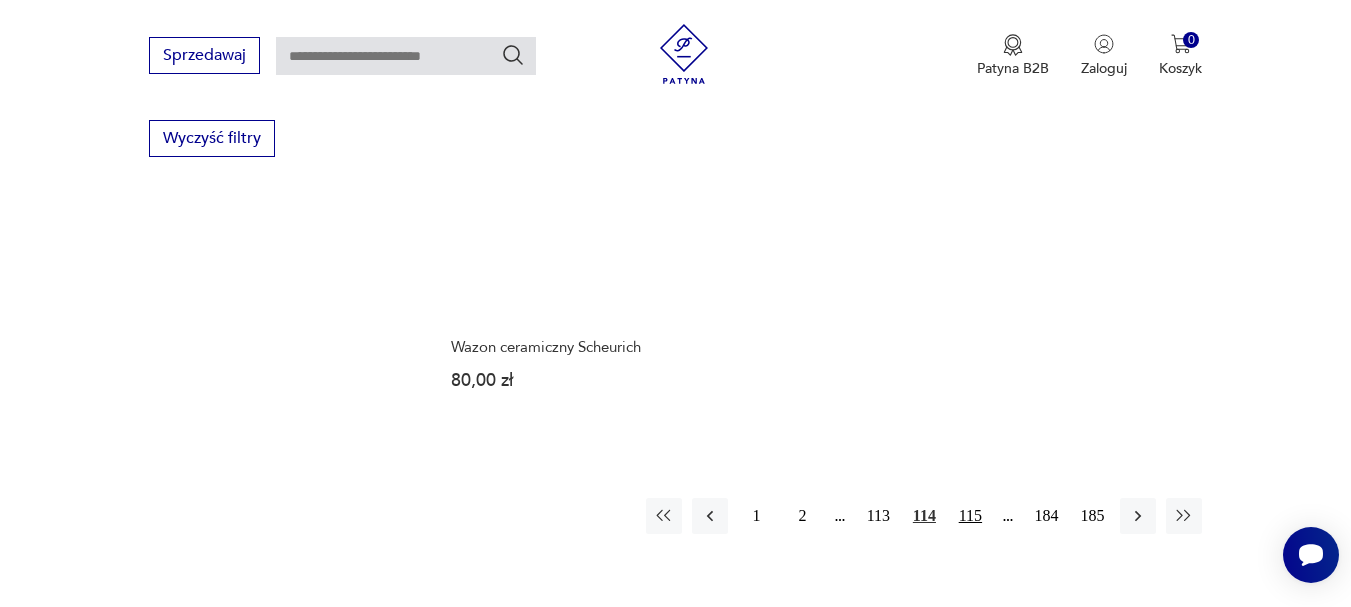 scroll, scrollTop: 2831, scrollLeft: 0, axis: vertical 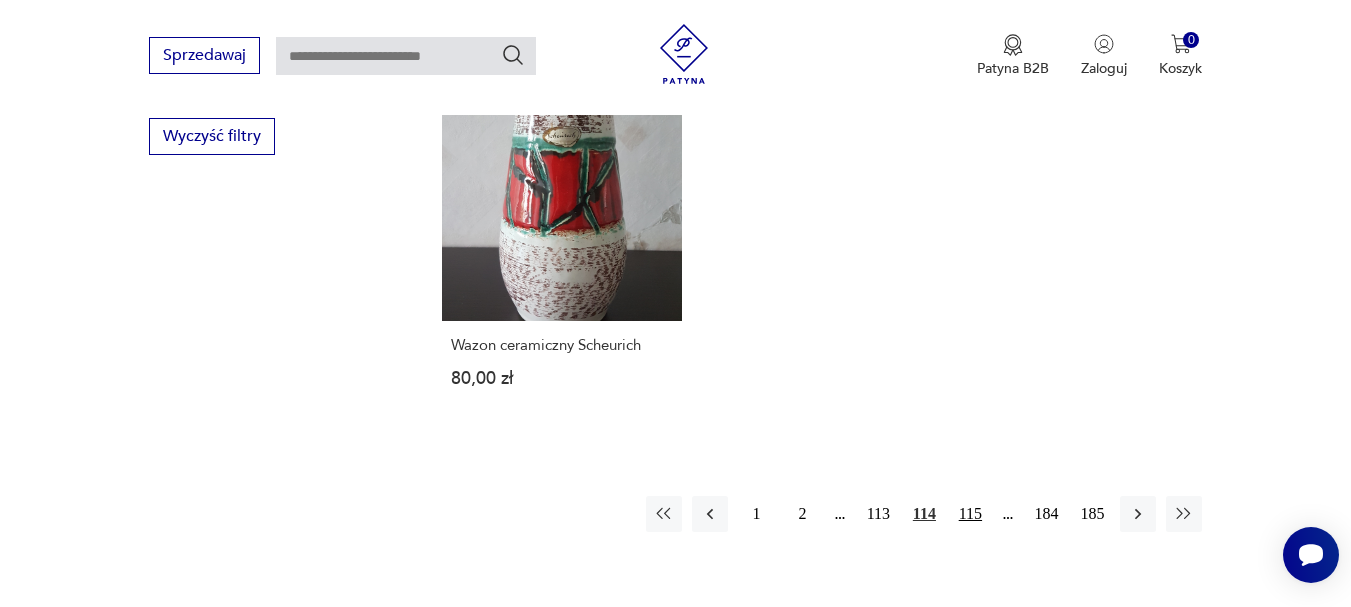 click on "115" at bounding box center (970, 514) 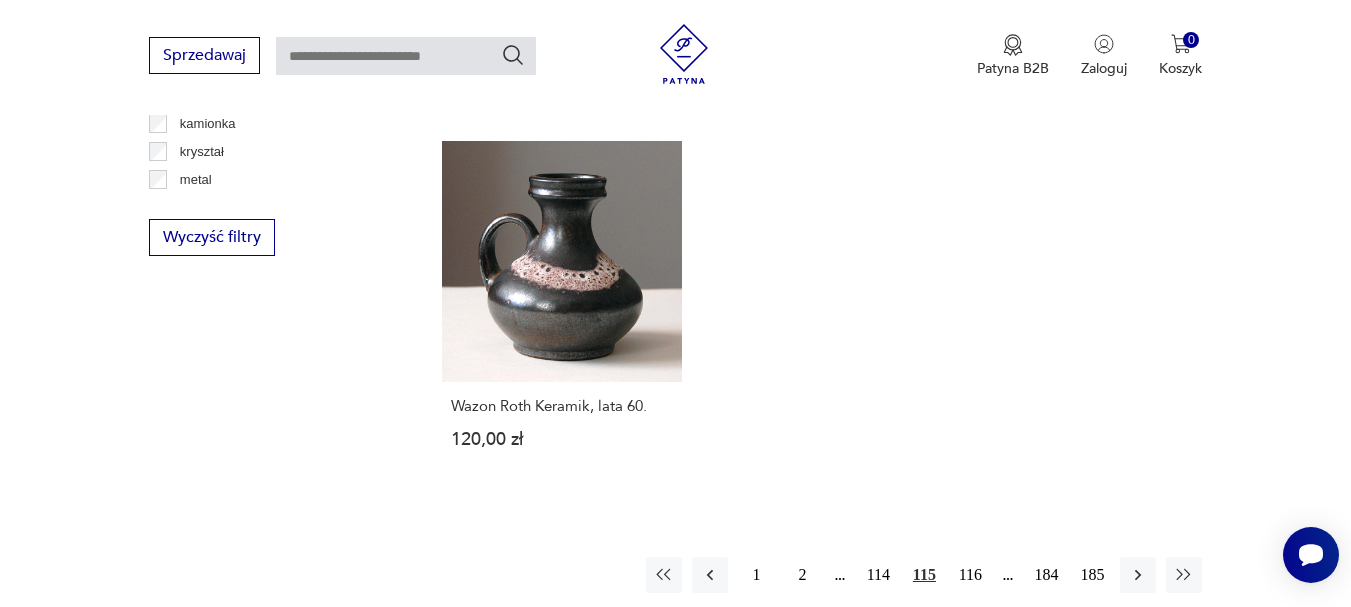 scroll, scrollTop: 2831, scrollLeft: 0, axis: vertical 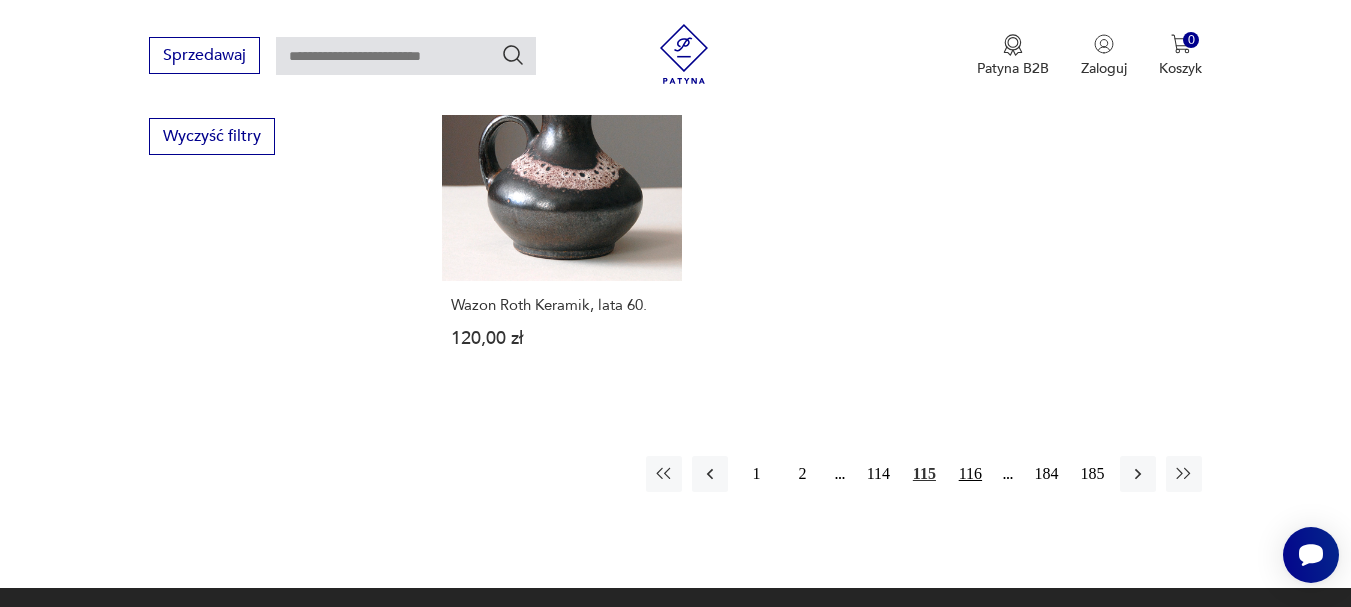 click on "116" at bounding box center [970, 474] 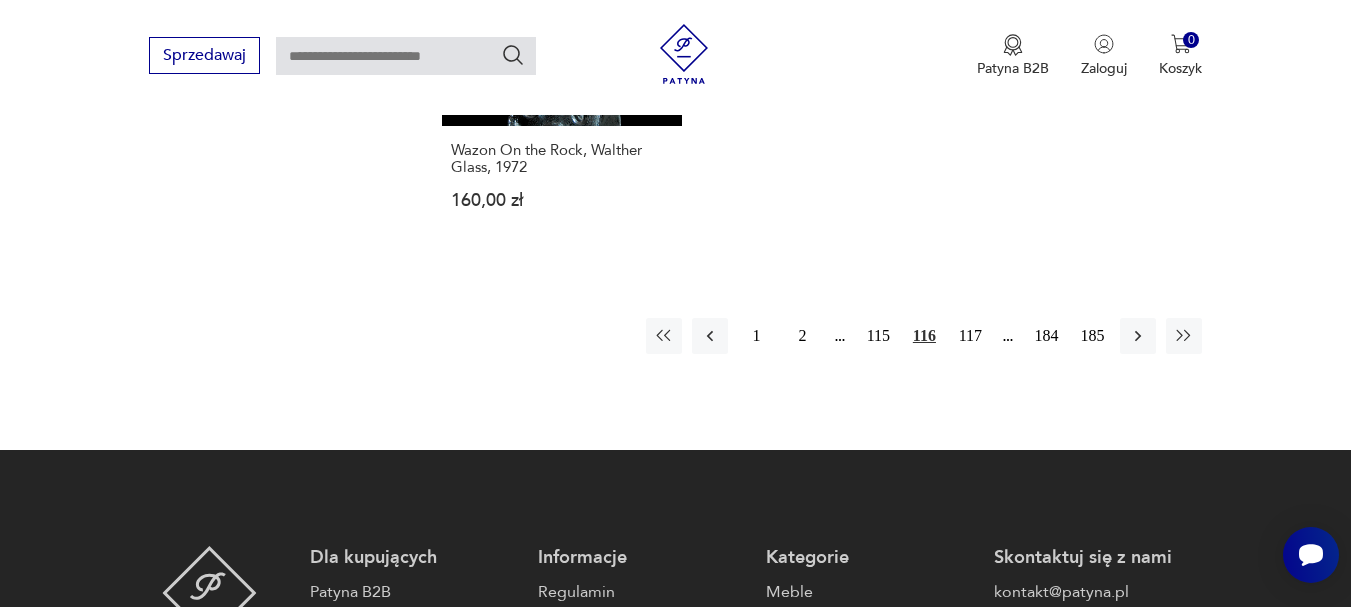 scroll, scrollTop: 3031, scrollLeft: 0, axis: vertical 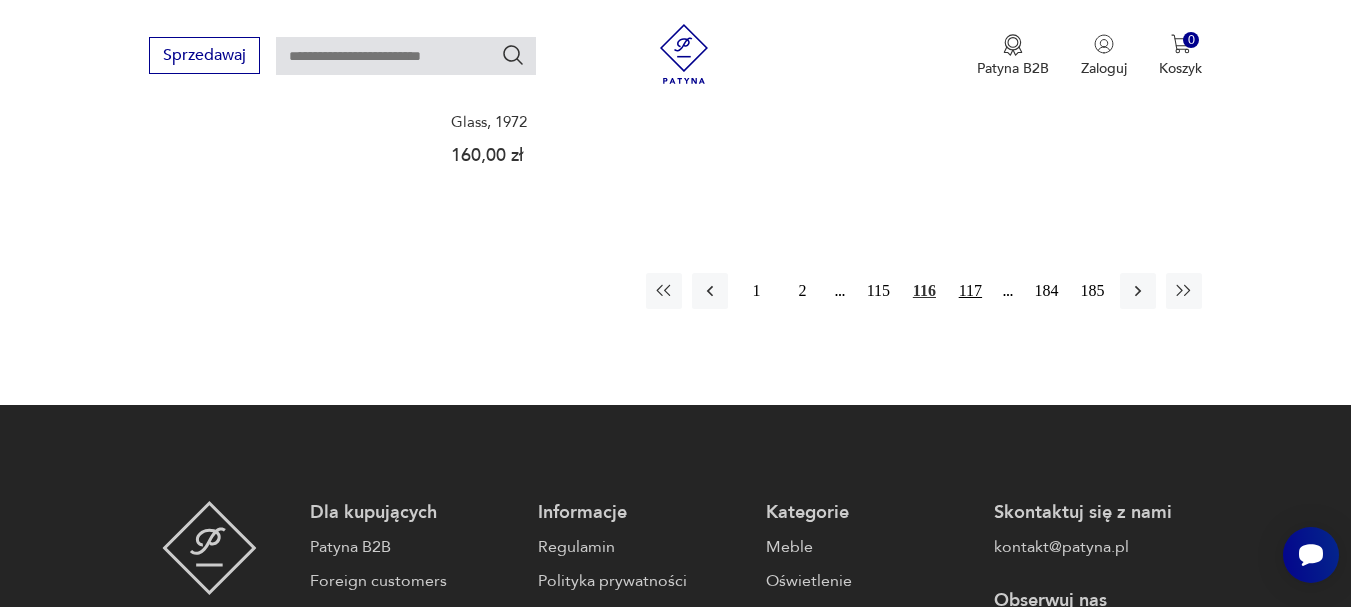 click on "117" at bounding box center (970, 291) 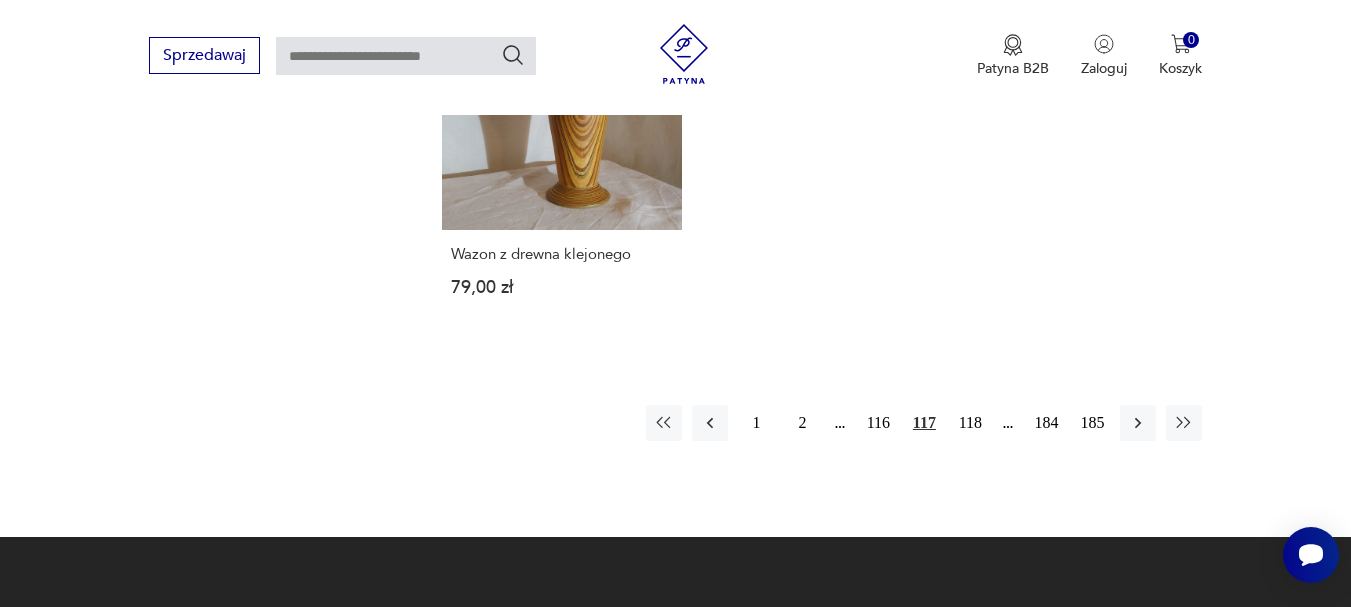 scroll, scrollTop: 2931, scrollLeft: 0, axis: vertical 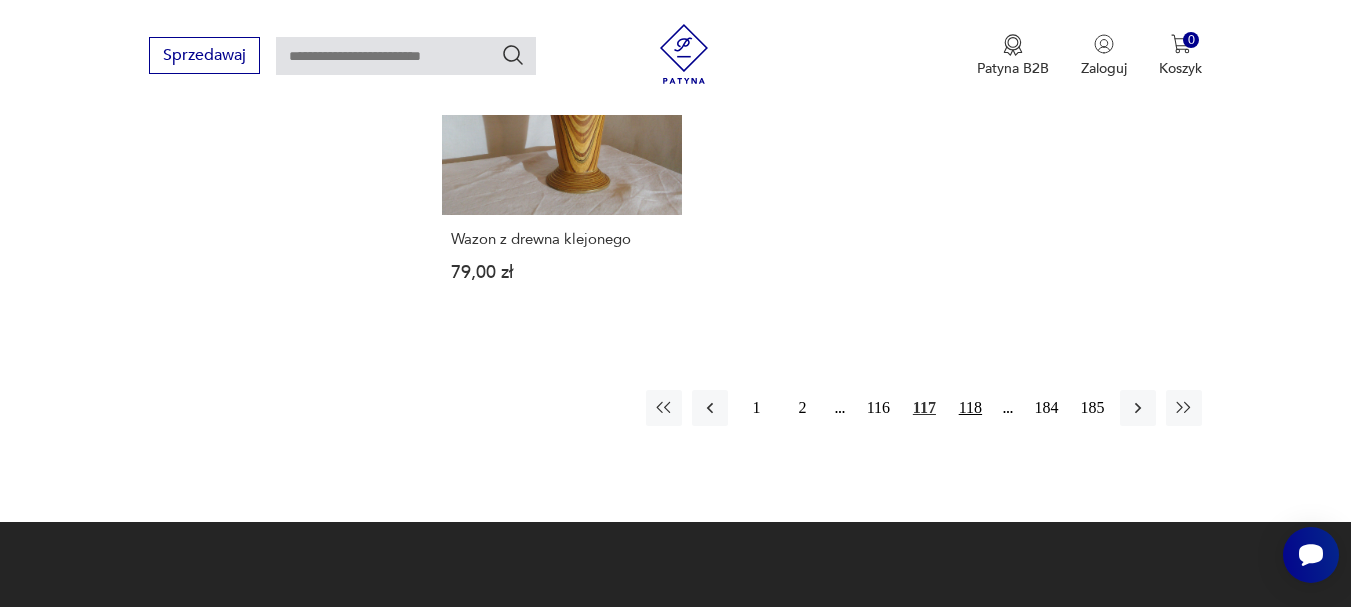 click on "118" at bounding box center [970, 408] 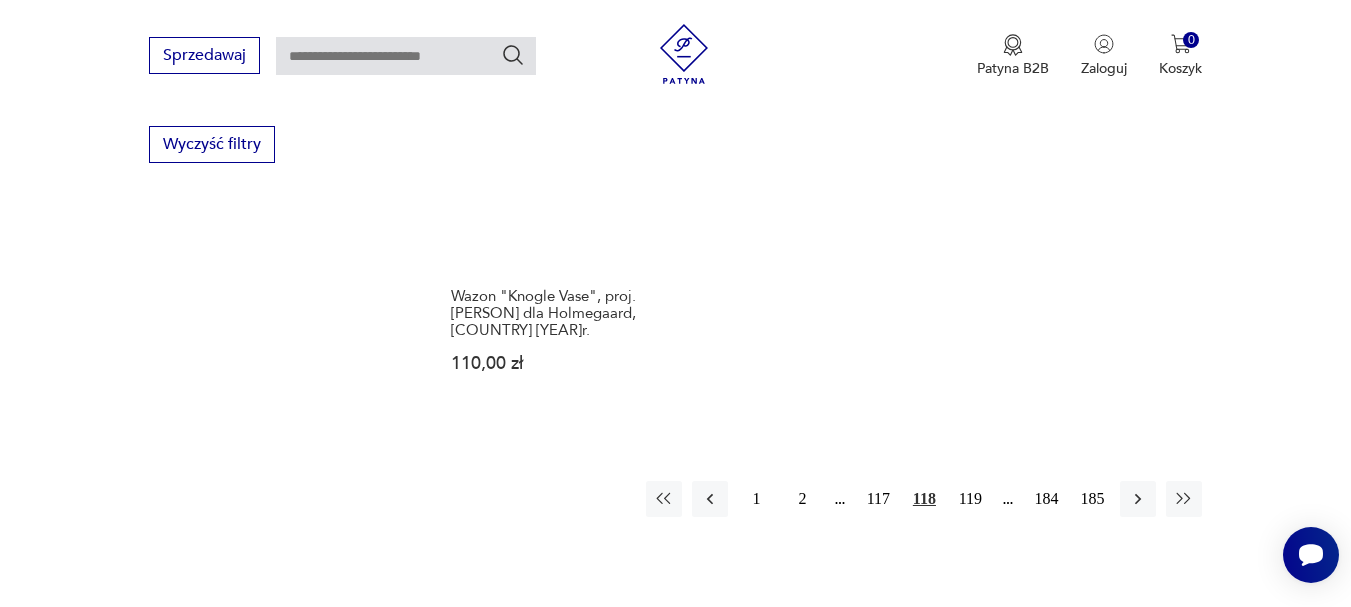 scroll, scrollTop: 2831, scrollLeft: 0, axis: vertical 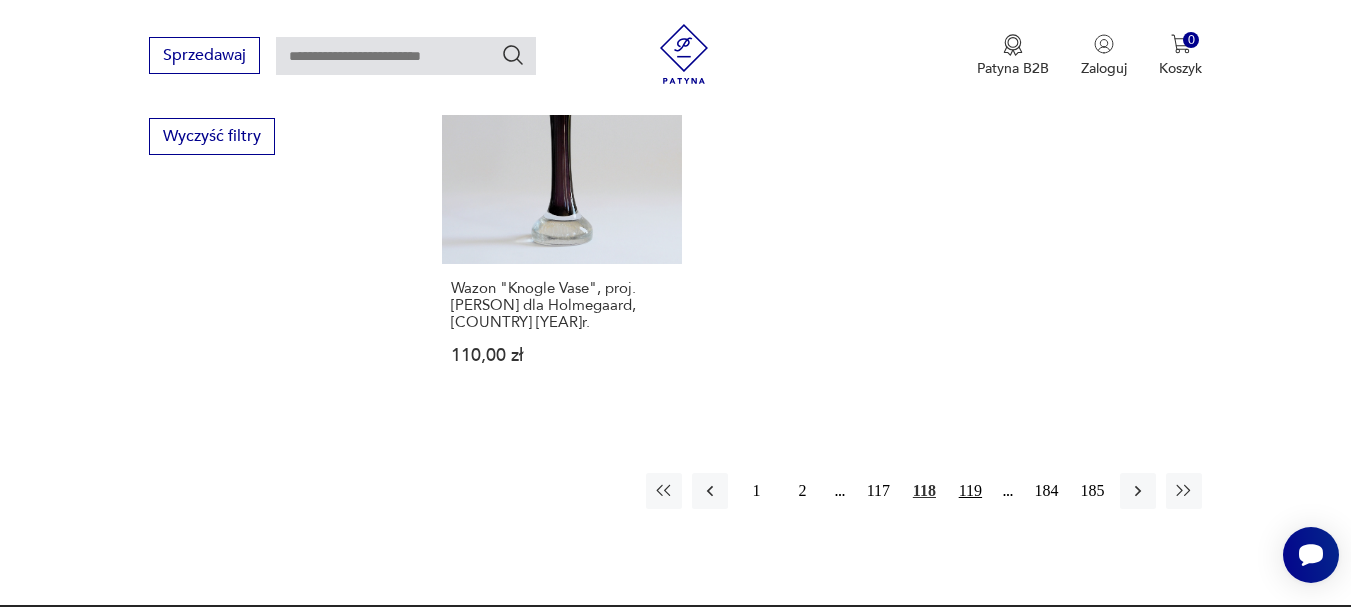 click on "119" at bounding box center [970, 491] 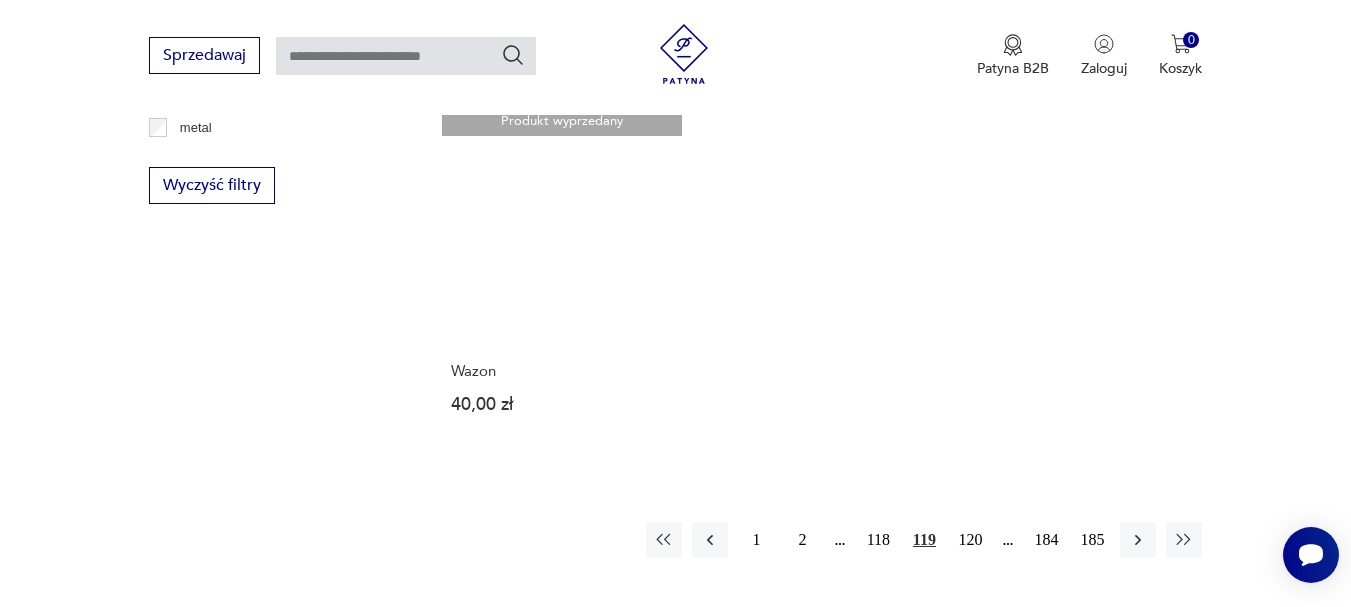 scroll, scrollTop: 2831, scrollLeft: 0, axis: vertical 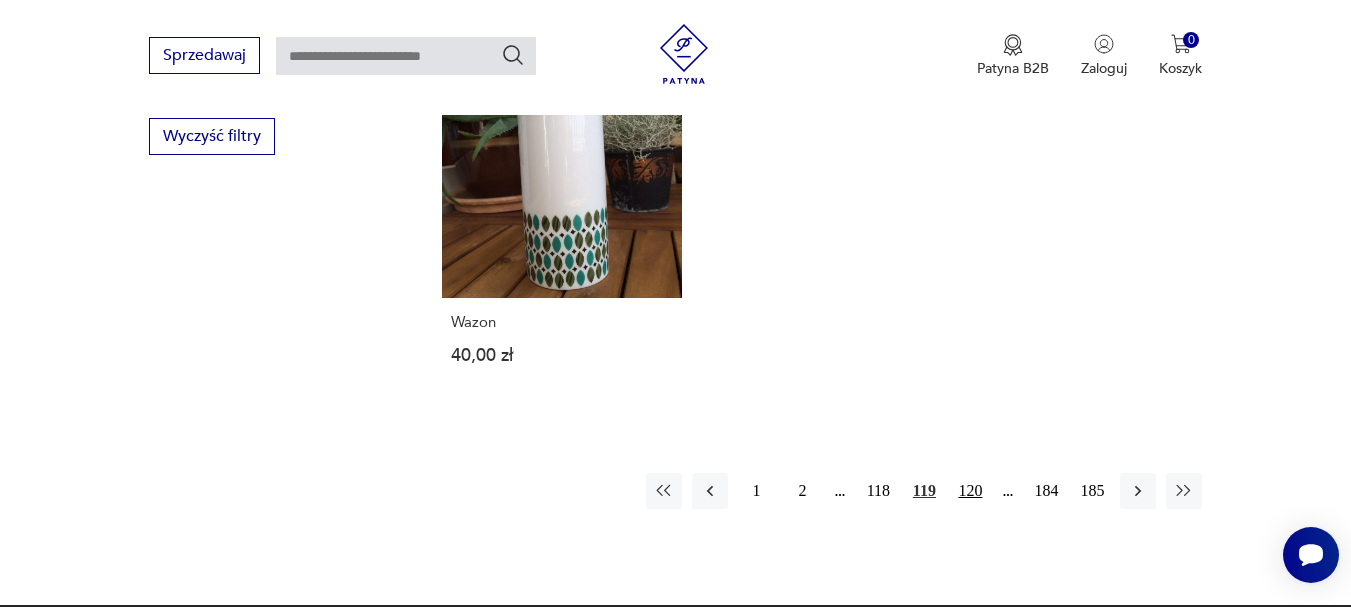 click on "120" at bounding box center [970, 491] 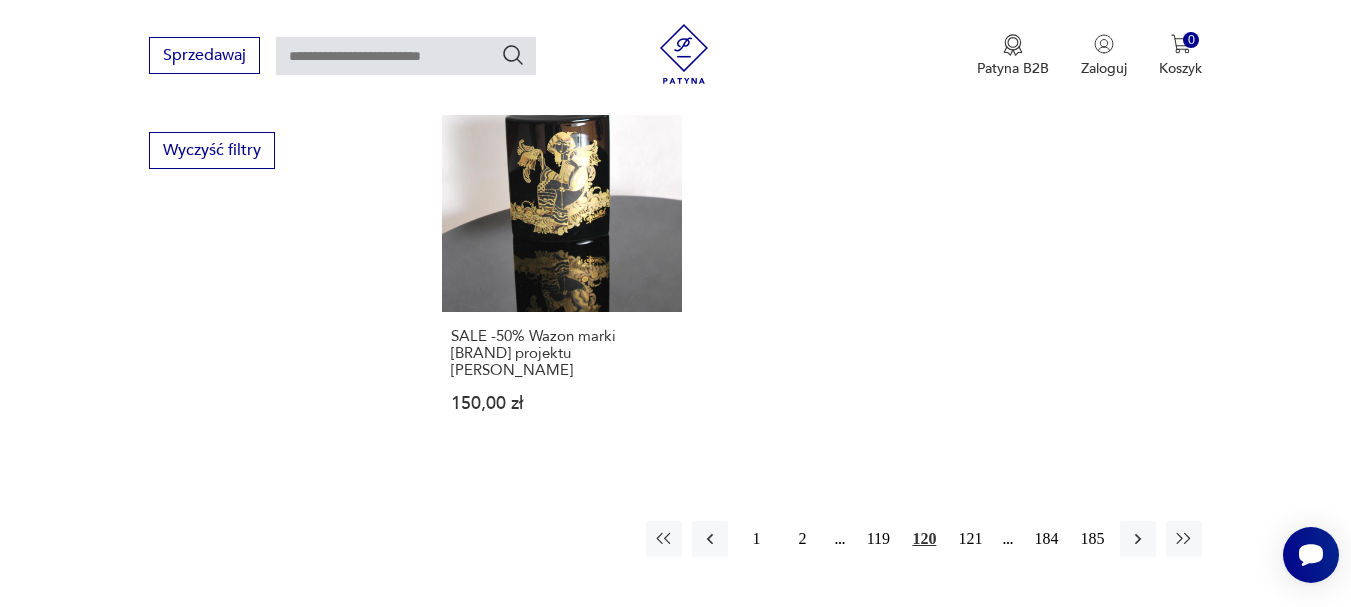 scroll, scrollTop: 2831, scrollLeft: 0, axis: vertical 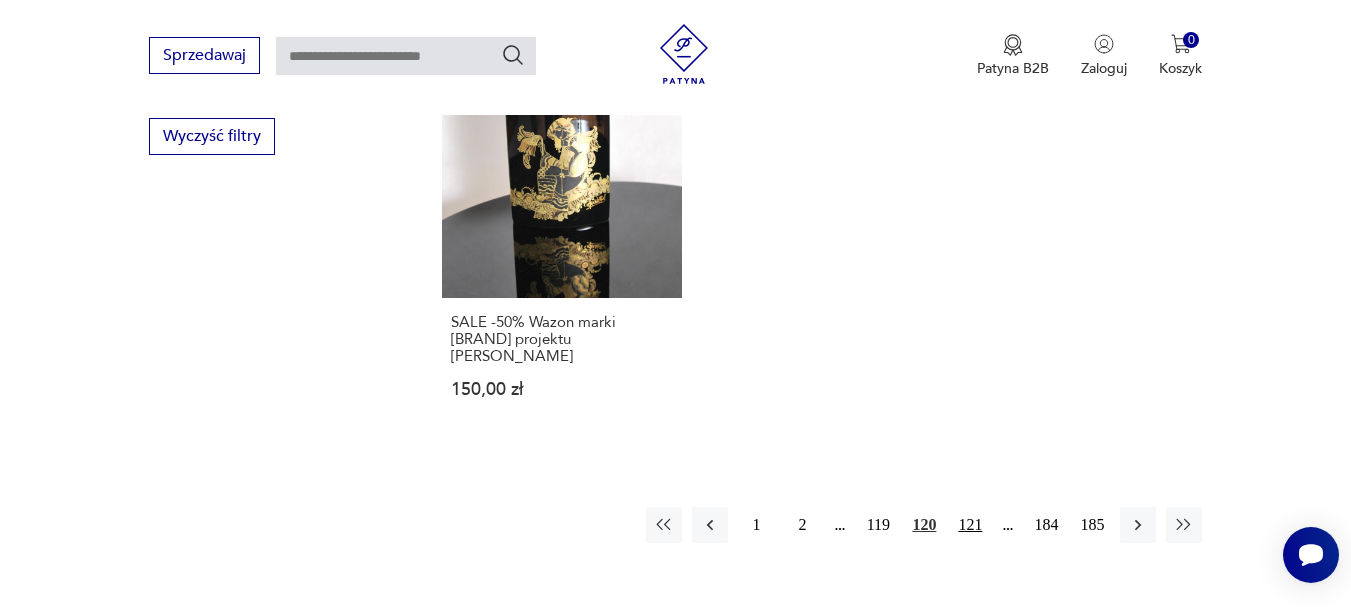 click on "121" at bounding box center [970, 525] 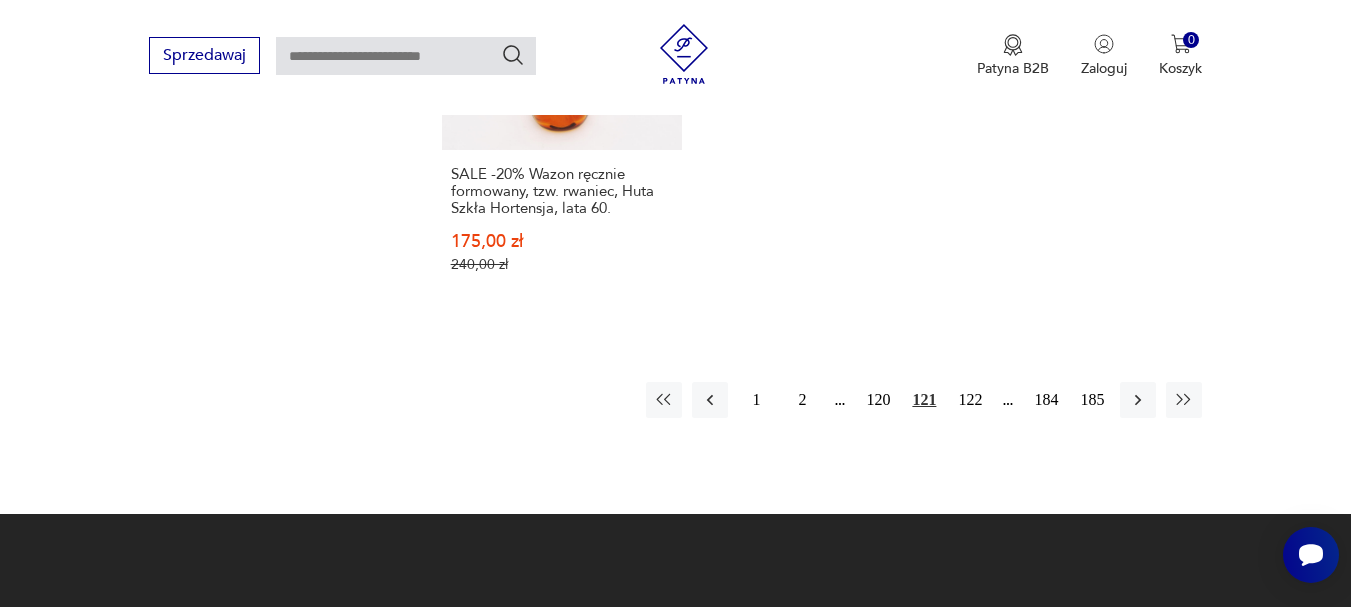 scroll, scrollTop: 3031, scrollLeft: 0, axis: vertical 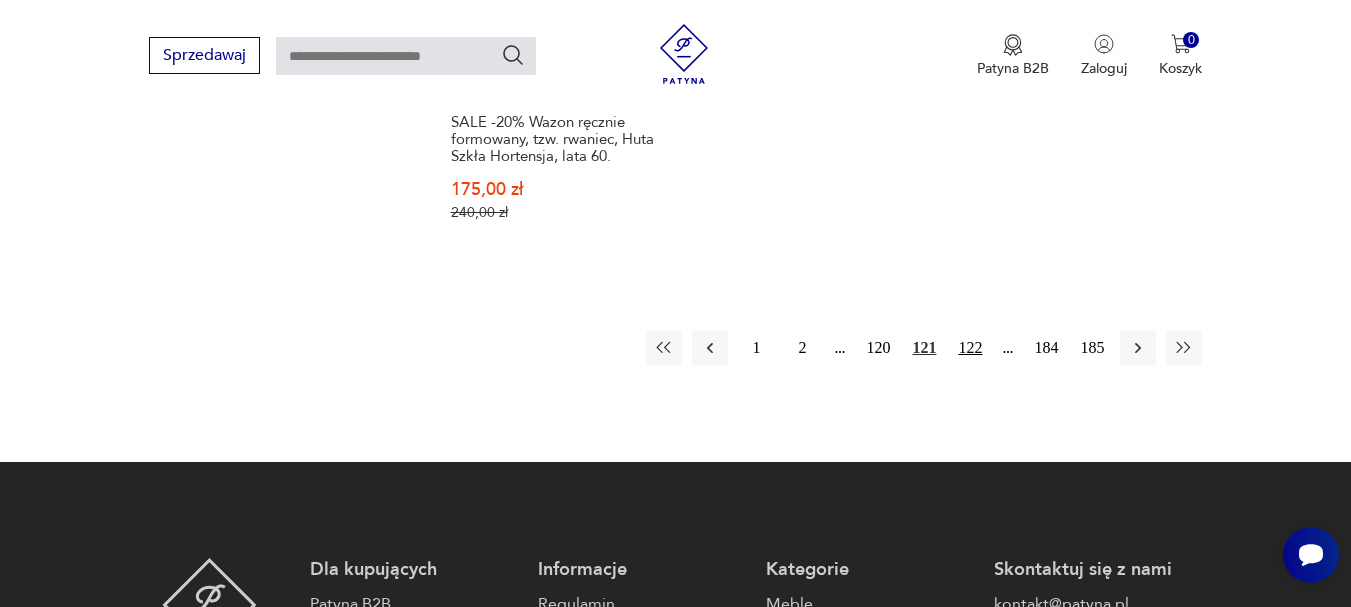 click on "122" at bounding box center (970, 348) 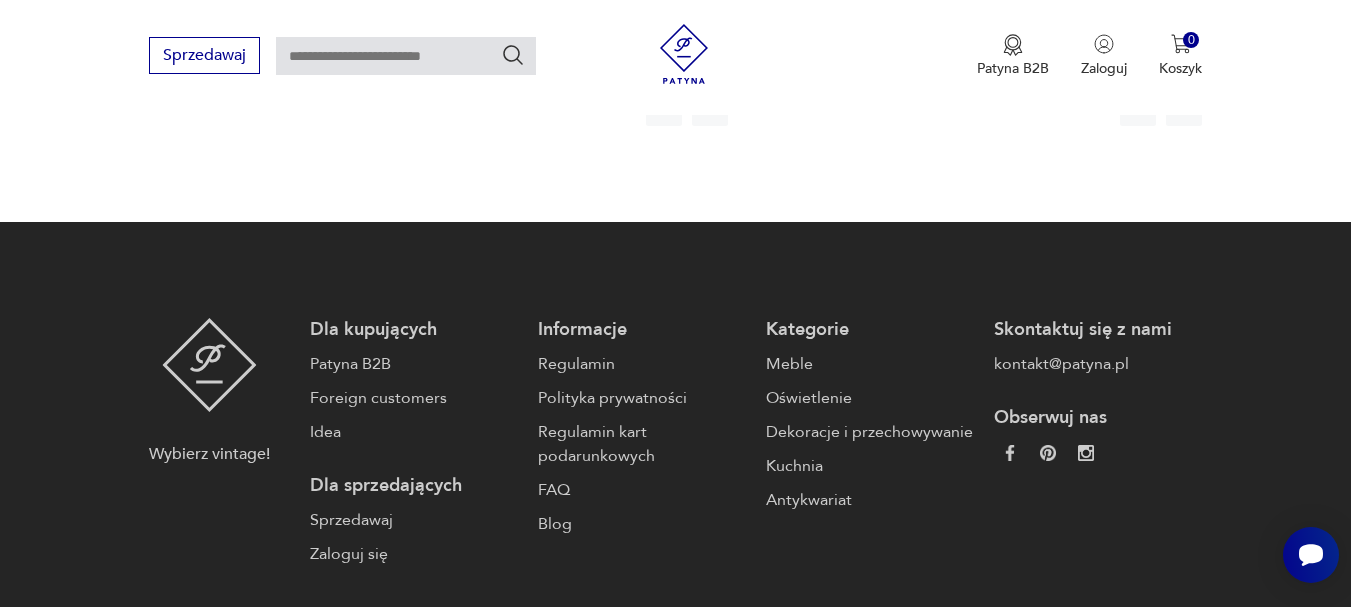 scroll, scrollTop: 3131, scrollLeft: 0, axis: vertical 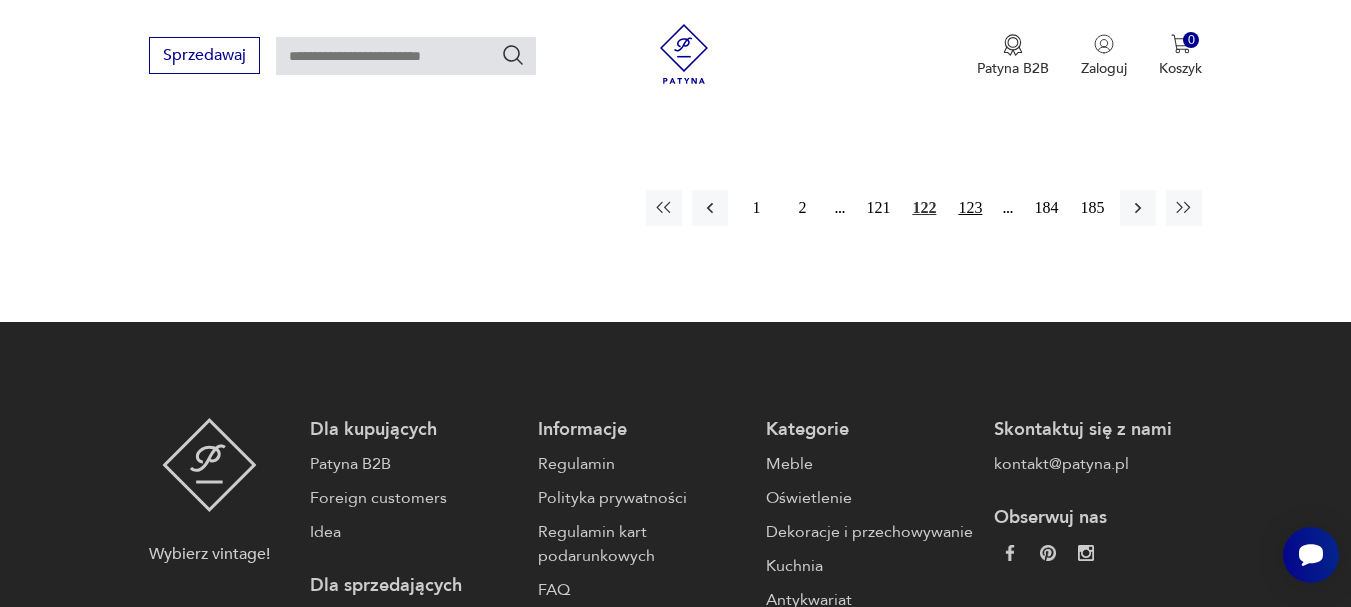 click on "123" at bounding box center (970, 208) 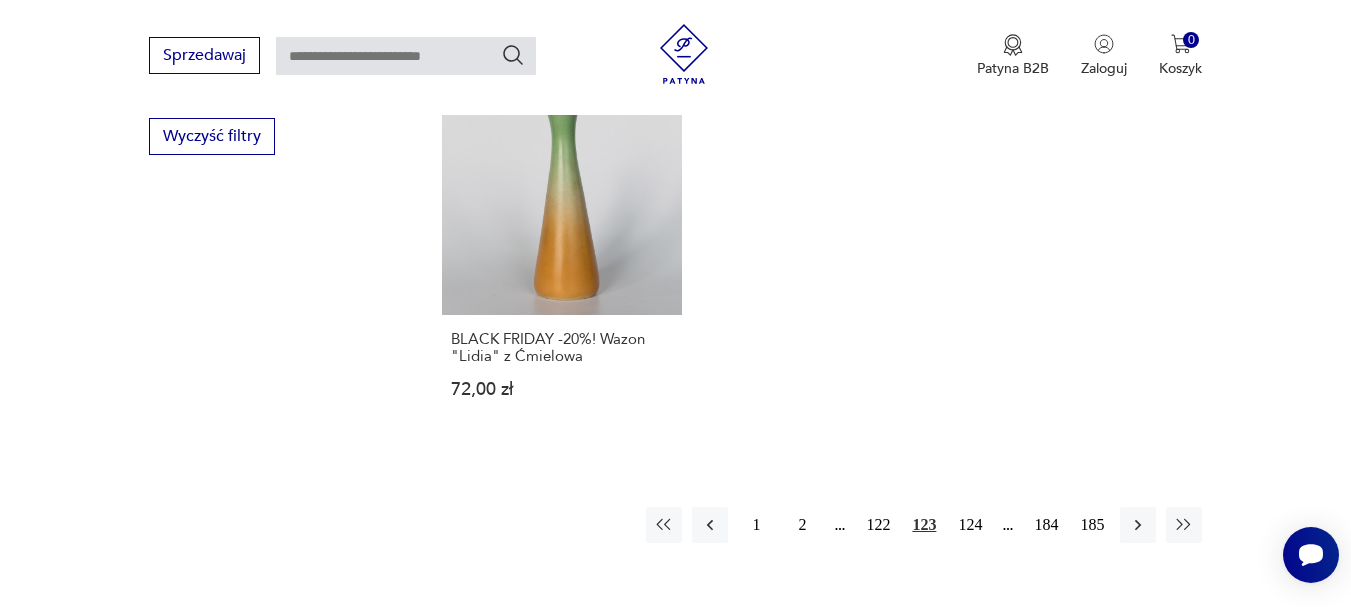 scroll, scrollTop: 2931, scrollLeft: 0, axis: vertical 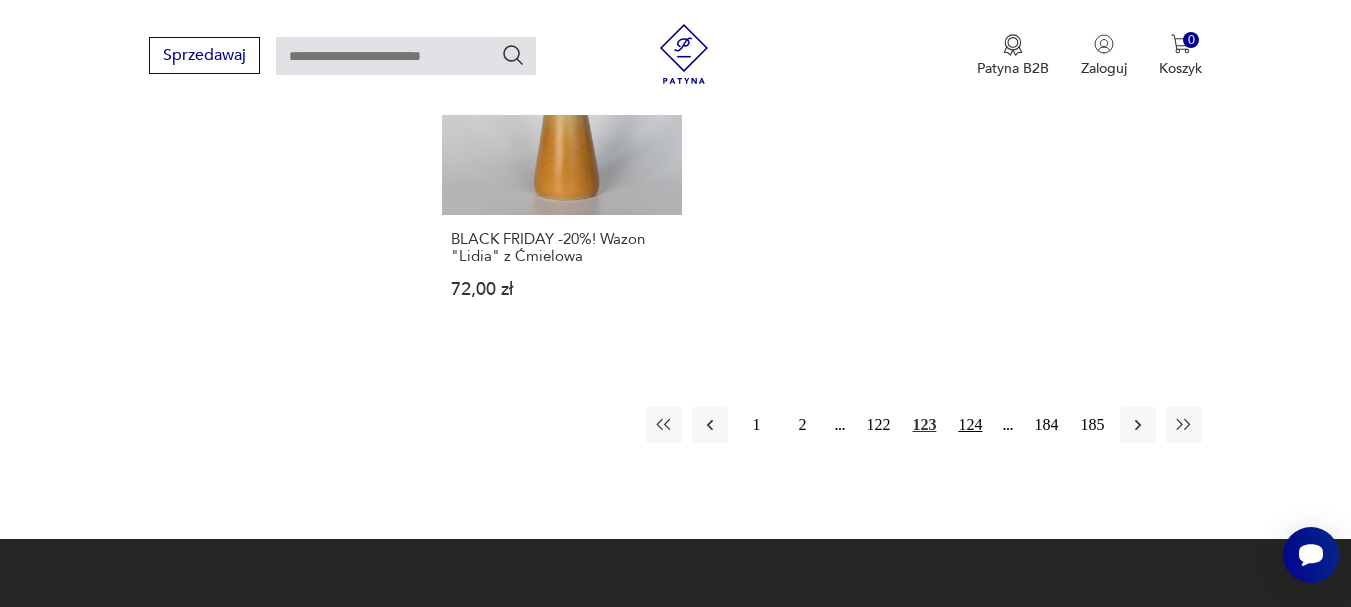 click on "124" at bounding box center (970, 425) 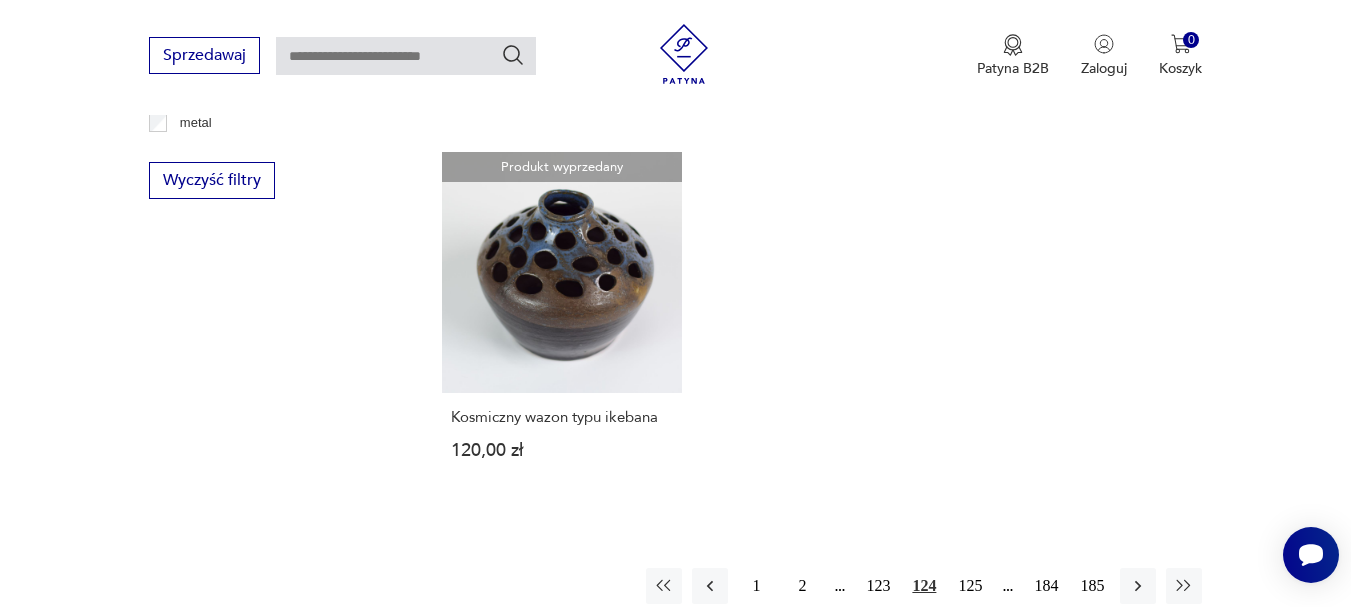 scroll, scrollTop: 2831, scrollLeft: 0, axis: vertical 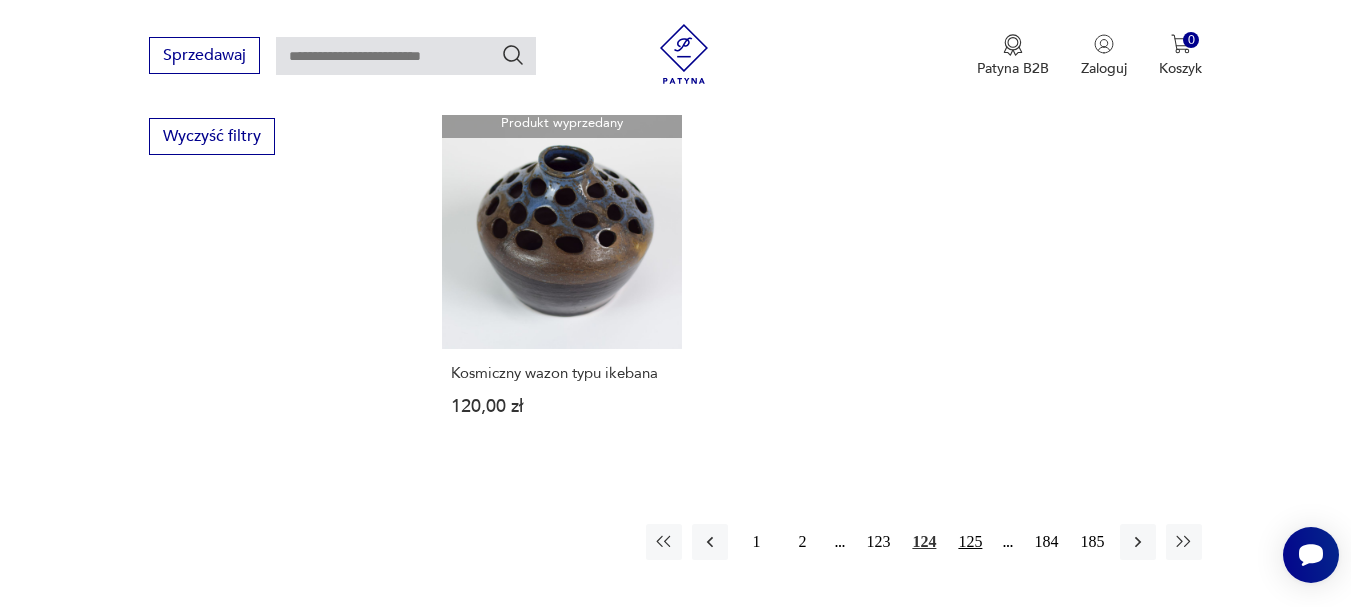 click on "125" at bounding box center [970, 542] 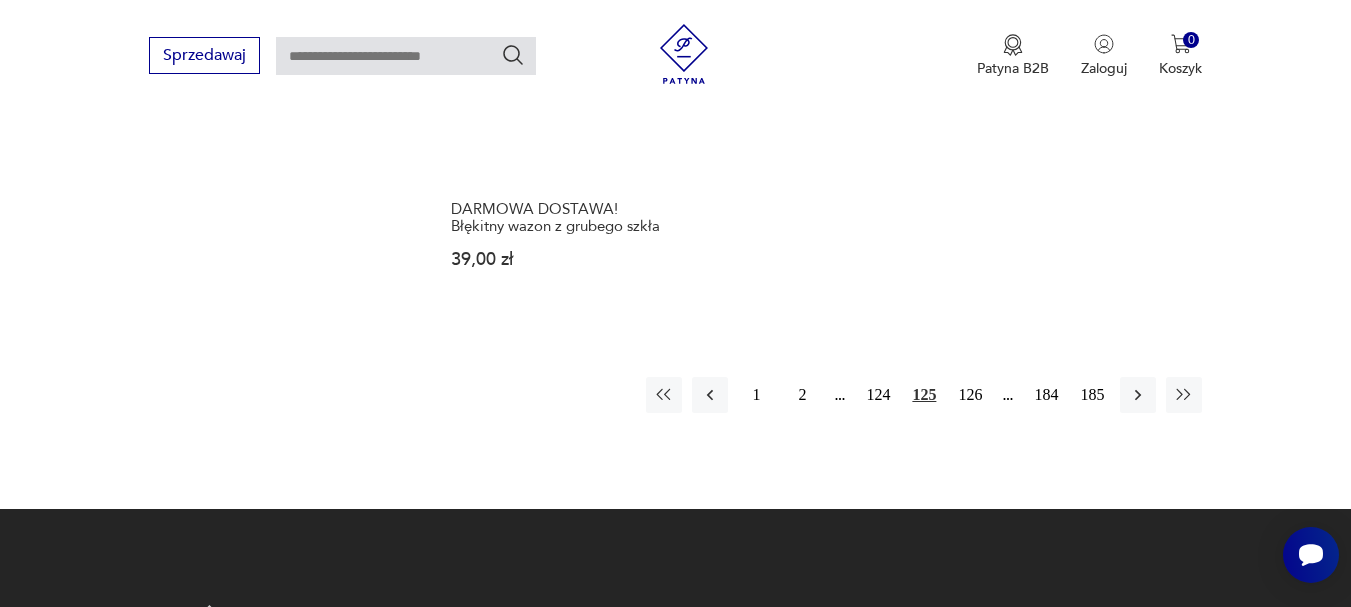 scroll, scrollTop: 2931, scrollLeft: 0, axis: vertical 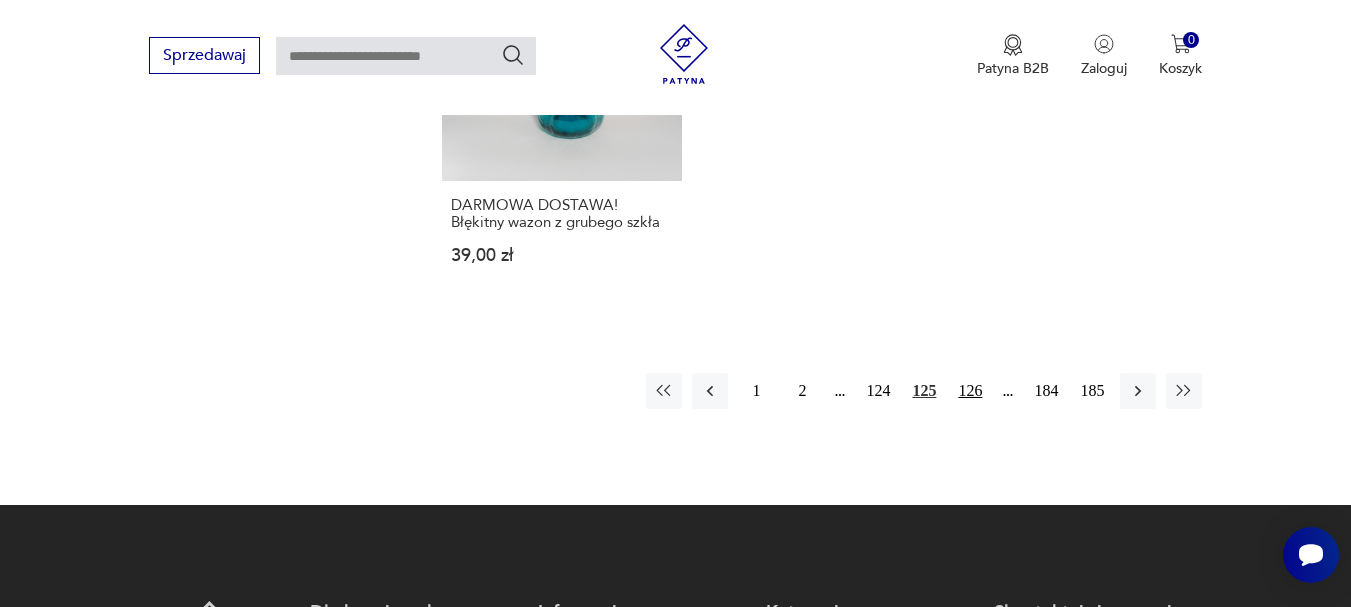 click on "126" at bounding box center [970, 391] 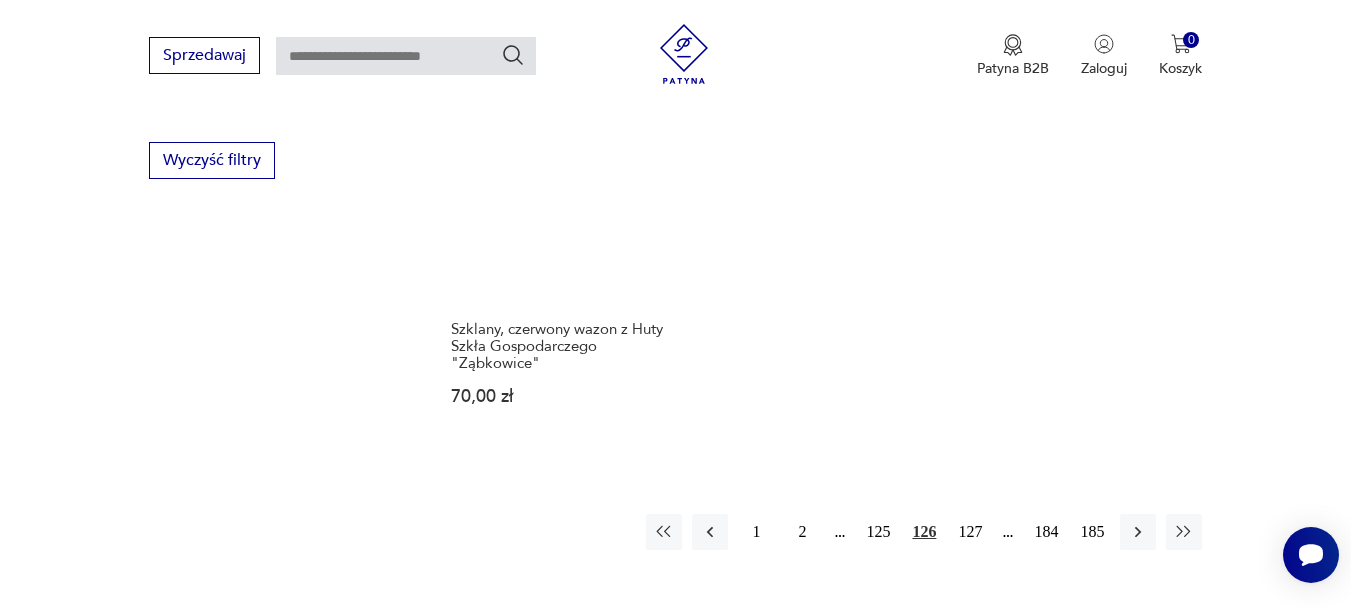 scroll, scrollTop: 2831, scrollLeft: 0, axis: vertical 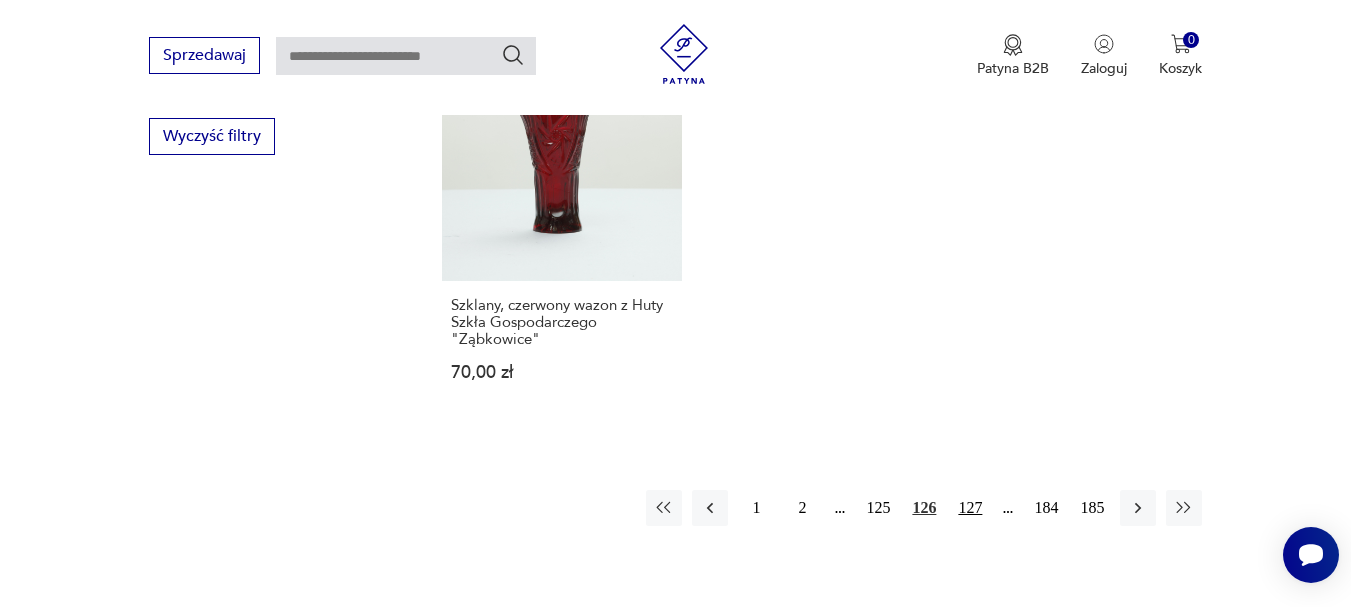 click on "127" at bounding box center [970, 508] 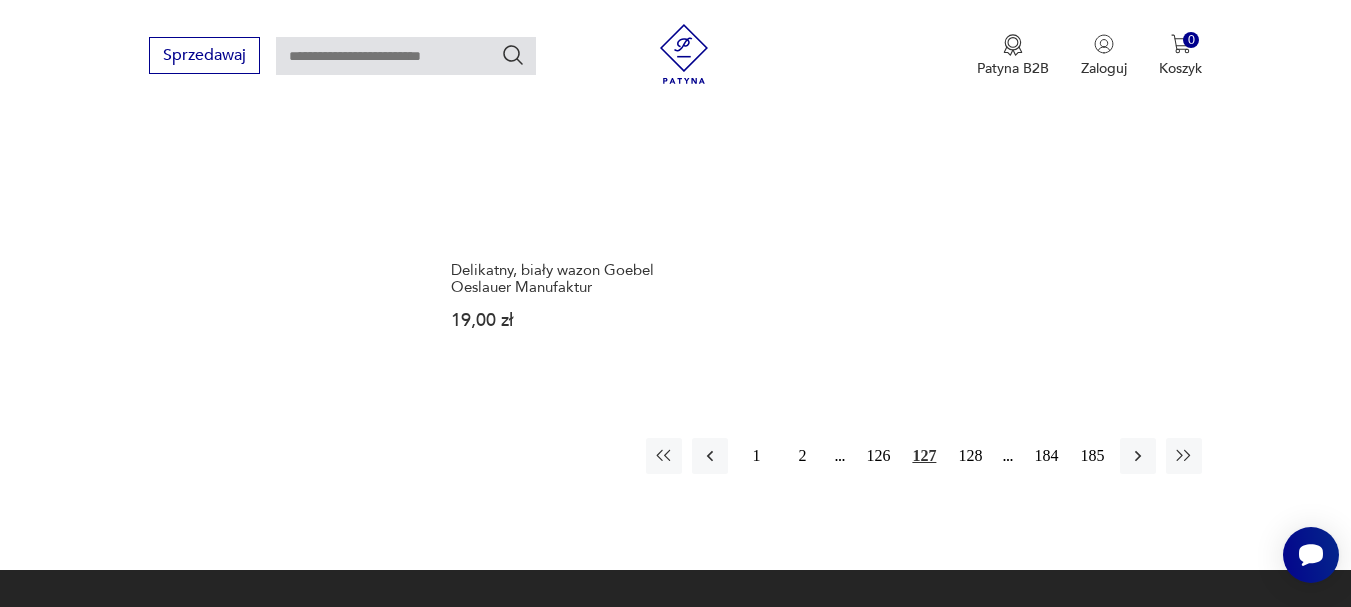 scroll, scrollTop: 3031, scrollLeft: 0, axis: vertical 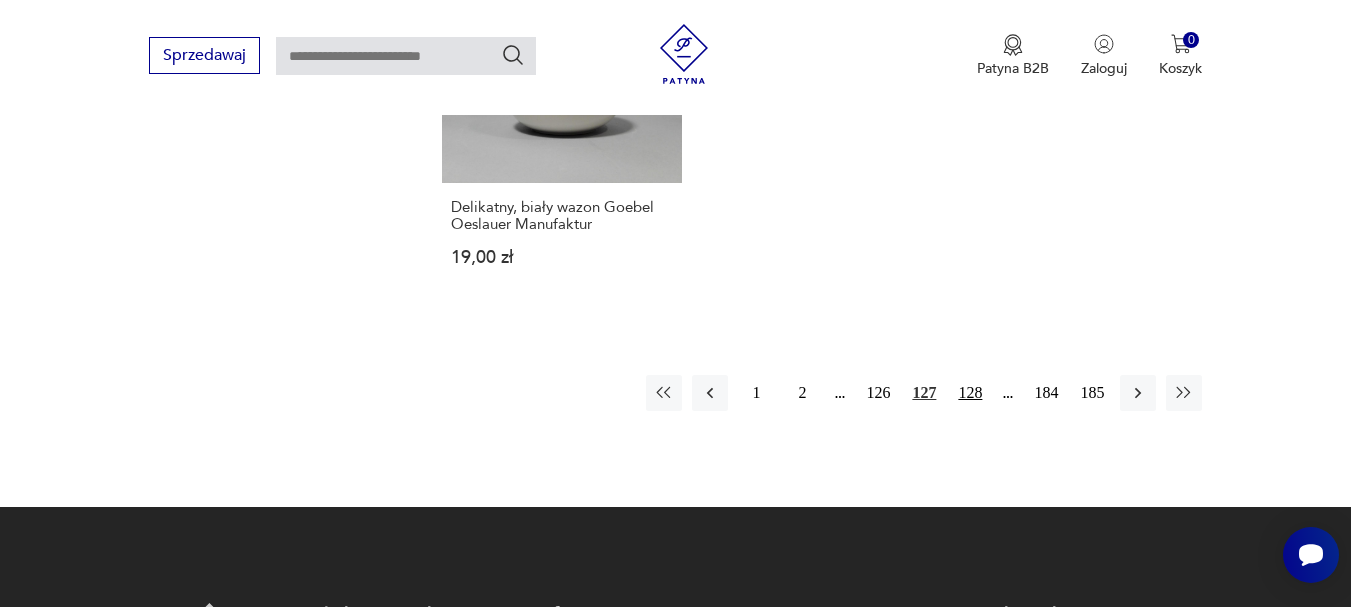 click on "128" at bounding box center [970, 393] 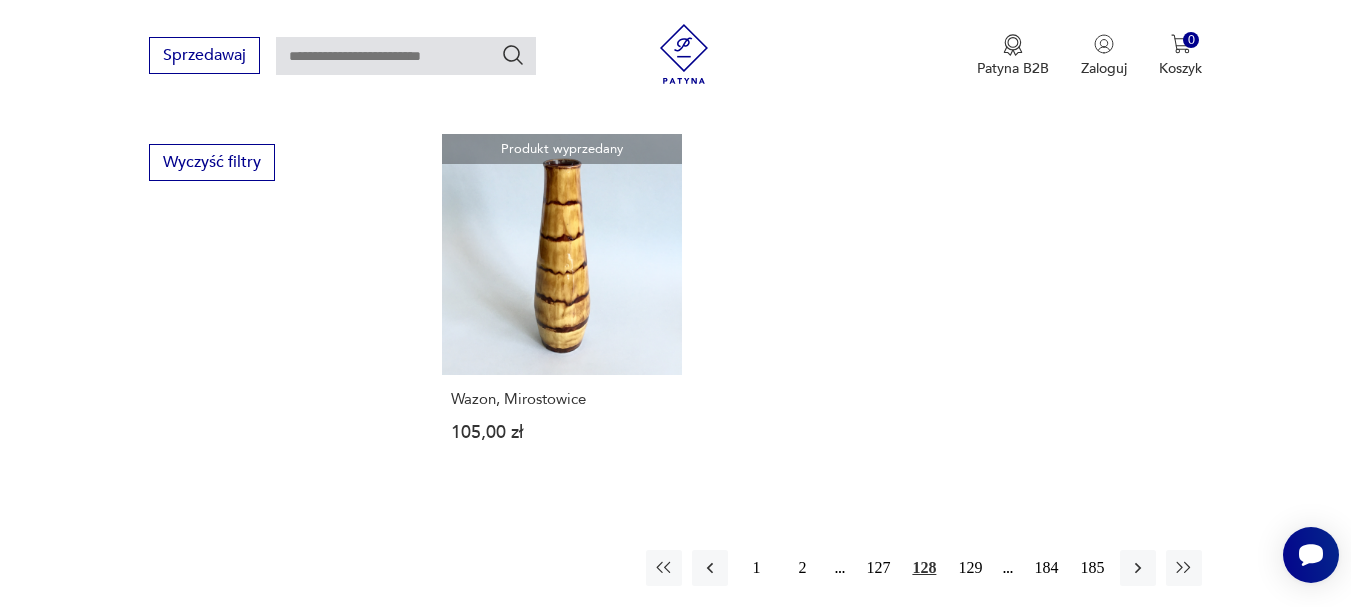 scroll, scrollTop: 3031, scrollLeft: 0, axis: vertical 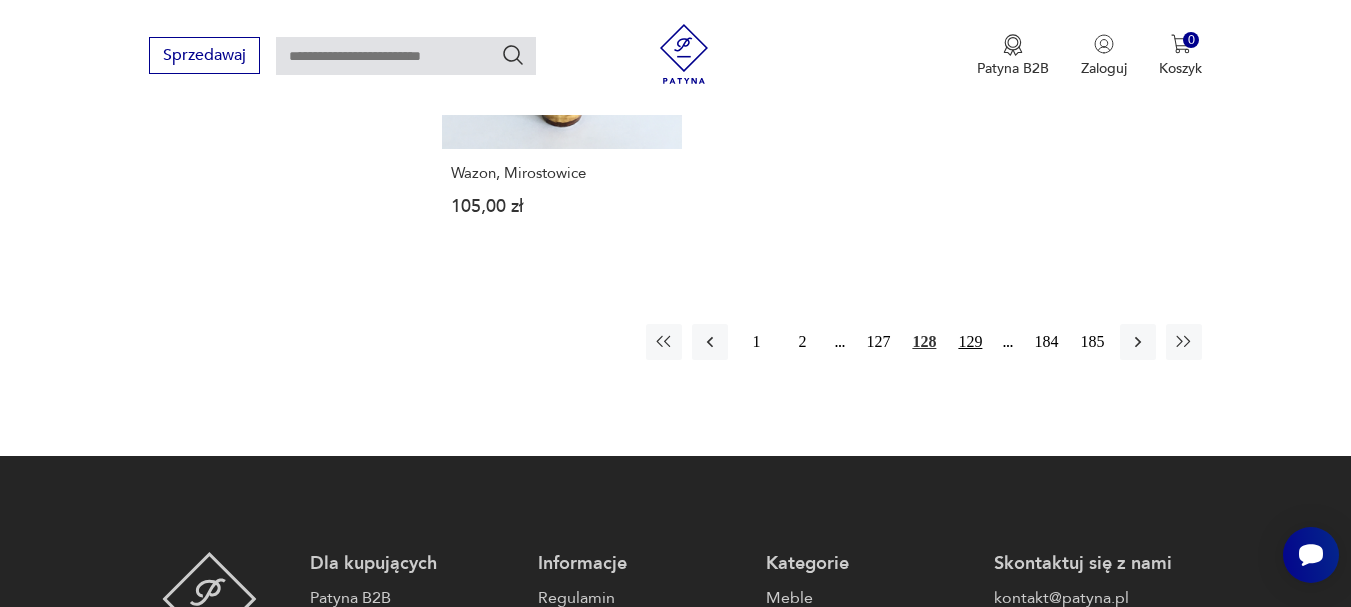 click on "129" at bounding box center (970, 342) 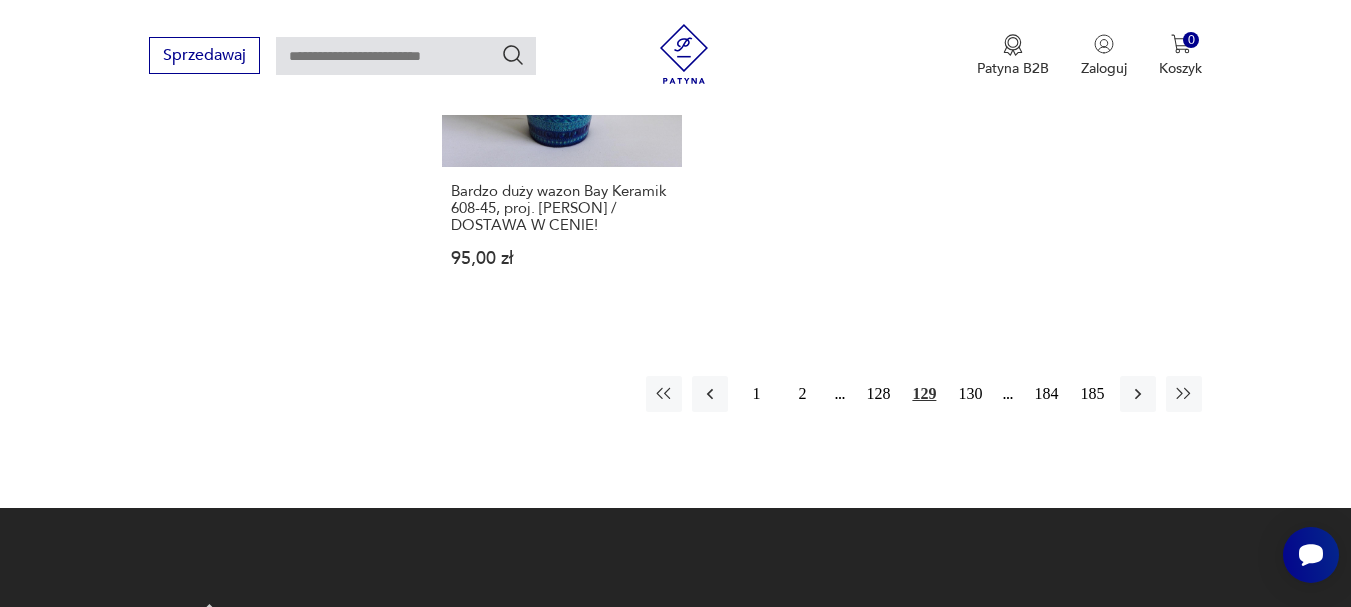 scroll, scrollTop: 3031, scrollLeft: 0, axis: vertical 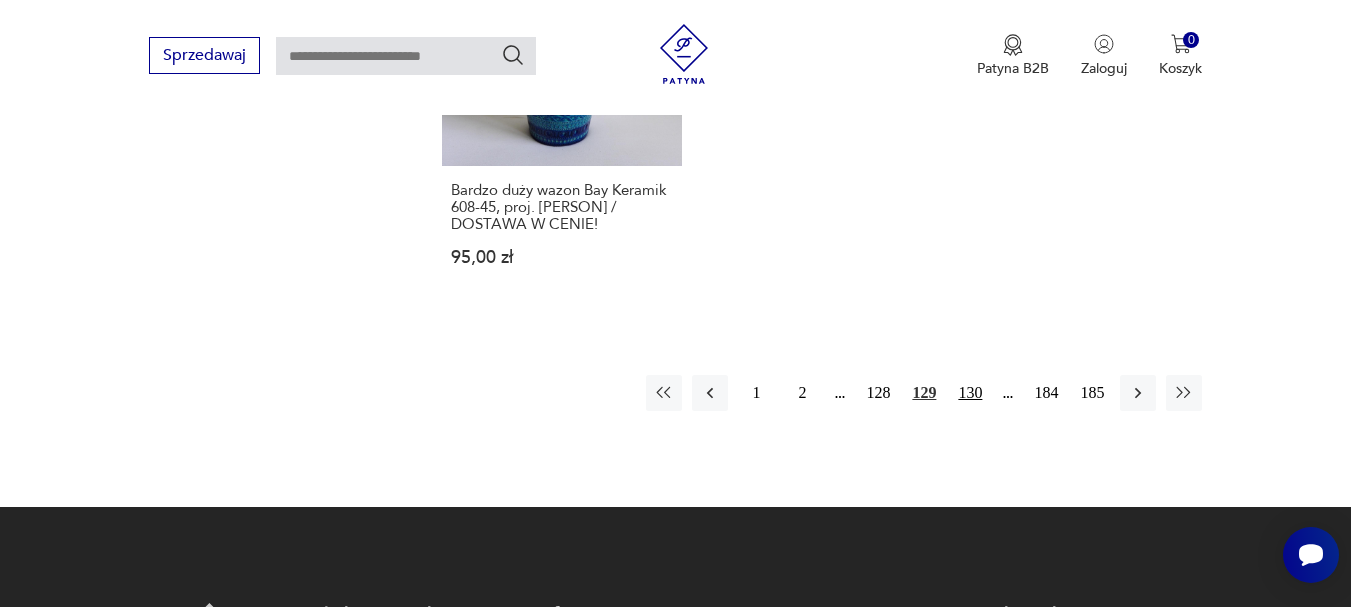 click on "130" at bounding box center [970, 393] 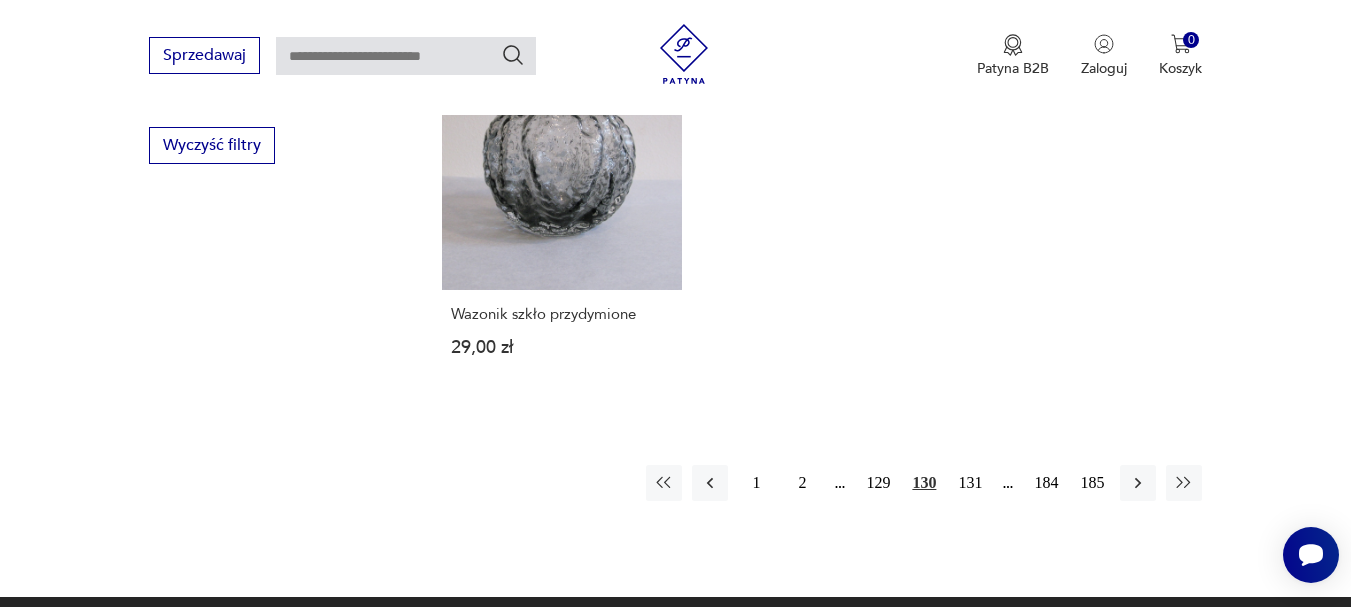 scroll, scrollTop: 2831, scrollLeft: 0, axis: vertical 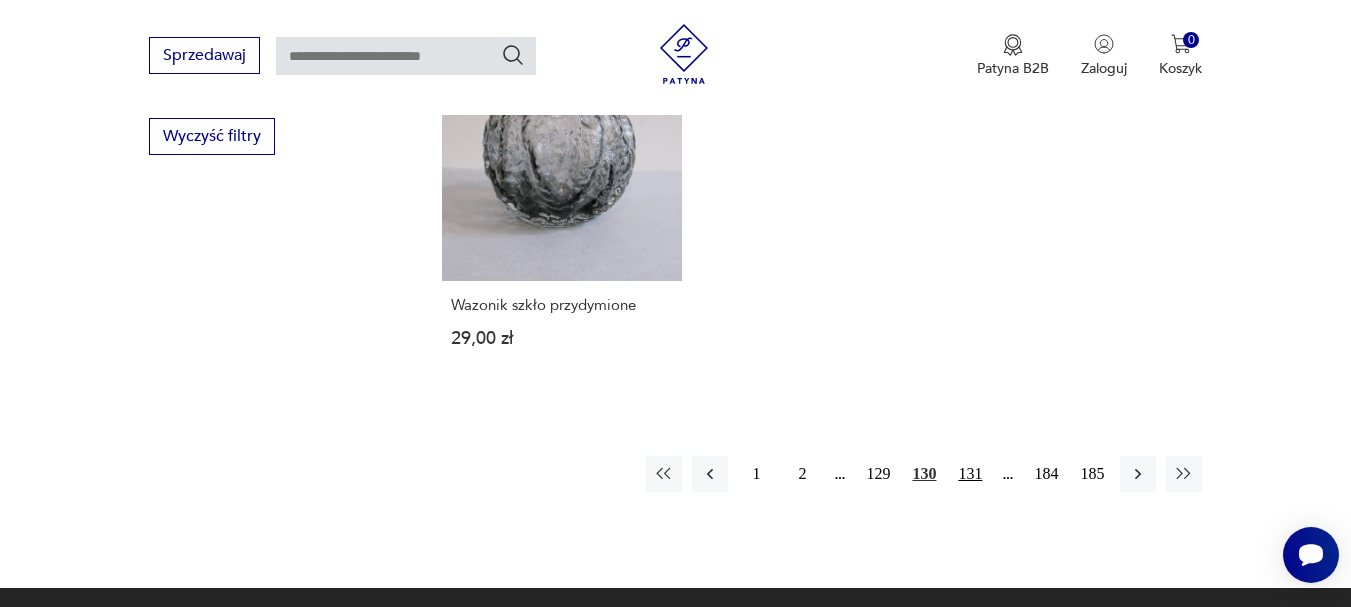 click on "131" at bounding box center [970, 474] 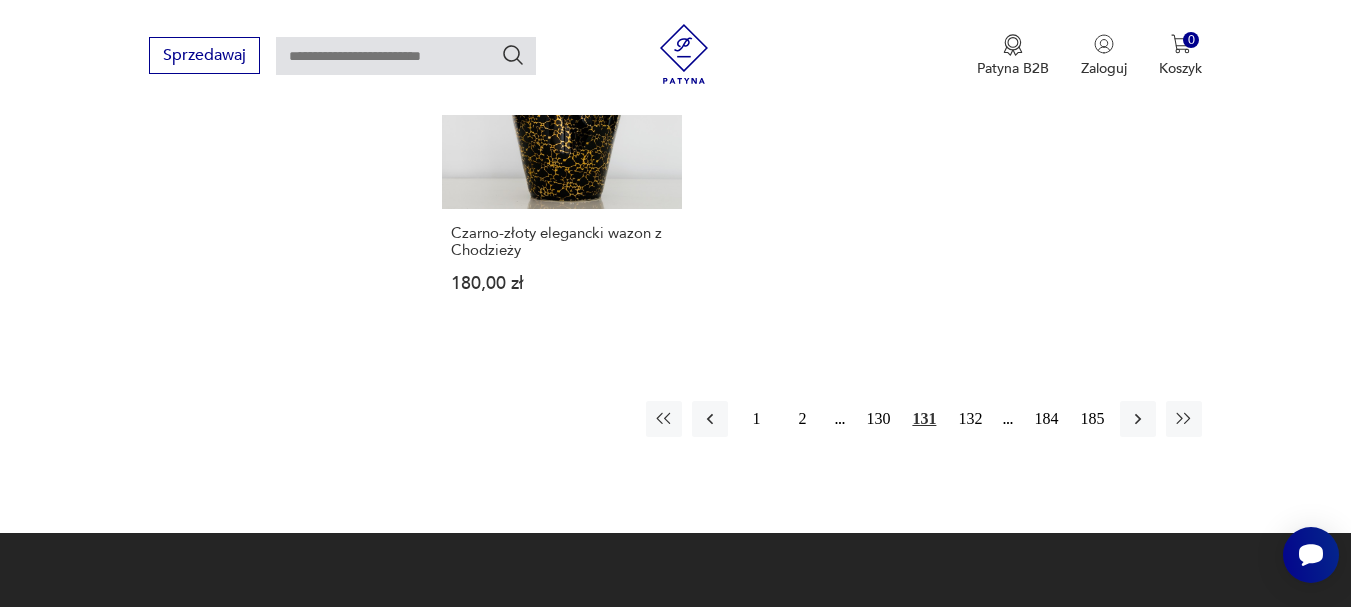 scroll, scrollTop: 2931, scrollLeft: 0, axis: vertical 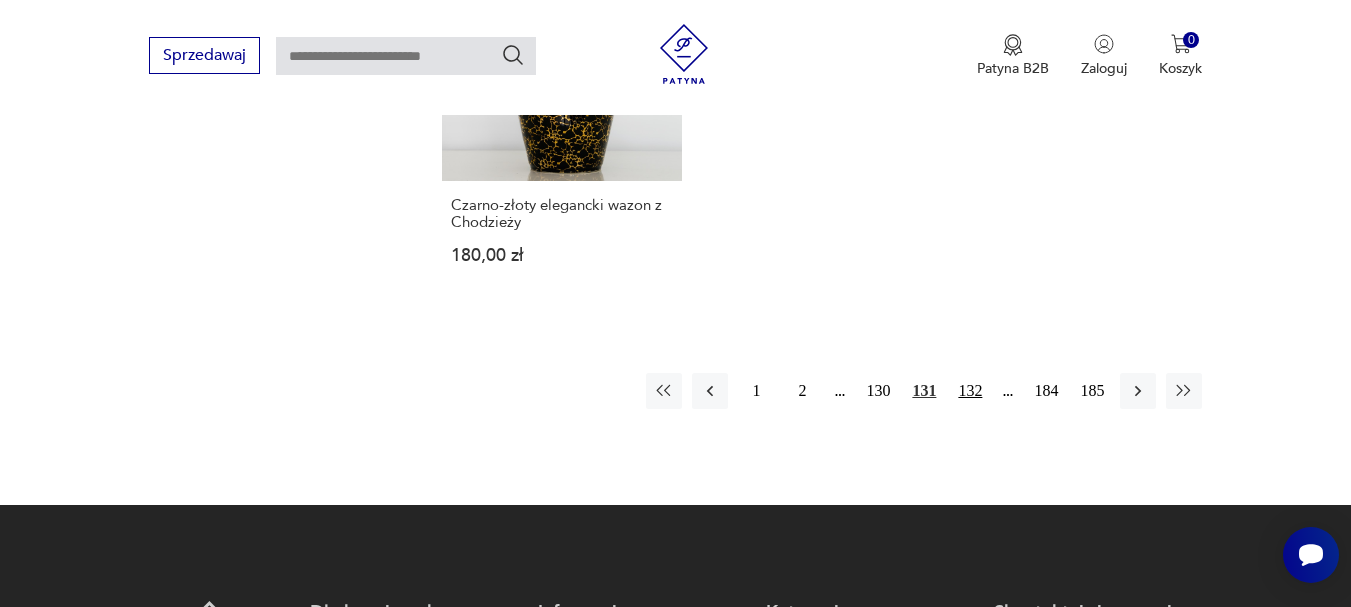 click on "132" at bounding box center [970, 391] 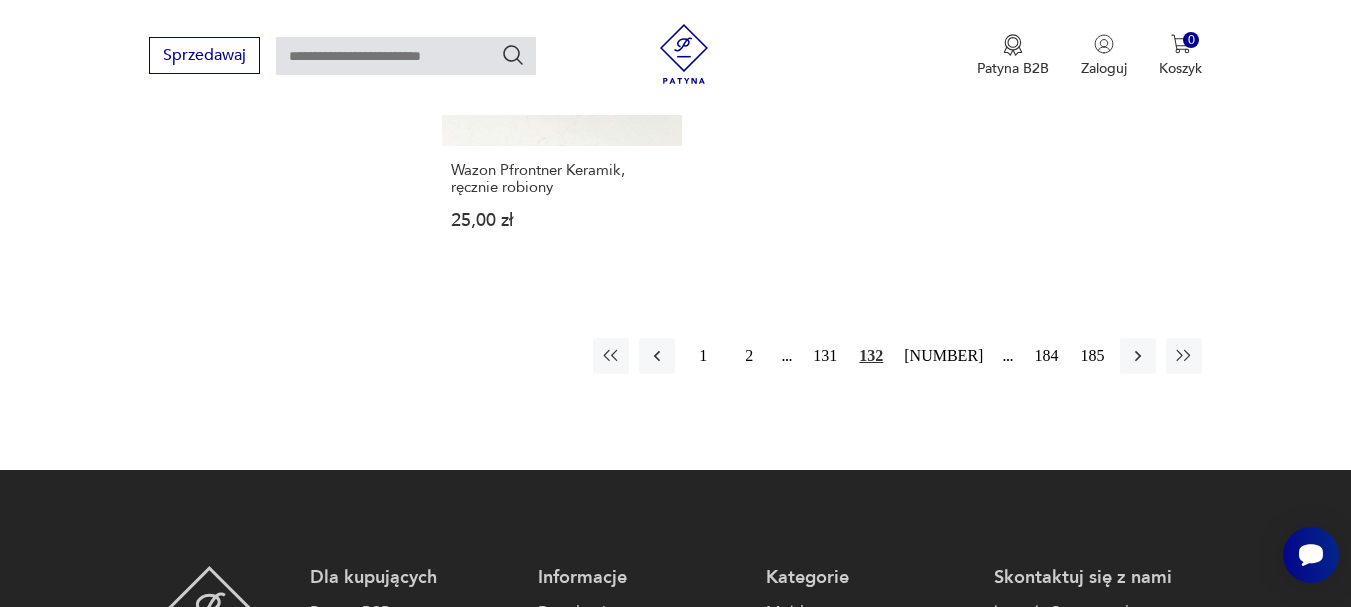 scroll, scrollTop: 3031, scrollLeft: 0, axis: vertical 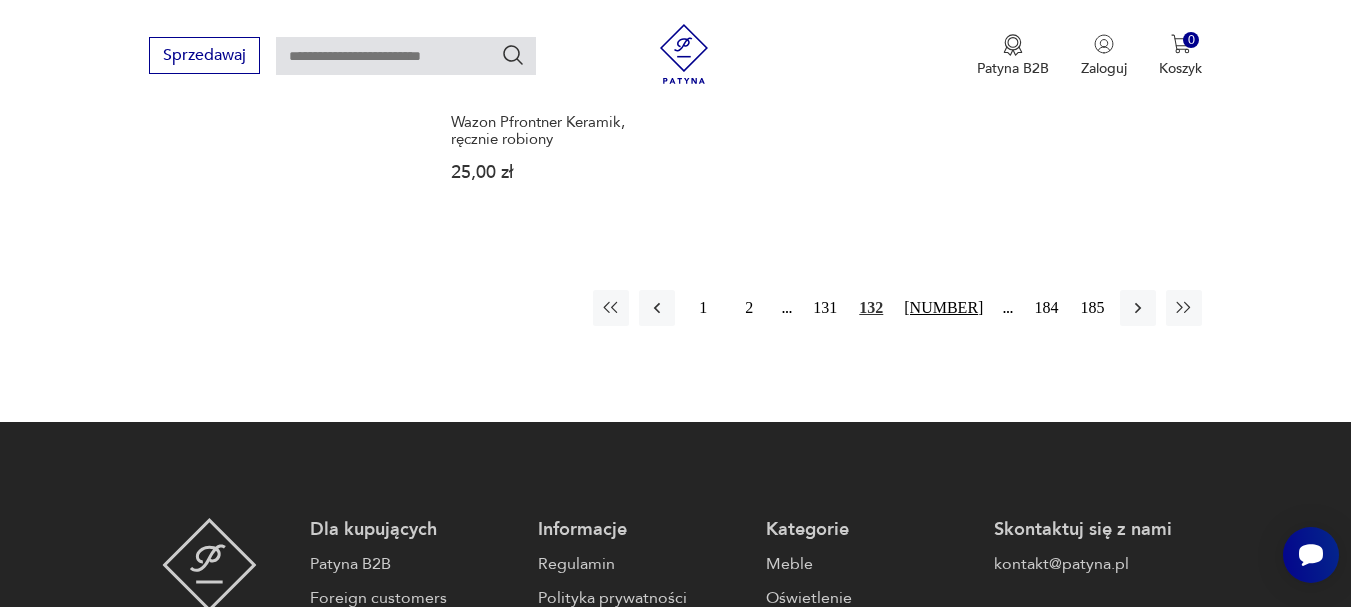 click on "[NUMBER]" at bounding box center [943, 308] 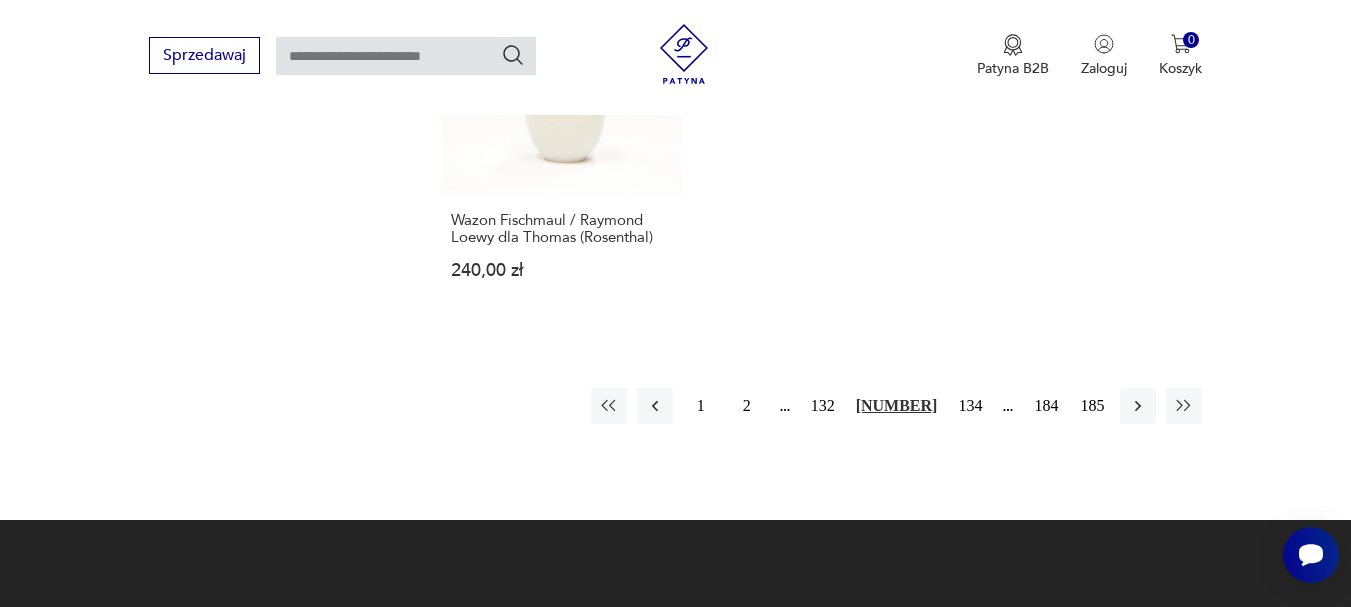 scroll, scrollTop: 2931, scrollLeft: 0, axis: vertical 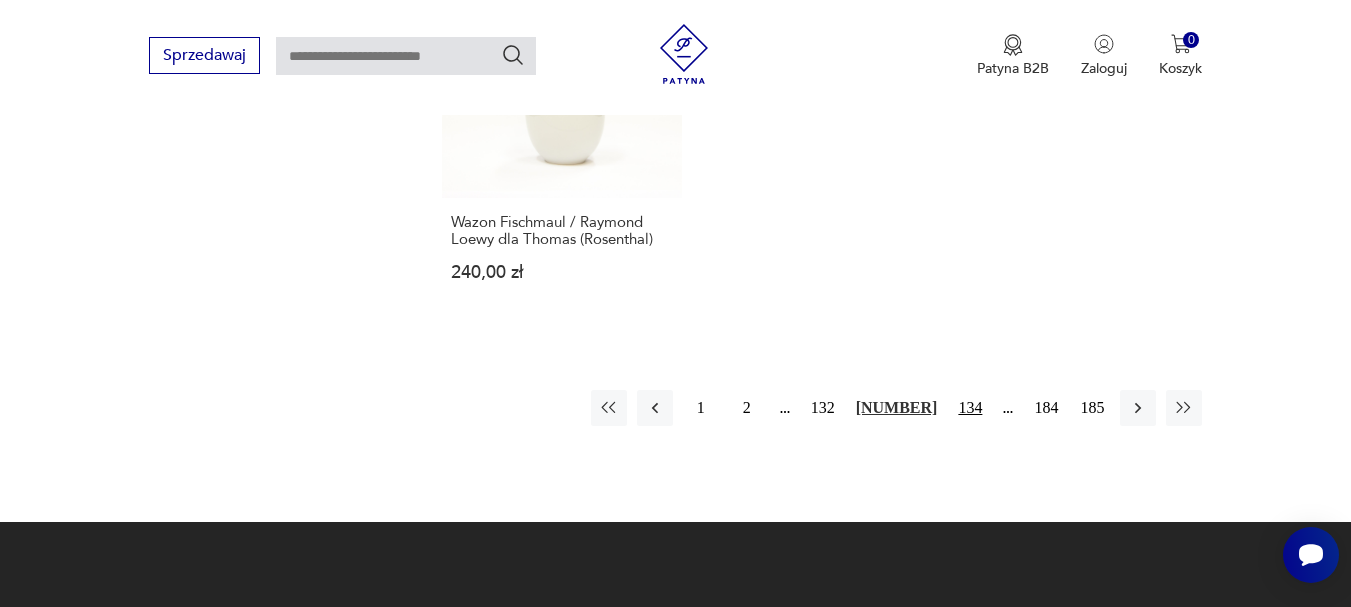 click on "134" at bounding box center (970, 408) 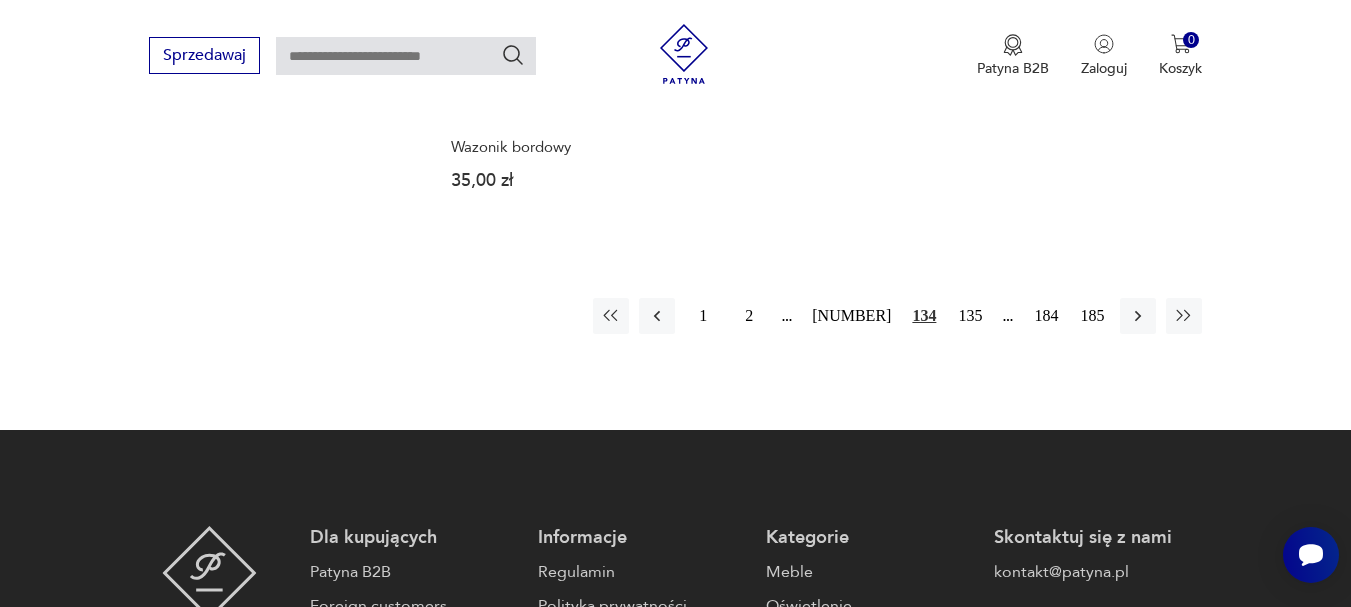 scroll, scrollTop: 3031, scrollLeft: 0, axis: vertical 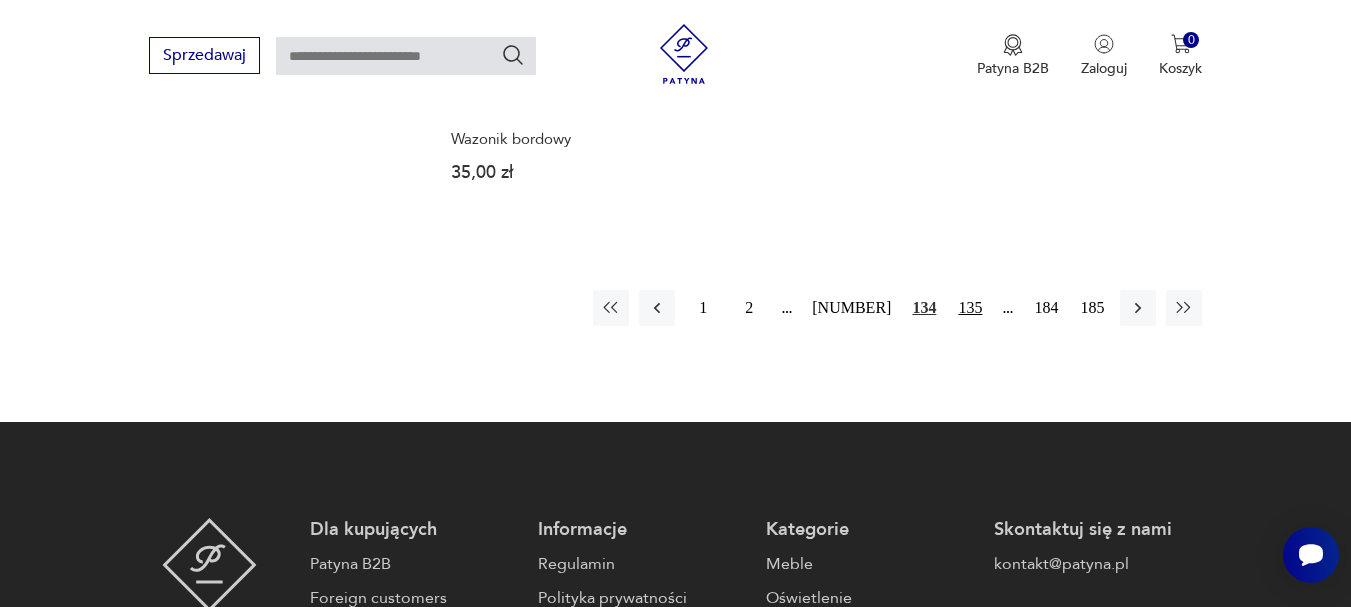 click on "135" at bounding box center [970, 308] 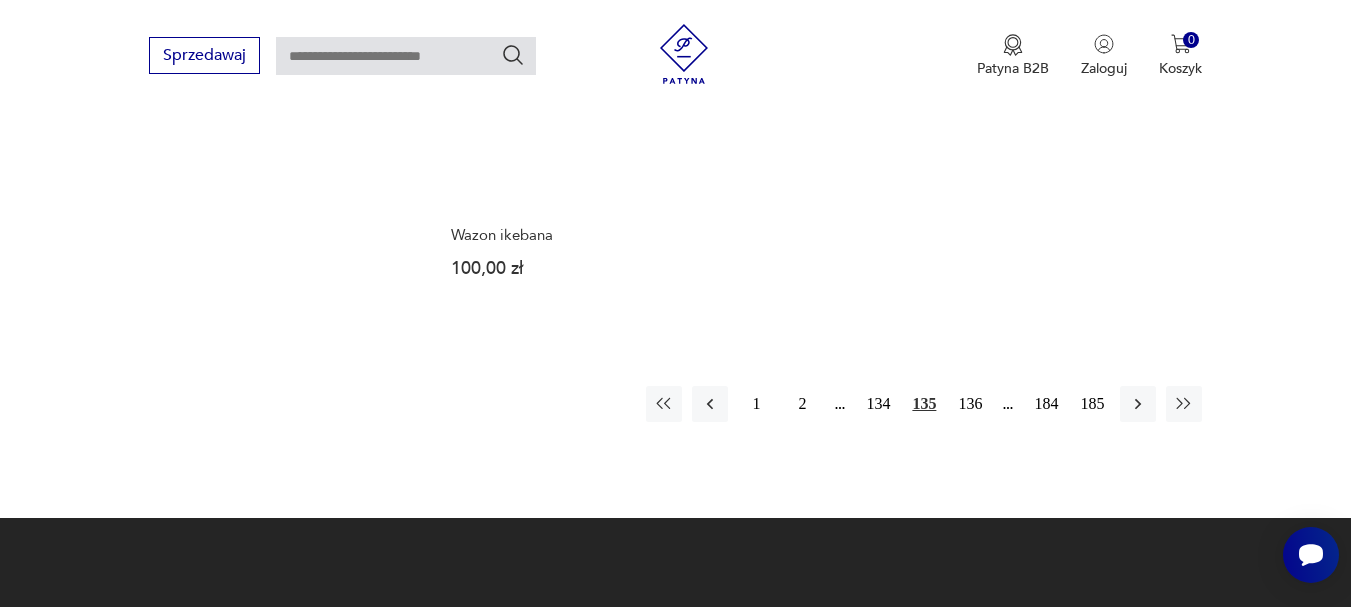 scroll, scrollTop: 2931, scrollLeft: 0, axis: vertical 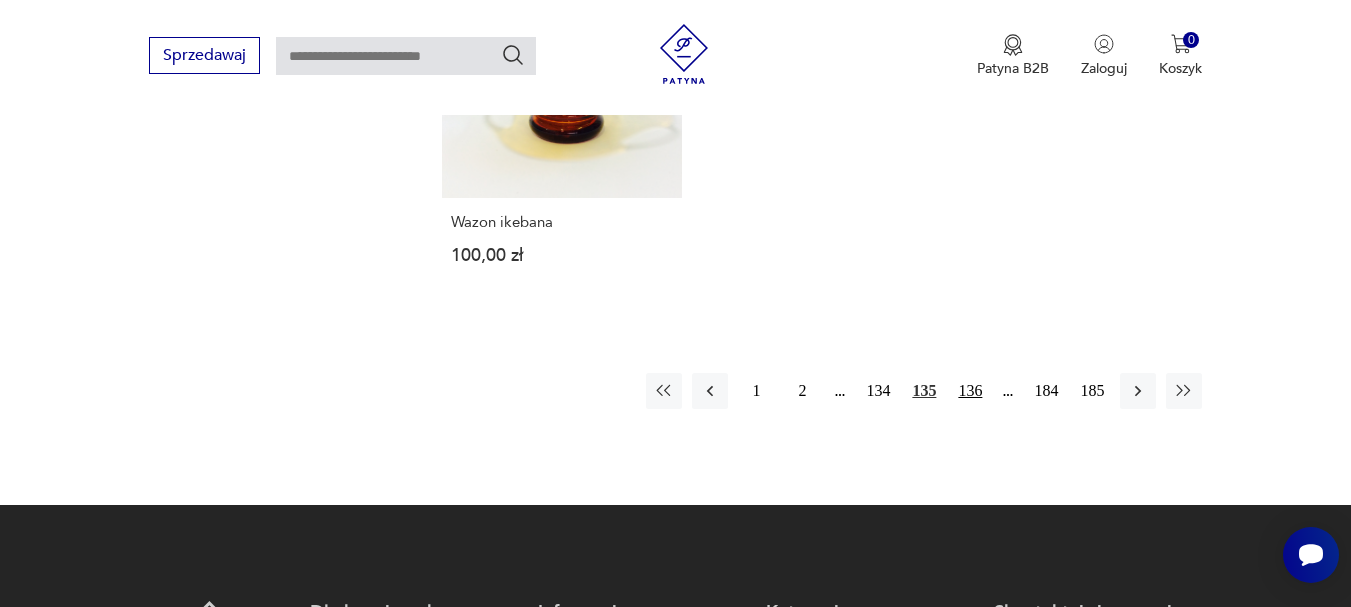 click on "136" at bounding box center (970, 391) 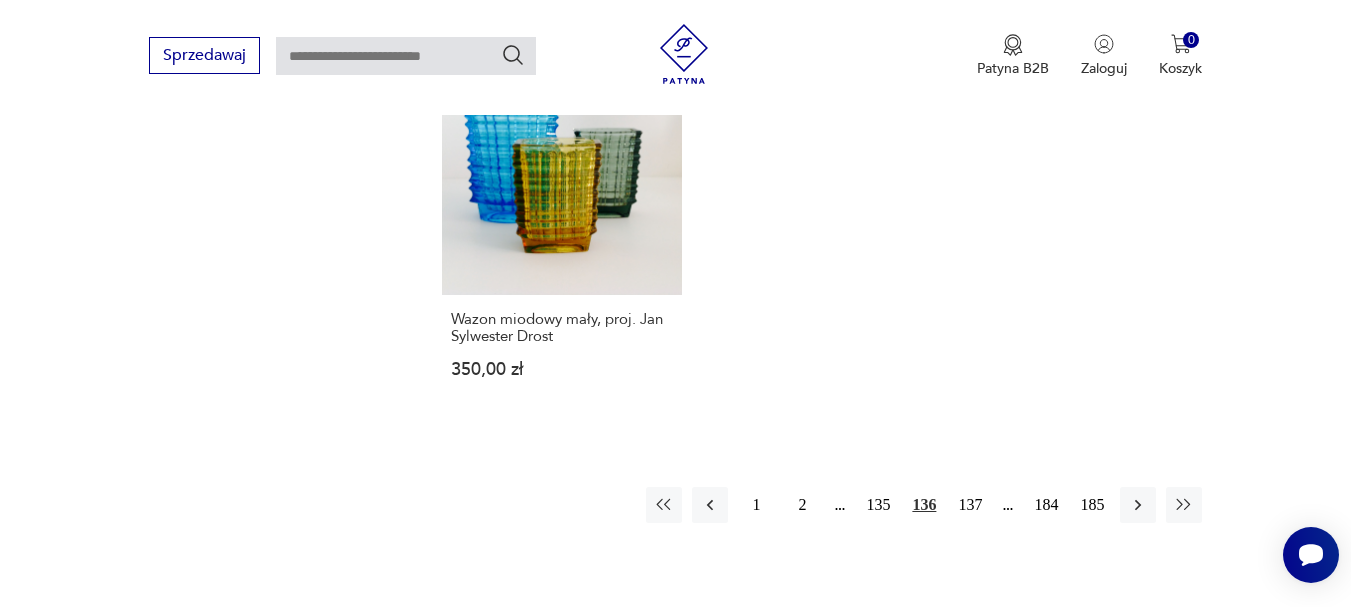 scroll, scrollTop: 2931, scrollLeft: 0, axis: vertical 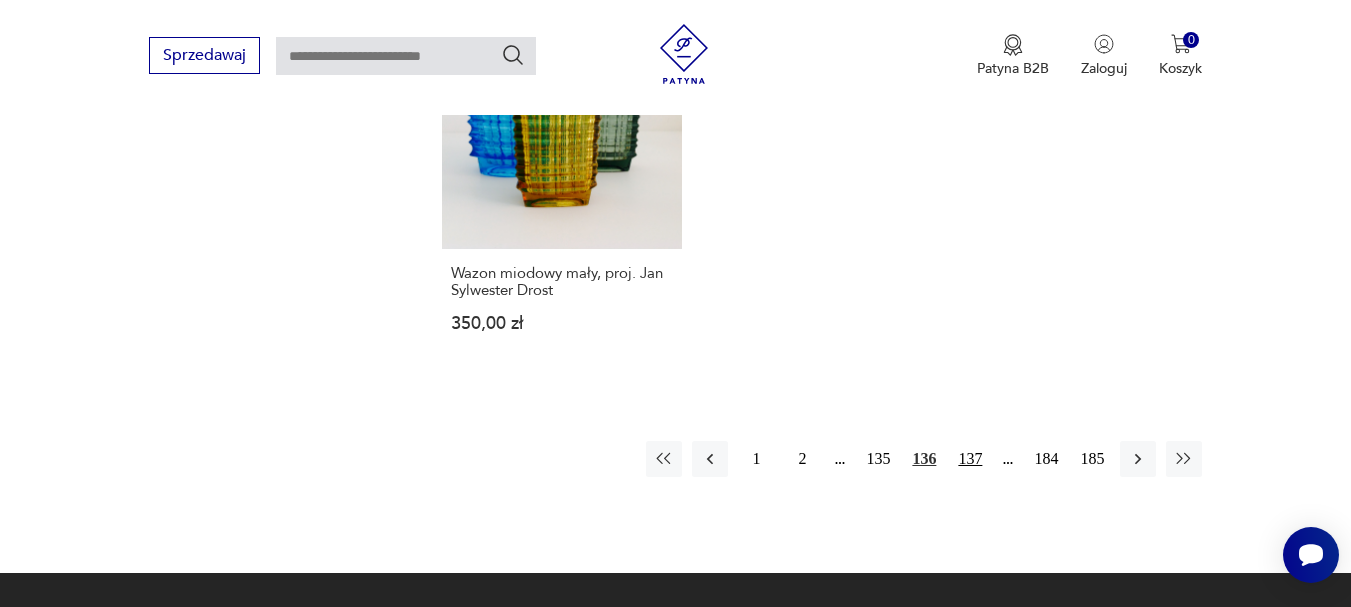 click on "137" at bounding box center (970, 459) 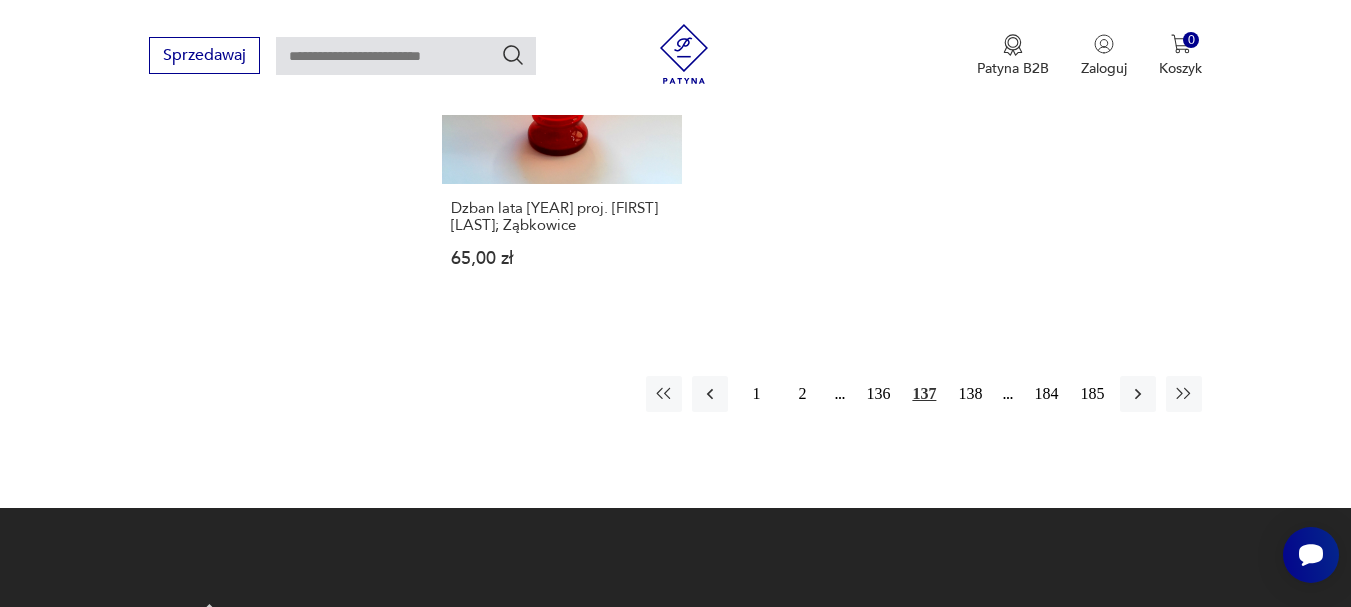 scroll, scrollTop: 3131, scrollLeft: 0, axis: vertical 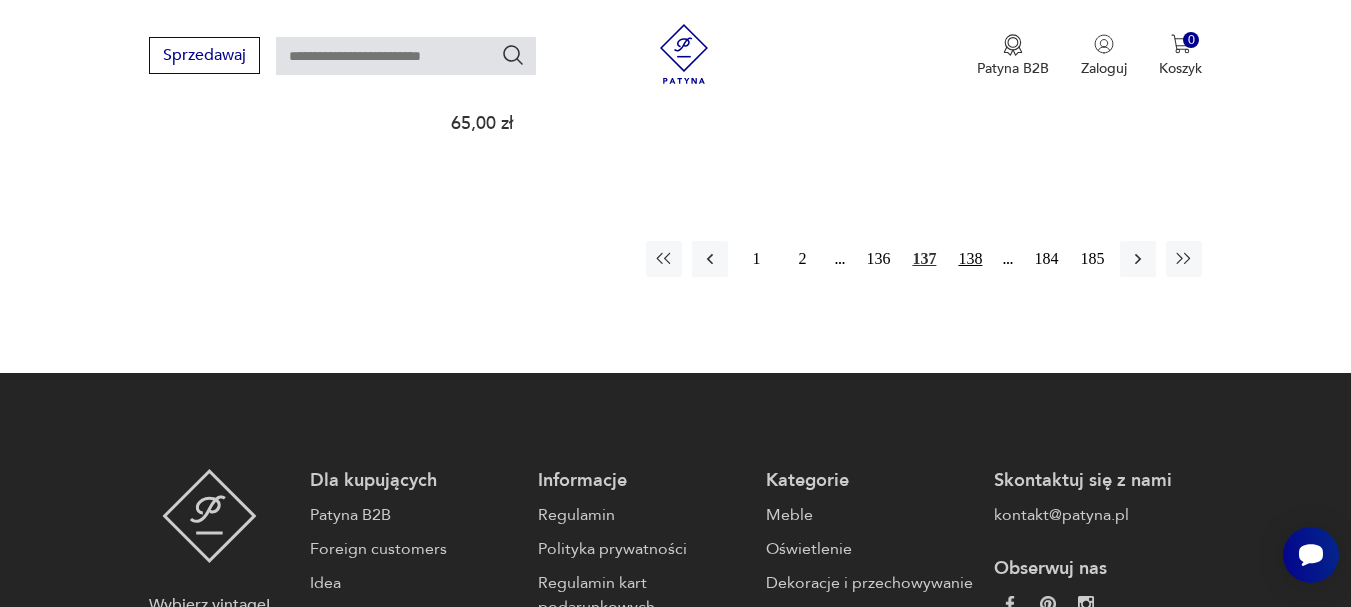 click on "138" at bounding box center (970, 259) 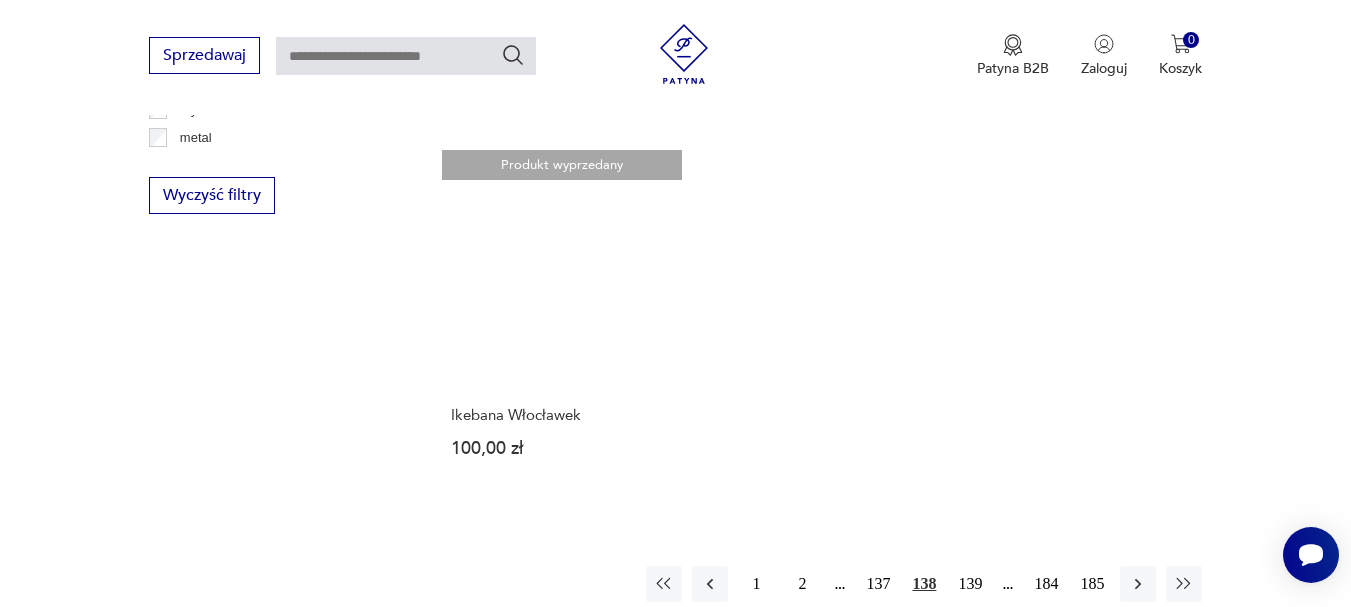 scroll, scrollTop: 2831, scrollLeft: 0, axis: vertical 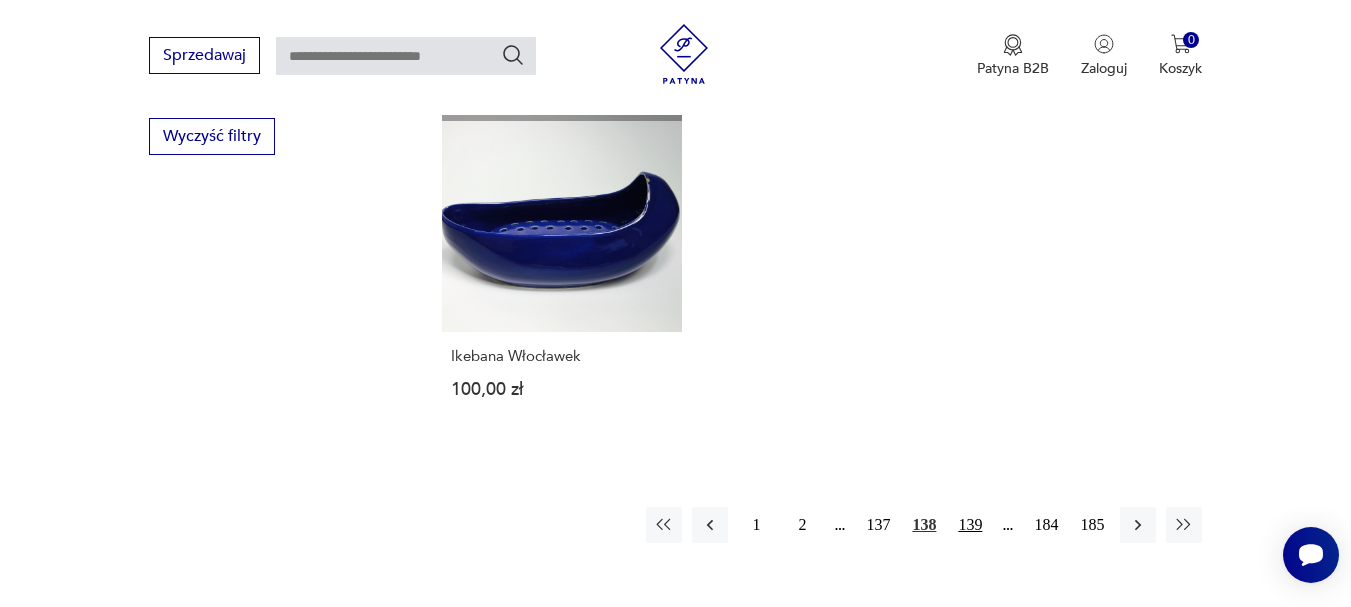 click at bounding box center (970, 525) 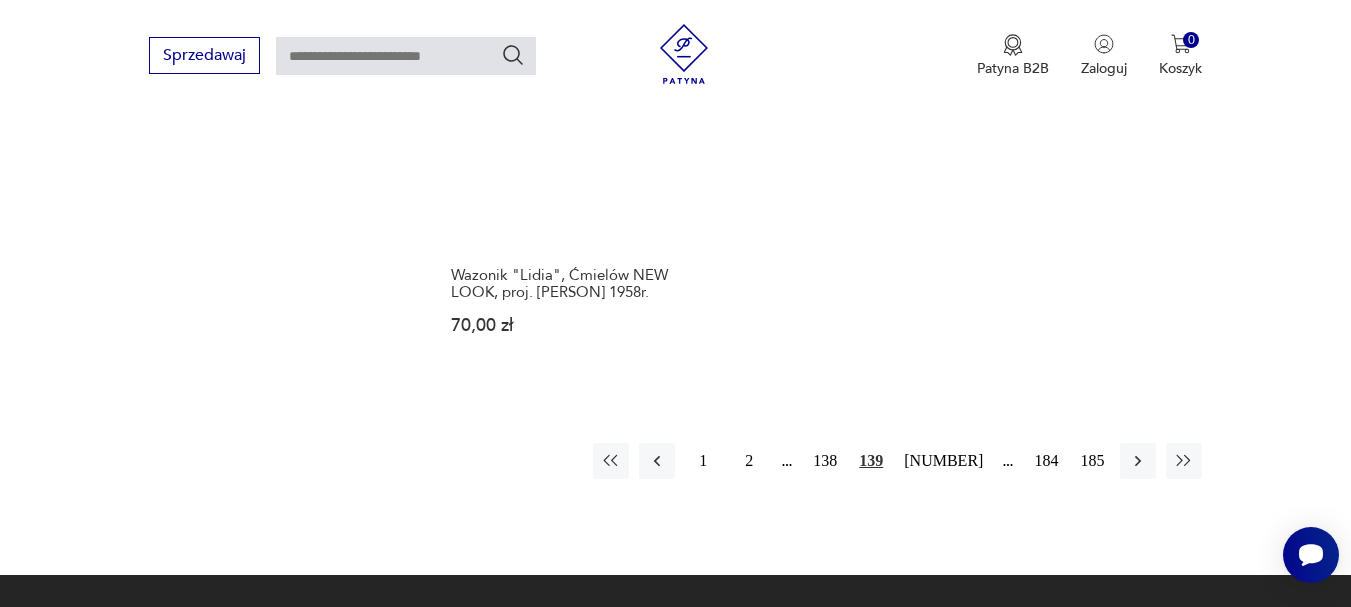scroll, scrollTop: 2931, scrollLeft: 0, axis: vertical 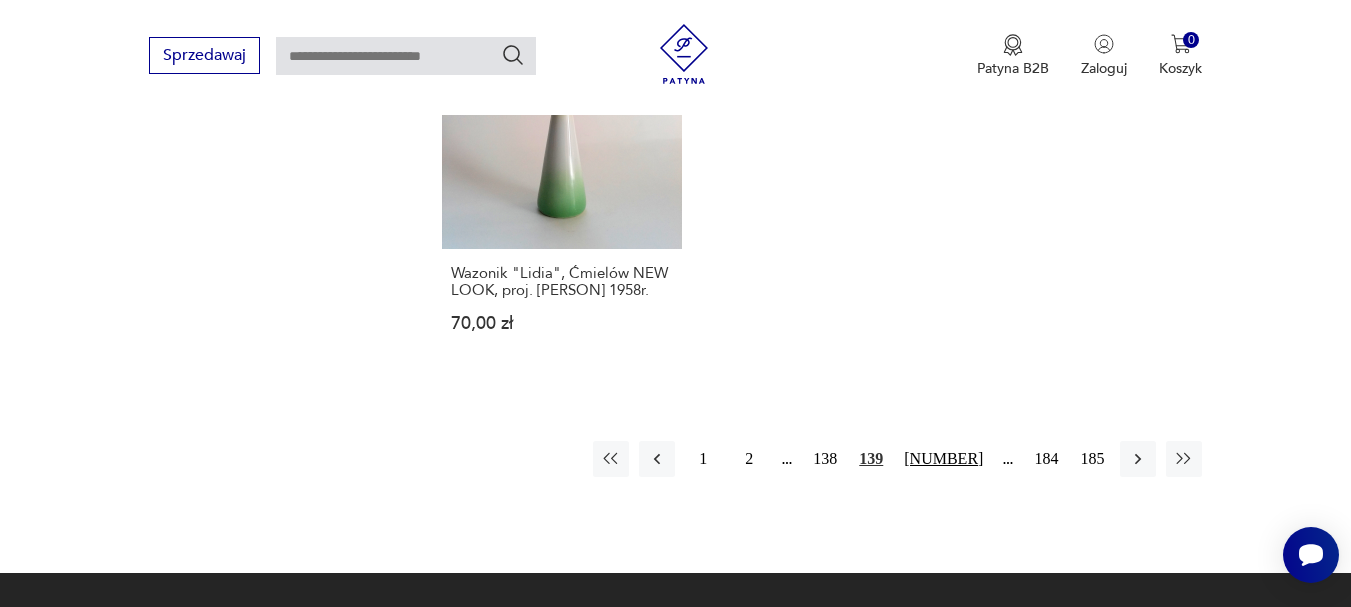 click on "[NUMBER]" at bounding box center [943, 459] 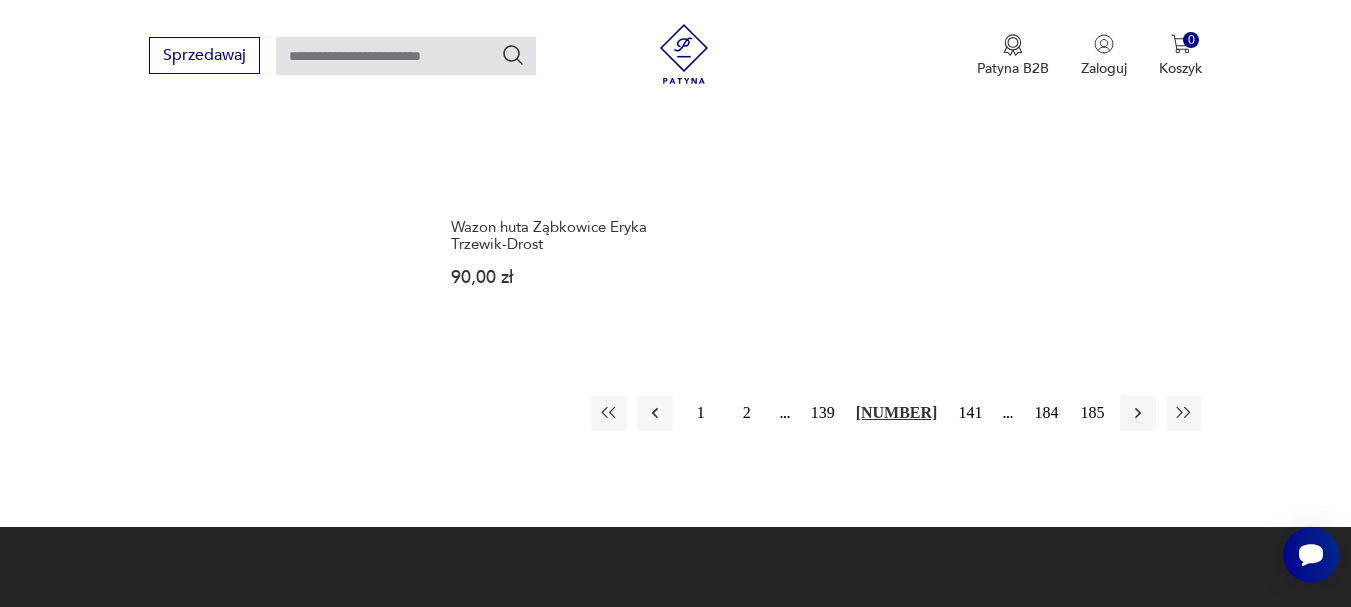 scroll, scrollTop: 2931, scrollLeft: 0, axis: vertical 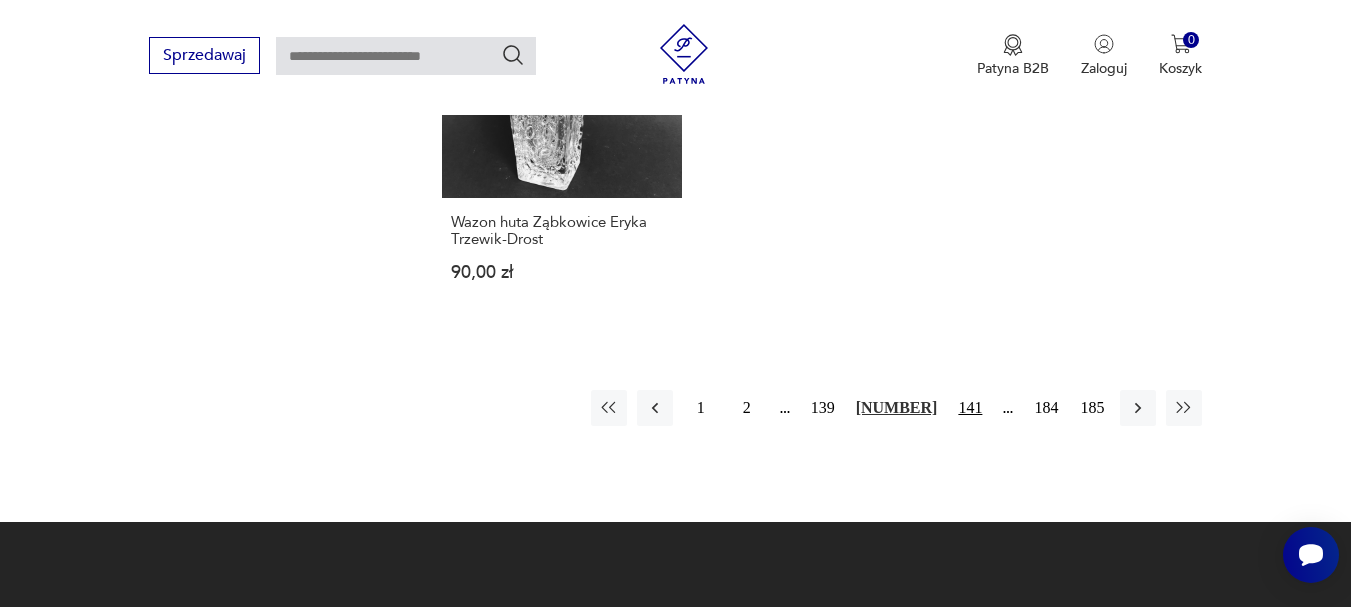 click on "141" at bounding box center (970, 408) 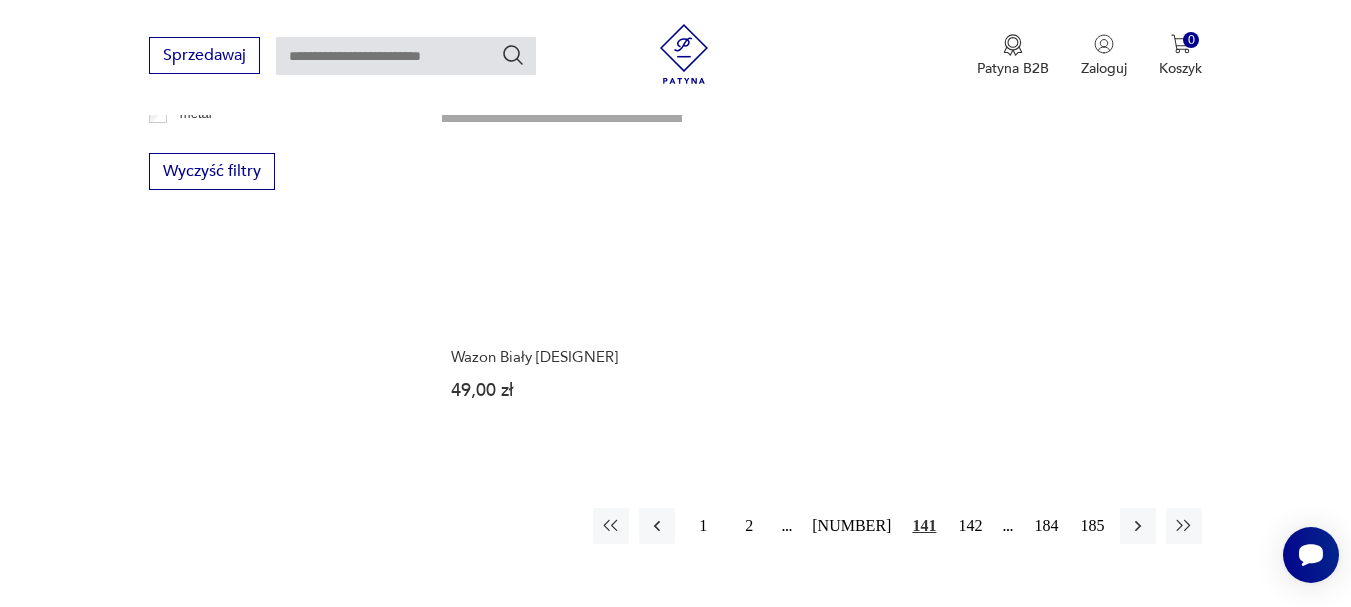 scroll, scrollTop: 2831, scrollLeft: 0, axis: vertical 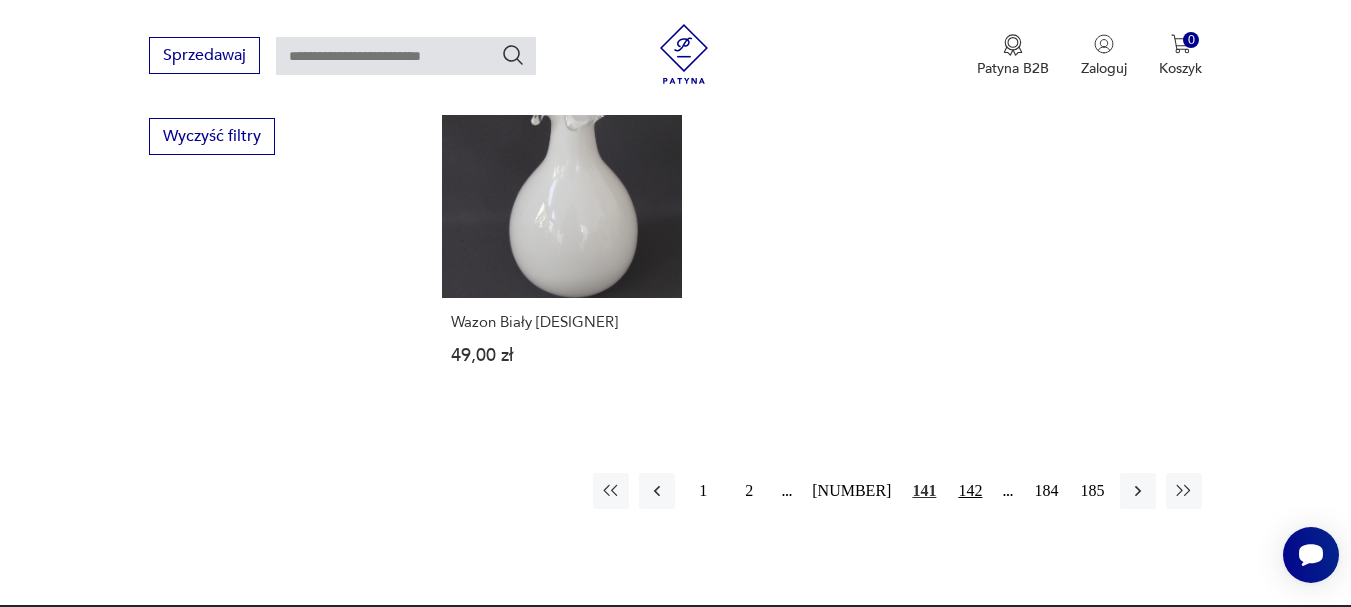 click on "142" at bounding box center [970, 491] 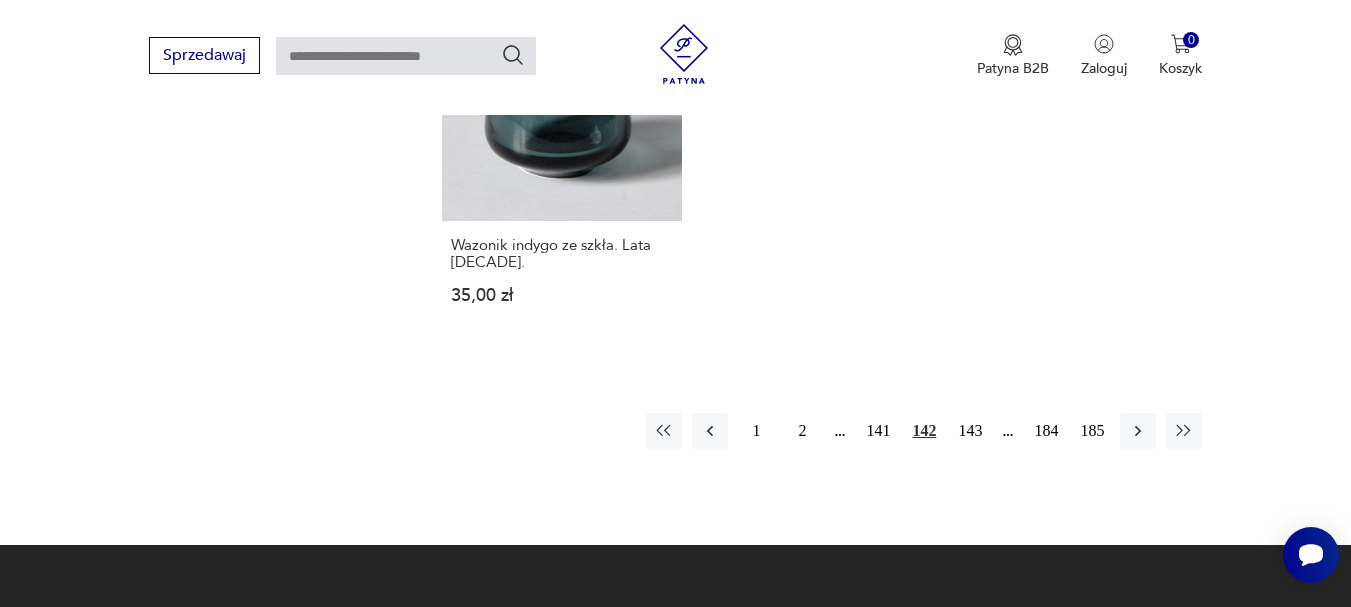 scroll, scrollTop: 2931, scrollLeft: 0, axis: vertical 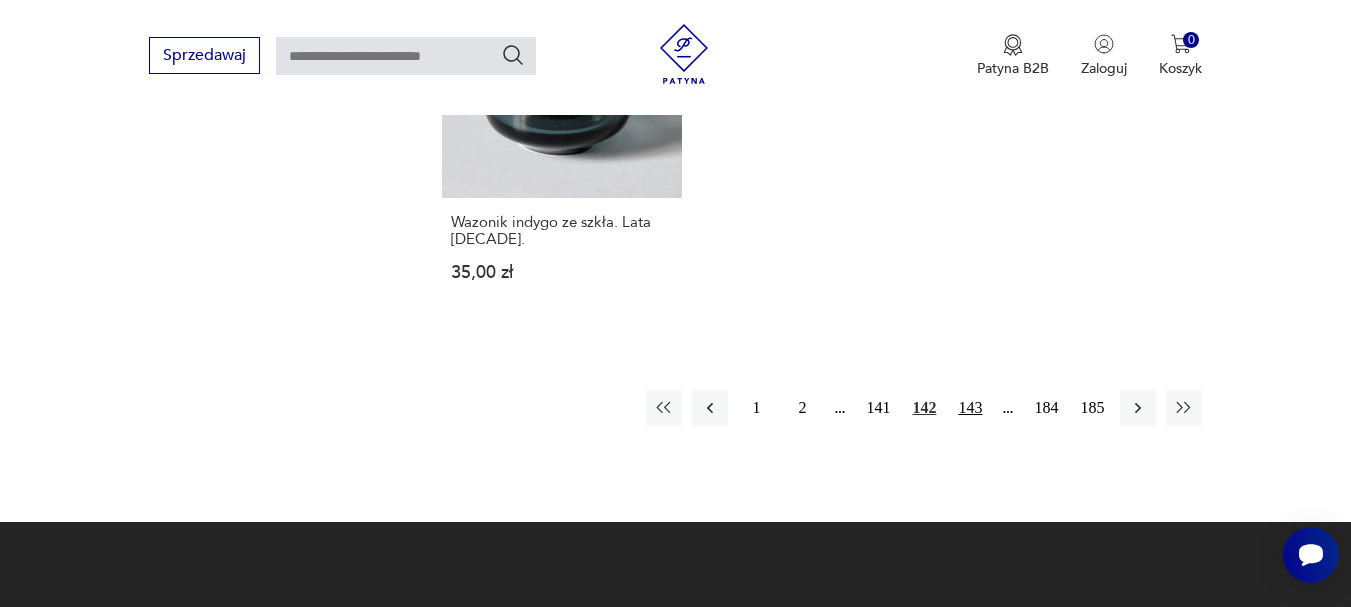 click on "143" at bounding box center [970, 408] 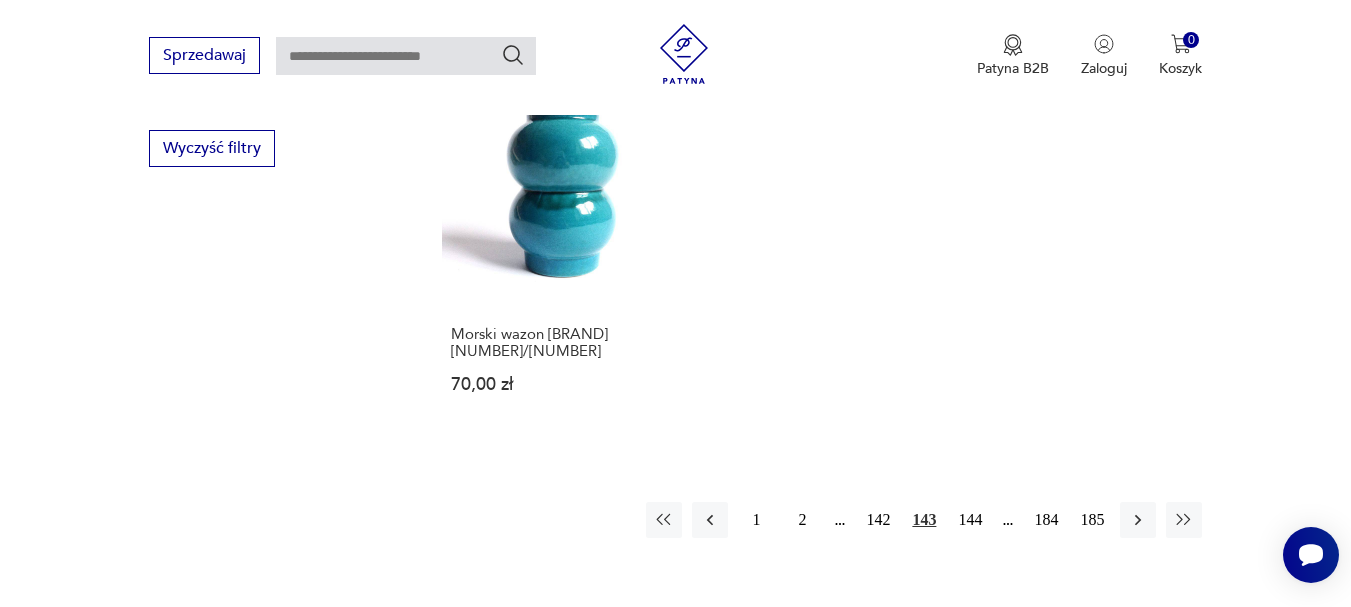 scroll, scrollTop: 2831, scrollLeft: 0, axis: vertical 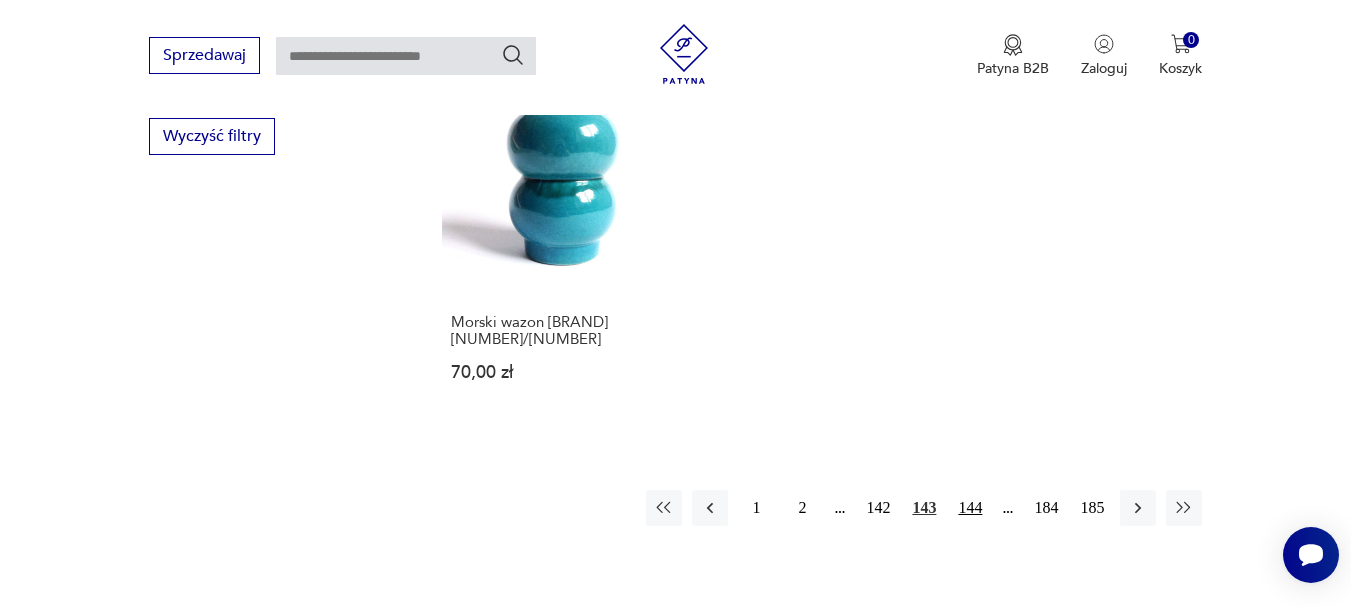 click on "144" at bounding box center [970, 508] 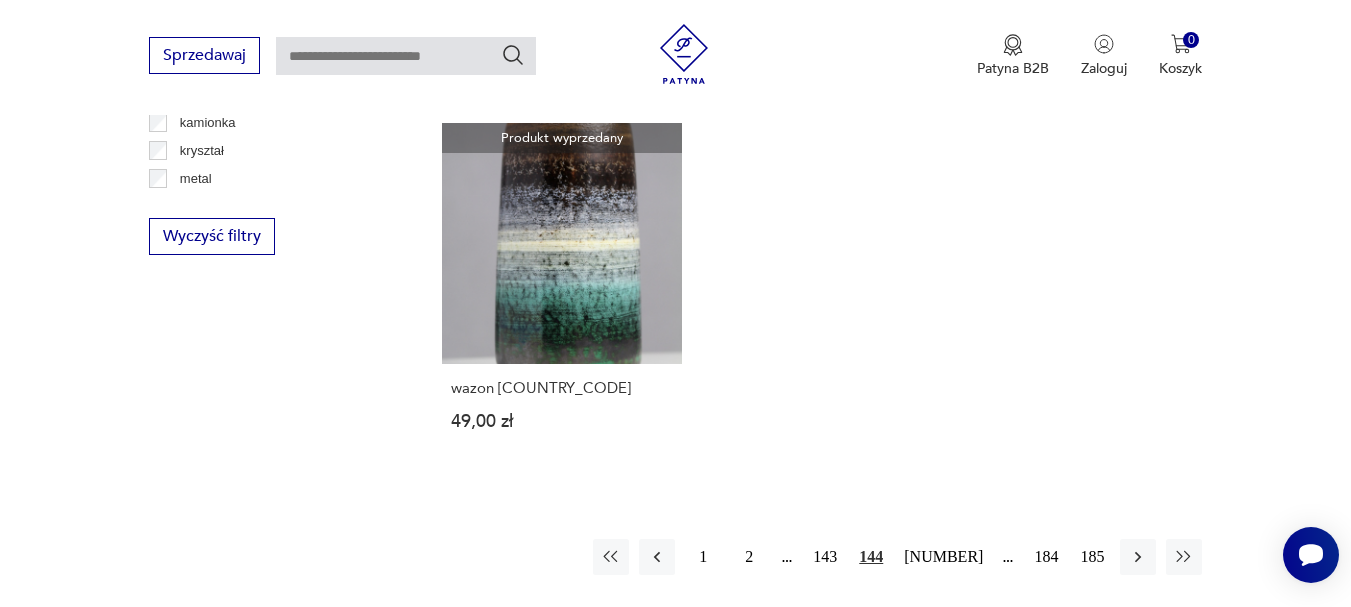 scroll, scrollTop: 2831, scrollLeft: 0, axis: vertical 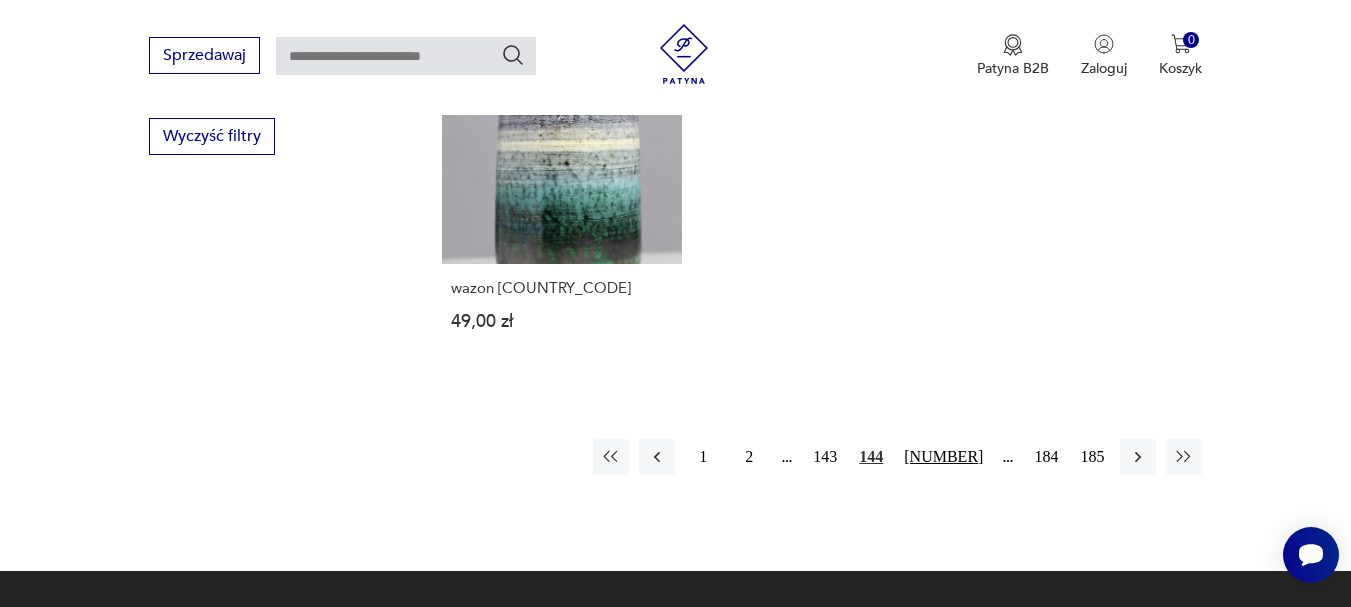 click on "[NUMBER]" at bounding box center (943, 457) 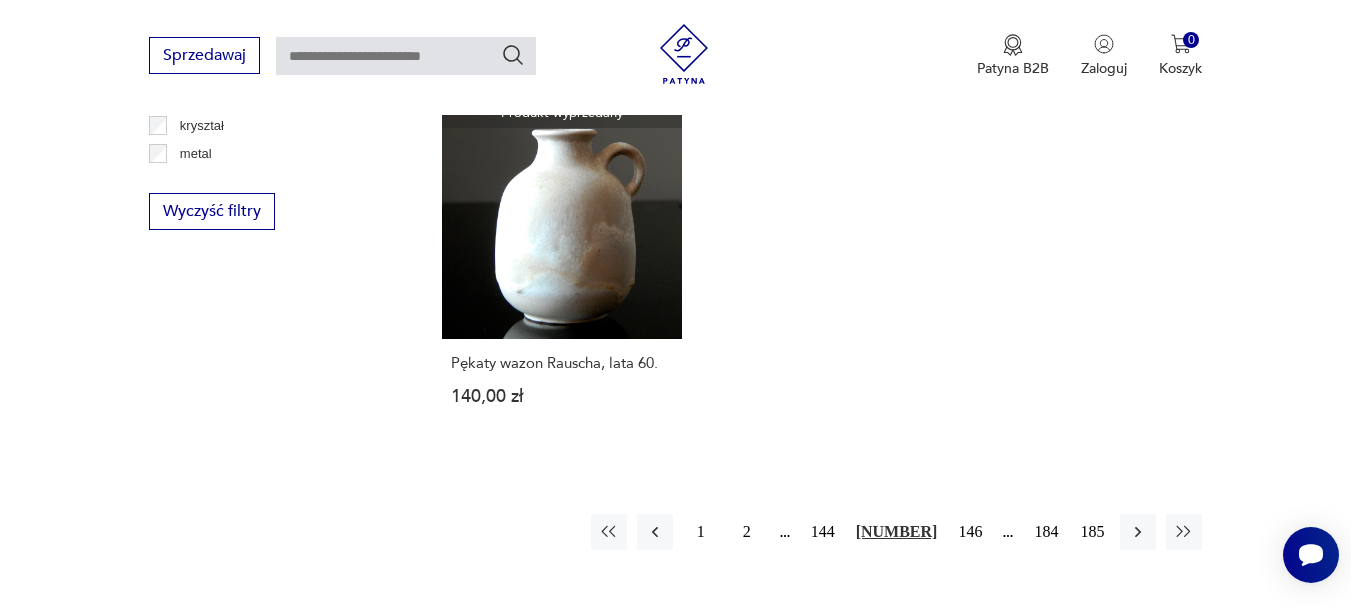 scroll, scrollTop: 2831, scrollLeft: 0, axis: vertical 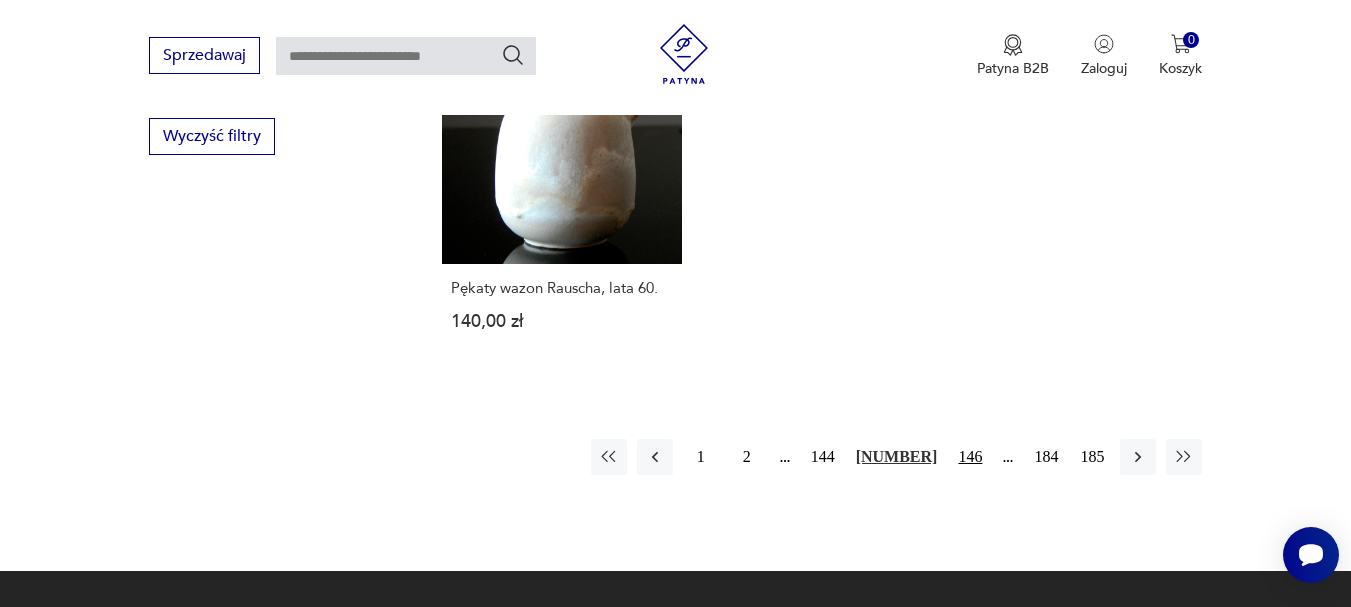 click on "146" at bounding box center [970, 457] 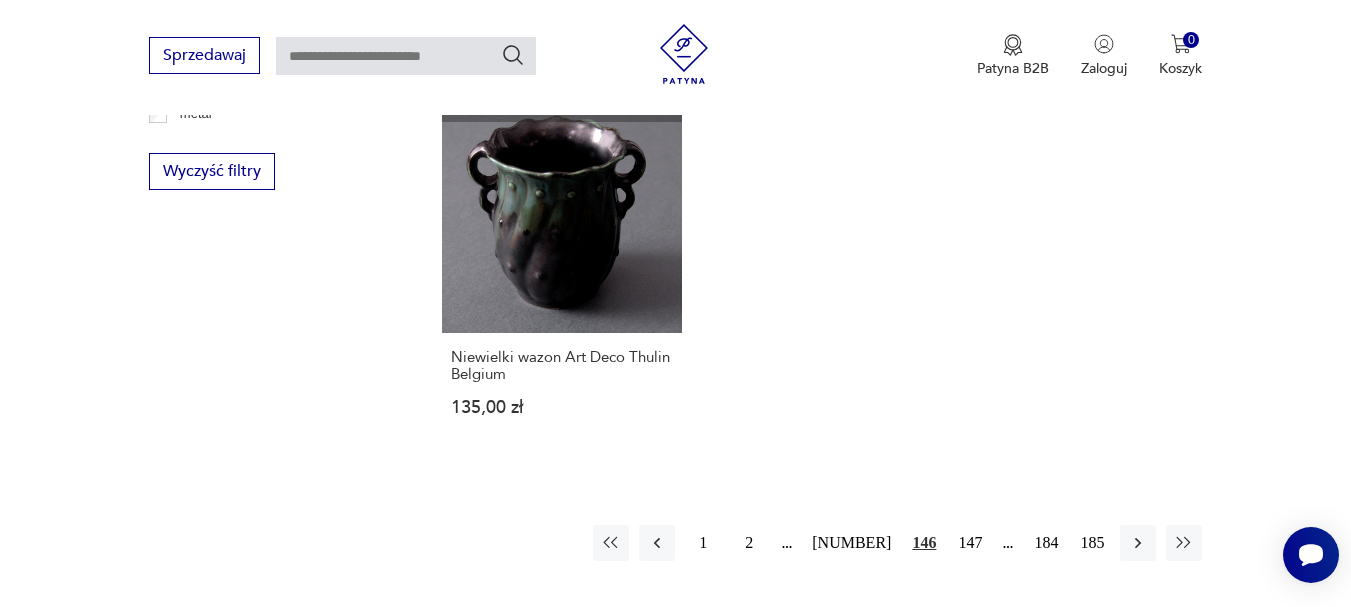 scroll, scrollTop: 2831, scrollLeft: 0, axis: vertical 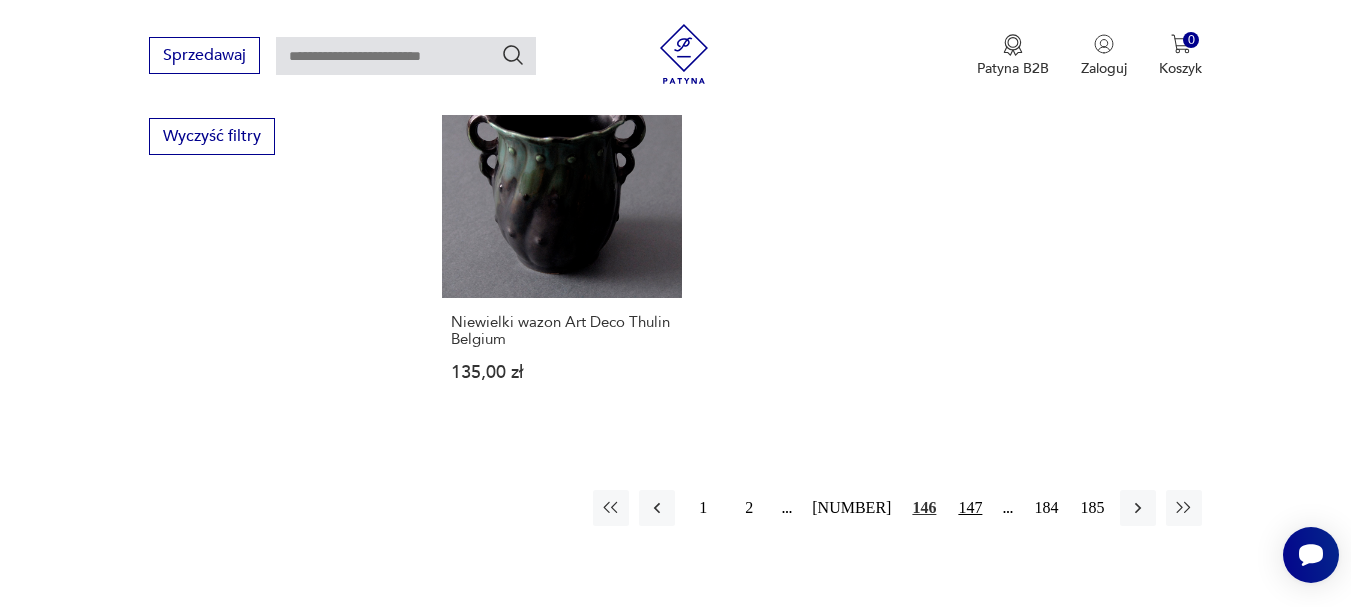 click on "147" at bounding box center [970, 508] 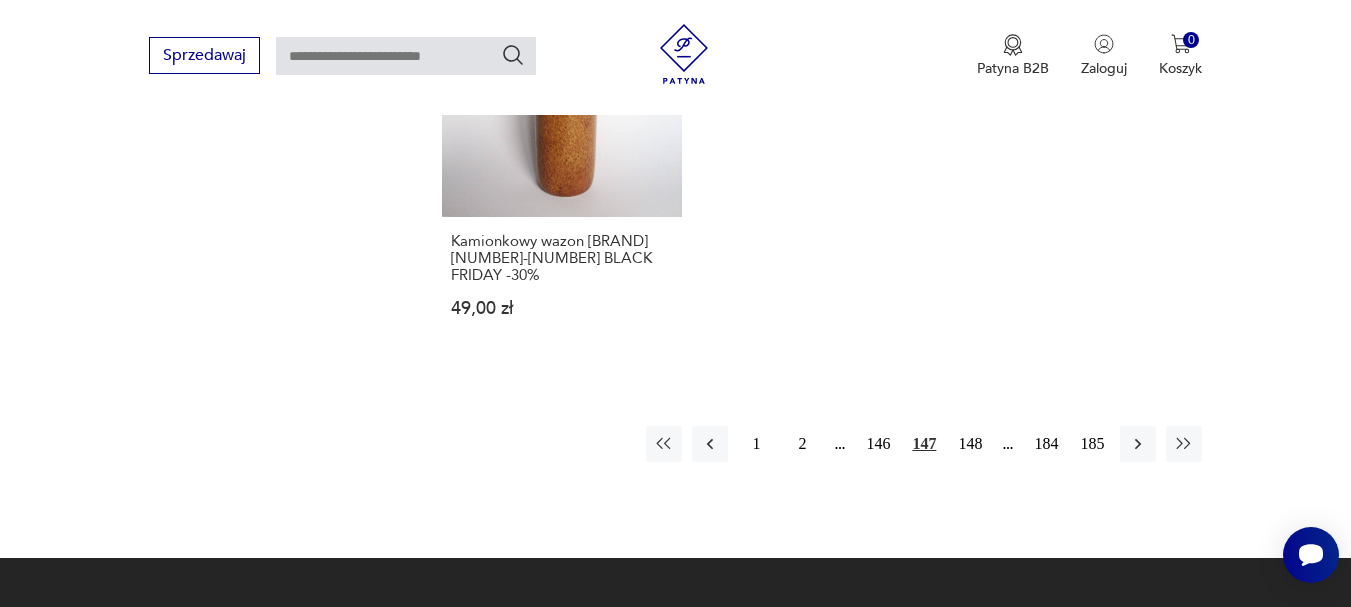 scroll, scrollTop: 2931, scrollLeft: 0, axis: vertical 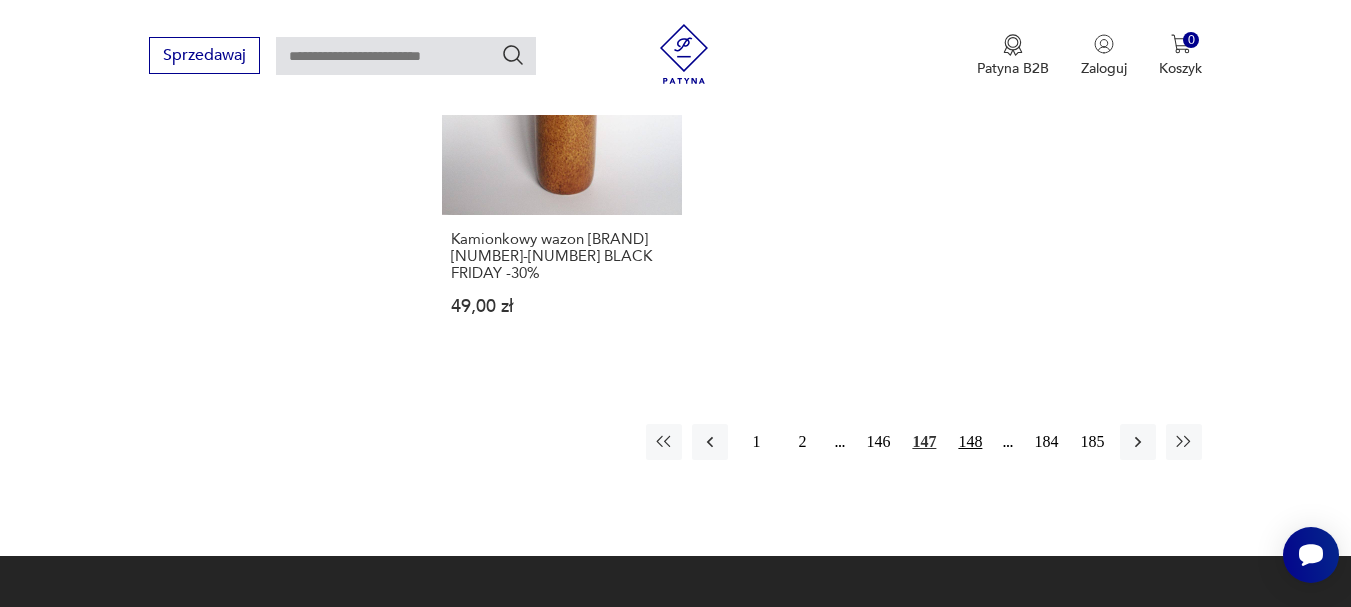 click on "148" at bounding box center (970, 442) 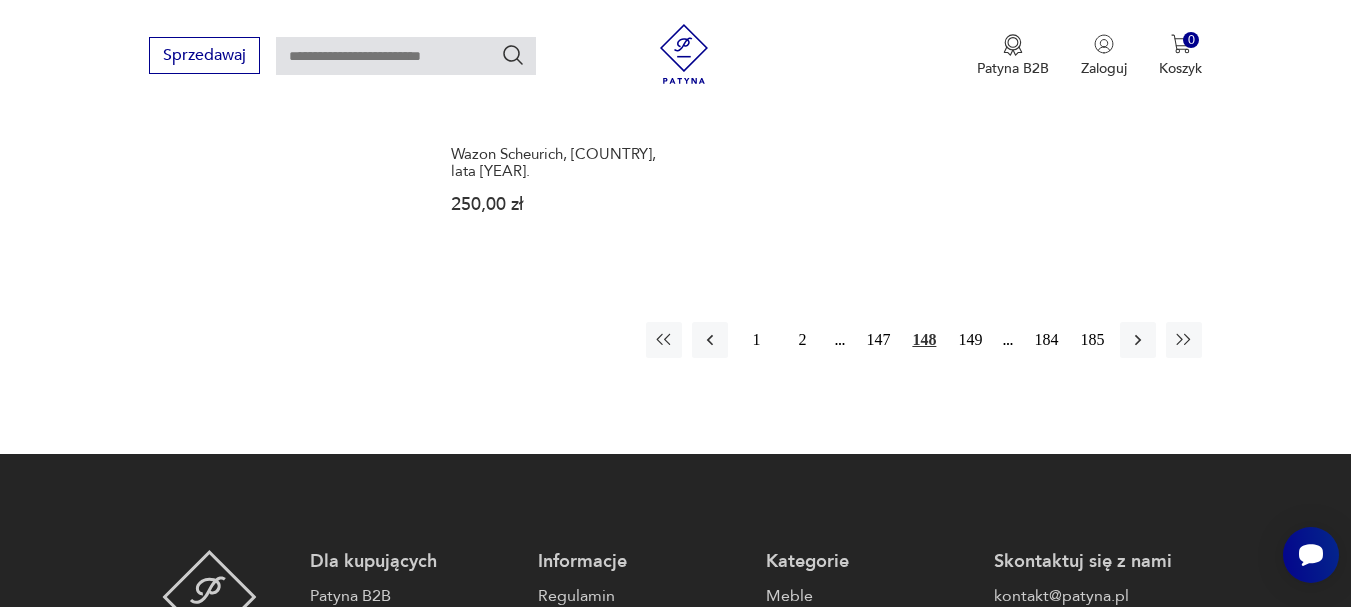 scroll, scrollTop: 3031, scrollLeft: 0, axis: vertical 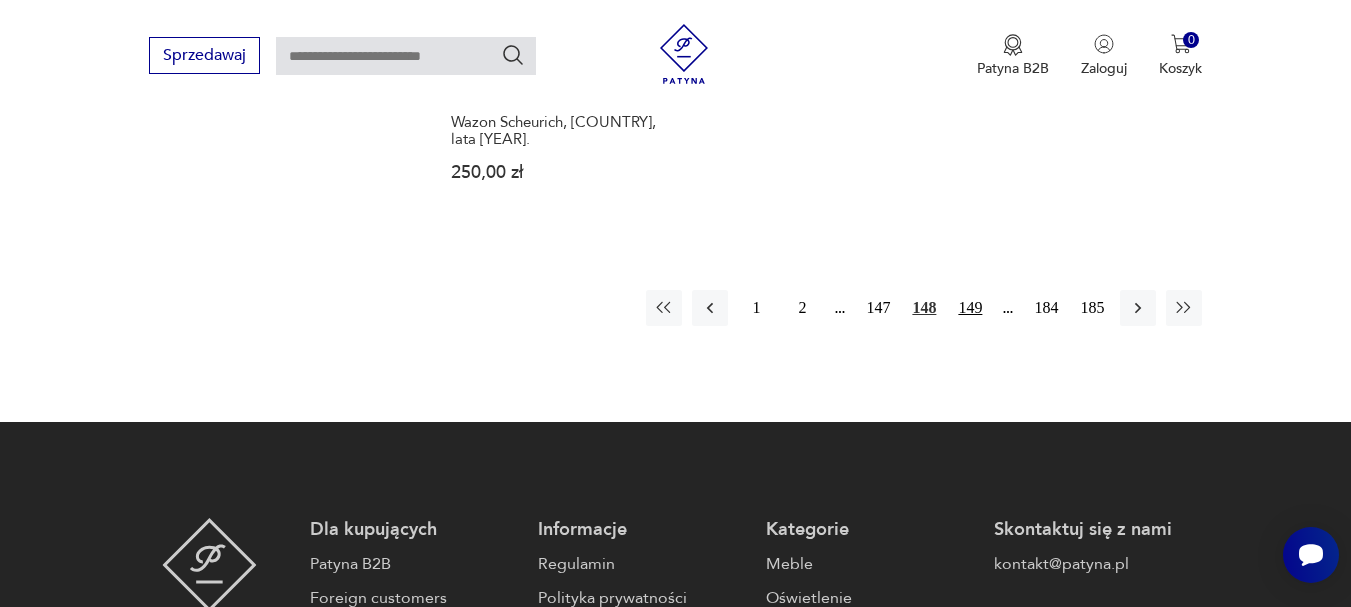 click on "149" at bounding box center (970, 308) 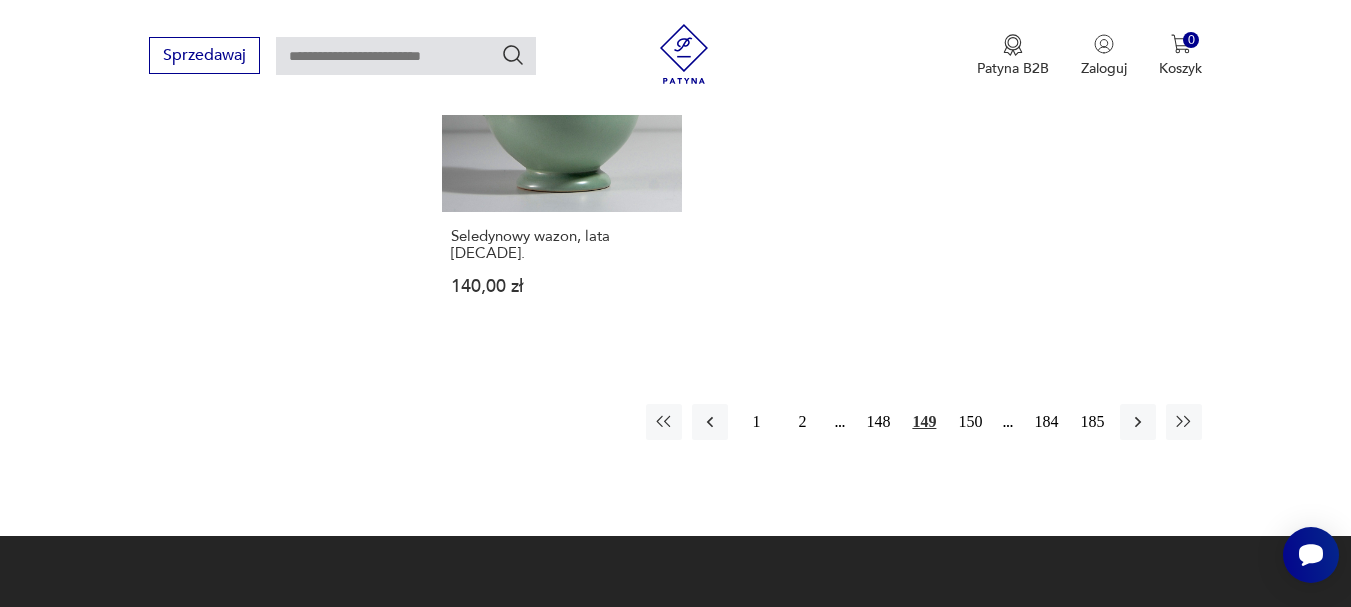scroll, scrollTop: 3031, scrollLeft: 0, axis: vertical 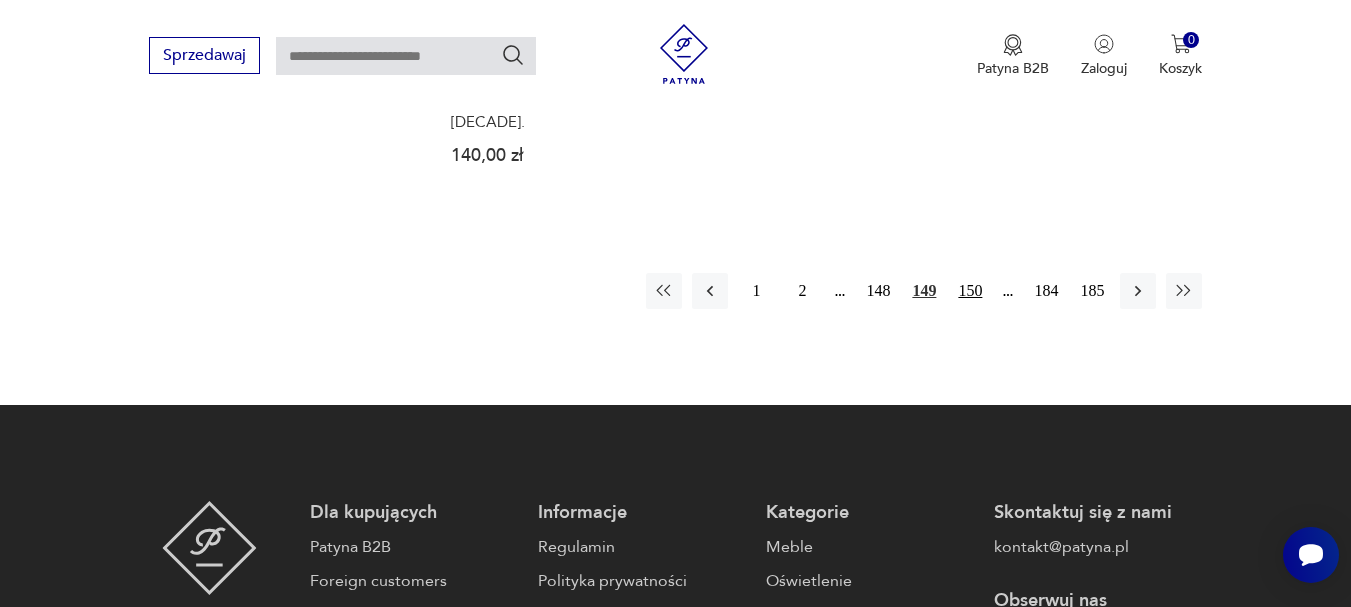 click on "150" at bounding box center (970, 291) 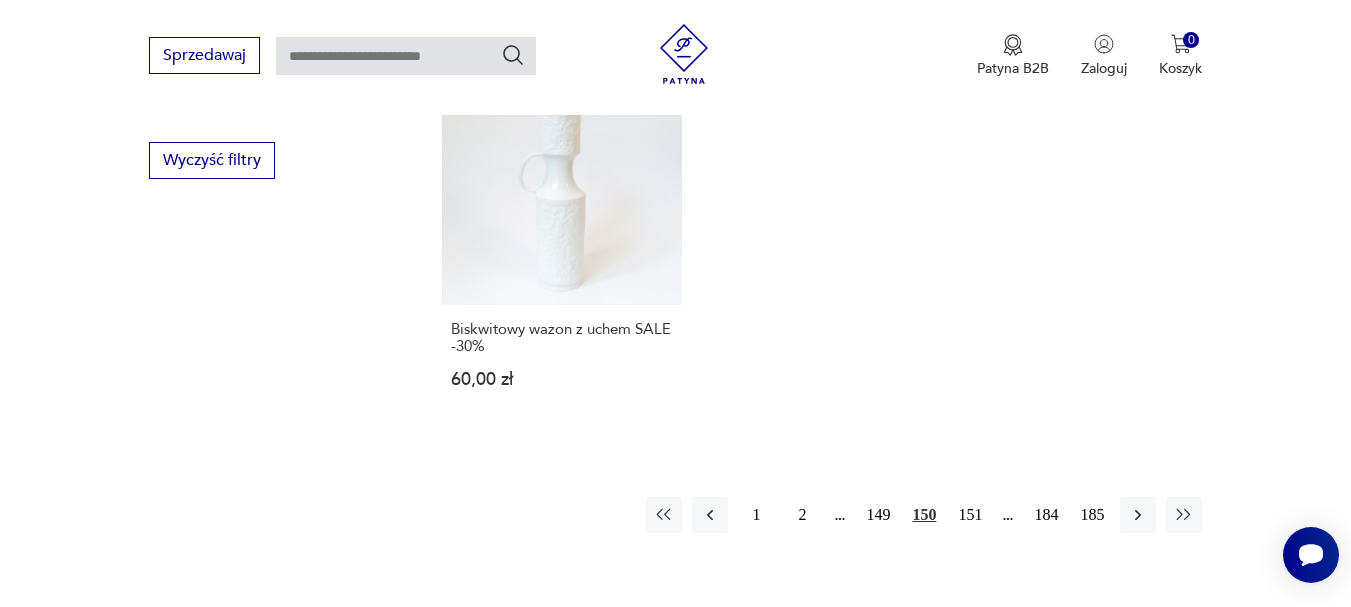 scroll, scrollTop: 2831, scrollLeft: 0, axis: vertical 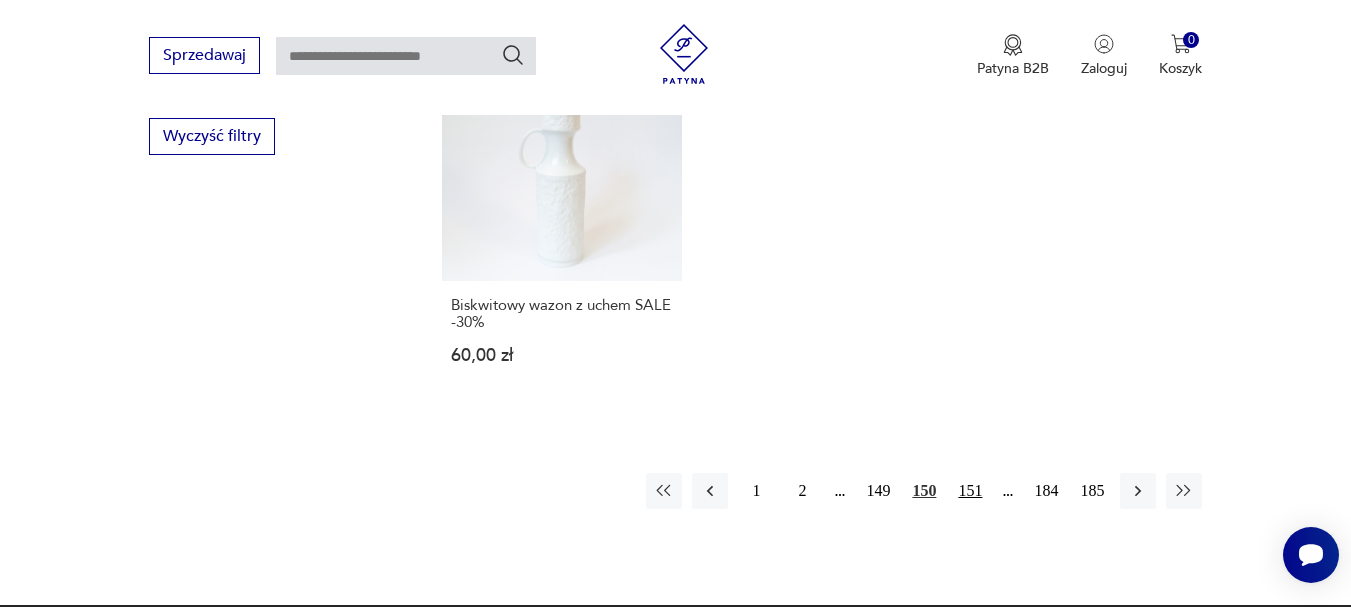 click at bounding box center [970, 491] 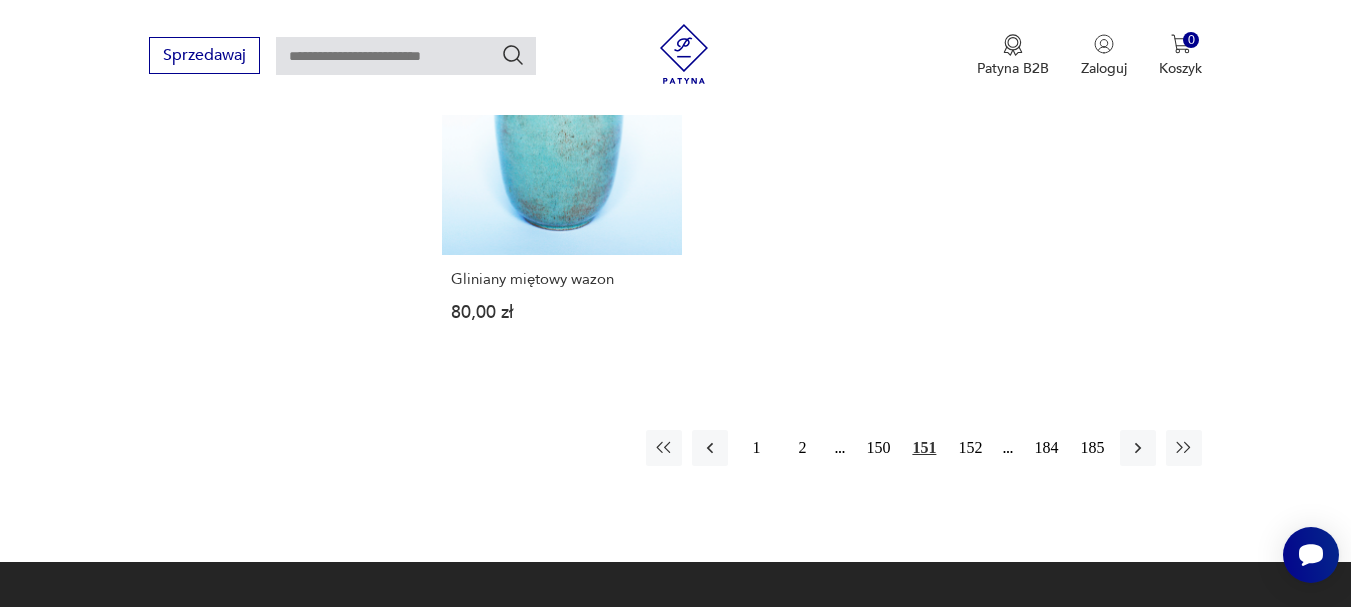scroll, scrollTop: 2931, scrollLeft: 0, axis: vertical 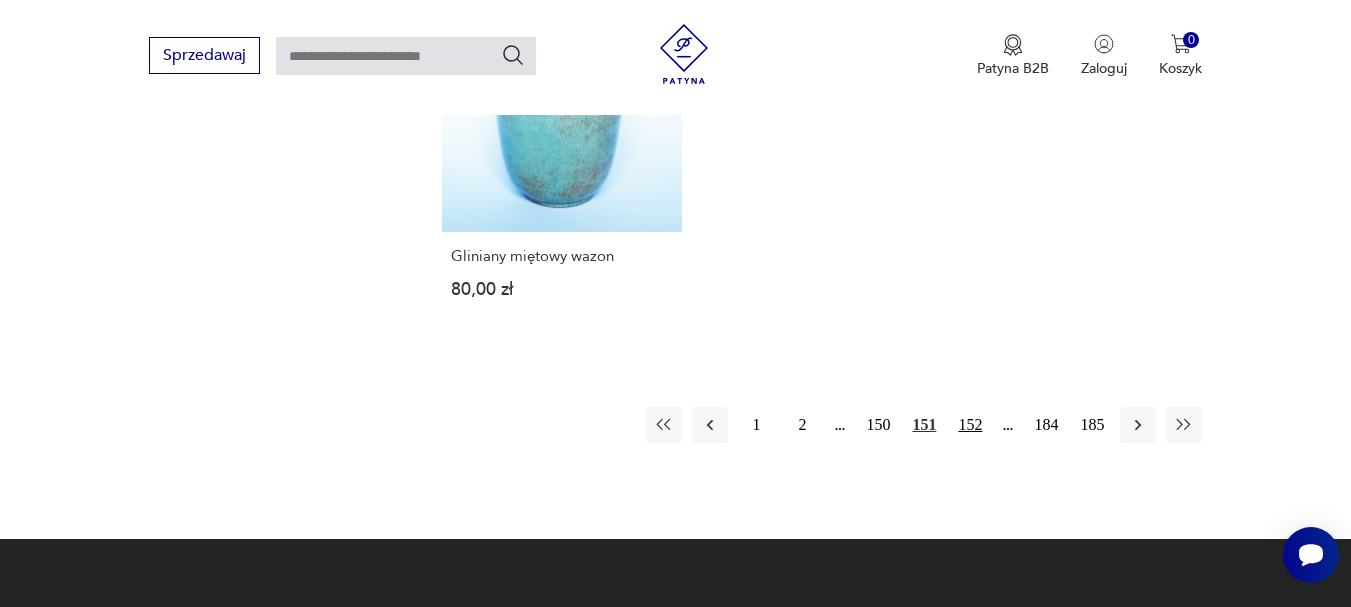 click on "152" at bounding box center [970, 425] 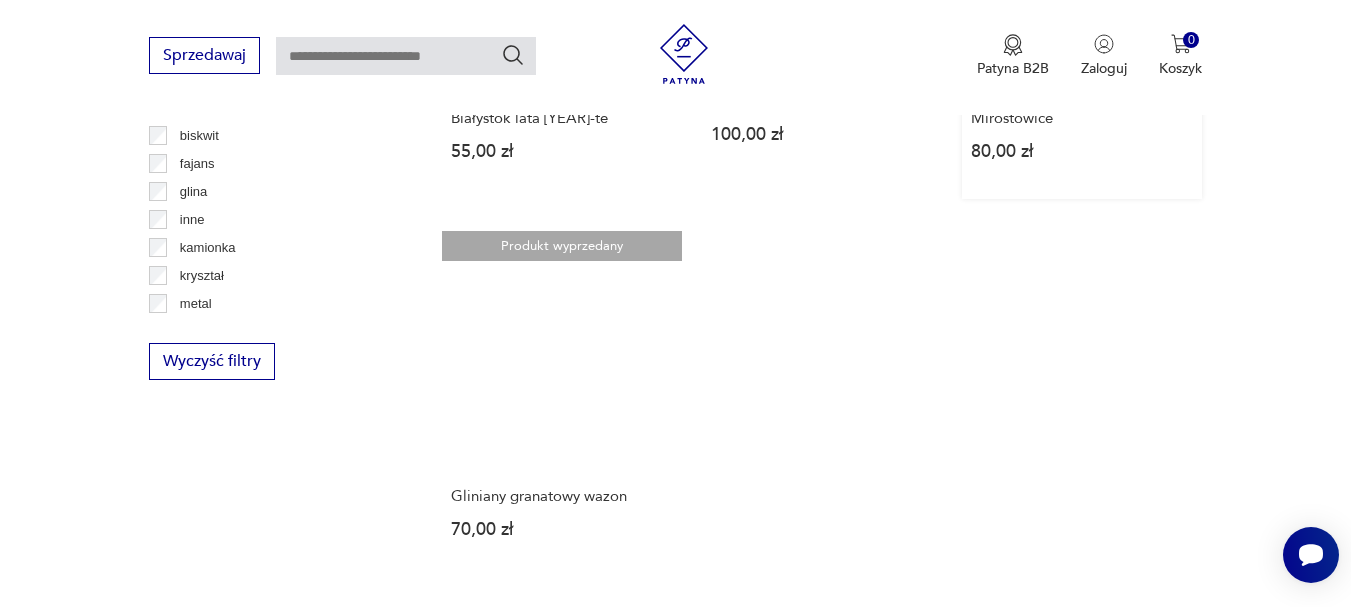 scroll, scrollTop: 2731, scrollLeft: 0, axis: vertical 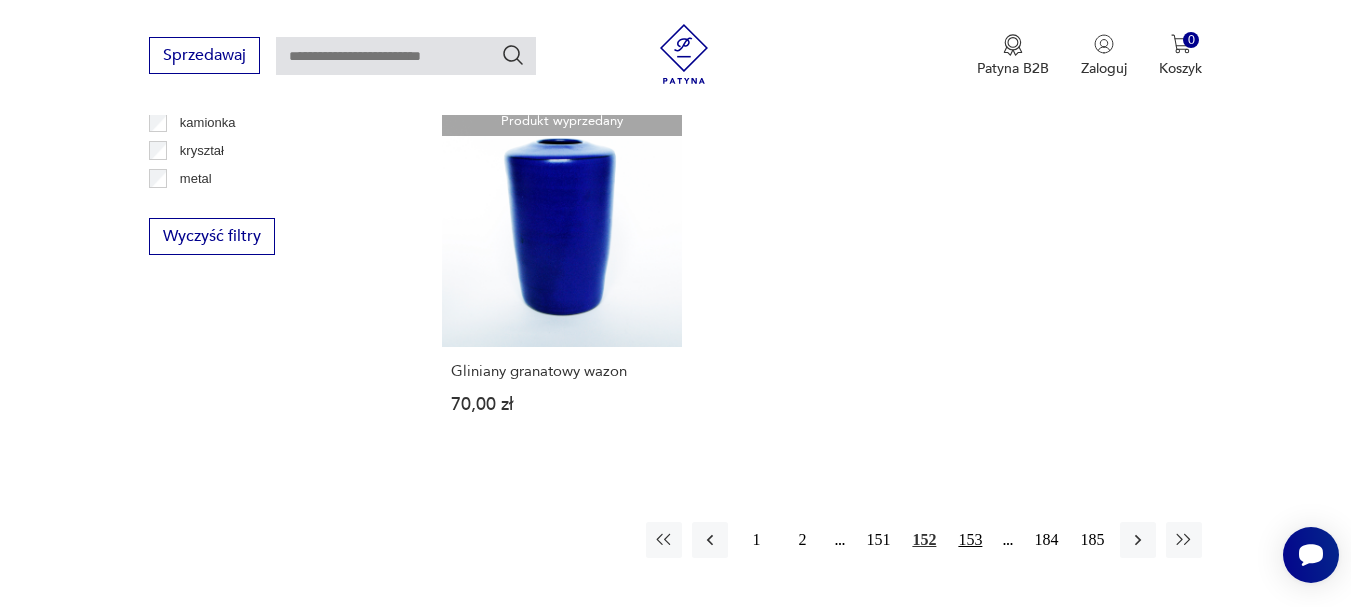 click on "153" at bounding box center (970, 540) 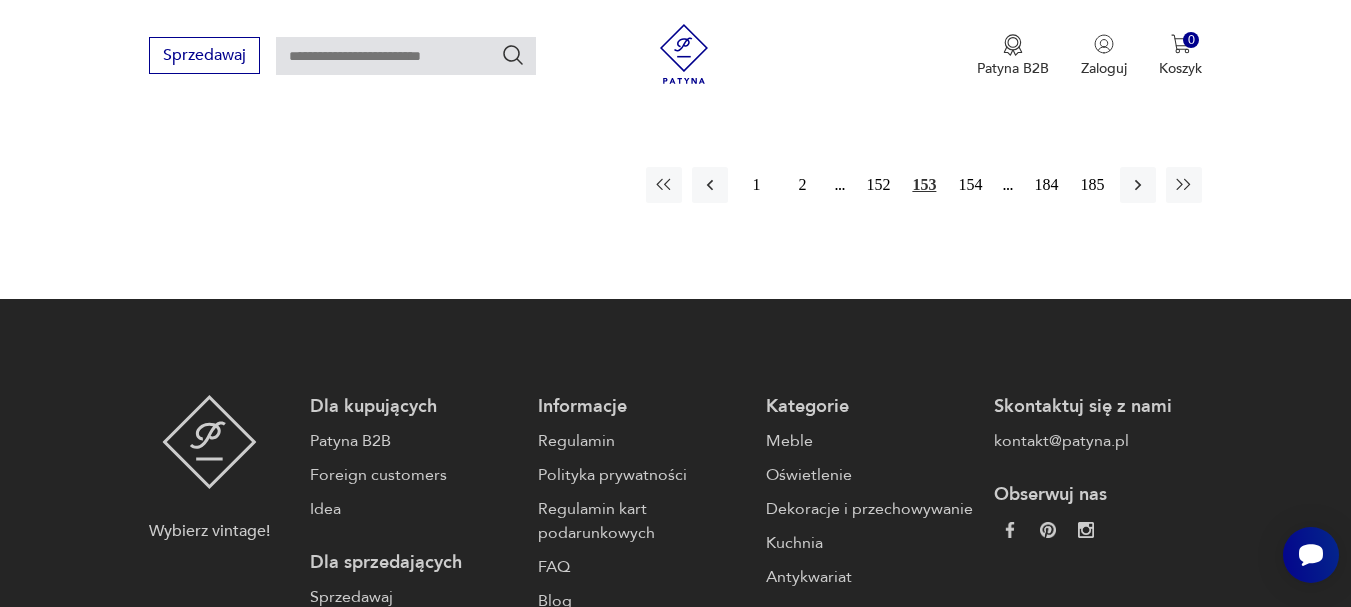 scroll, scrollTop: 3131, scrollLeft: 0, axis: vertical 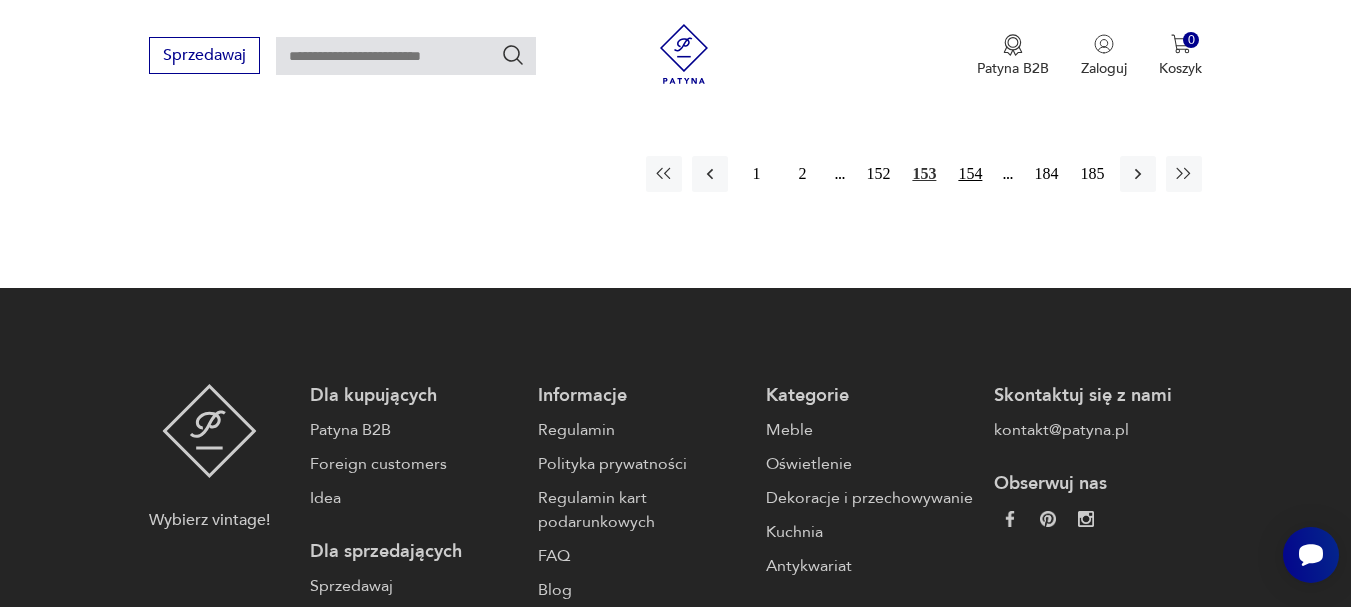 click on "154" at bounding box center [970, 174] 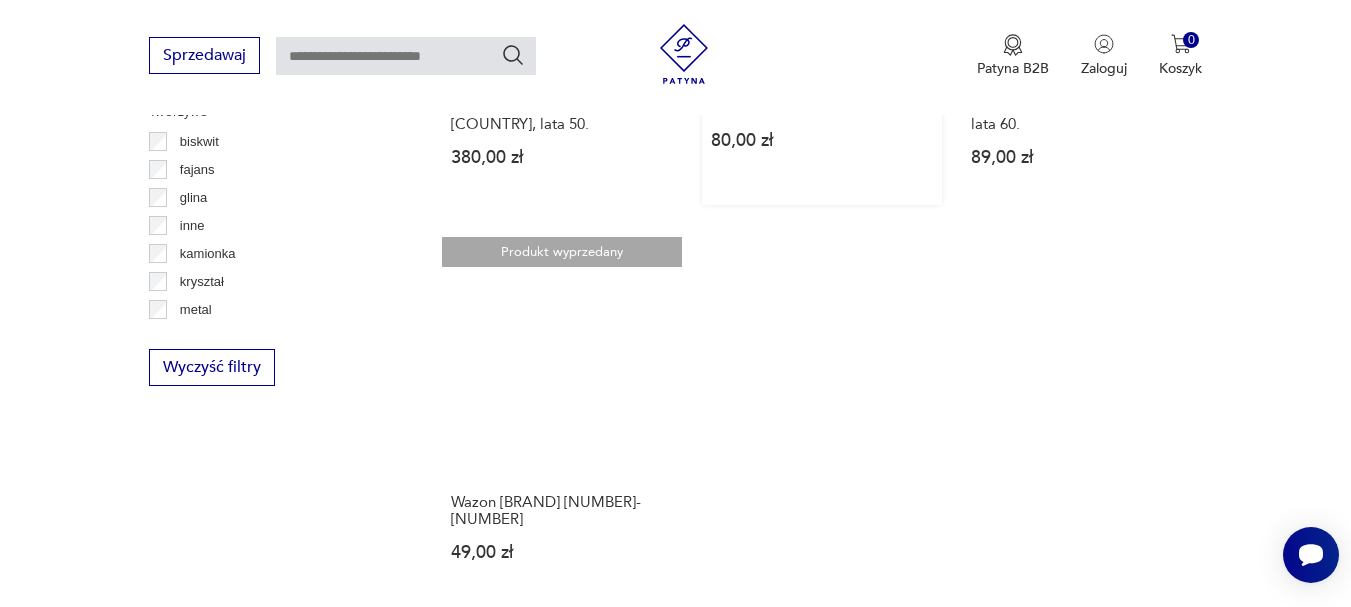 scroll, scrollTop: 2731, scrollLeft: 0, axis: vertical 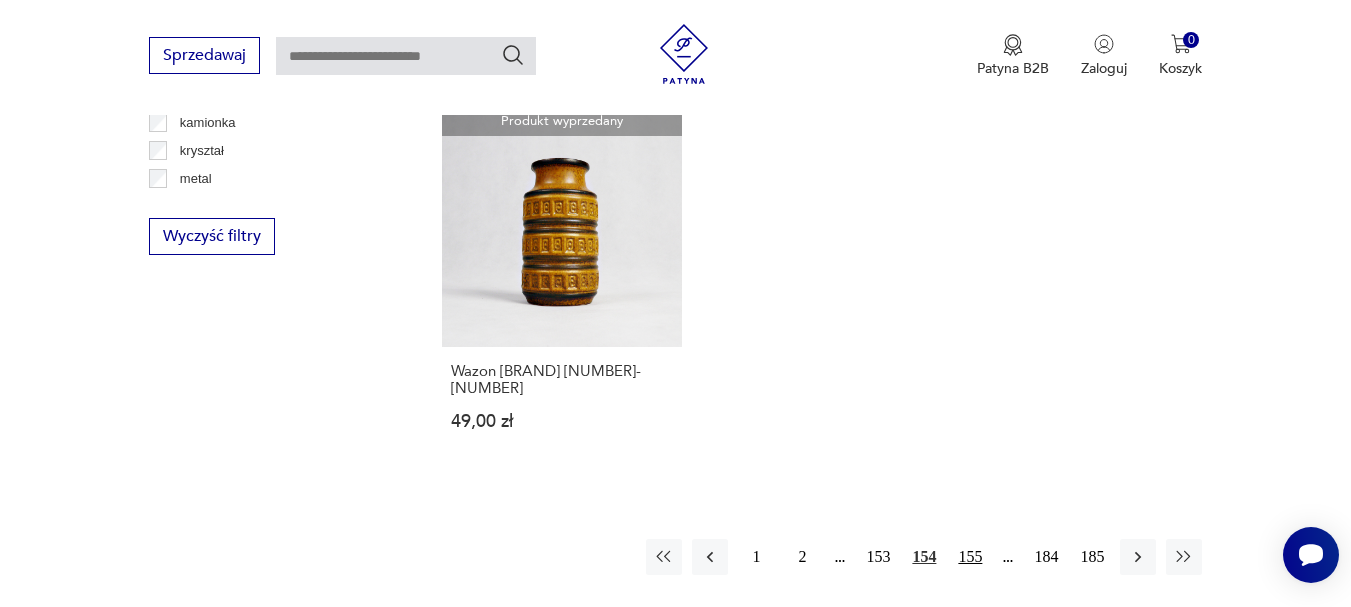 click on "155" at bounding box center [970, 557] 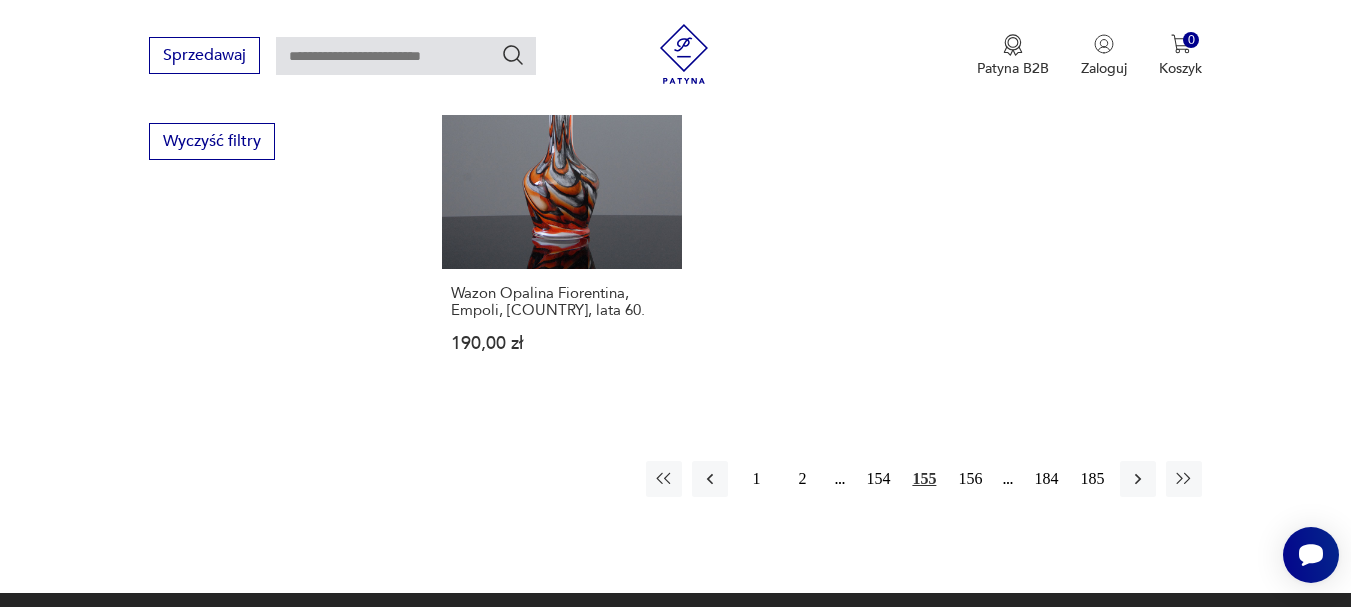 scroll, scrollTop: 2831, scrollLeft: 0, axis: vertical 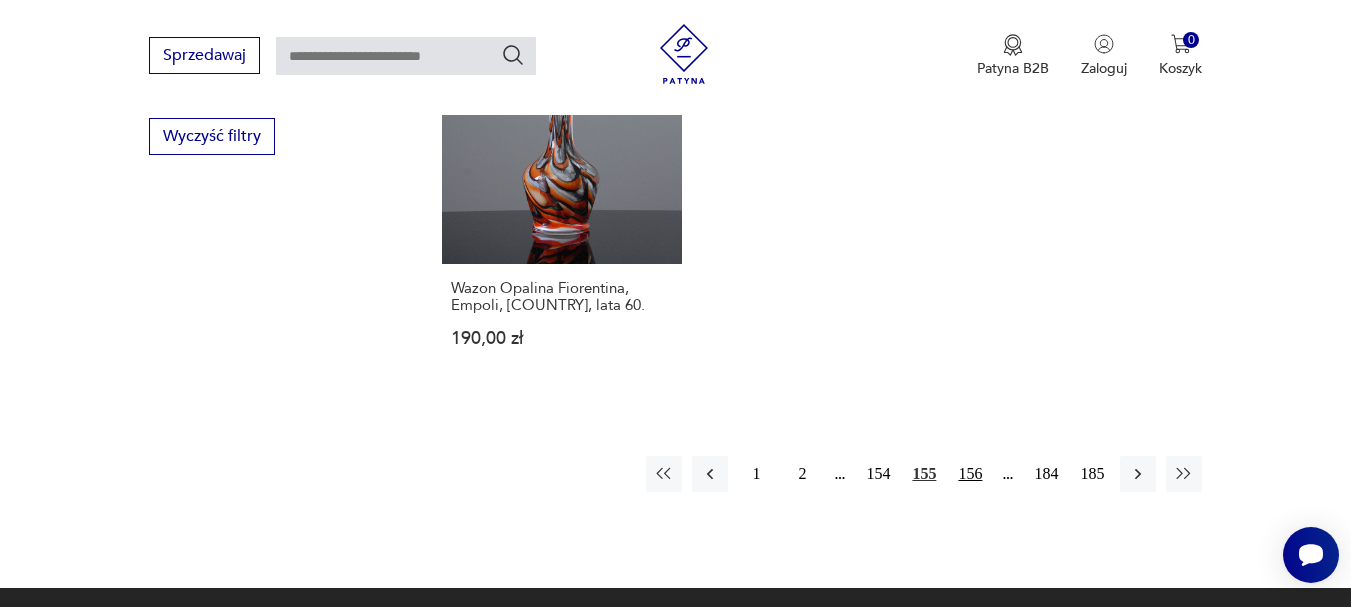 click on "156" at bounding box center (970, 474) 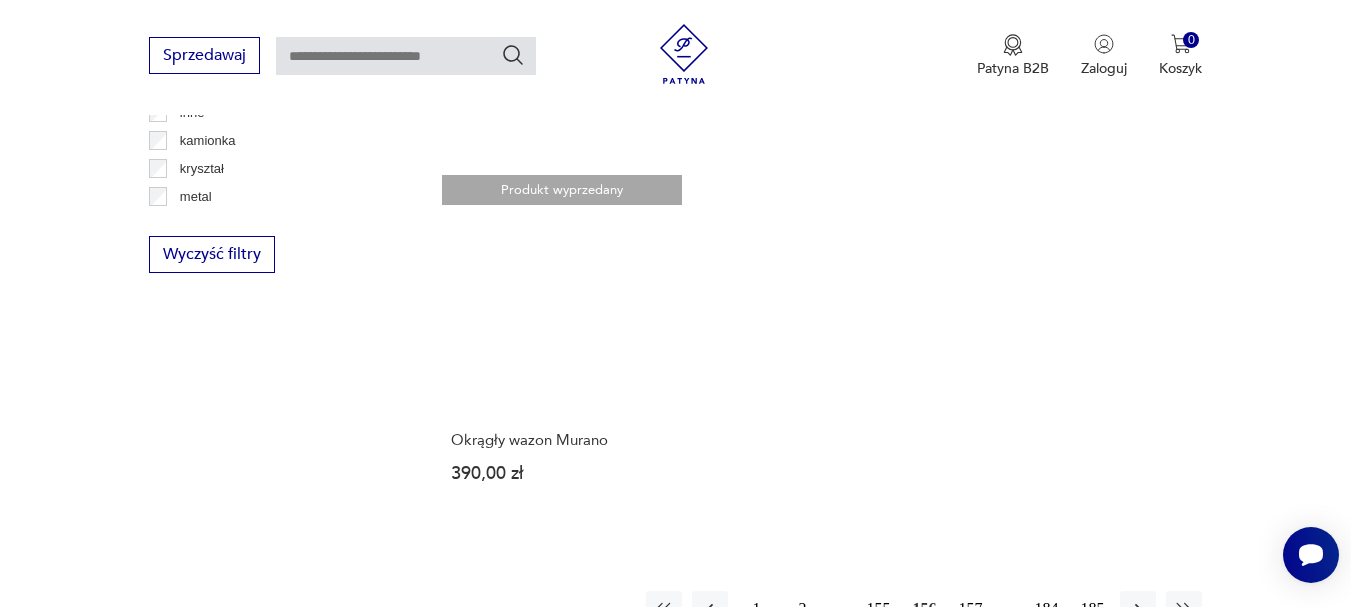 scroll, scrollTop: 2831, scrollLeft: 0, axis: vertical 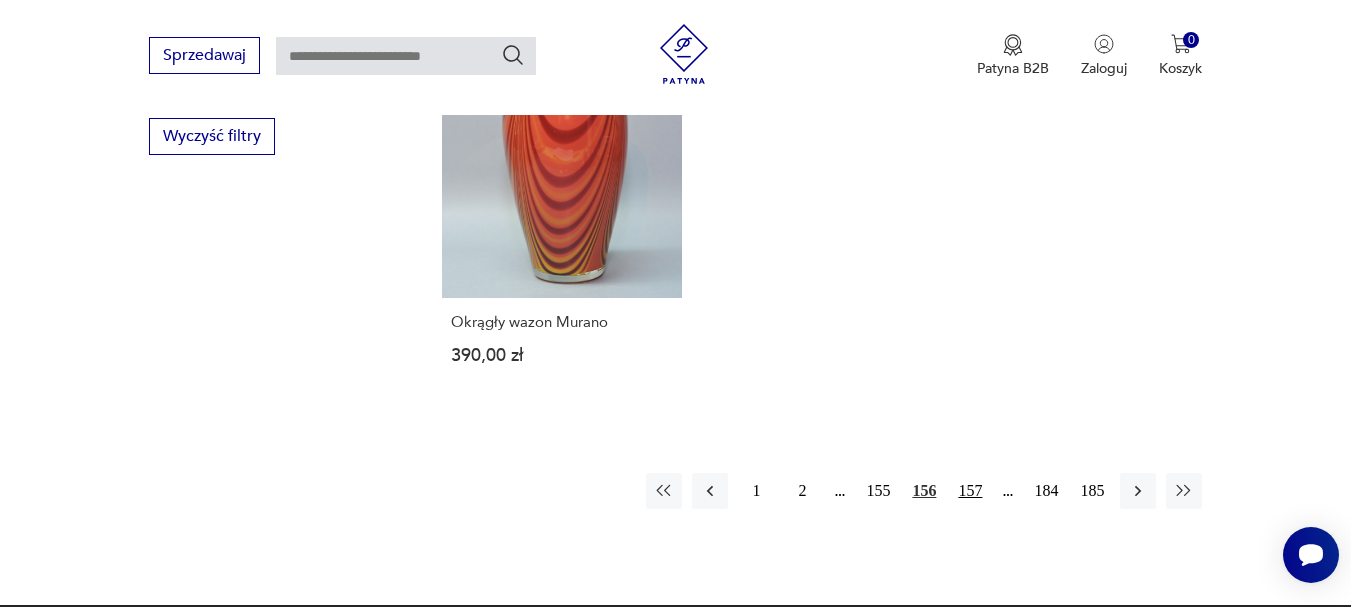 click on "157" at bounding box center (970, 491) 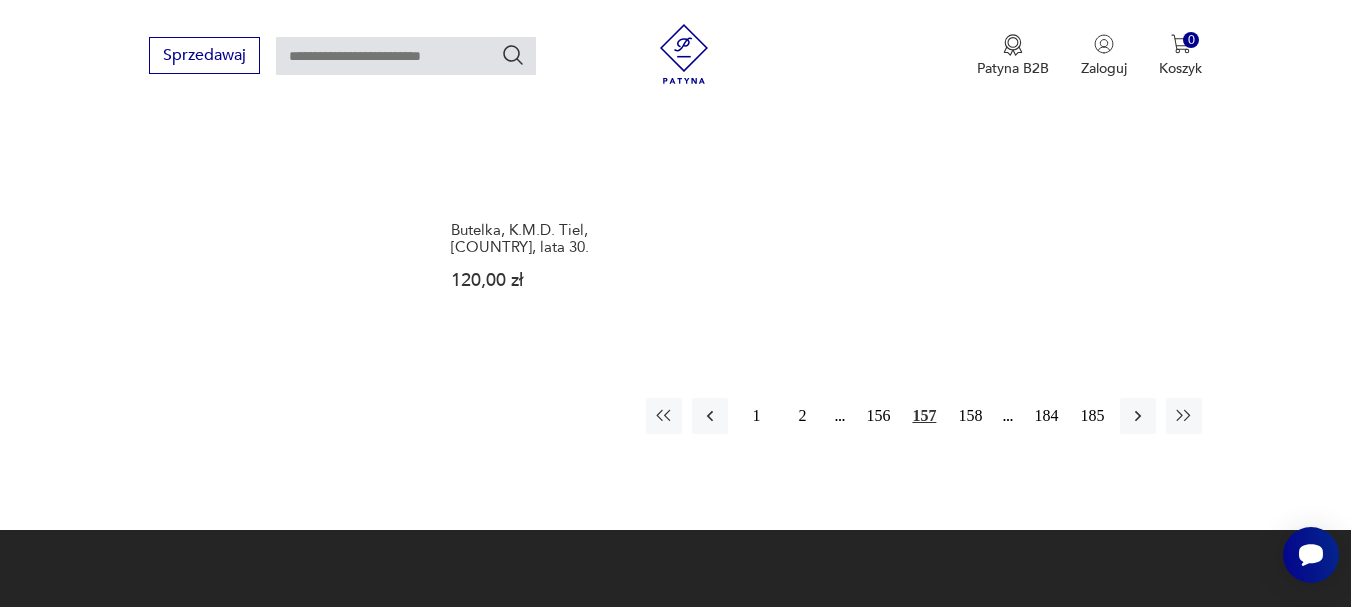 scroll, scrollTop: 2931, scrollLeft: 0, axis: vertical 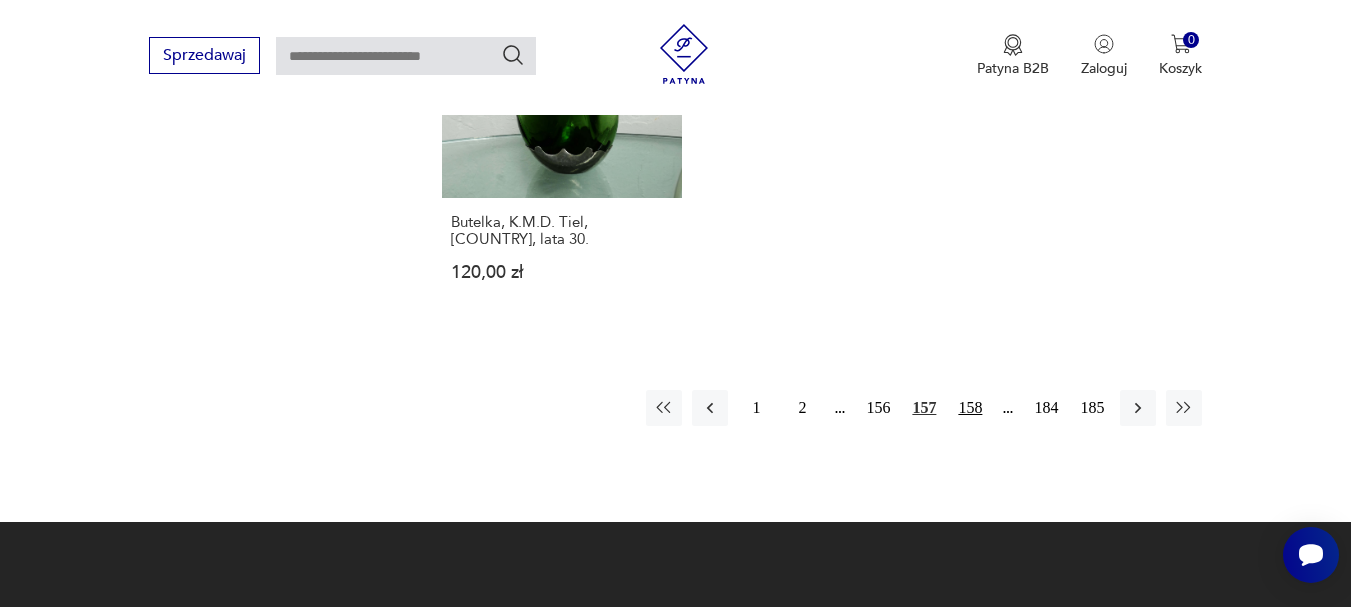 click at bounding box center (970, 408) 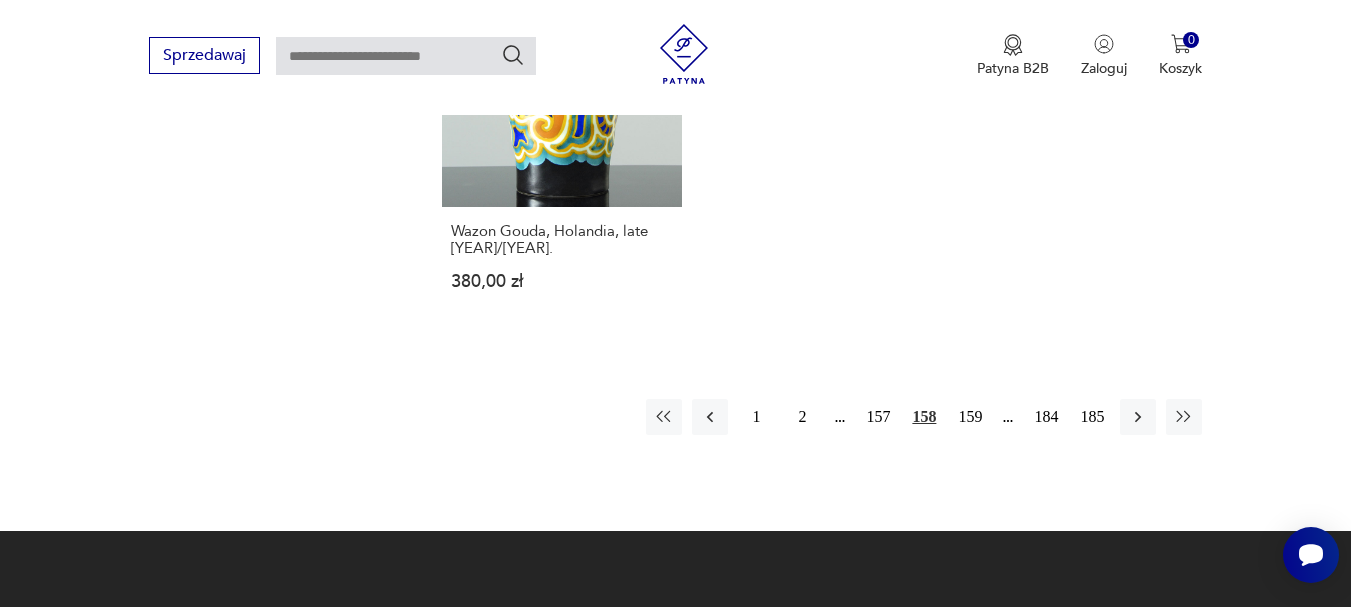 scroll, scrollTop: 2931, scrollLeft: 0, axis: vertical 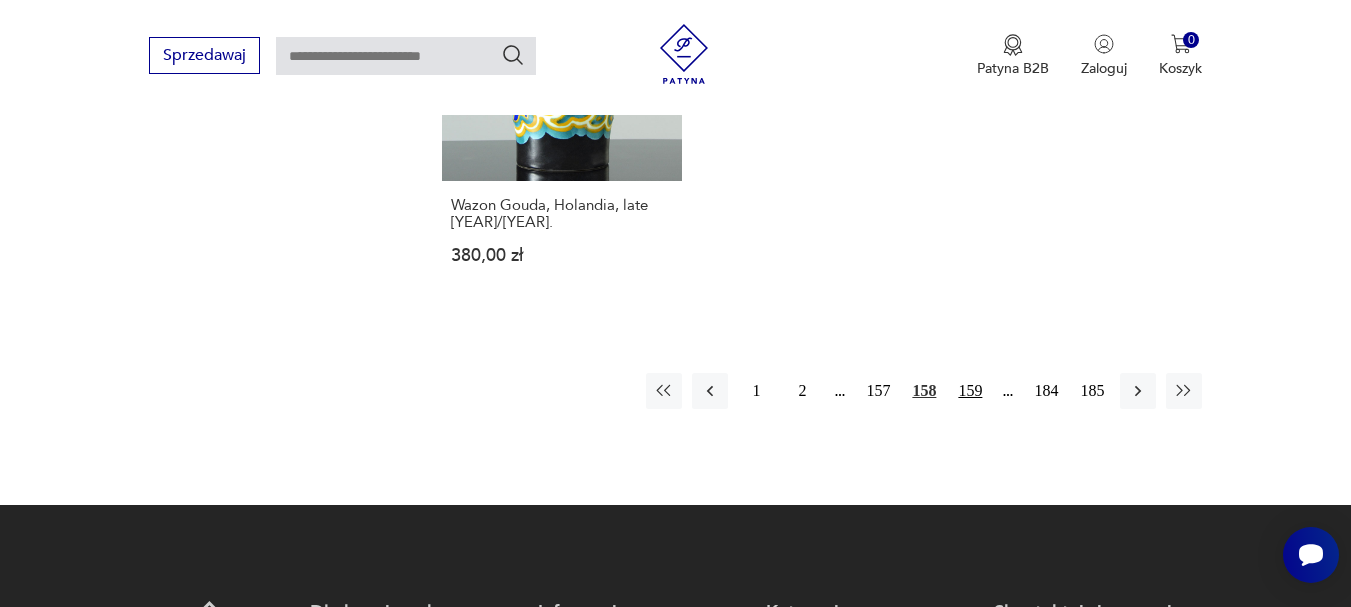 click on "159" at bounding box center [970, 391] 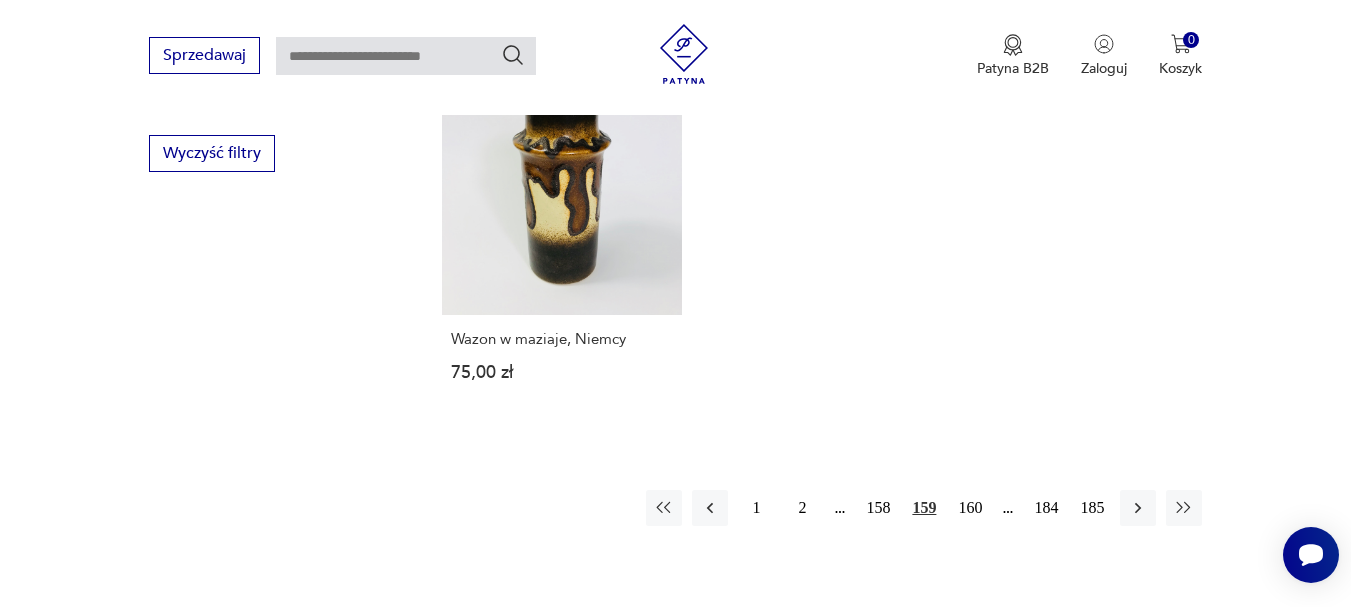 scroll, scrollTop: 2831, scrollLeft: 0, axis: vertical 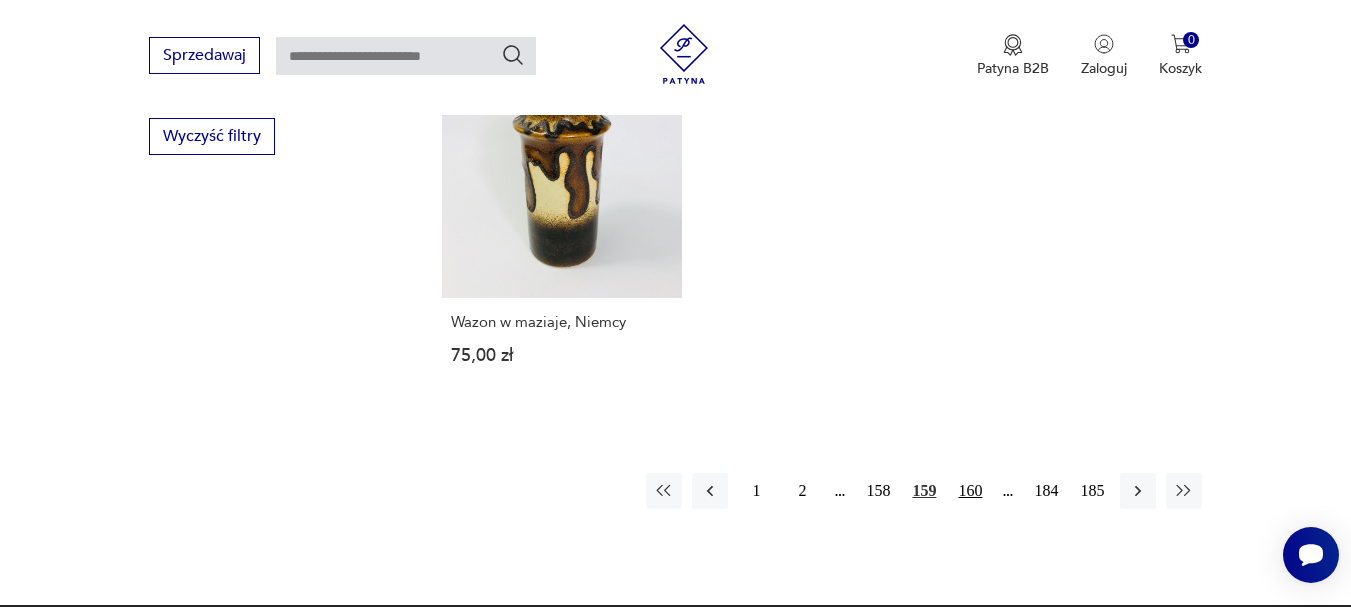 click on "160" at bounding box center [970, 491] 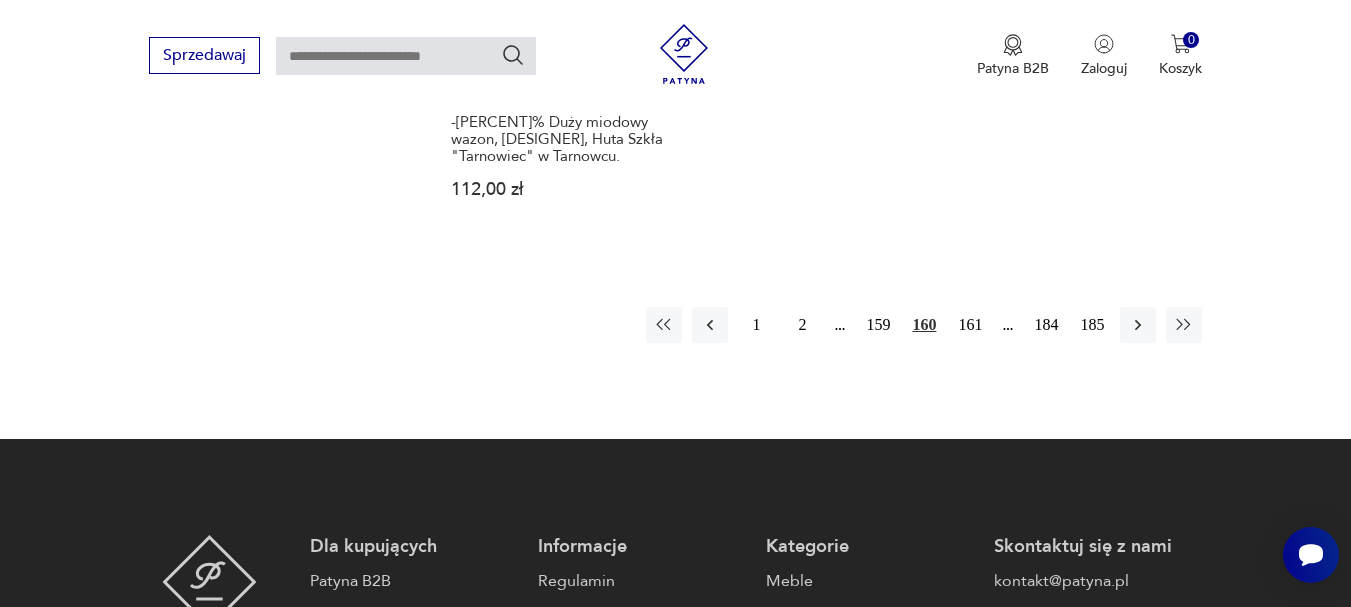 scroll, scrollTop: 3031, scrollLeft: 0, axis: vertical 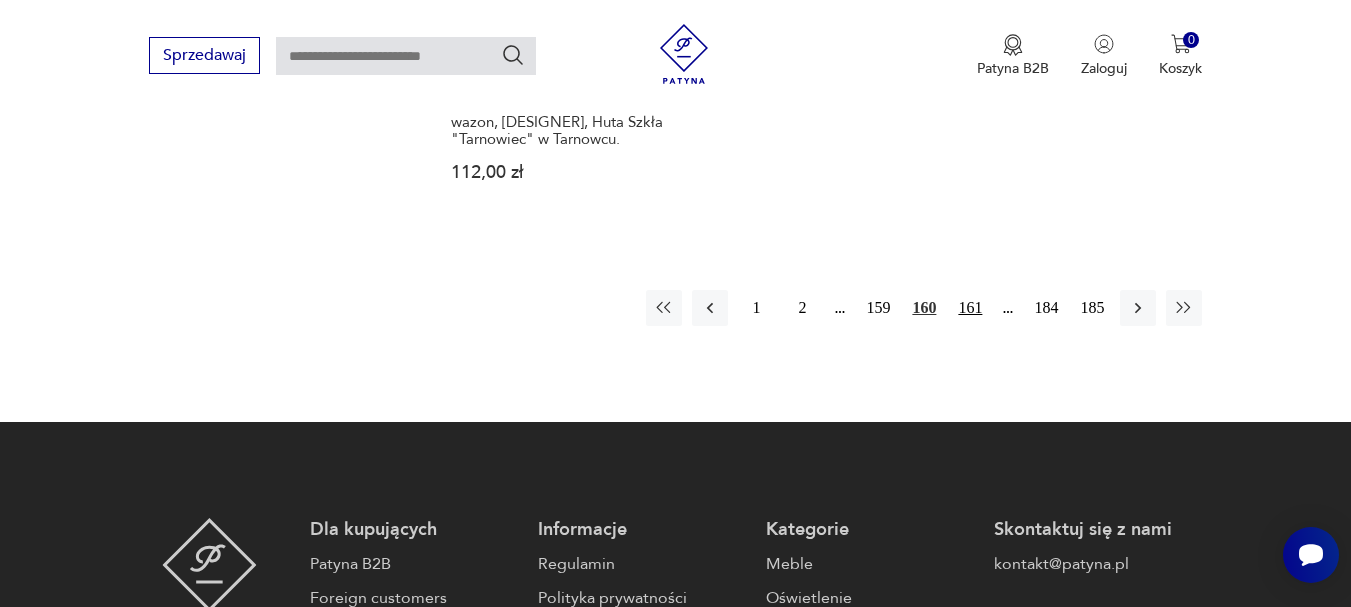 click on "161" at bounding box center (970, 308) 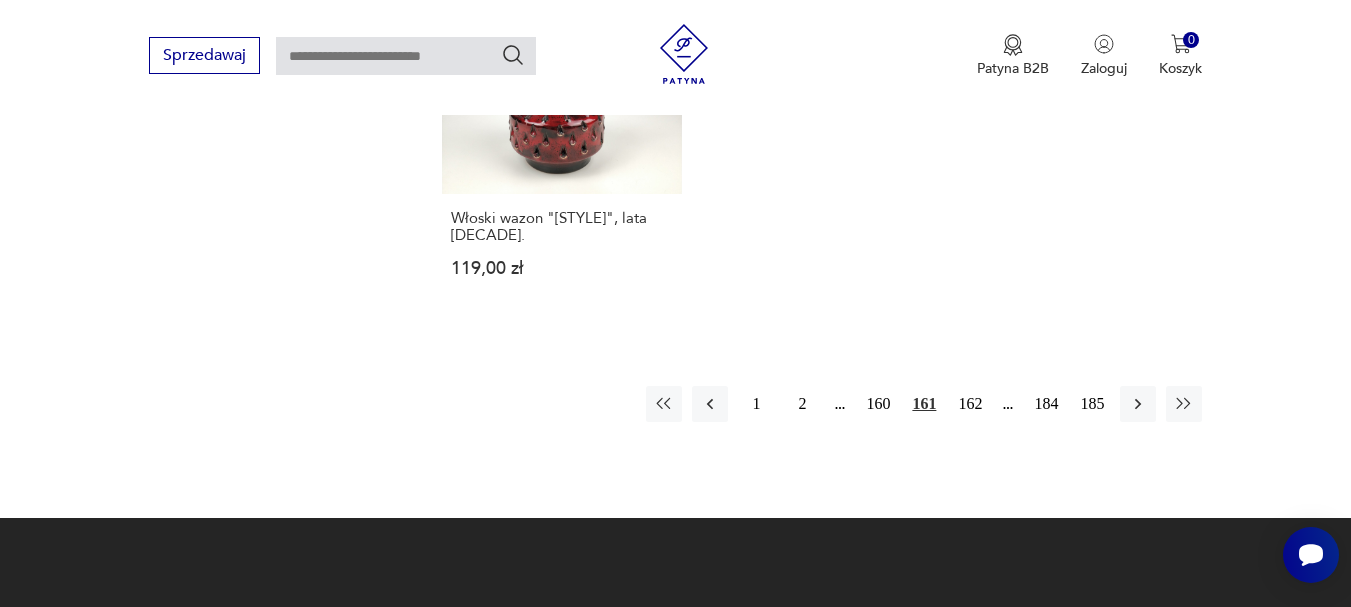 scroll, scrollTop: 2931, scrollLeft: 0, axis: vertical 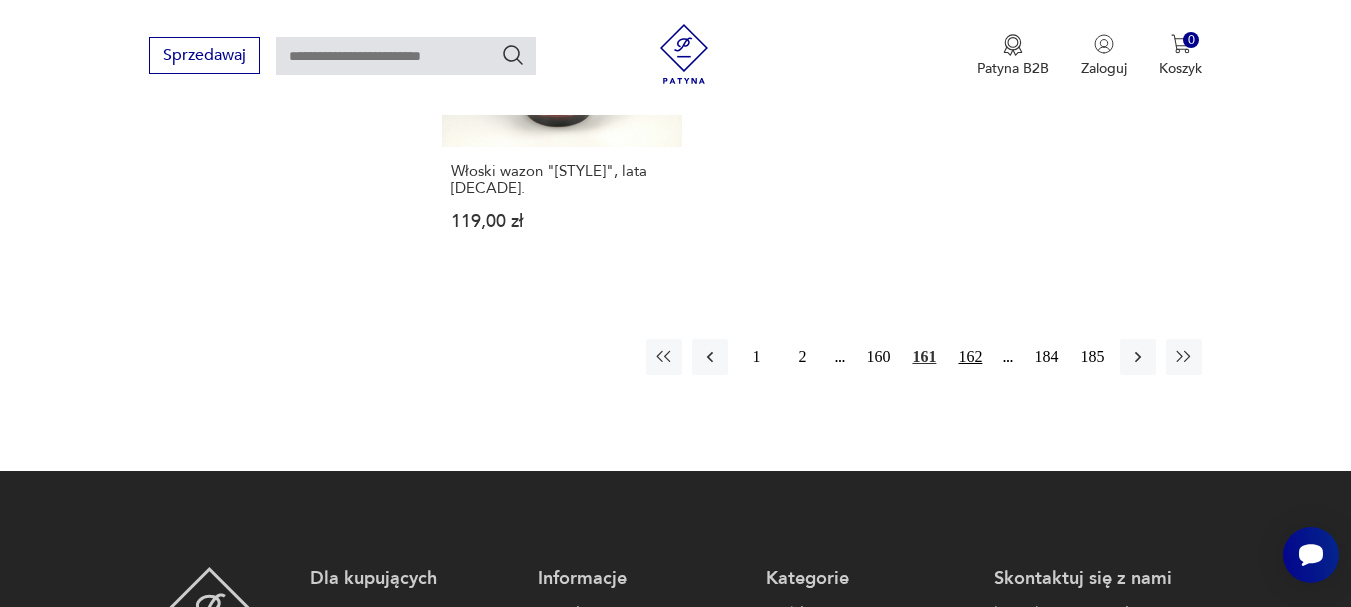click on "162" at bounding box center (970, 357) 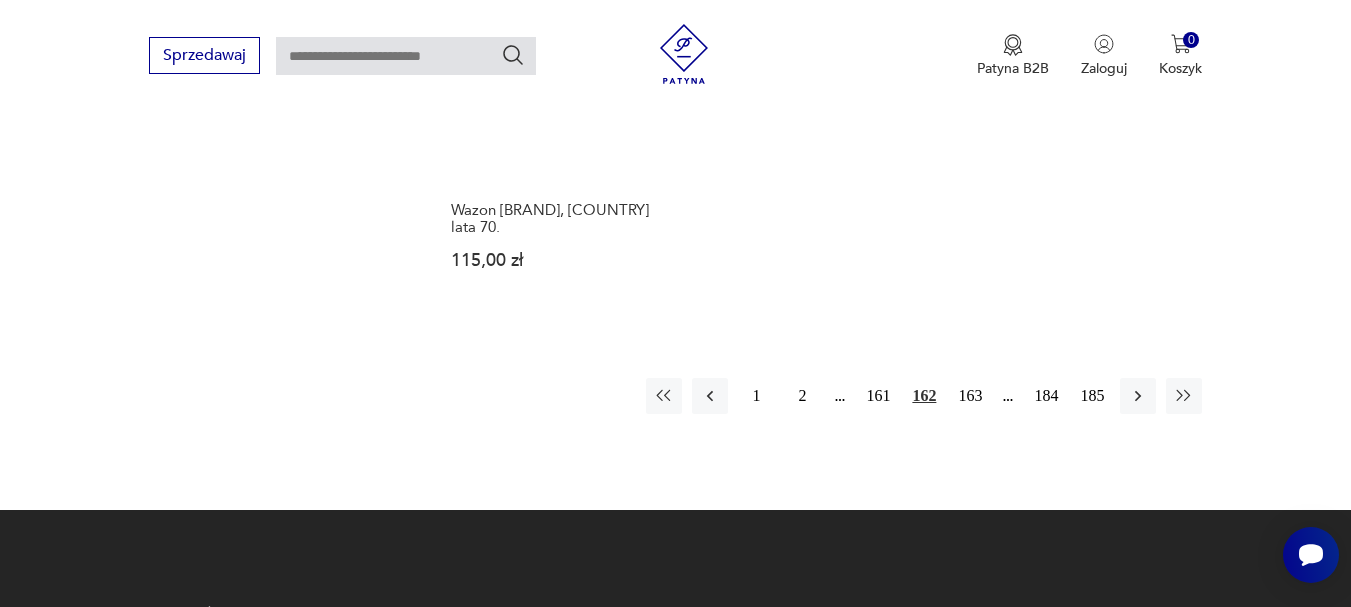 scroll, scrollTop: 2931, scrollLeft: 0, axis: vertical 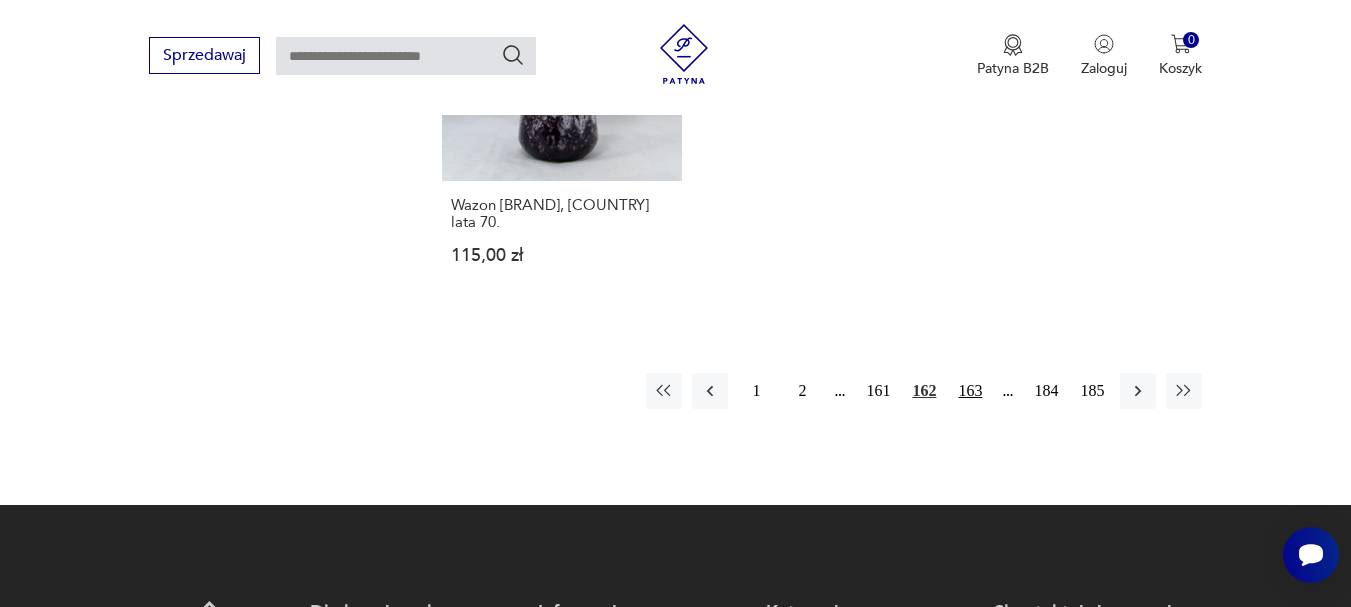 click on "163" at bounding box center [970, 391] 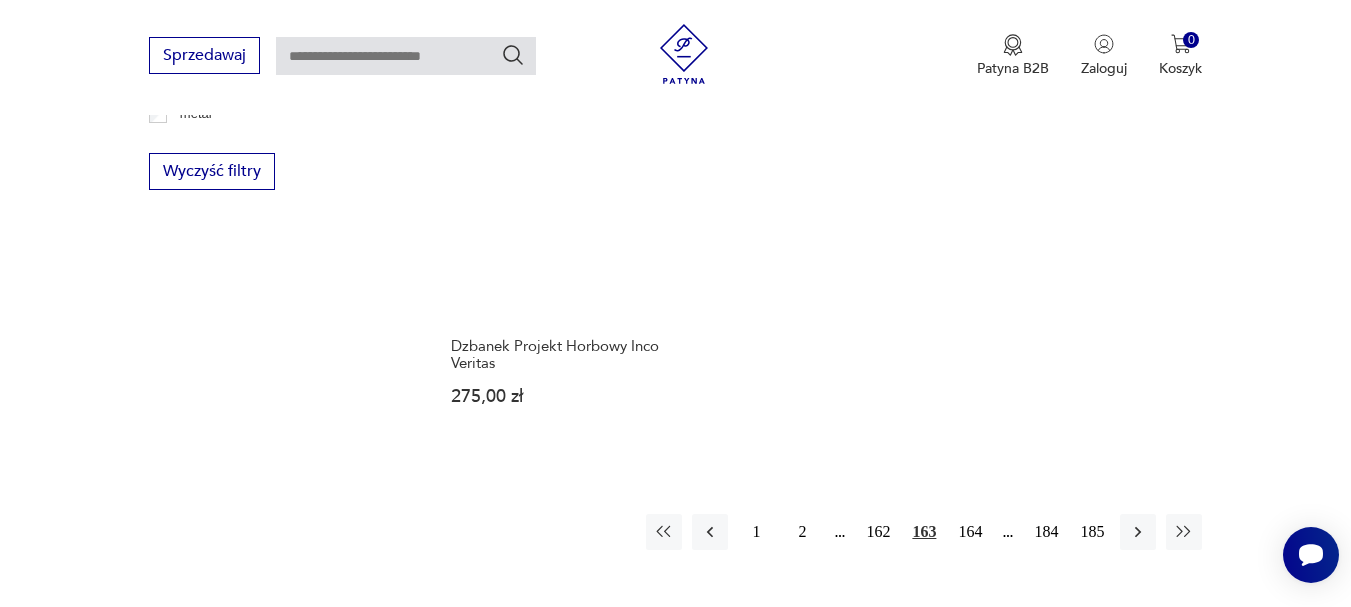 scroll, scrollTop: 2831, scrollLeft: 0, axis: vertical 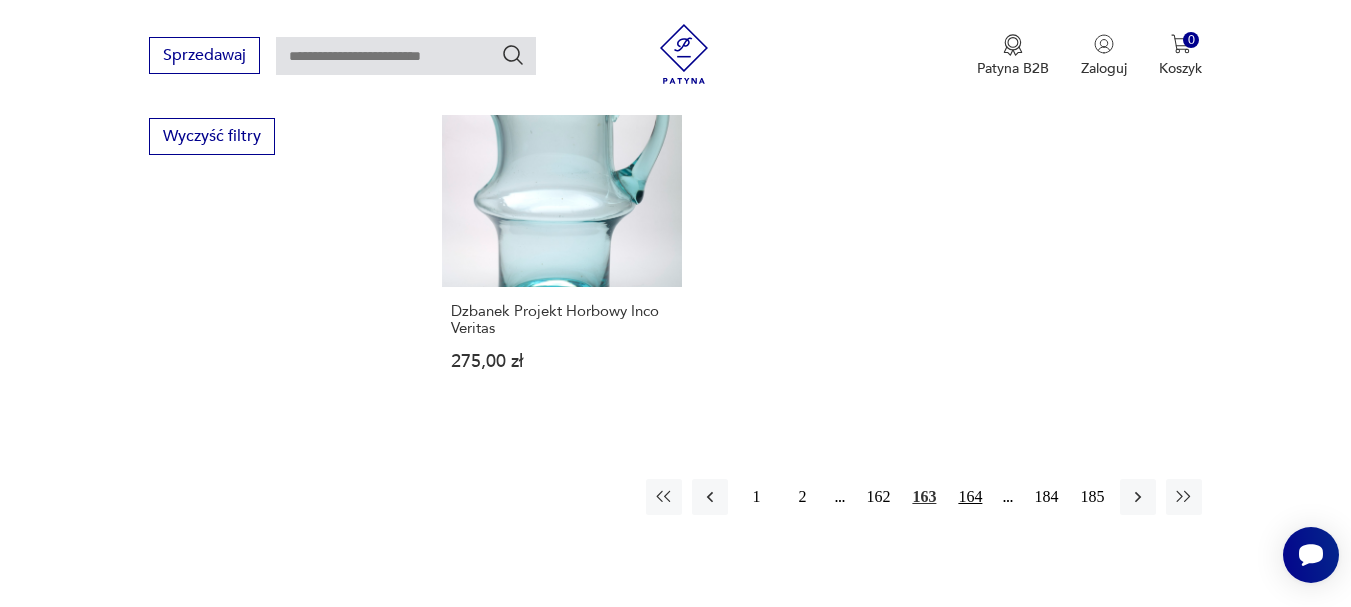 click on "164" at bounding box center [970, 497] 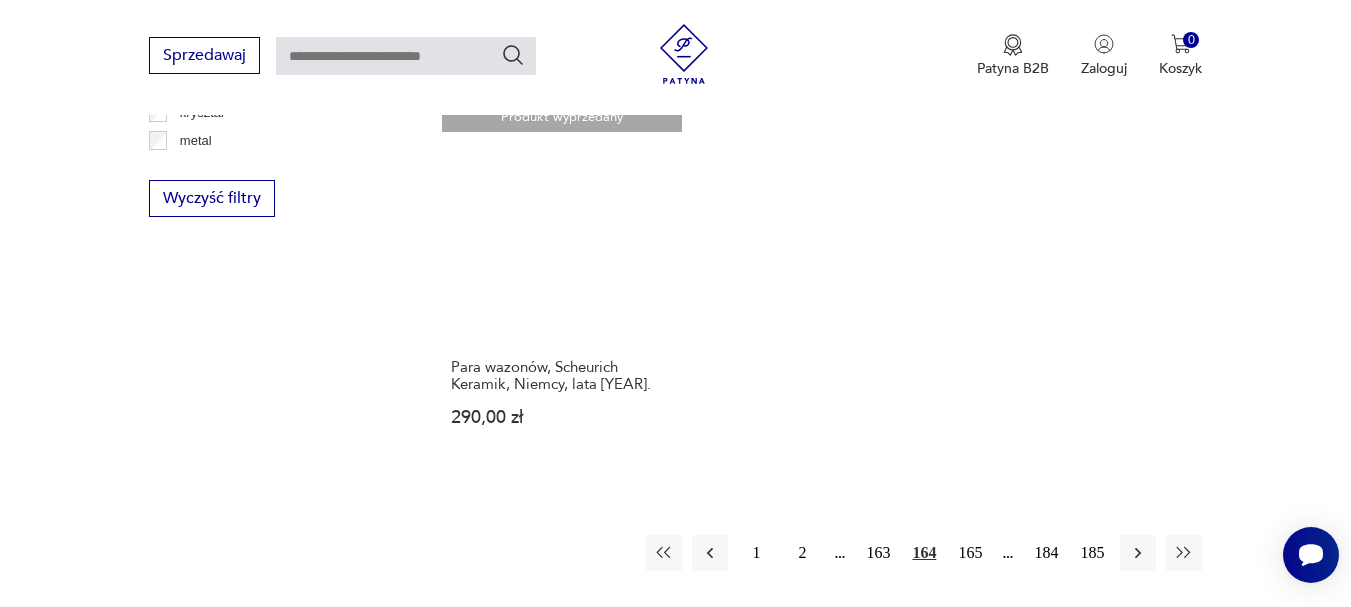 scroll, scrollTop: 2831, scrollLeft: 0, axis: vertical 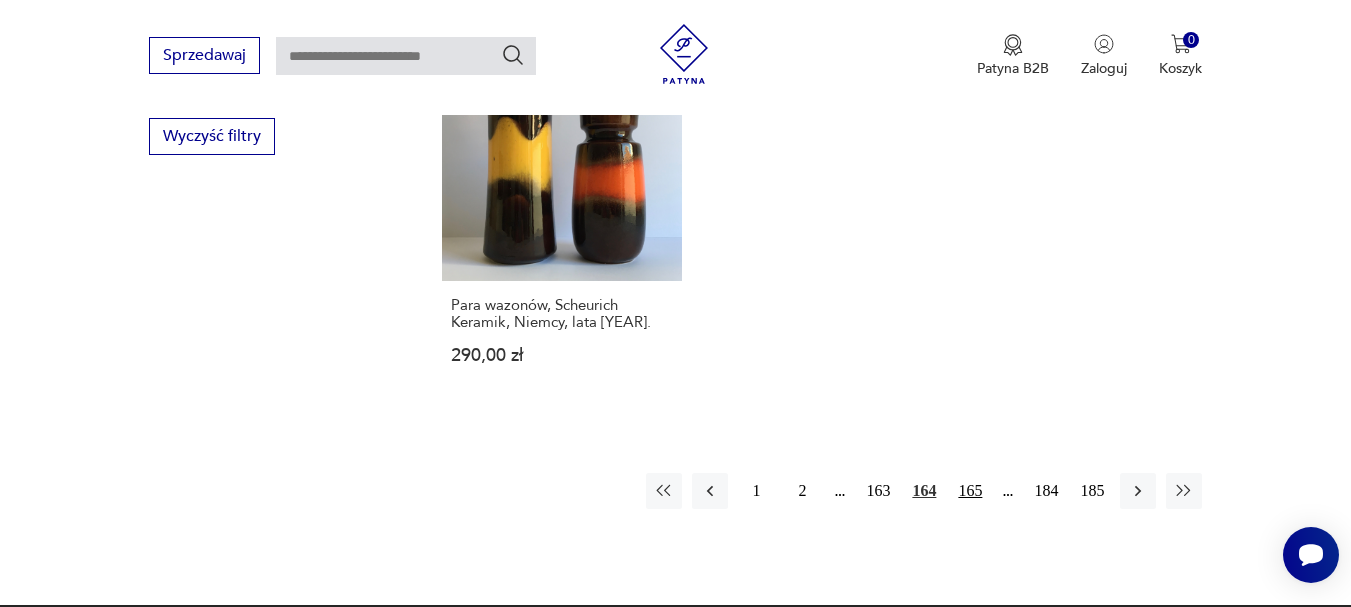 click on "165" at bounding box center (970, 491) 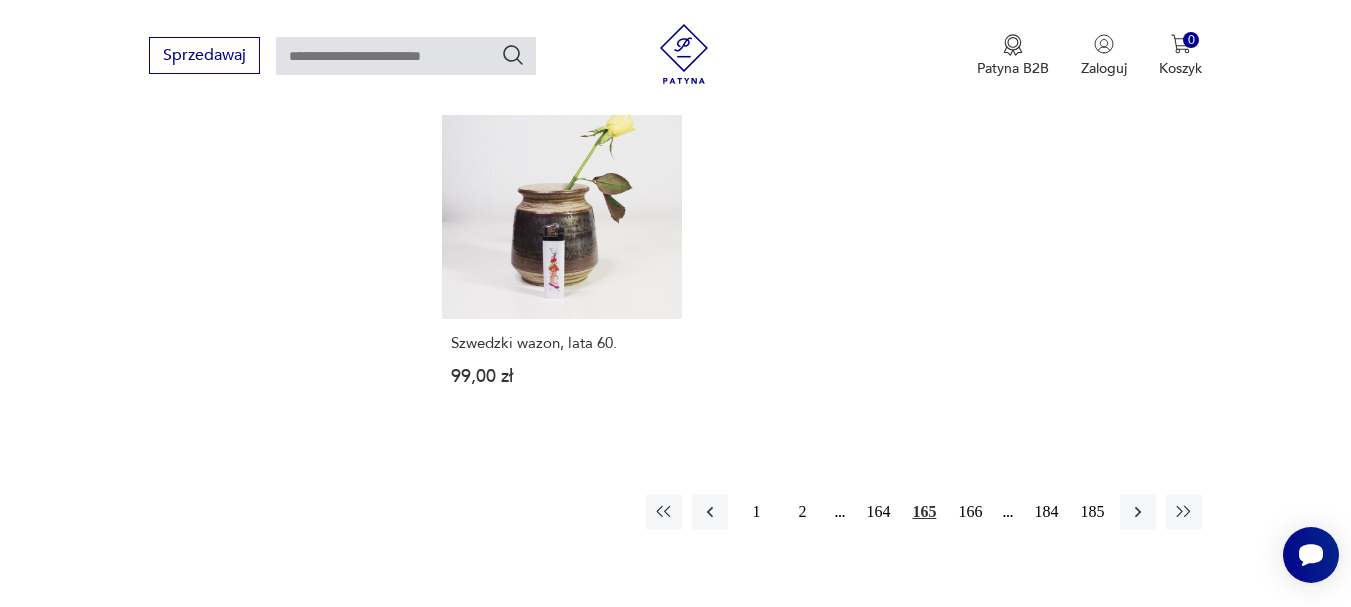 scroll, scrollTop: 2931, scrollLeft: 0, axis: vertical 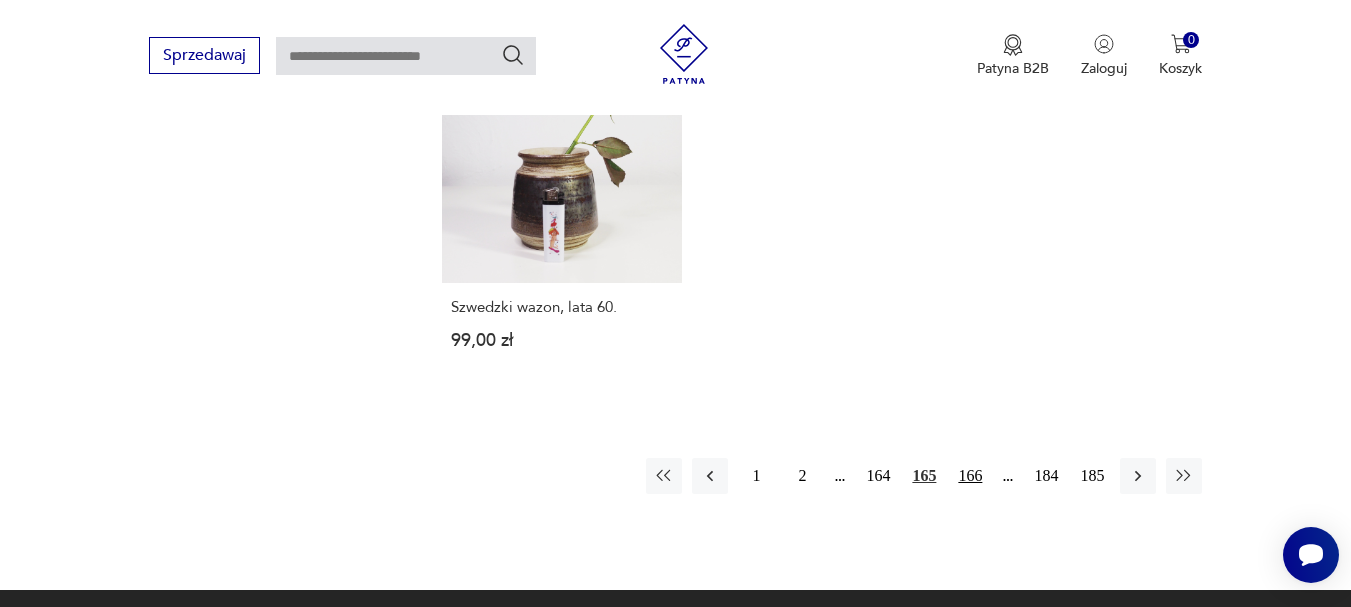 click on "166" at bounding box center [970, 476] 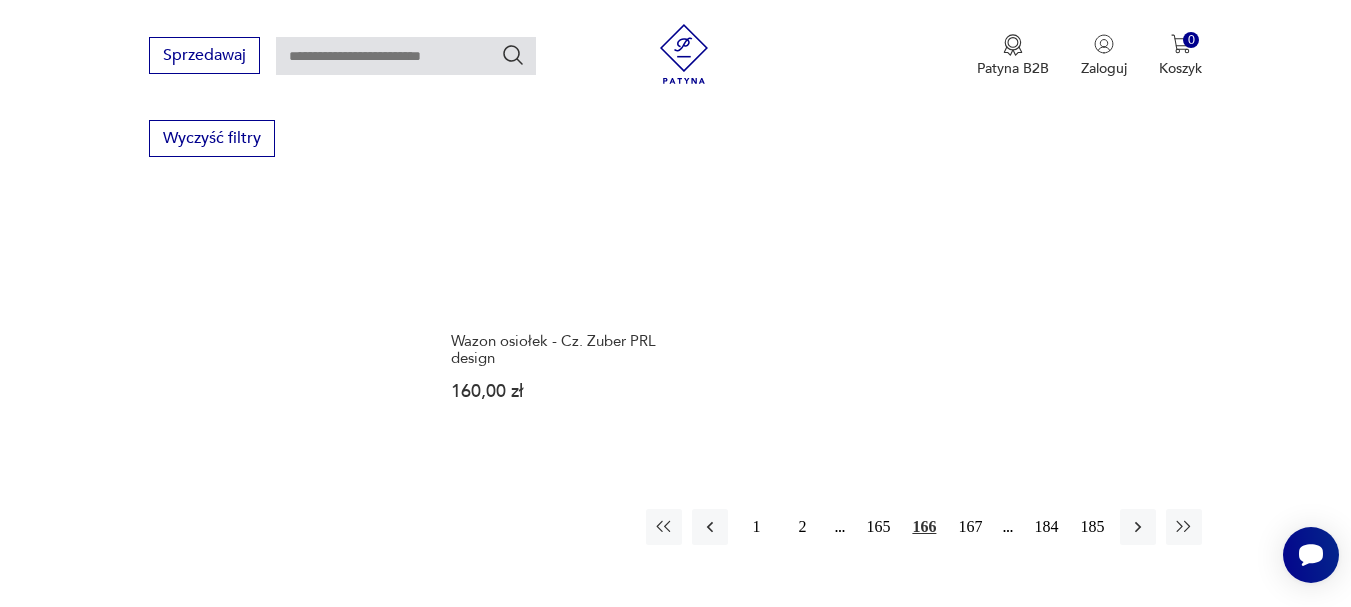 scroll, scrollTop: 2831, scrollLeft: 0, axis: vertical 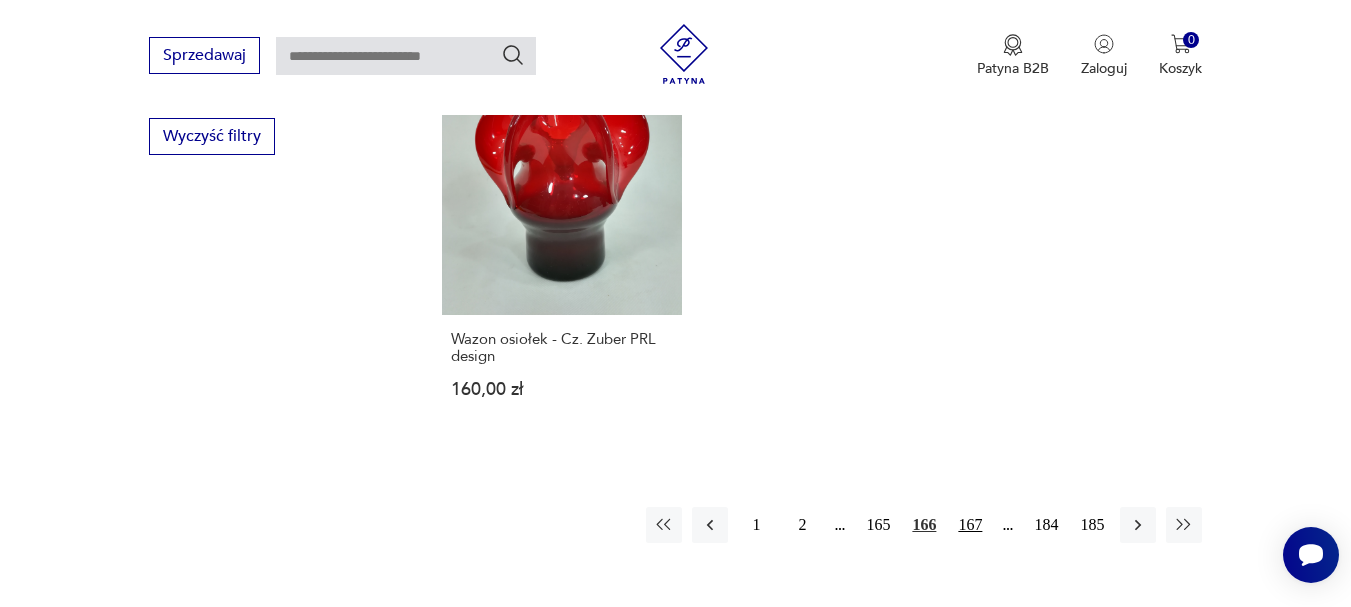 click on "167" at bounding box center [970, 525] 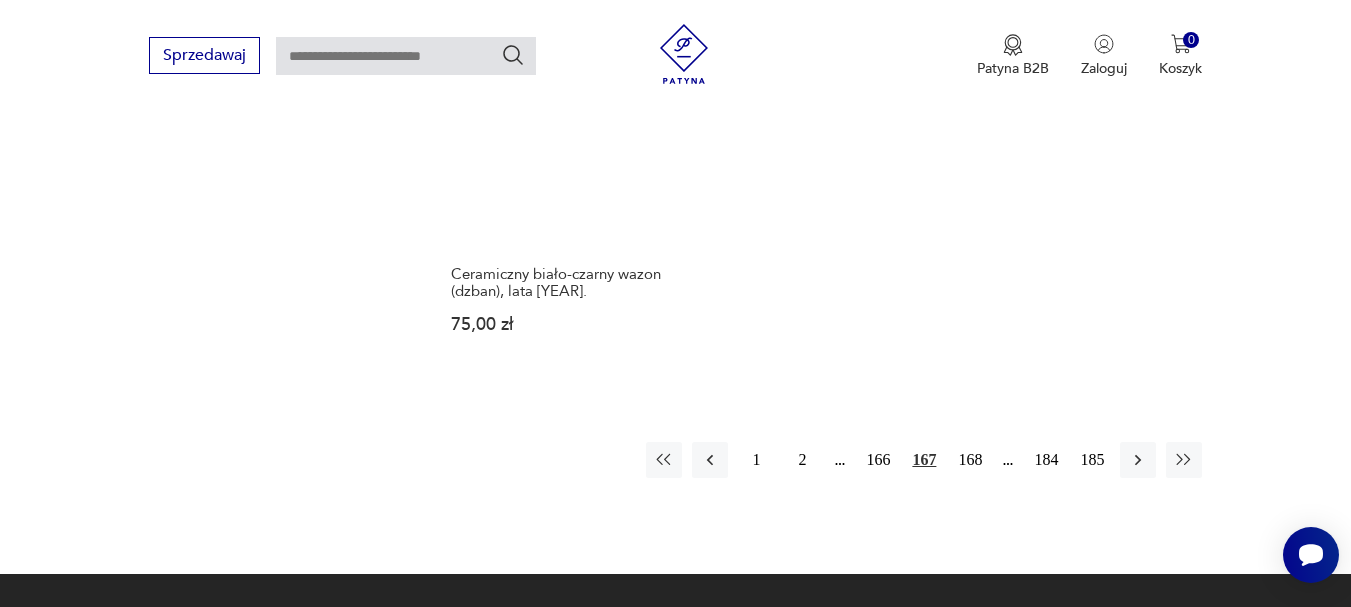 scroll, scrollTop: 2931, scrollLeft: 0, axis: vertical 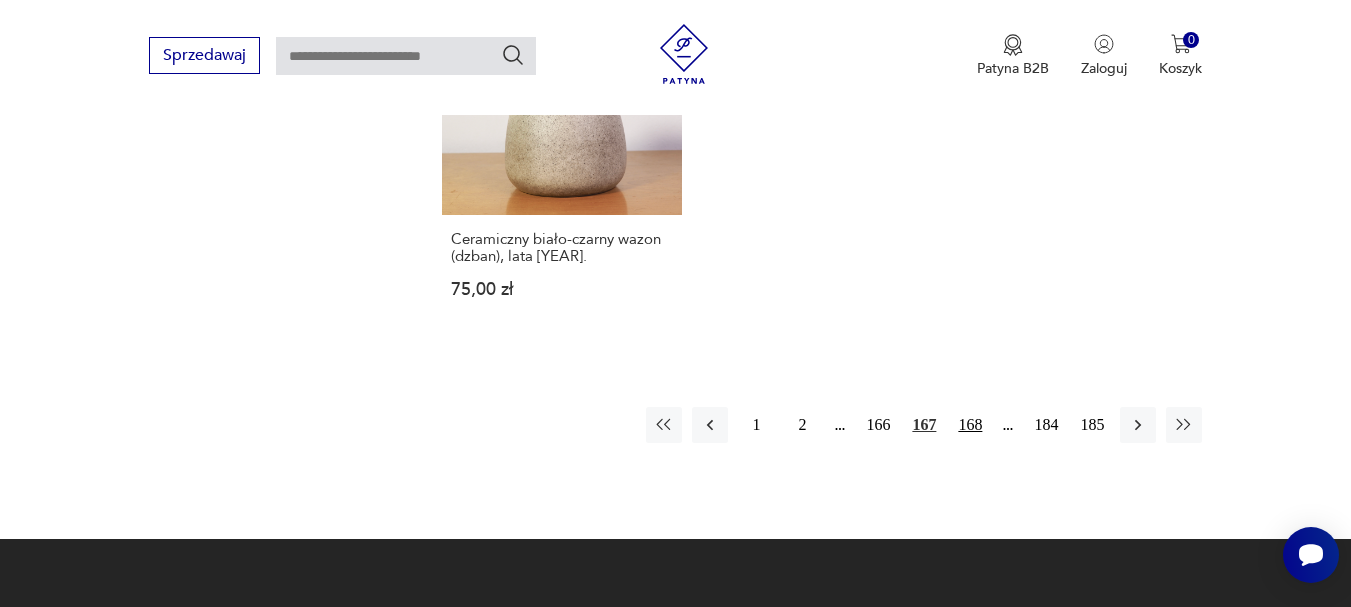 click on "168" at bounding box center (970, 425) 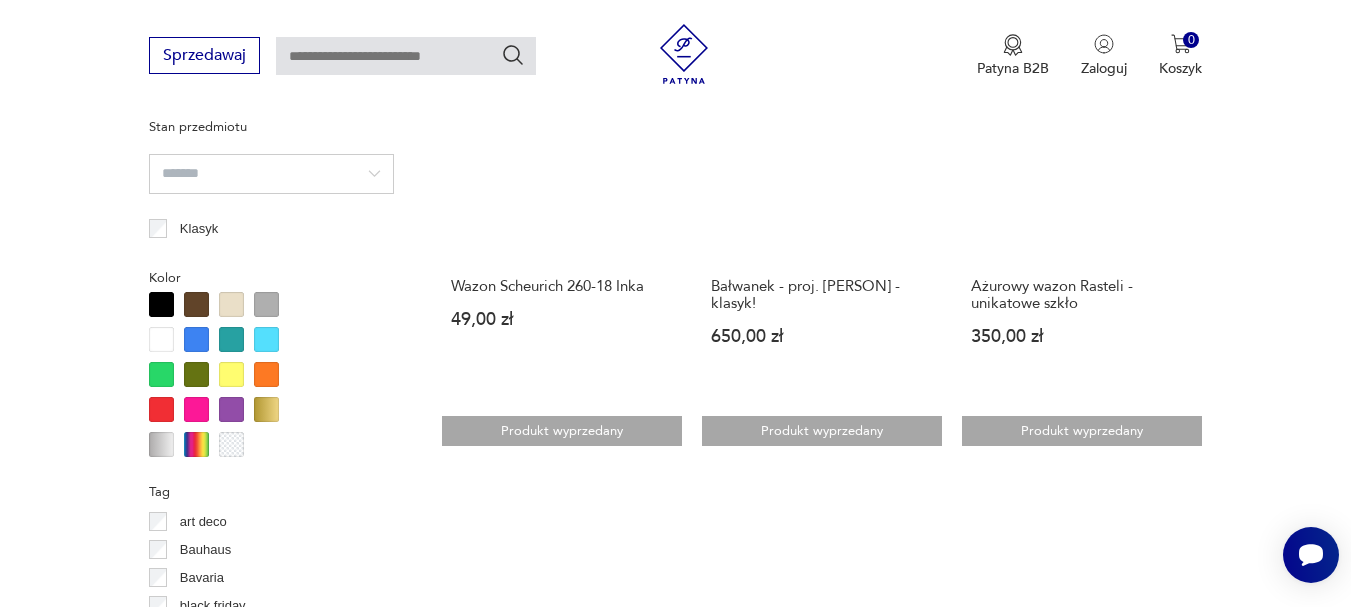 scroll, scrollTop: 1731, scrollLeft: 0, axis: vertical 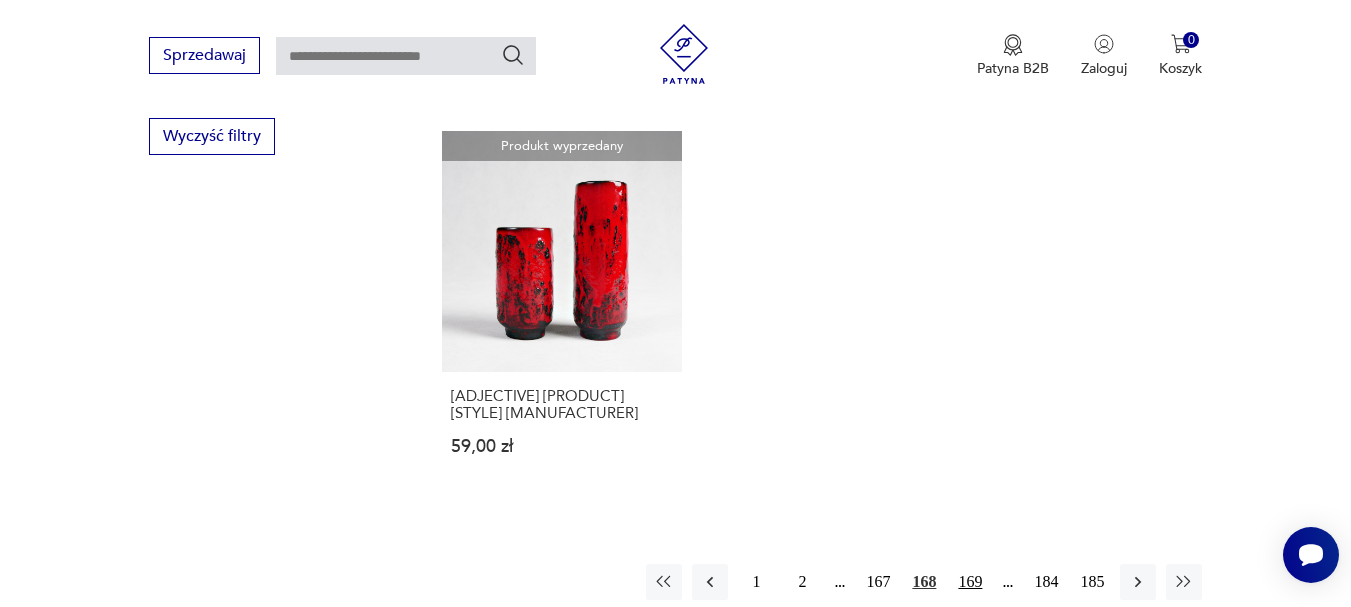 click on "169" at bounding box center (970, 582) 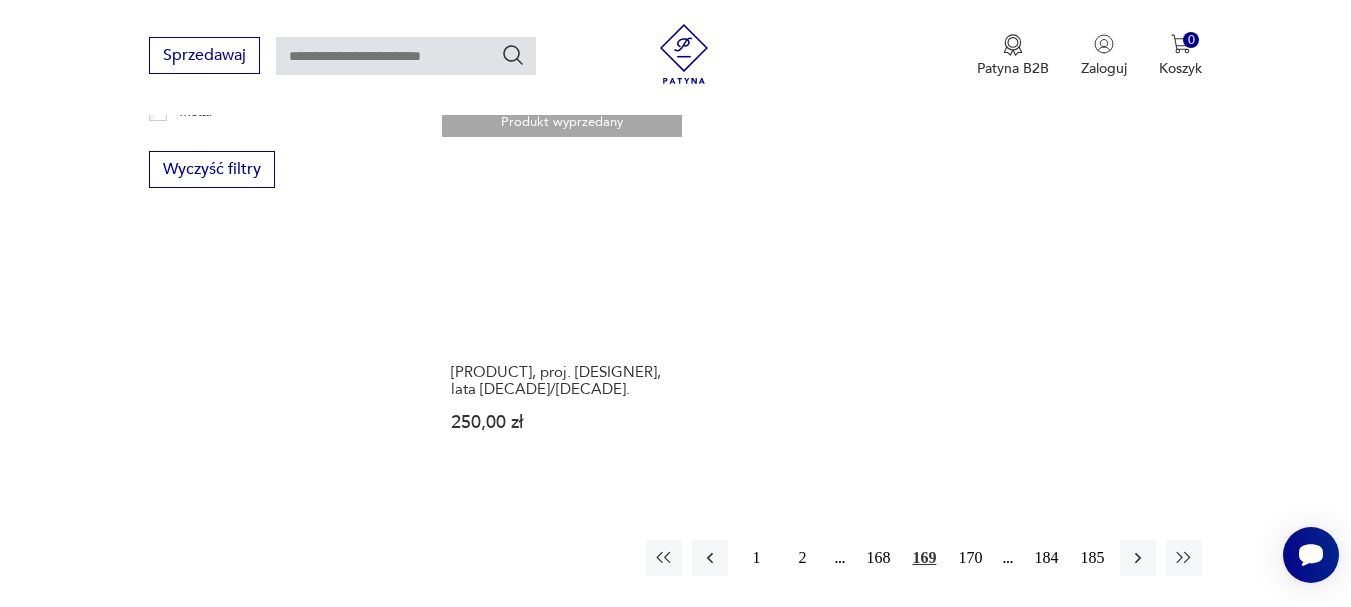 scroll, scrollTop: 2931, scrollLeft: 0, axis: vertical 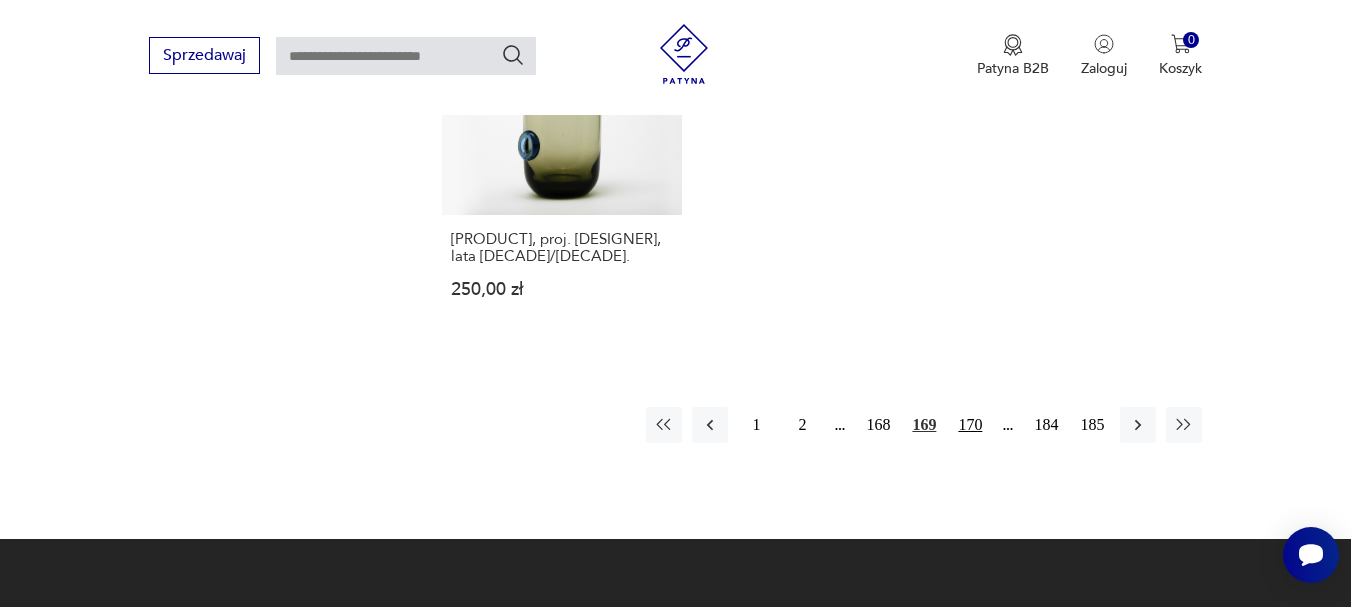 click on "170" at bounding box center (970, 425) 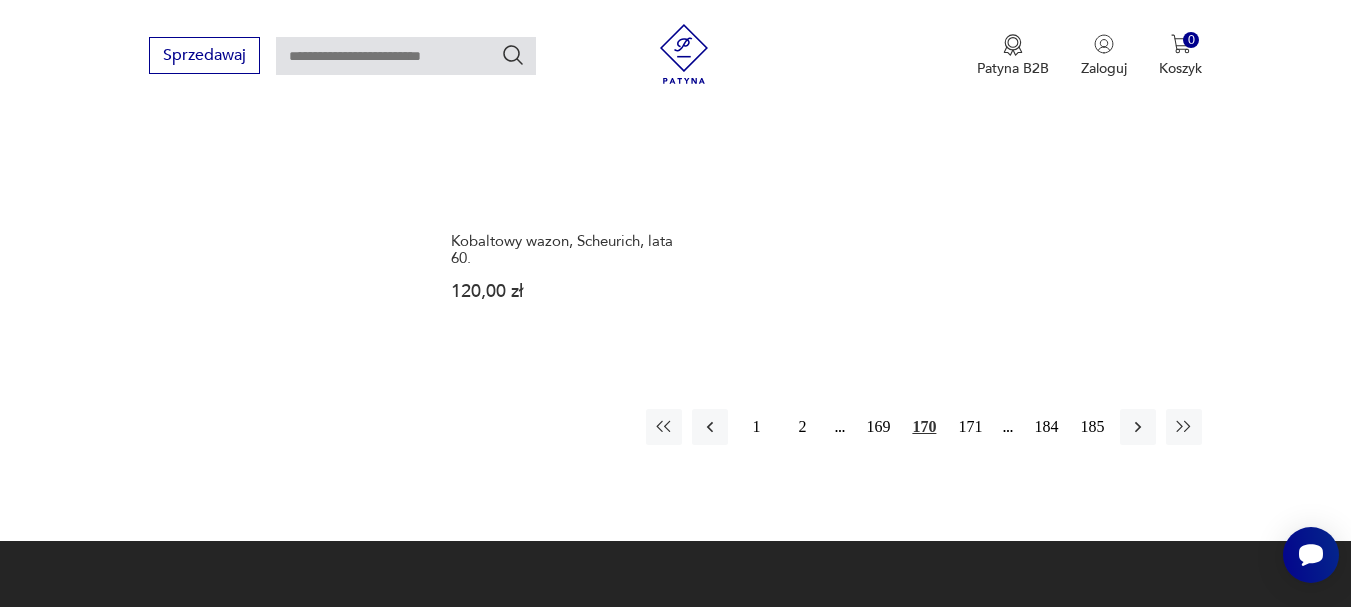 scroll, scrollTop: 2931, scrollLeft: 0, axis: vertical 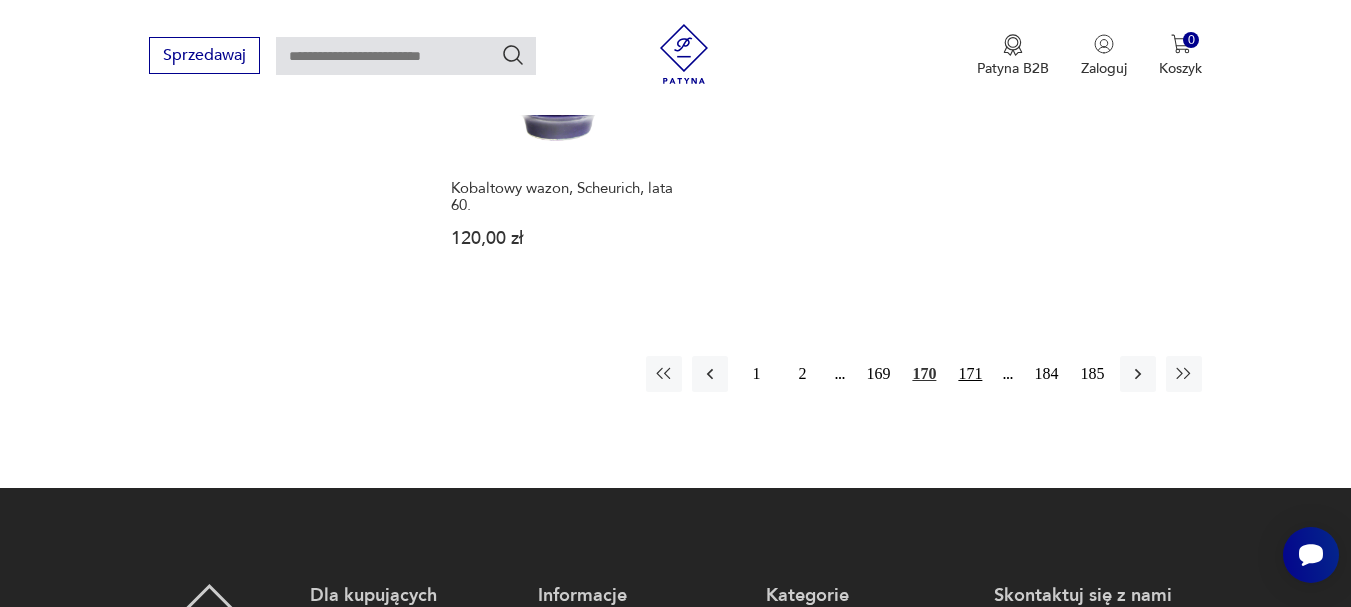 click on "171" at bounding box center (970, 374) 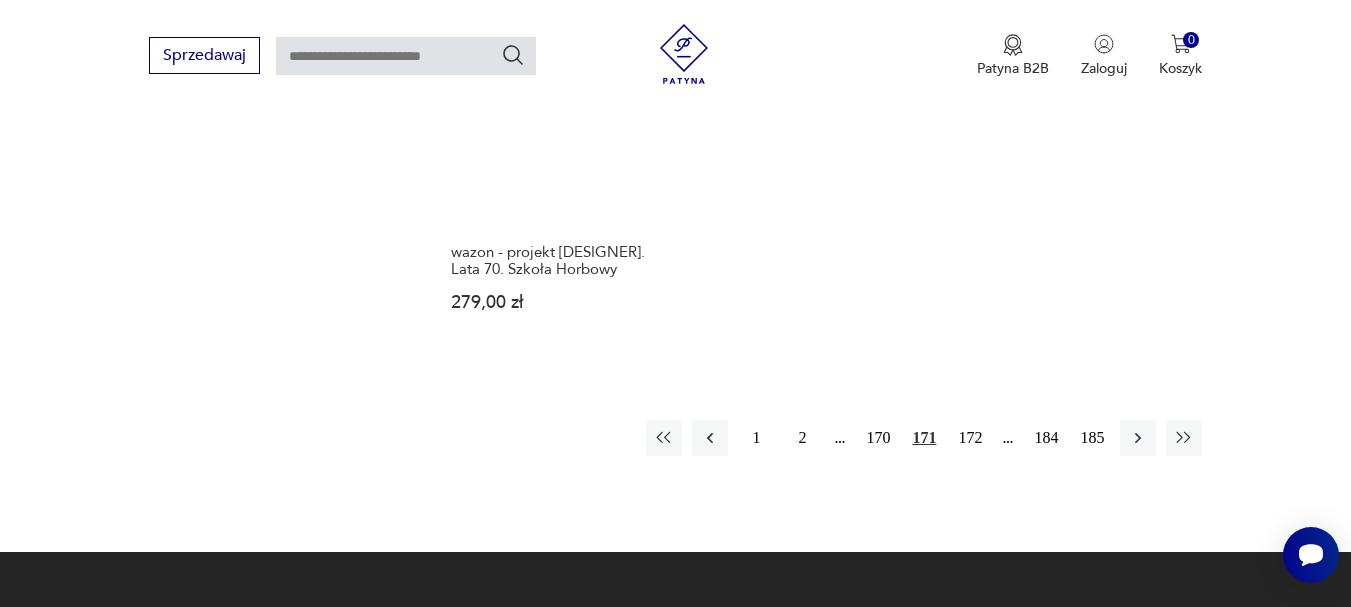 scroll, scrollTop: 2931, scrollLeft: 0, axis: vertical 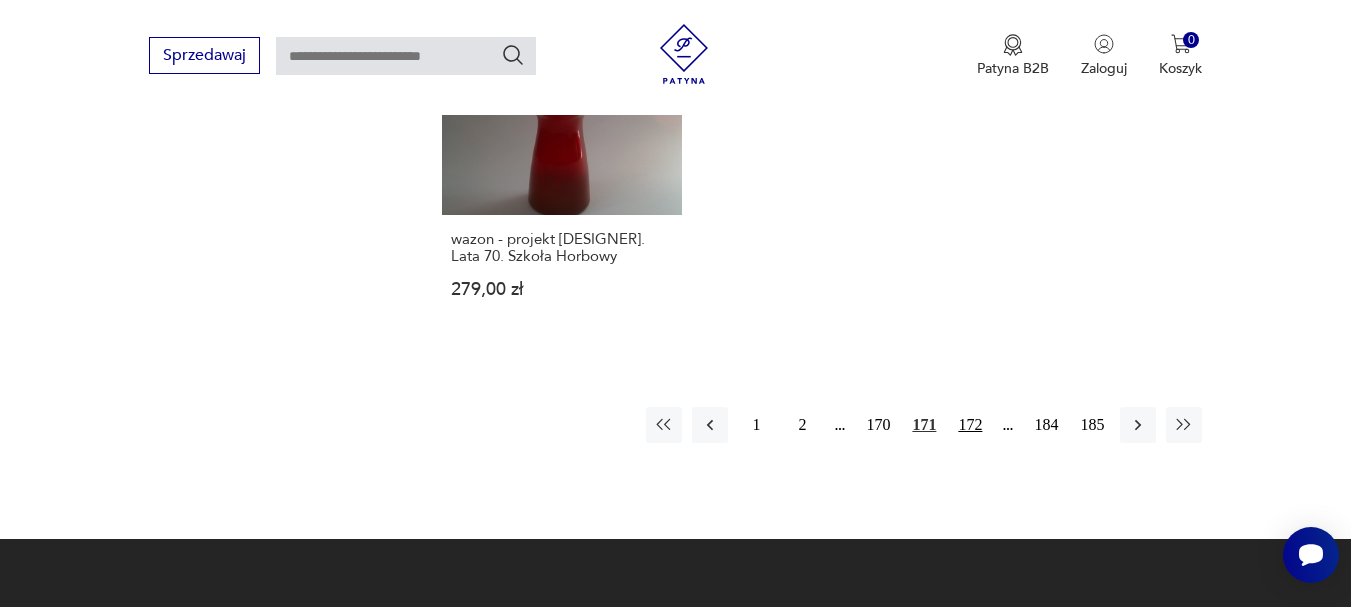 click on "172" at bounding box center (970, 425) 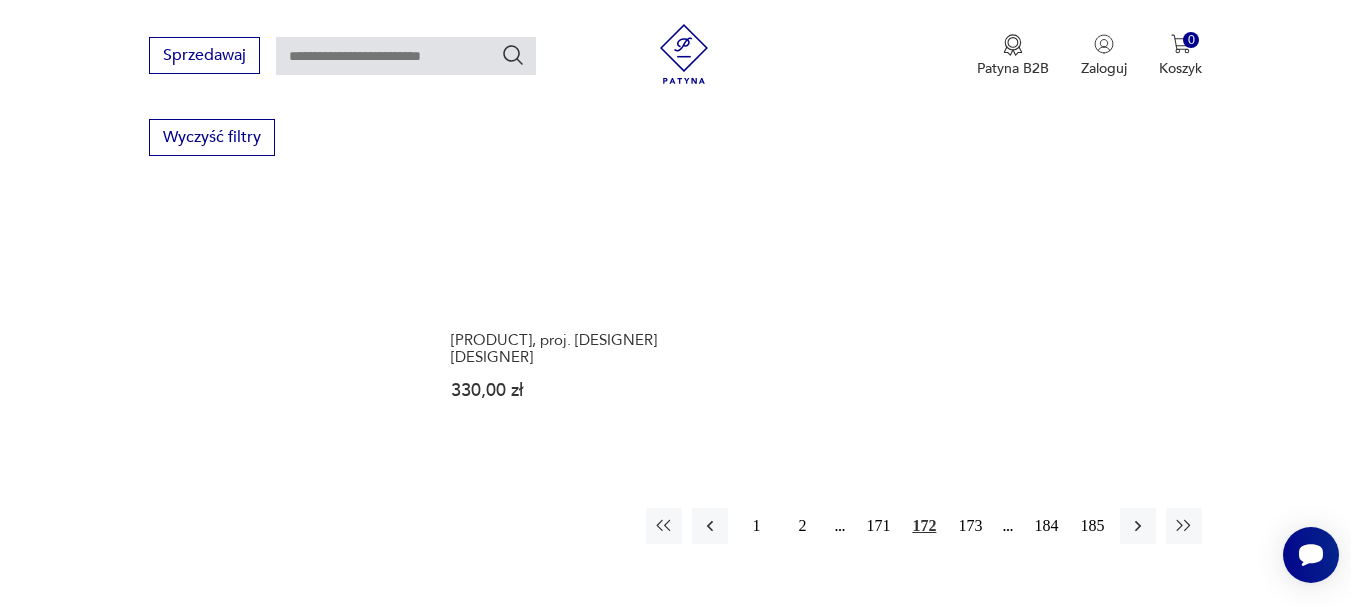 scroll, scrollTop: 2831, scrollLeft: 0, axis: vertical 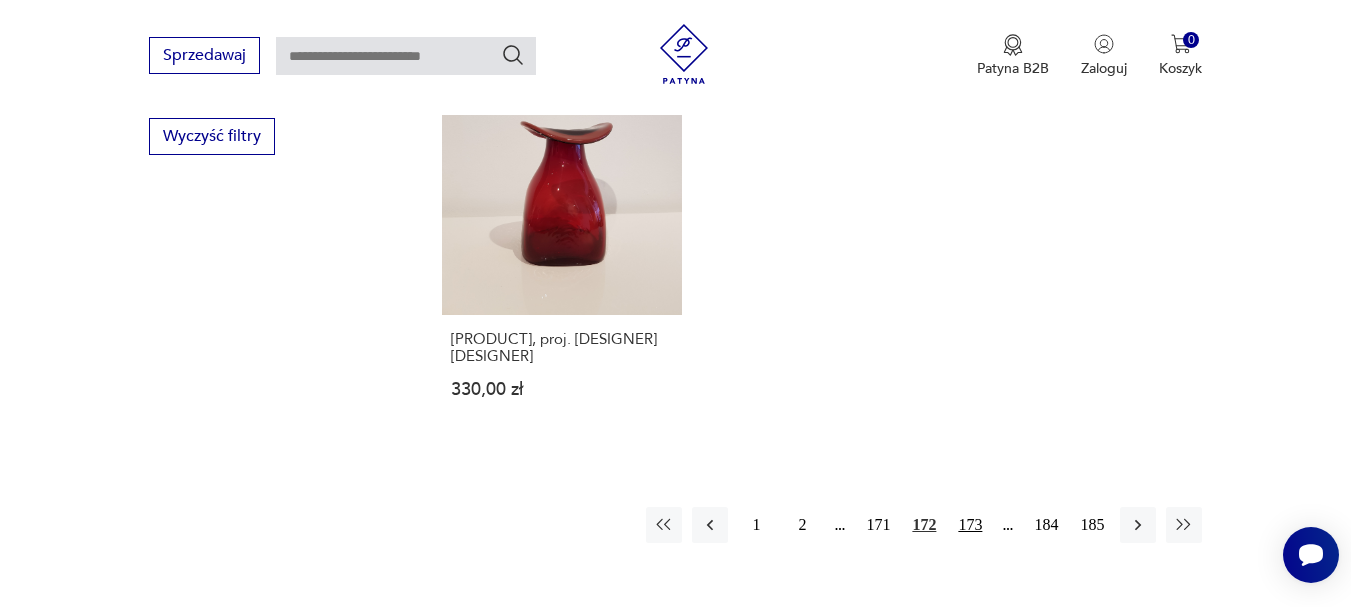click on "173" at bounding box center [970, 525] 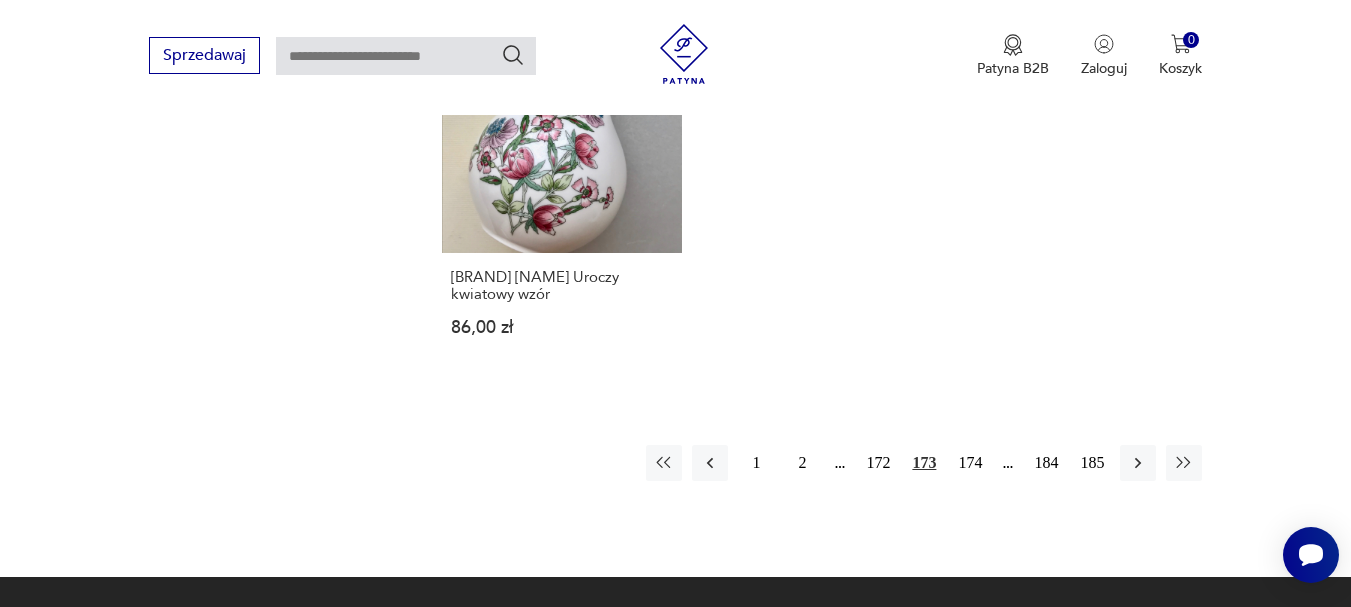 scroll, scrollTop: 2931, scrollLeft: 0, axis: vertical 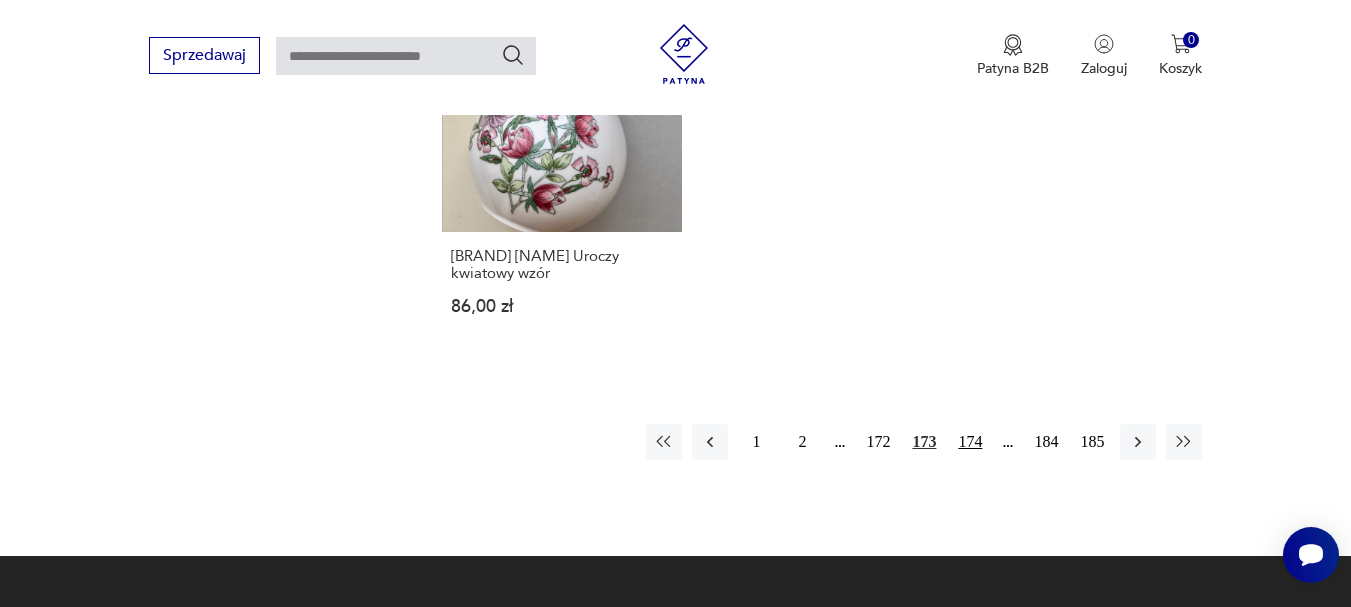 click on "174" at bounding box center [970, 442] 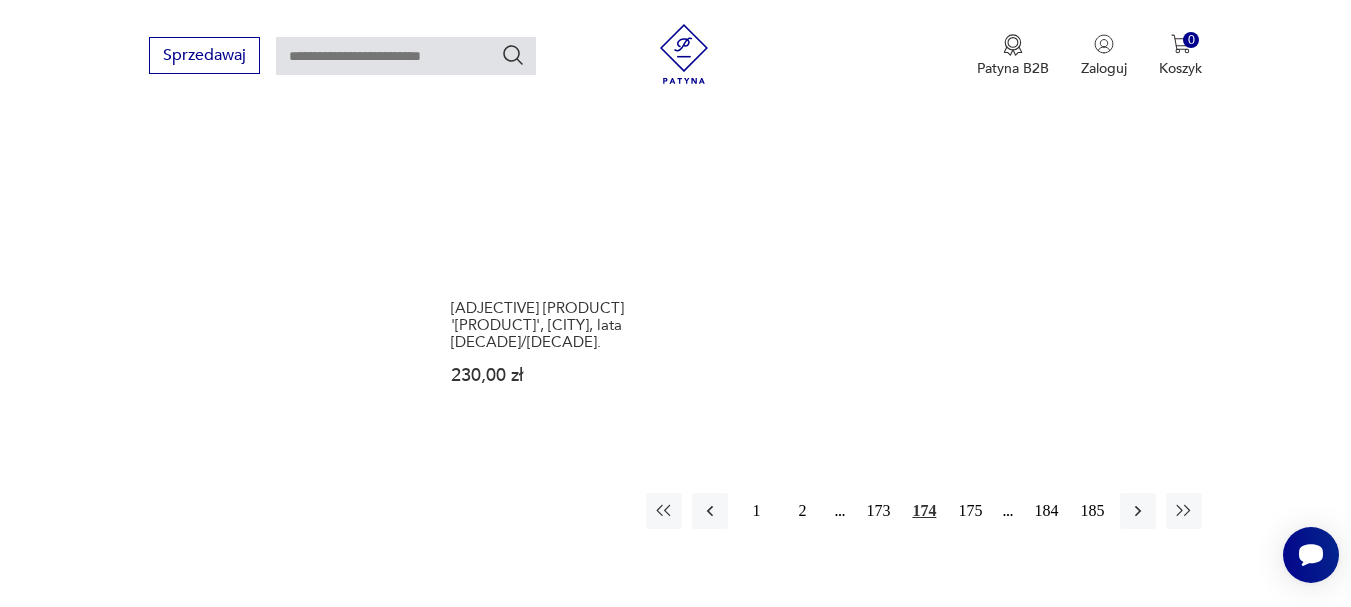 scroll, scrollTop: 2931, scrollLeft: 0, axis: vertical 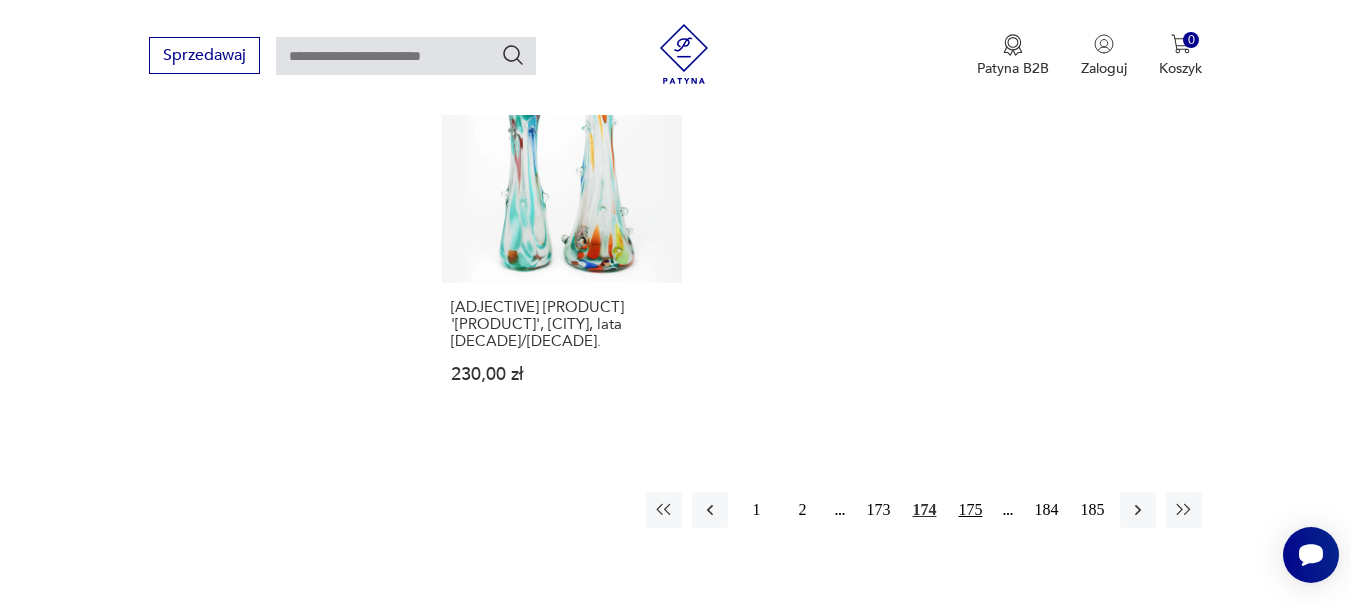 click on "175" at bounding box center (970, 510) 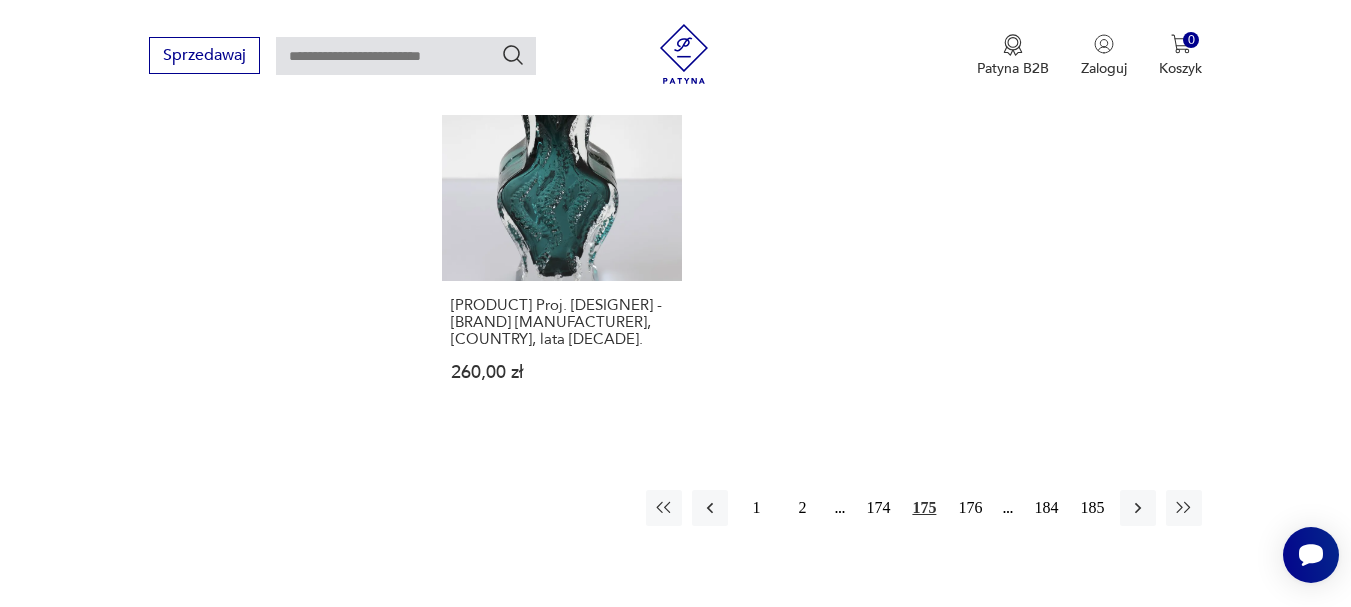 scroll, scrollTop: 2931, scrollLeft: 0, axis: vertical 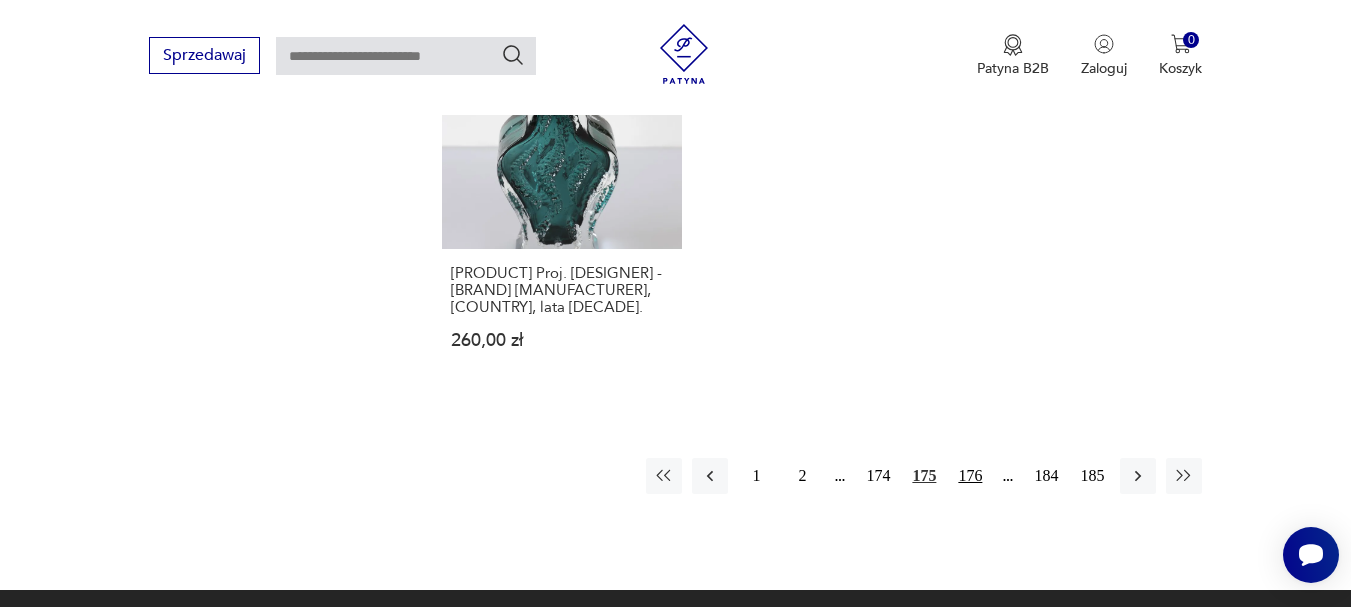 click on "176" at bounding box center (970, 476) 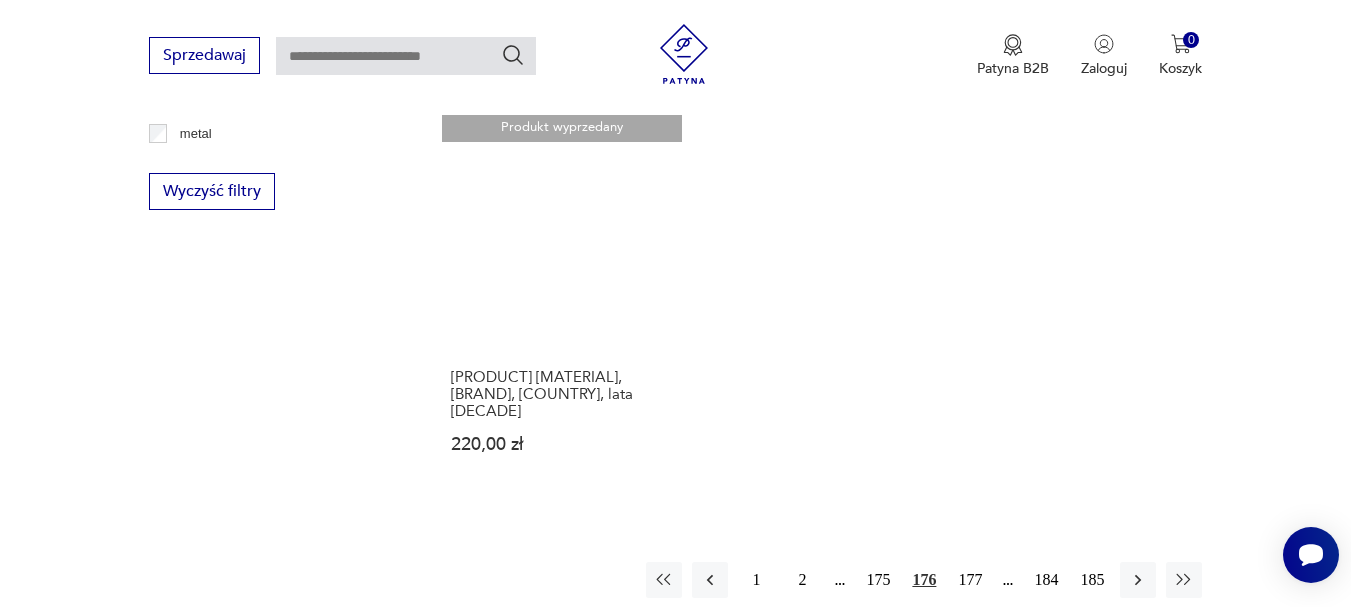 scroll, scrollTop: 2831, scrollLeft: 0, axis: vertical 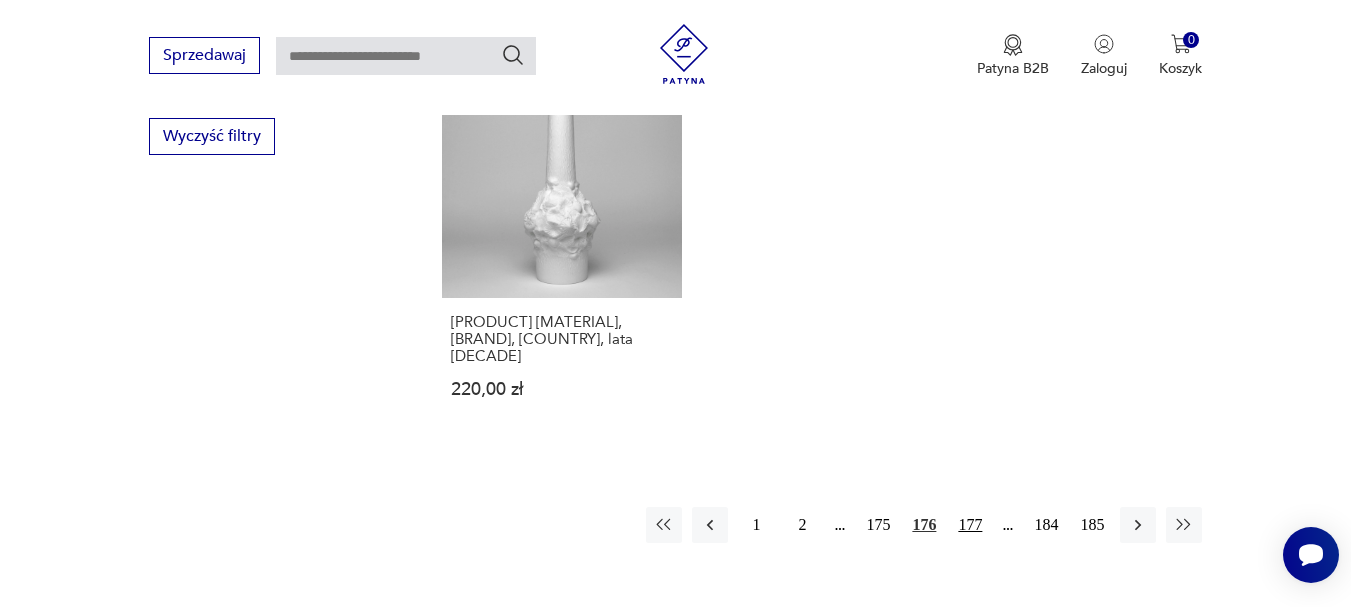 click on "177" at bounding box center [970, 525] 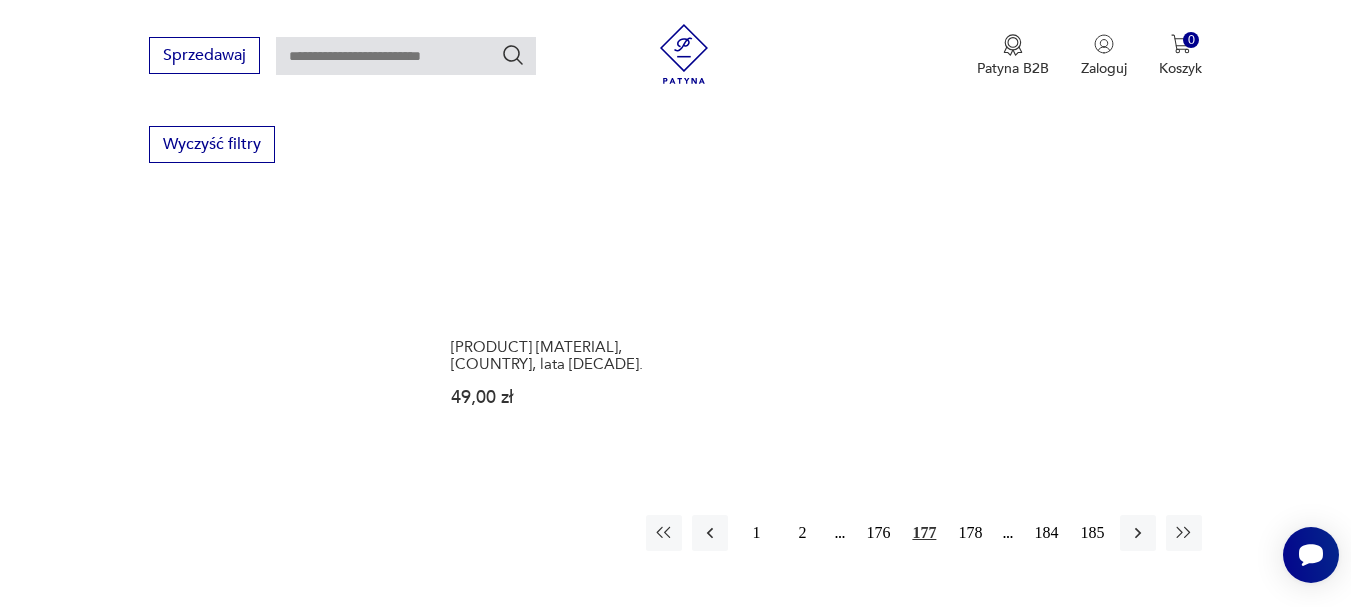 scroll, scrollTop: 2831, scrollLeft: 0, axis: vertical 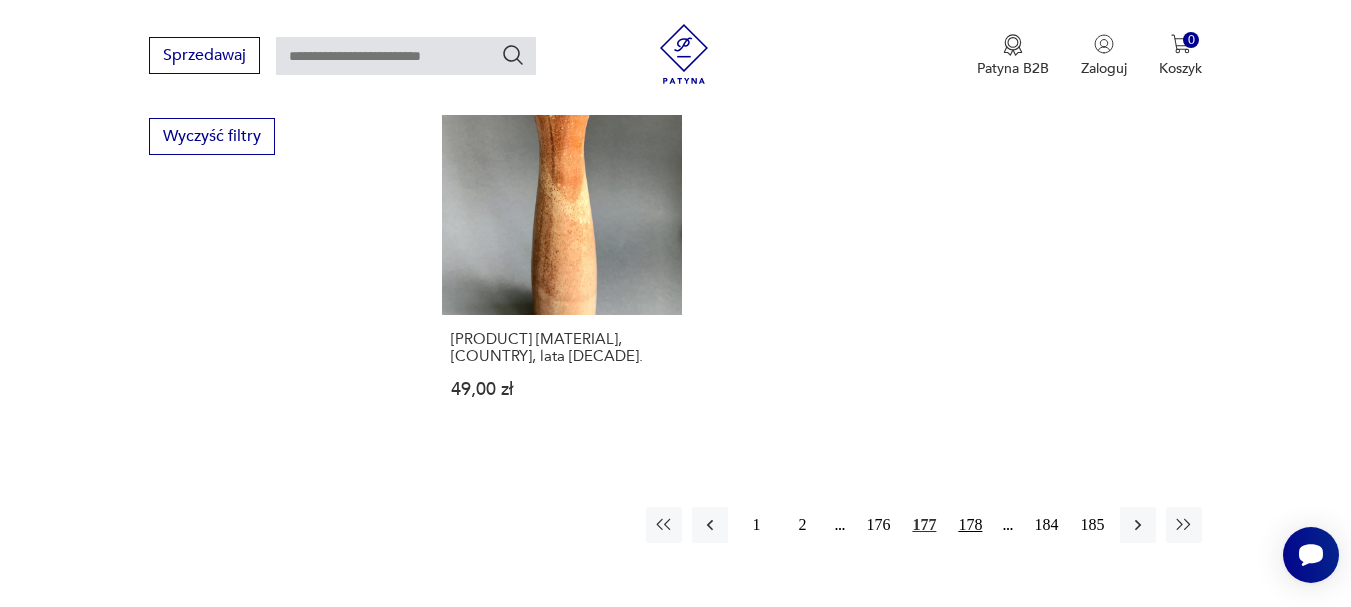 click on "178" at bounding box center (970, 525) 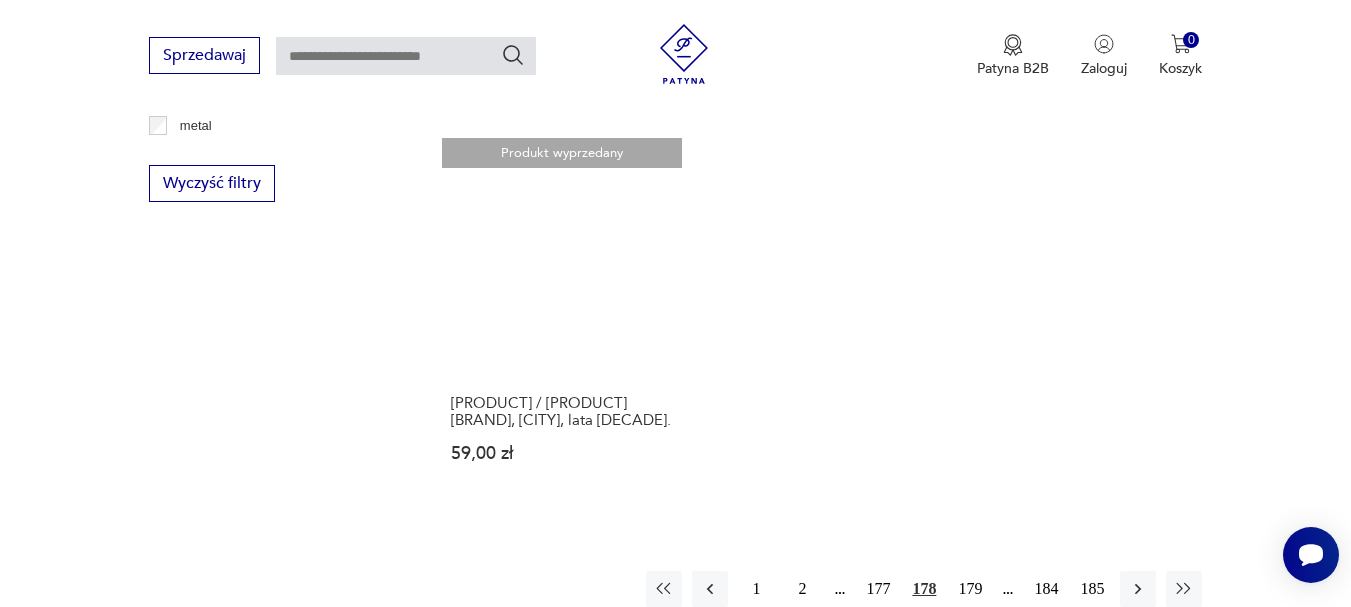 scroll, scrollTop: 2831, scrollLeft: 0, axis: vertical 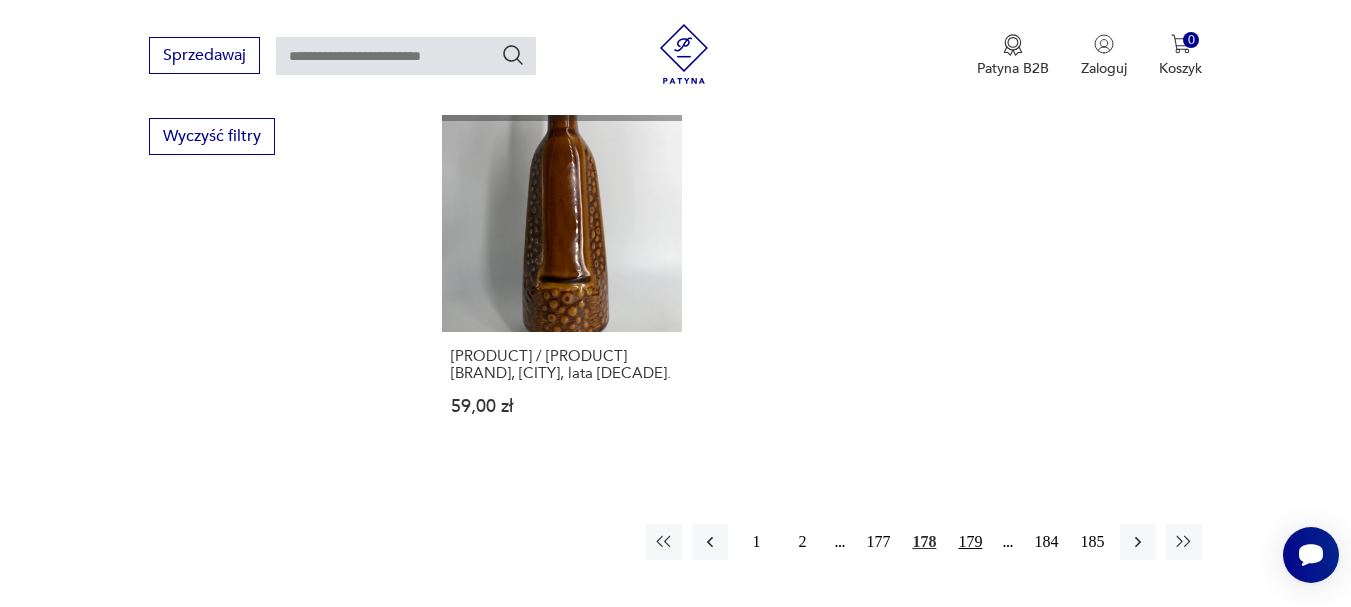click on "179" at bounding box center [970, 542] 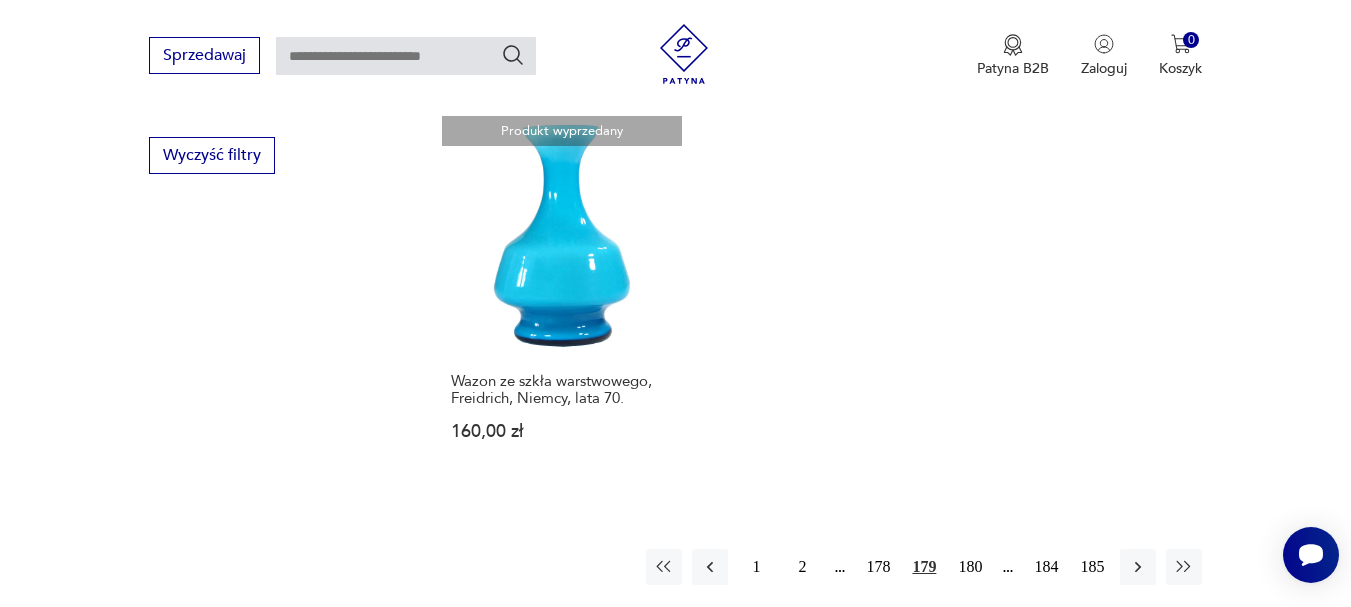 scroll, scrollTop: 2831, scrollLeft: 0, axis: vertical 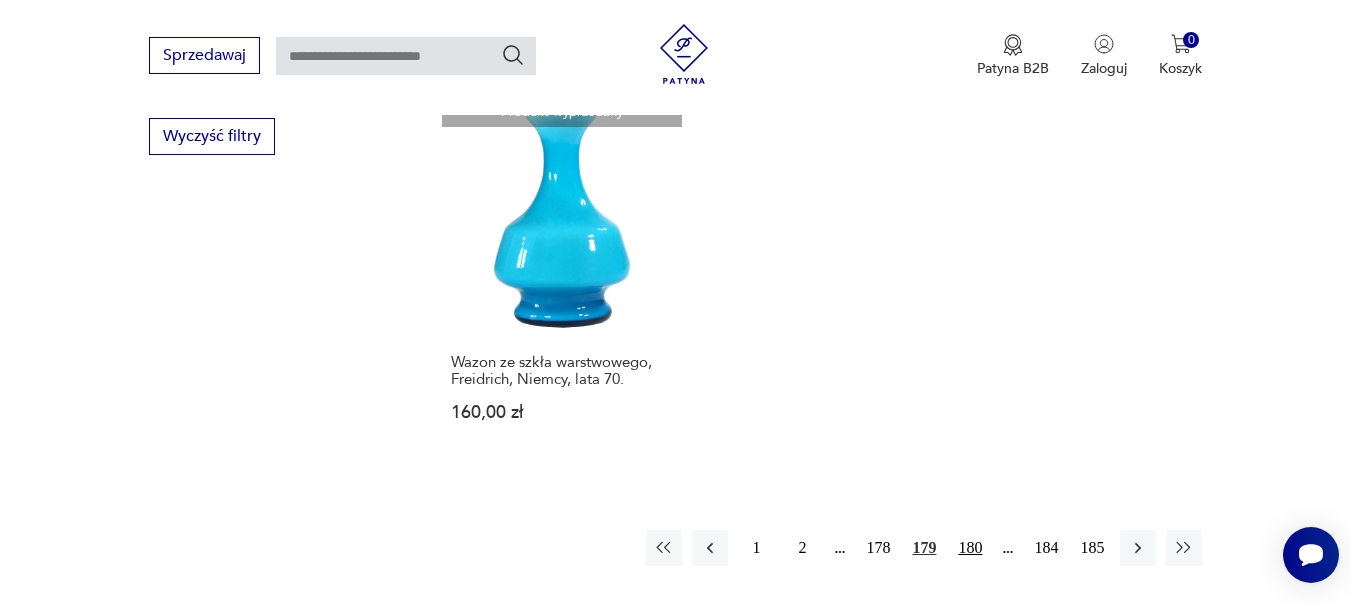 click on "180" at bounding box center (970, 548) 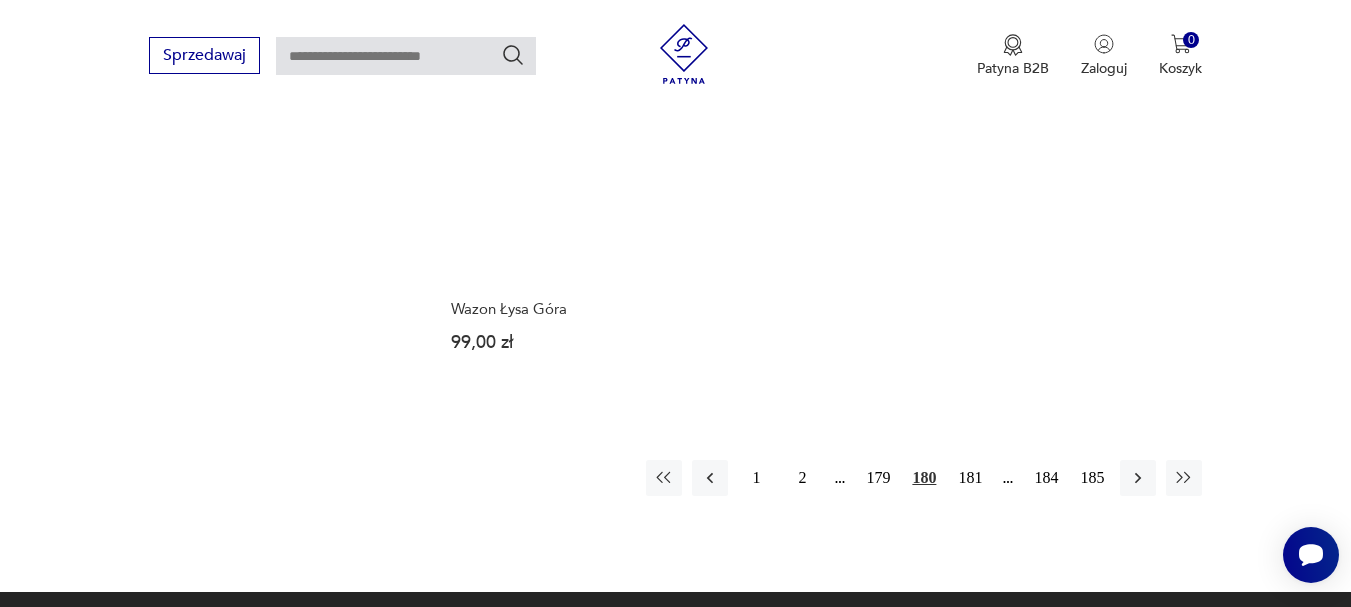 scroll, scrollTop: 2931, scrollLeft: 0, axis: vertical 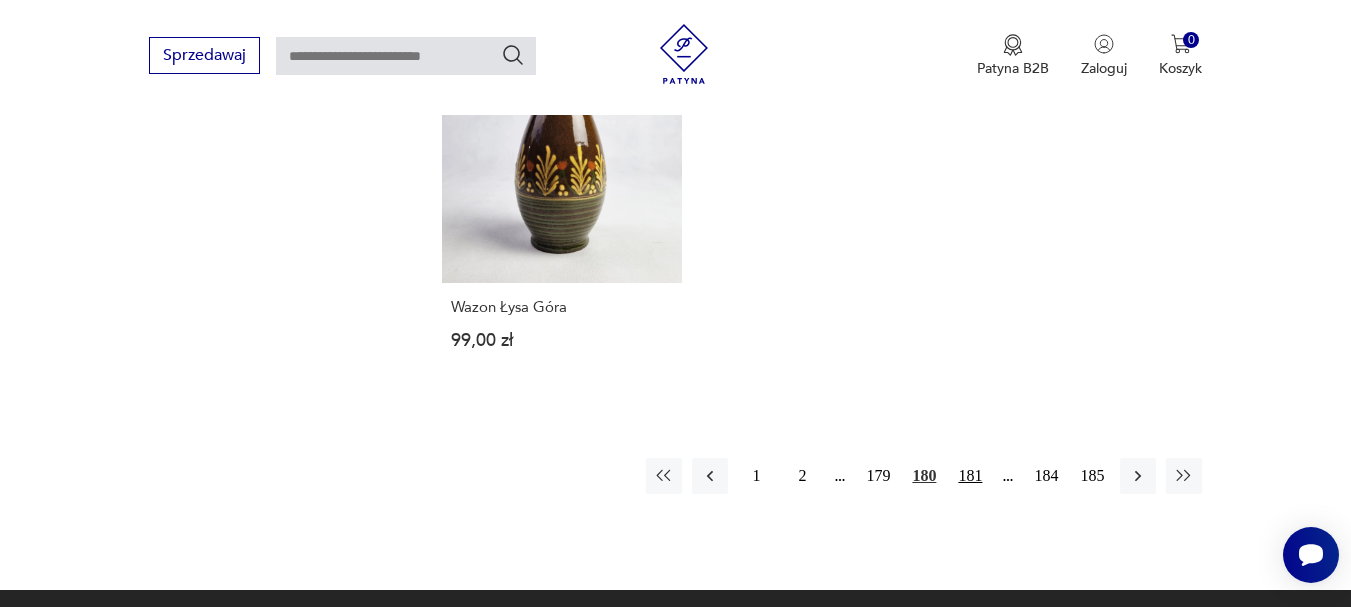 click on "181" at bounding box center [970, 476] 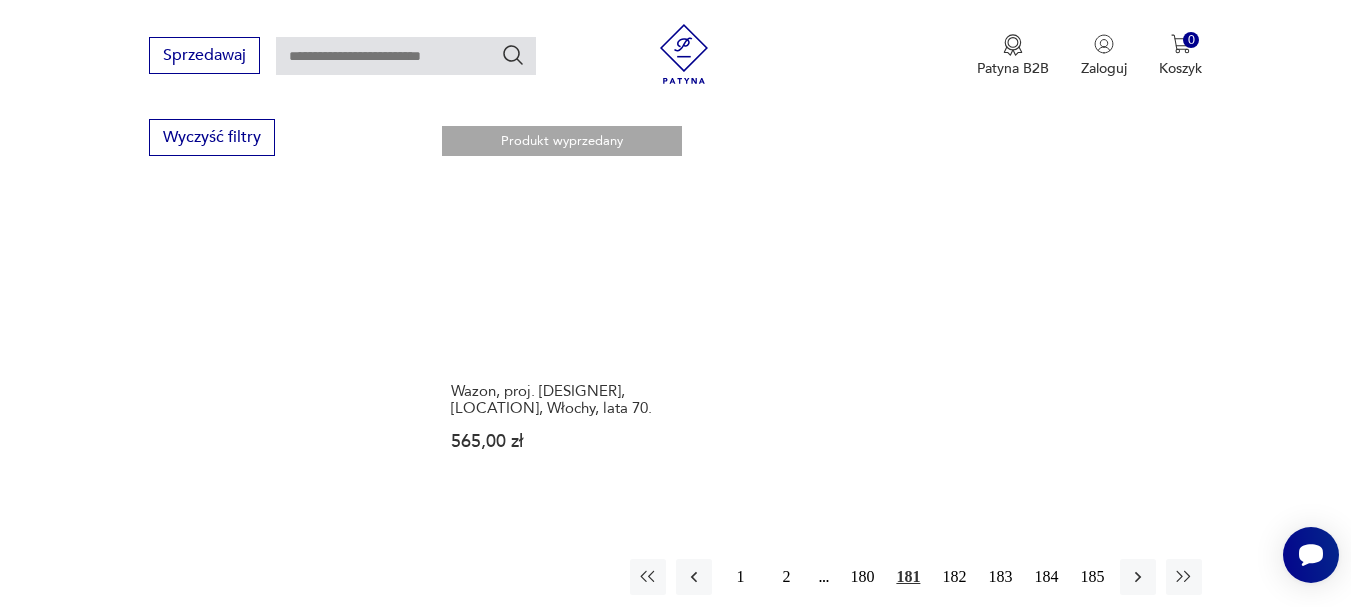 scroll, scrollTop: 2831, scrollLeft: 0, axis: vertical 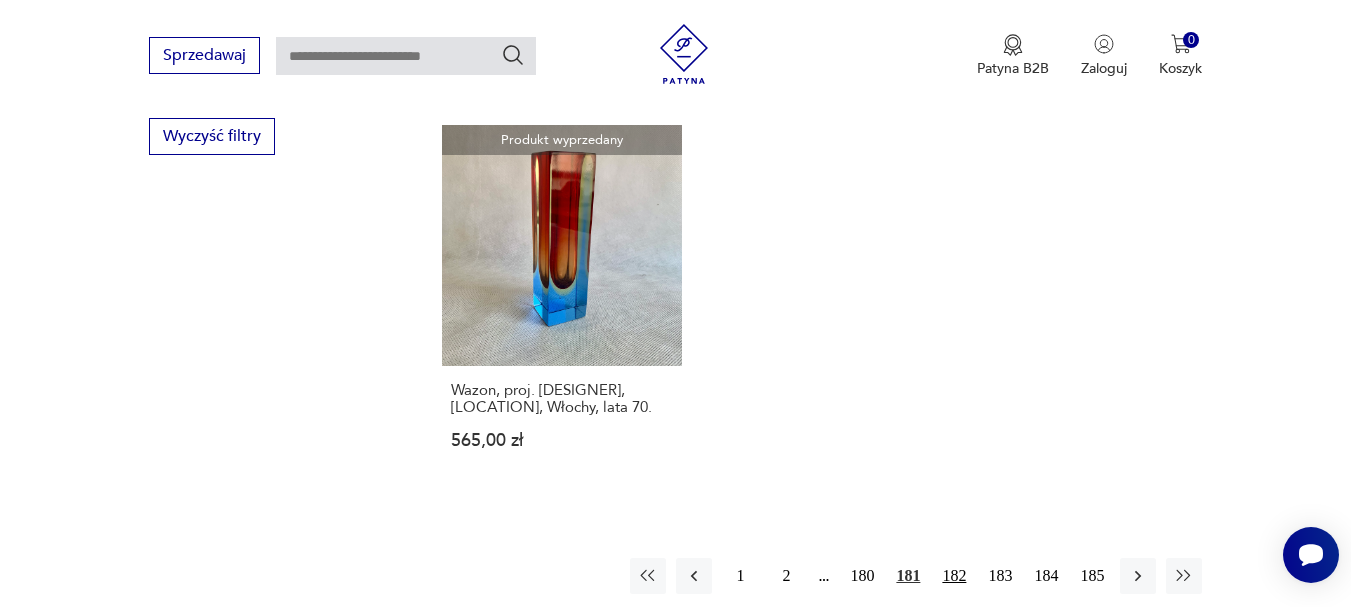 click on "182" at bounding box center [954, 576] 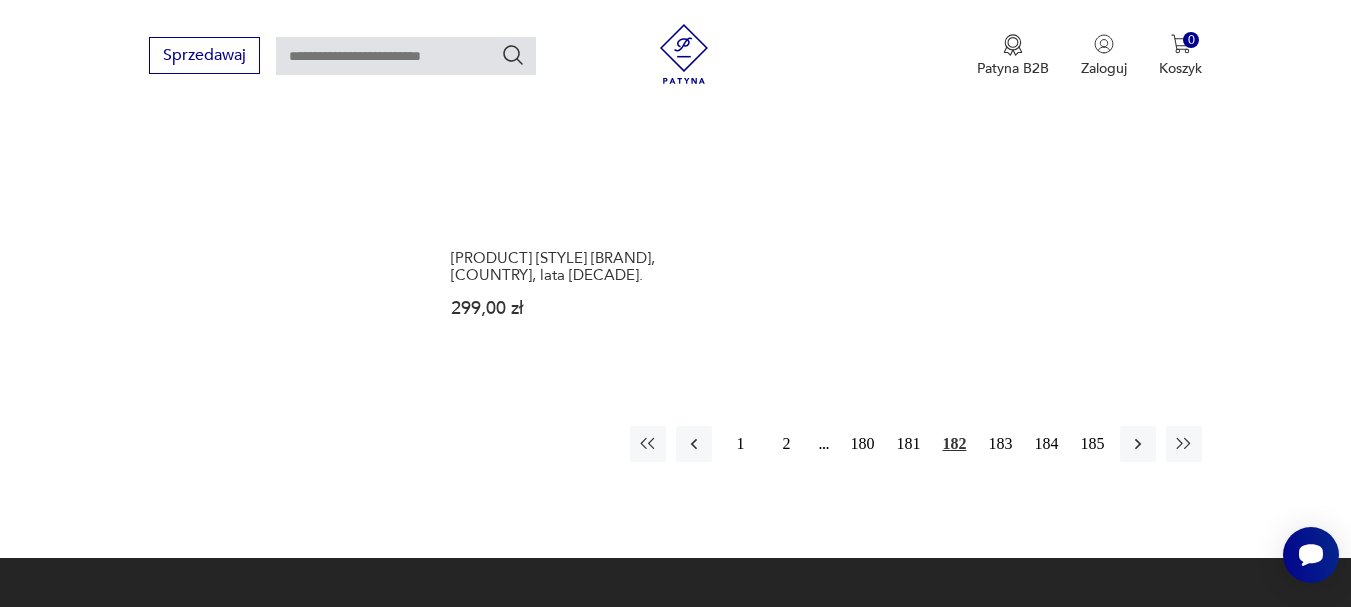 scroll, scrollTop: 2931, scrollLeft: 0, axis: vertical 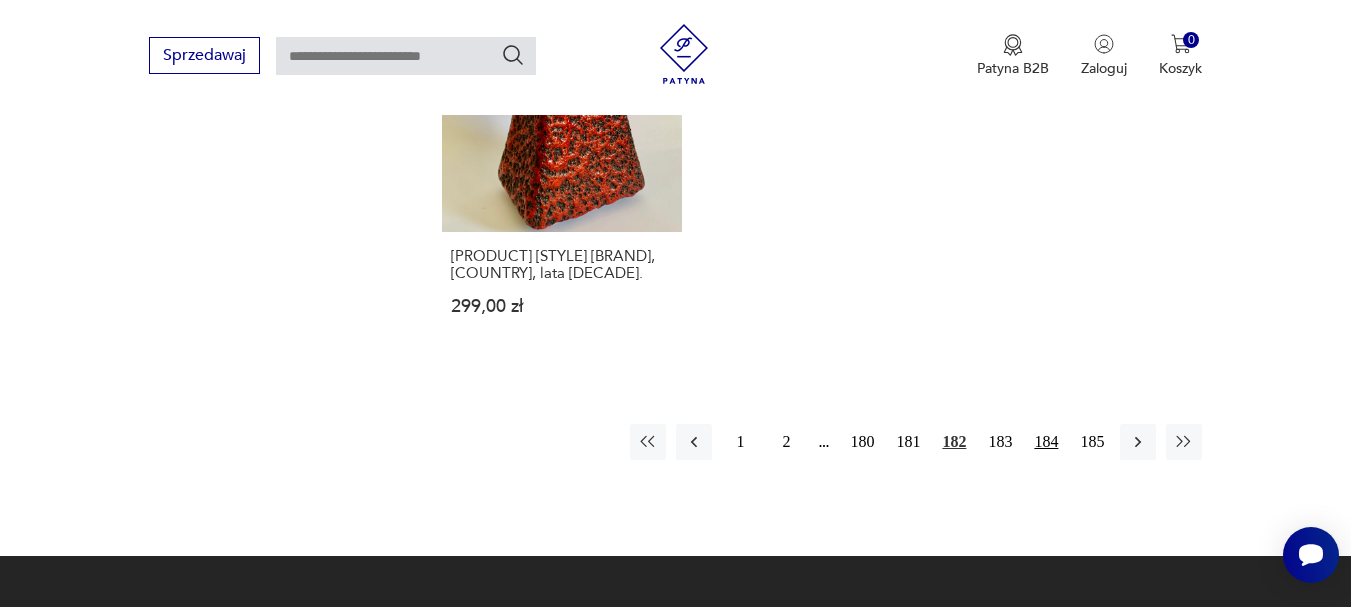 click on "184" at bounding box center (1046, 442) 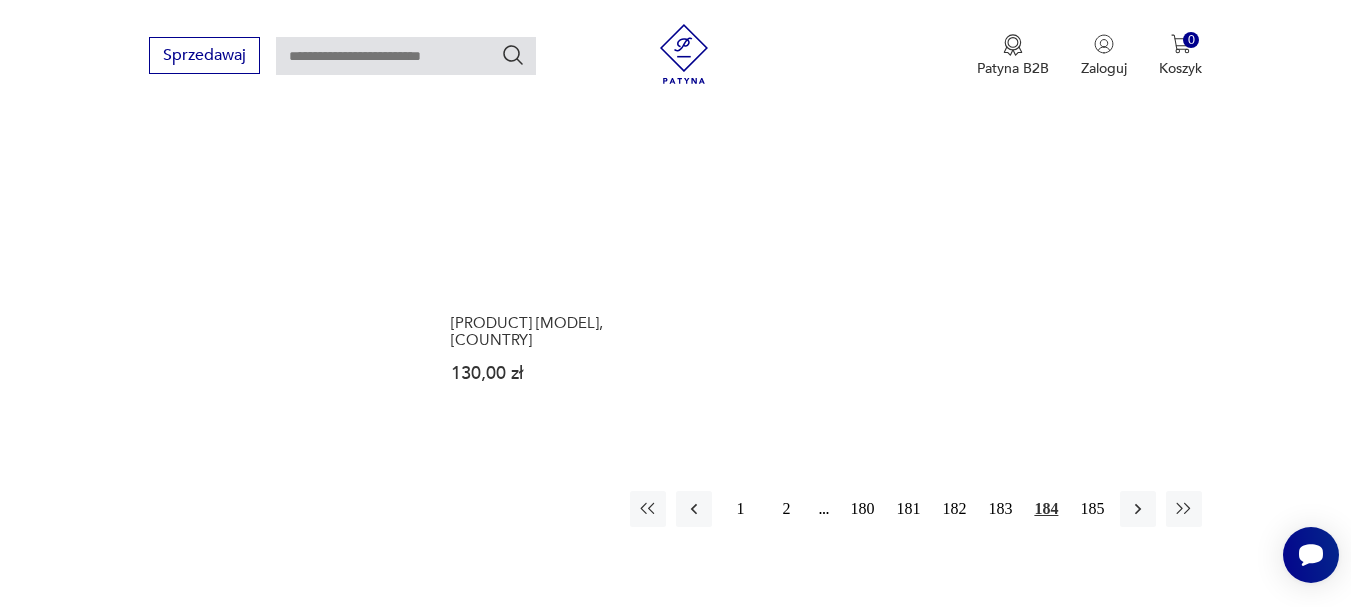 scroll, scrollTop: 2931, scrollLeft: 0, axis: vertical 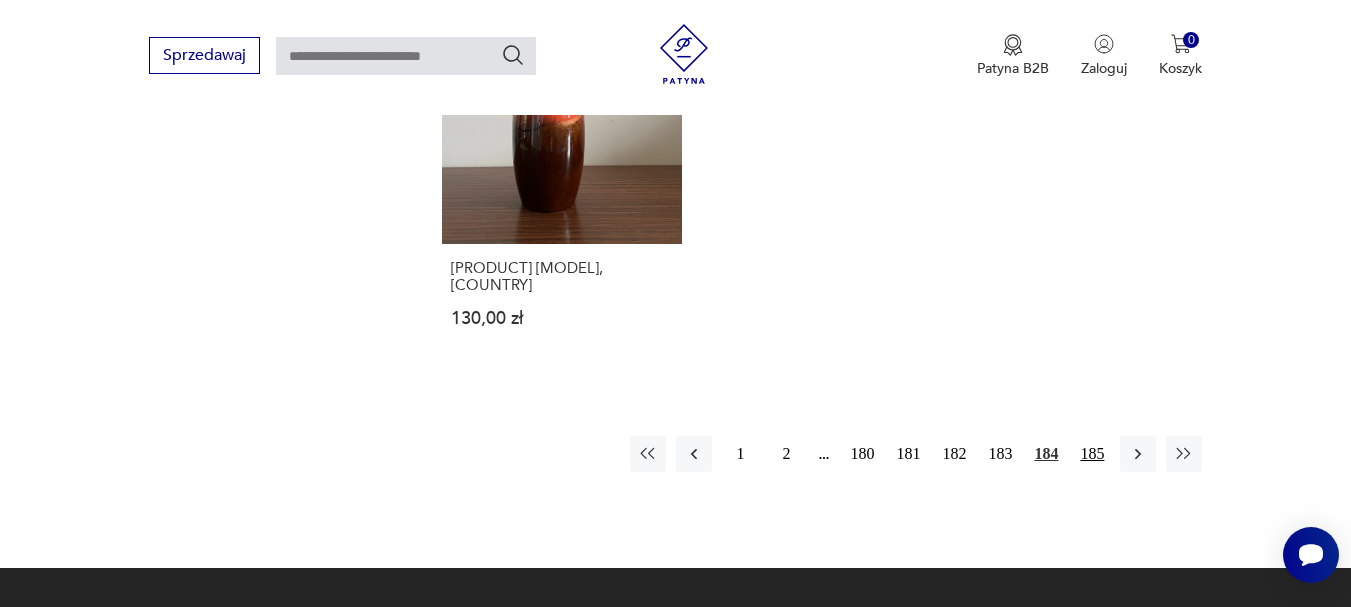 click on "185" at bounding box center [1092, 454] 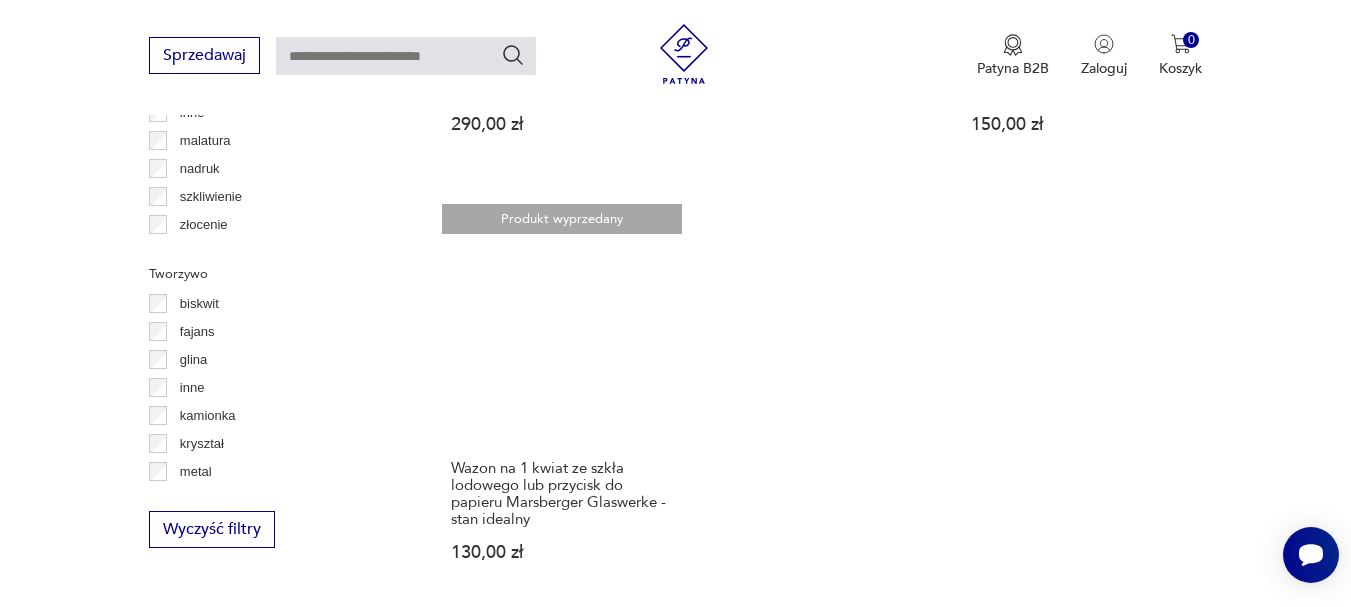 scroll, scrollTop: 2431, scrollLeft: 0, axis: vertical 